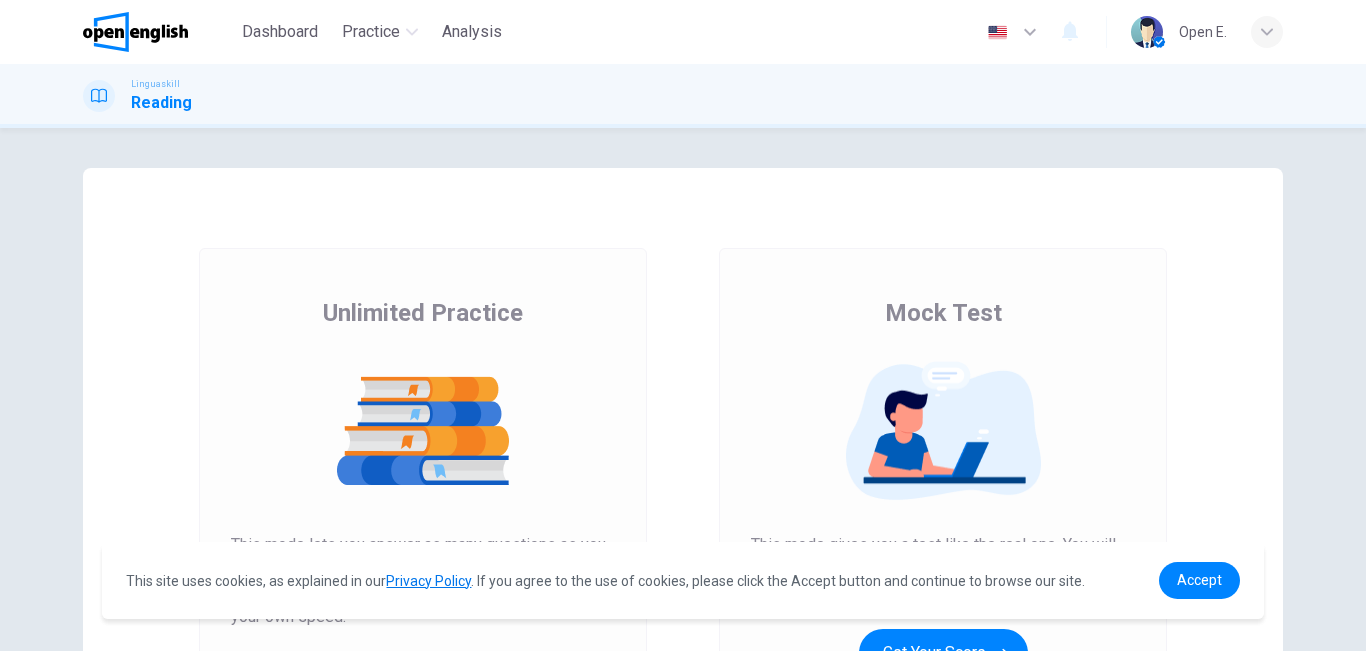 scroll, scrollTop: 0, scrollLeft: 0, axis: both 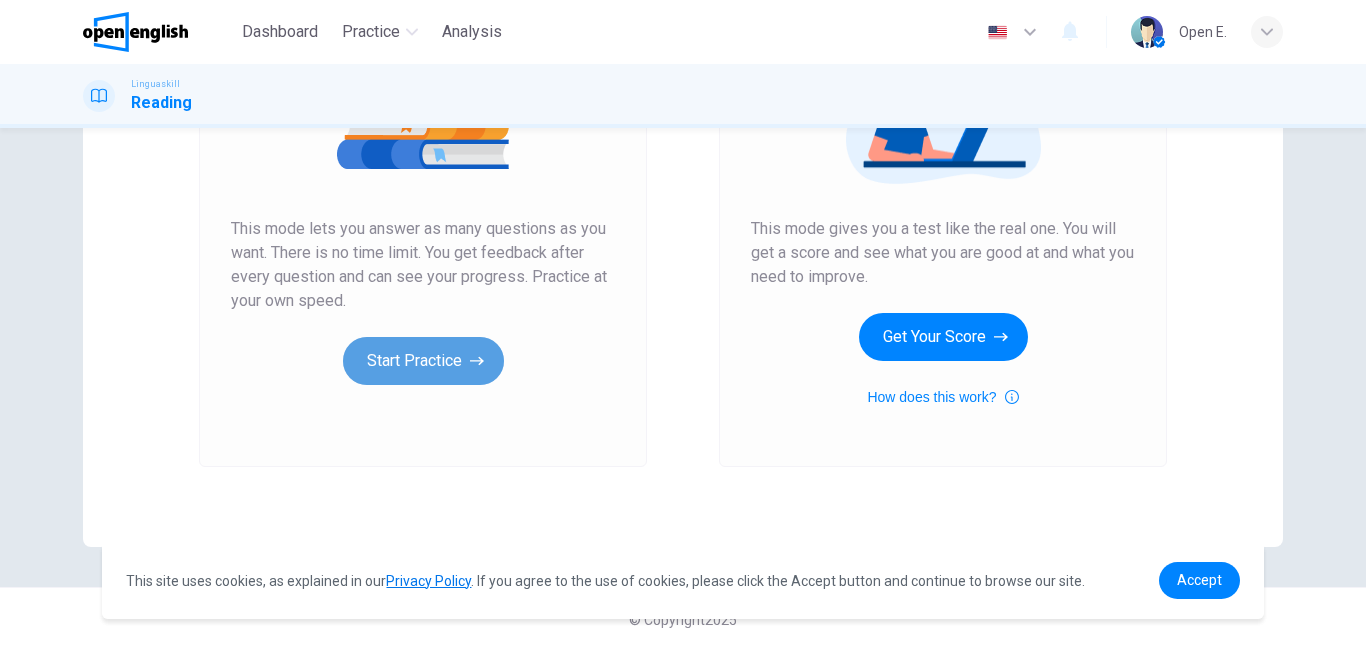 click 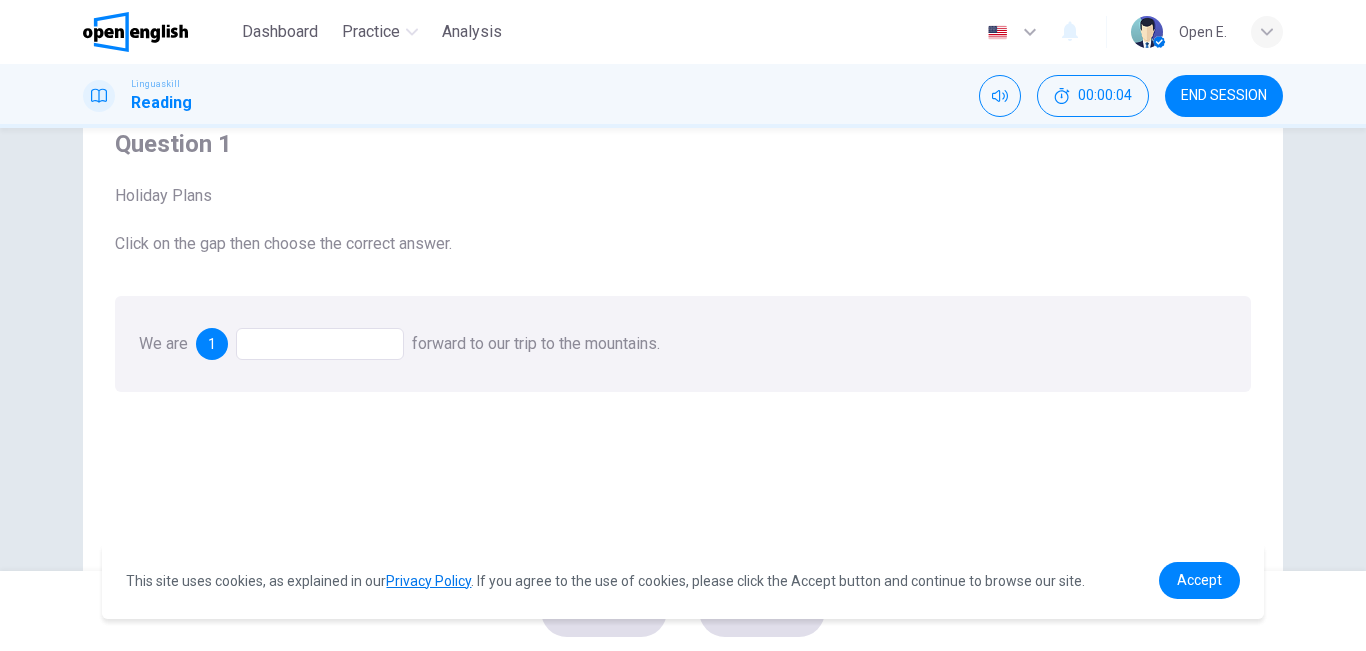 scroll, scrollTop: 40, scrollLeft: 0, axis: vertical 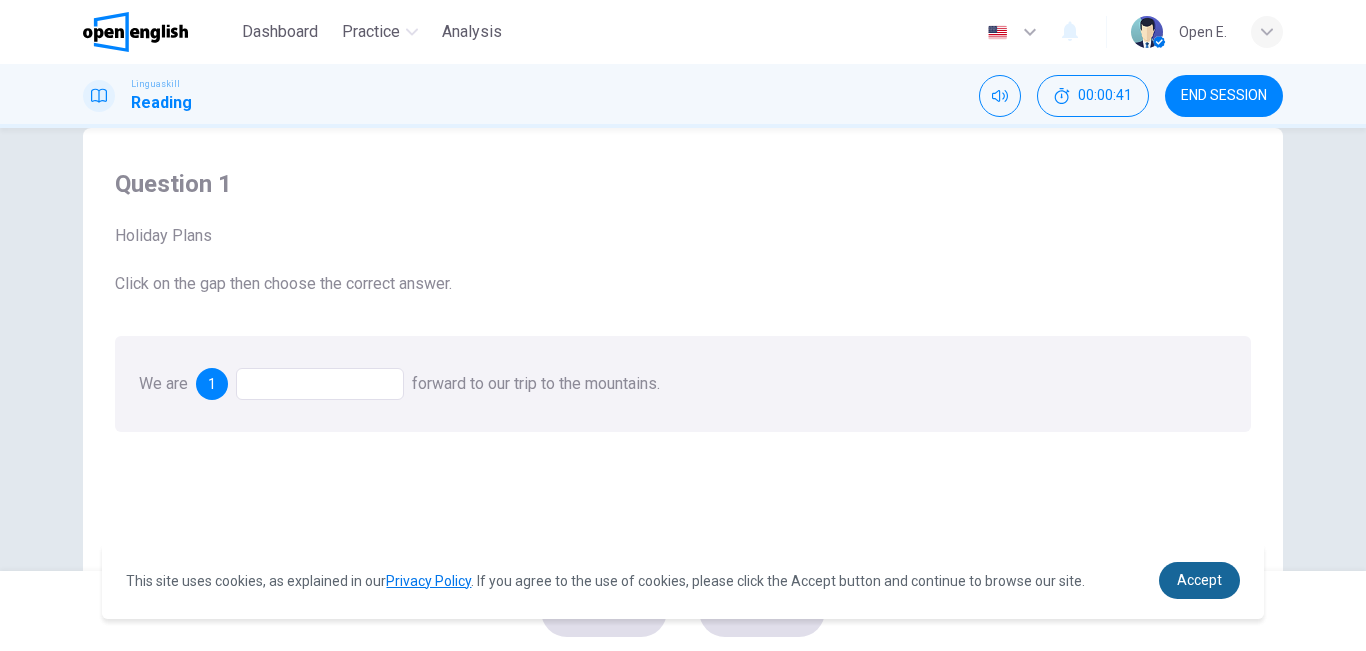 click on "Accept" at bounding box center [1199, 580] 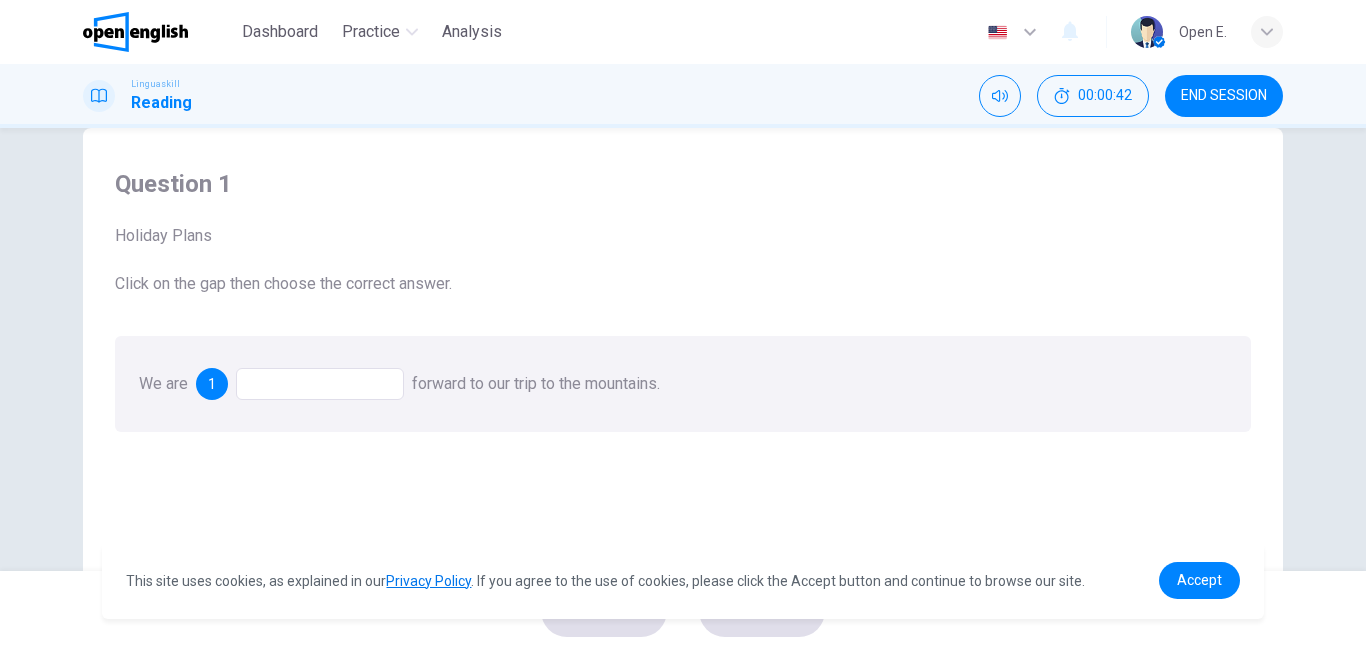 click on "Accept" at bounding box center [1199, 580] 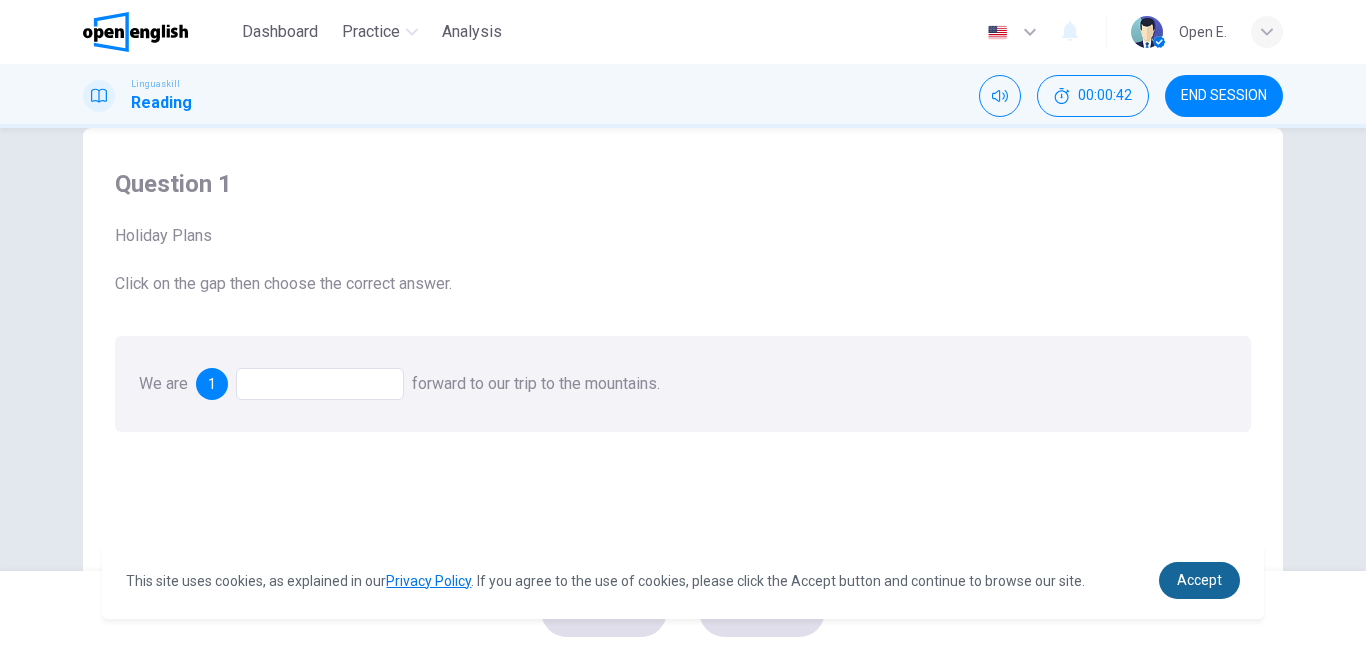 click on "Accept" at bounding box center (1199, 580) 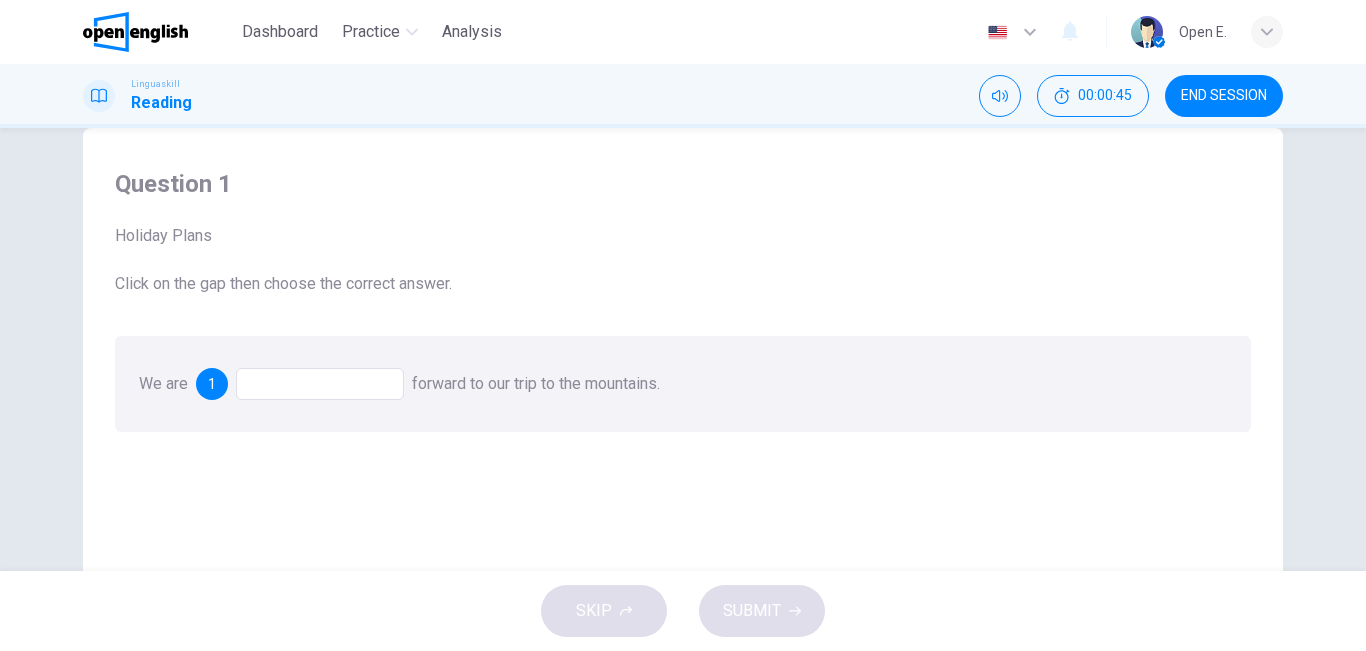 click on "Question 1 Holiday Plans Click on the gap then choose the correct answer. We are  1  forward to our trip to the mountains." at bounding box center (683, 485) 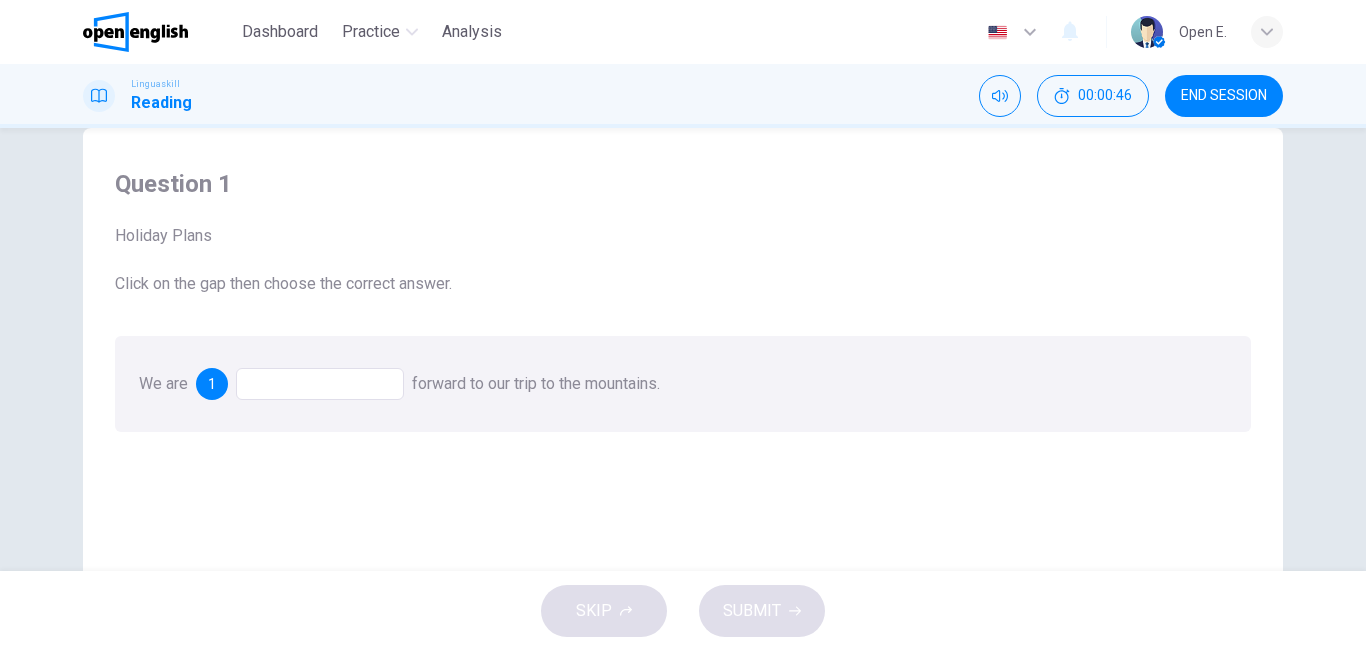 click at bounding box center [320, 384] 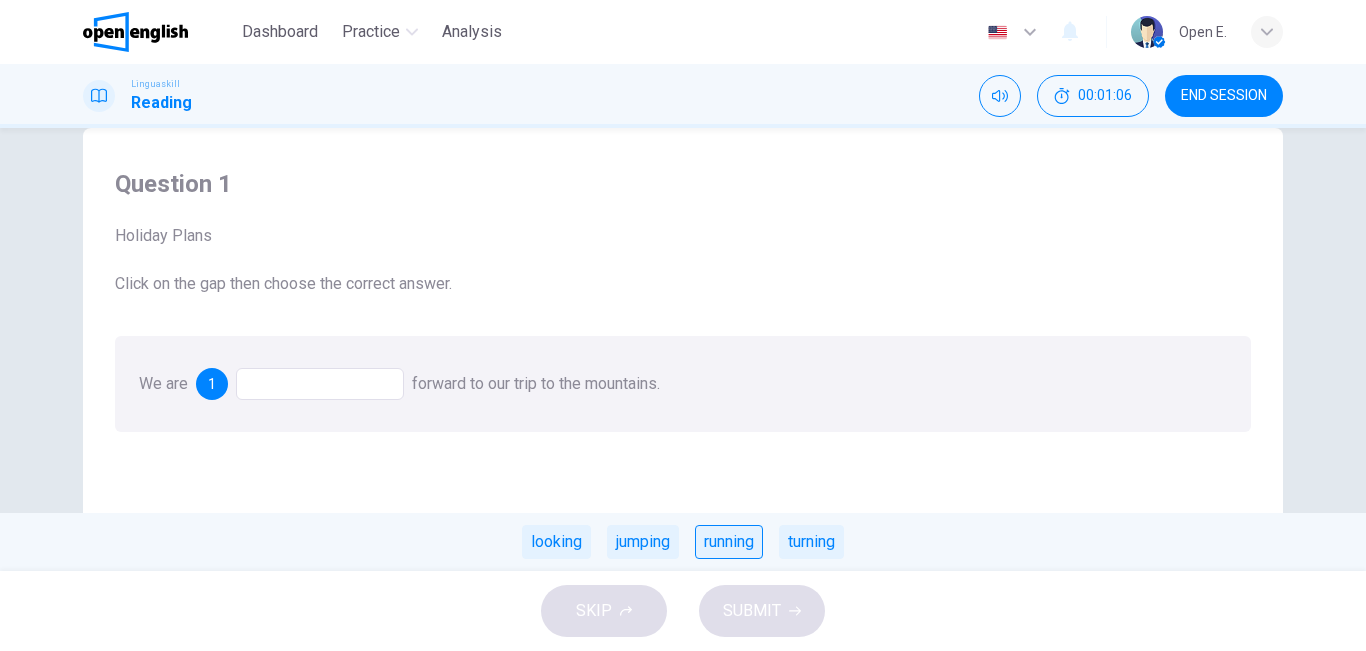 click on "running" at bounding box center (729, 542) 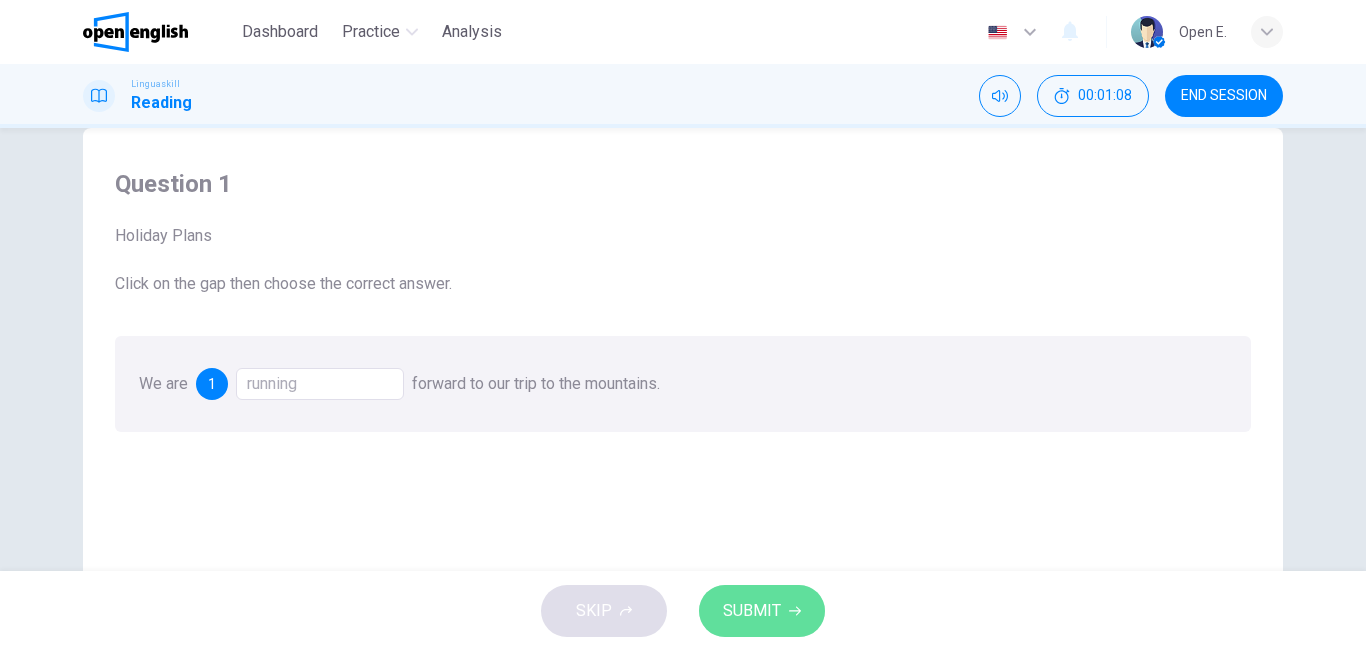 click on "SUBMIT" at bounding box center (762, 611) 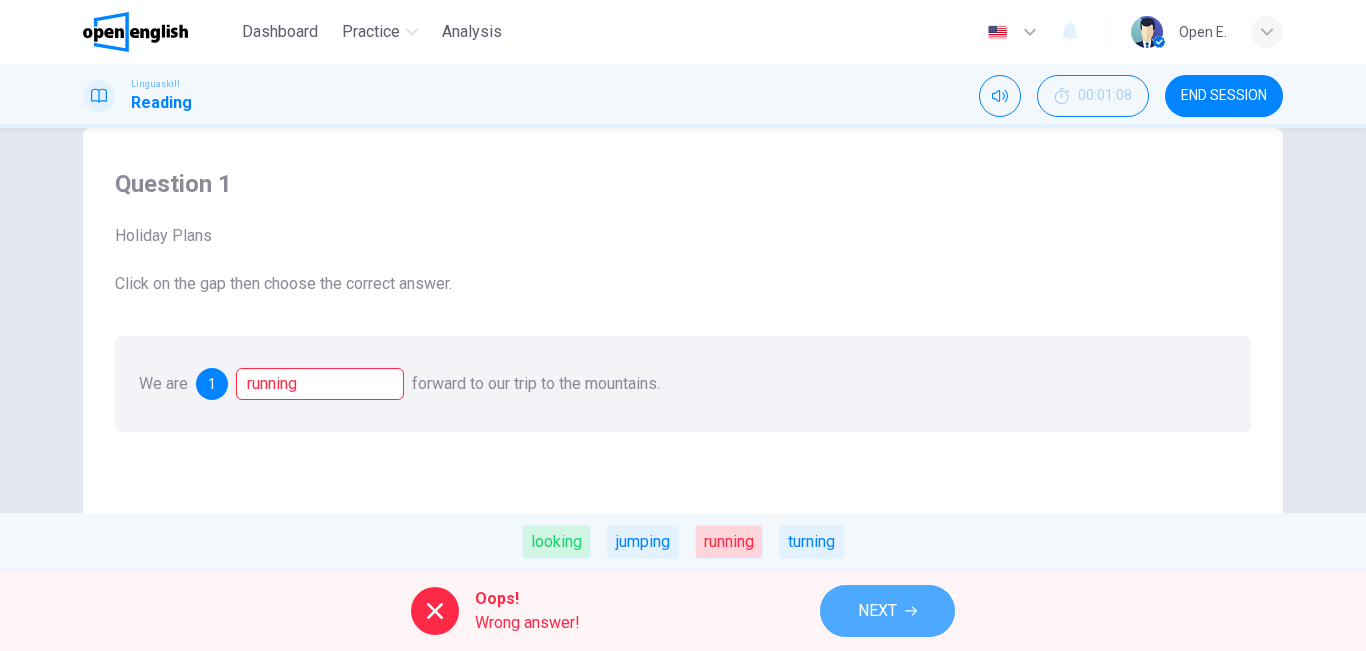 click on "NEXT" at bounding box center [887, 611] 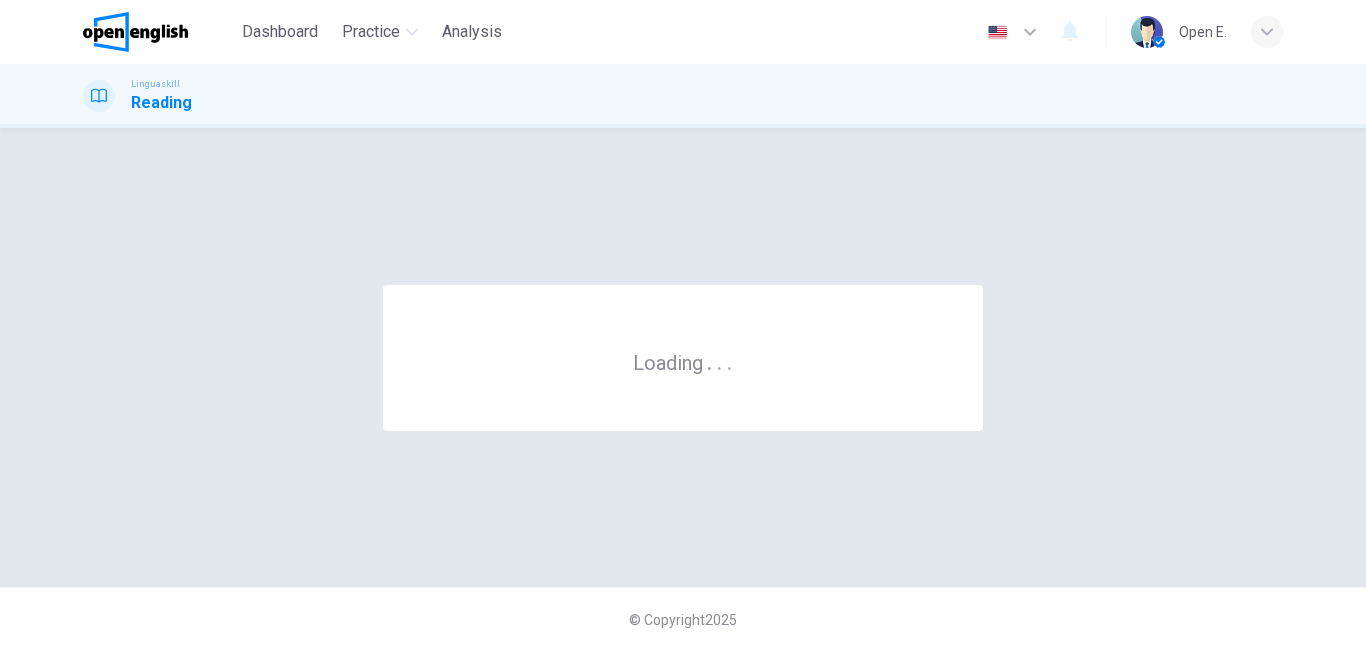 scroll, scrollTop: 0, scrollLeft: 0, axis: both 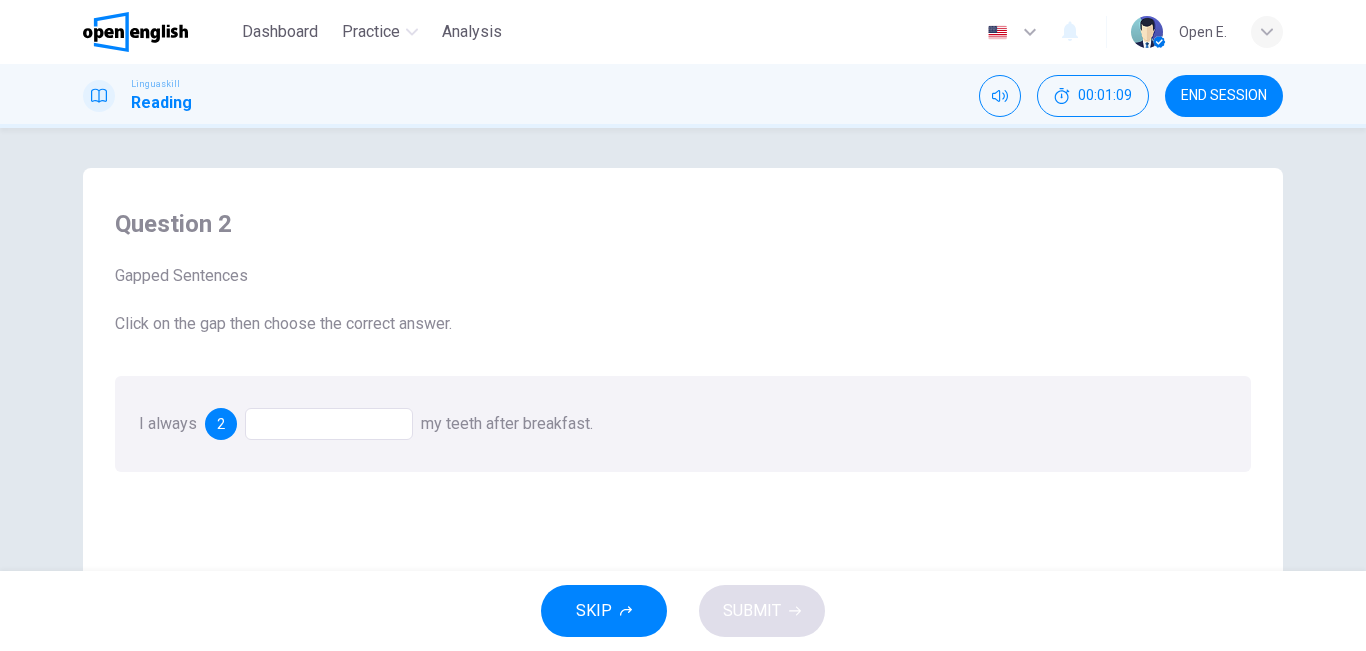 drag, startPoint x: 723, startPoint y: 519, endPoint x: 668, endPoint y: 511, distance: 55.578773 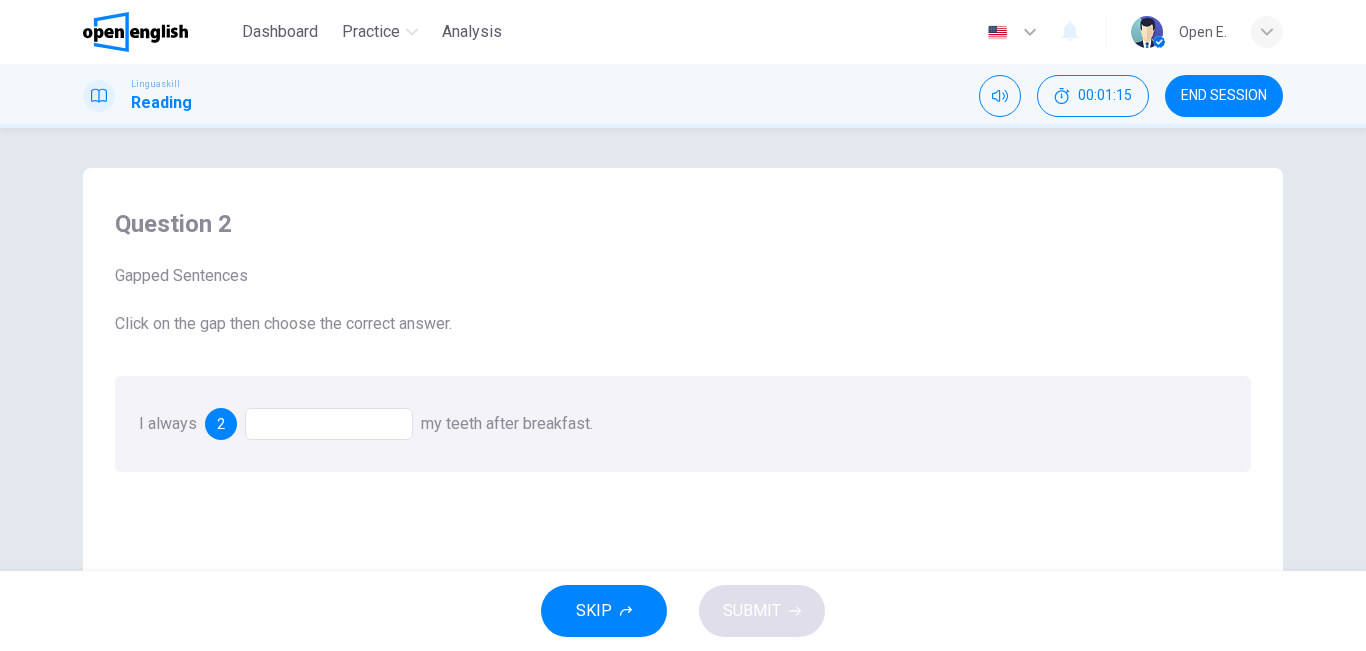 click at bounding box center [329, 424] 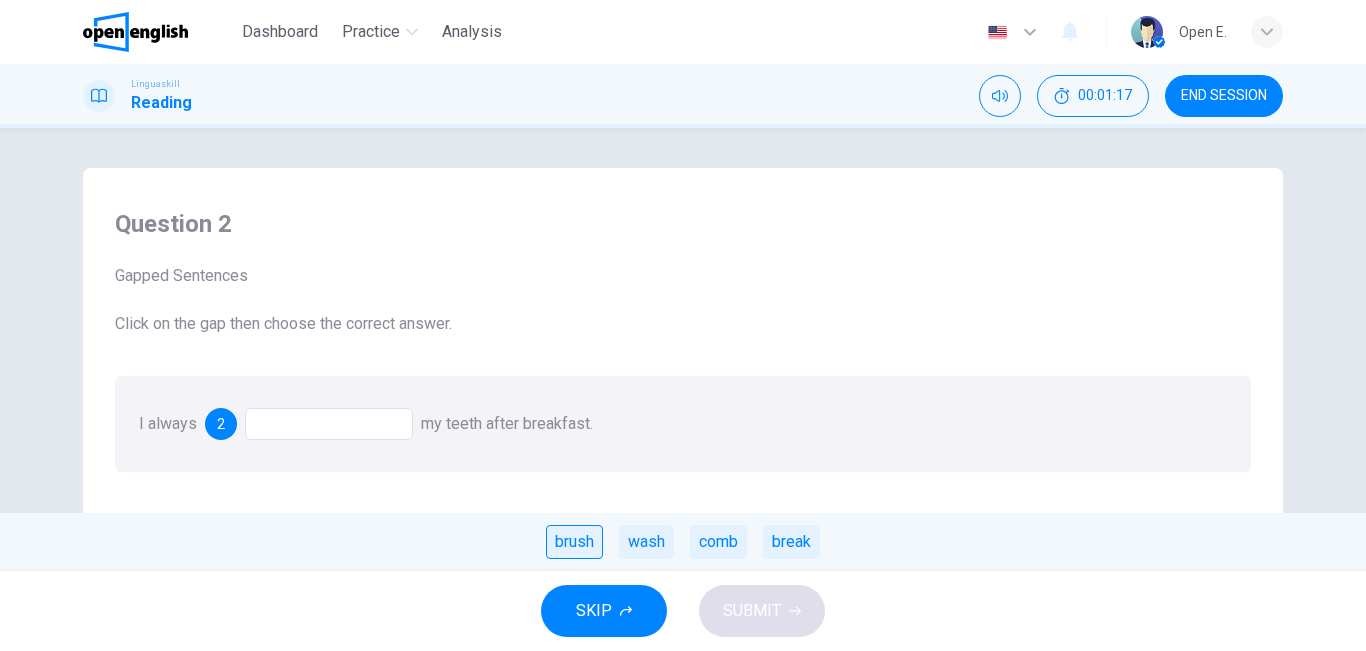drag, startPoint x: 524, startPoint y: 456, endPoint x: 554, endPoint y: 541, distance: 90.13878 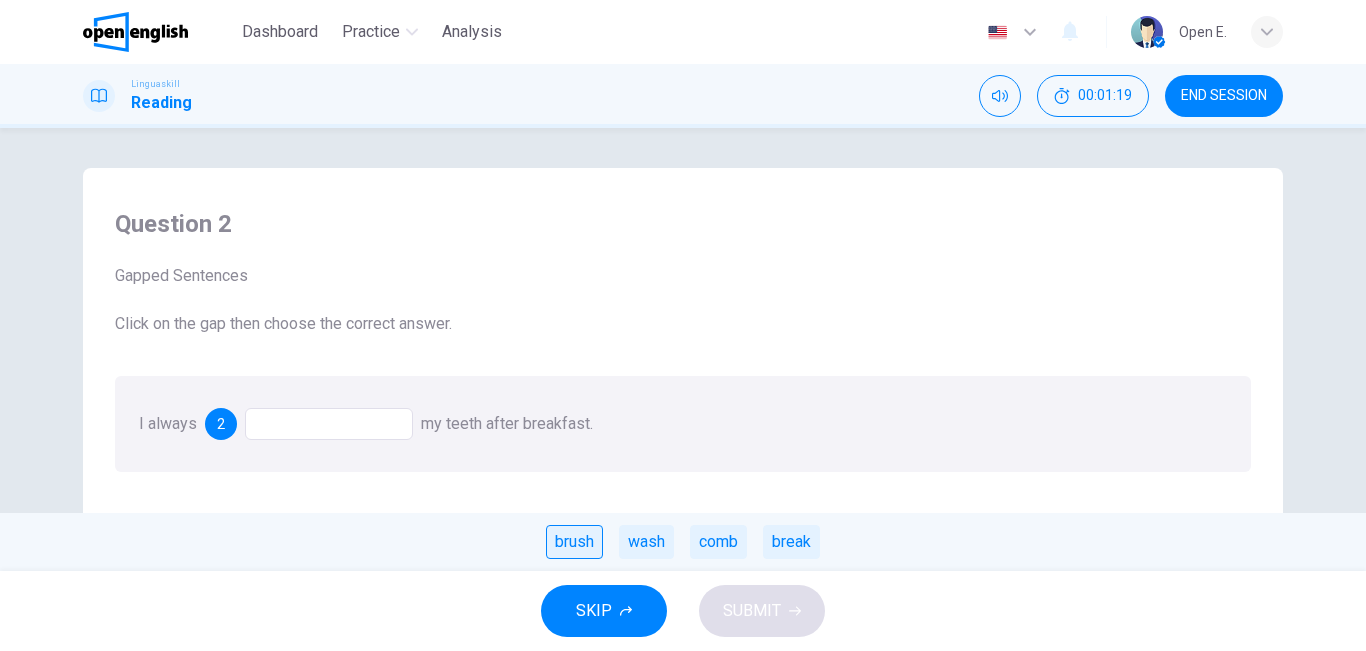 click on "brush" at bounding box center [574, 542] 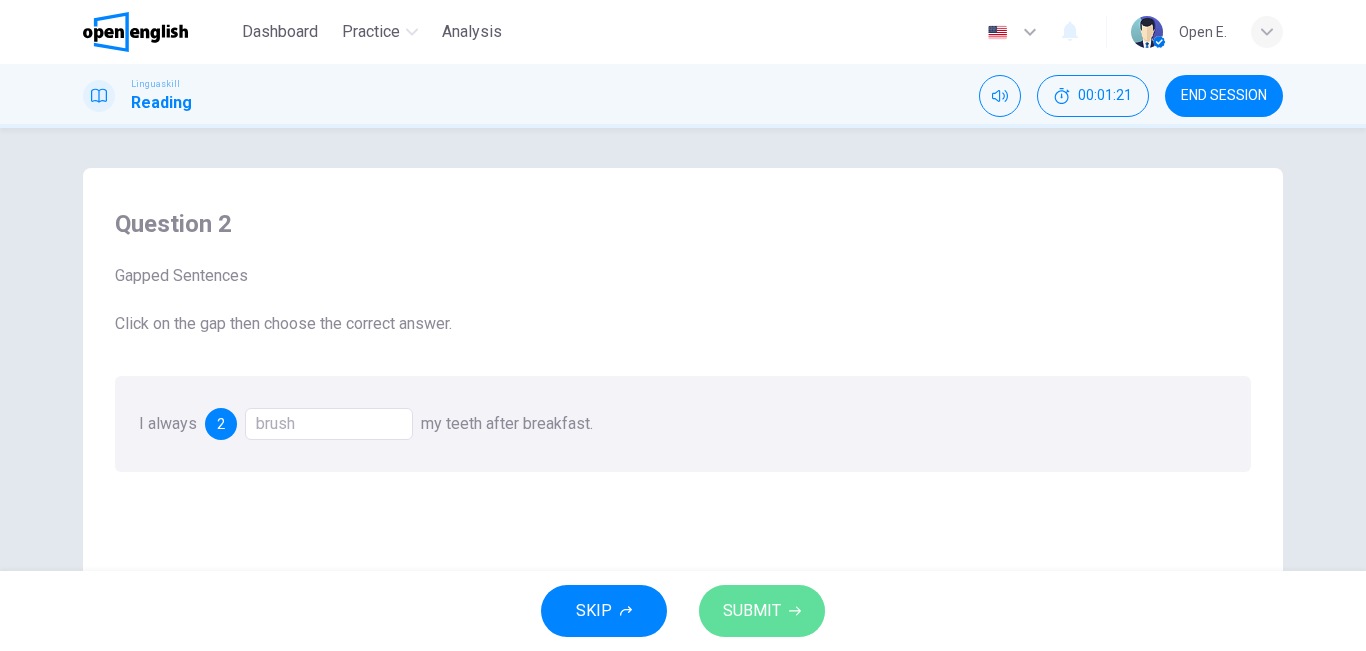 click on "SUBMIT" at bounding box center [762, 611] 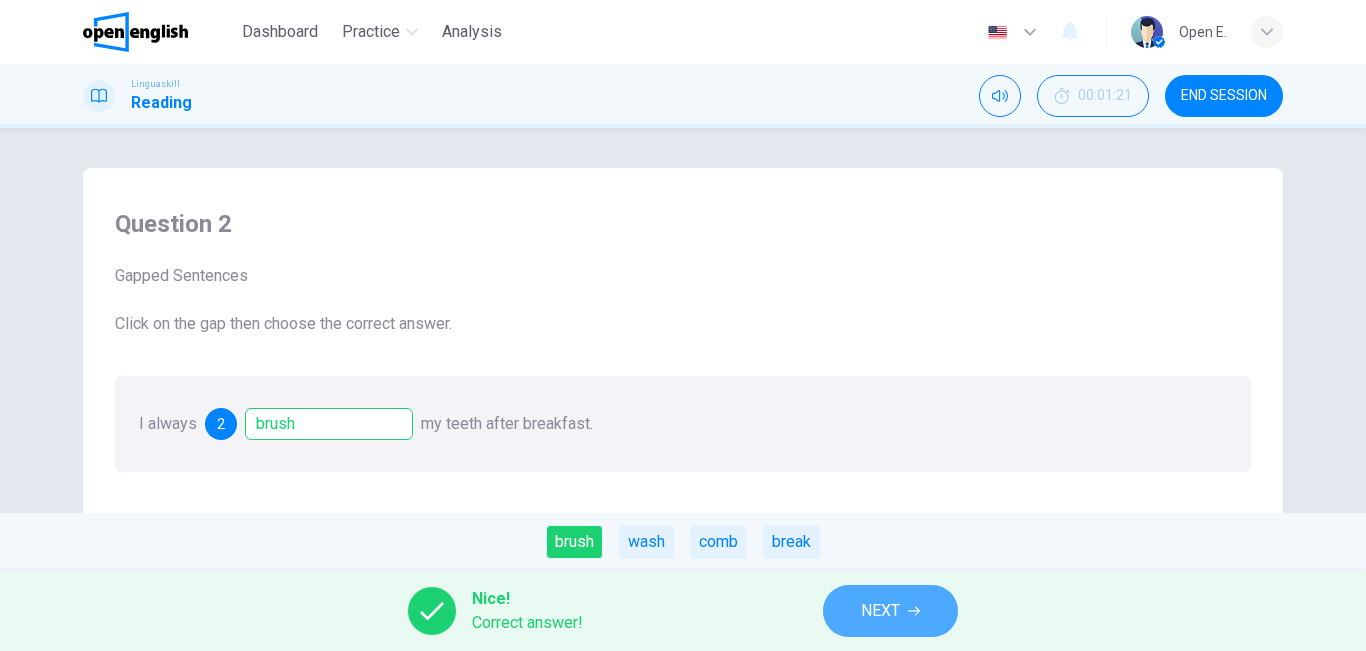 click on "NEXT" at bounding box center [880, 611] 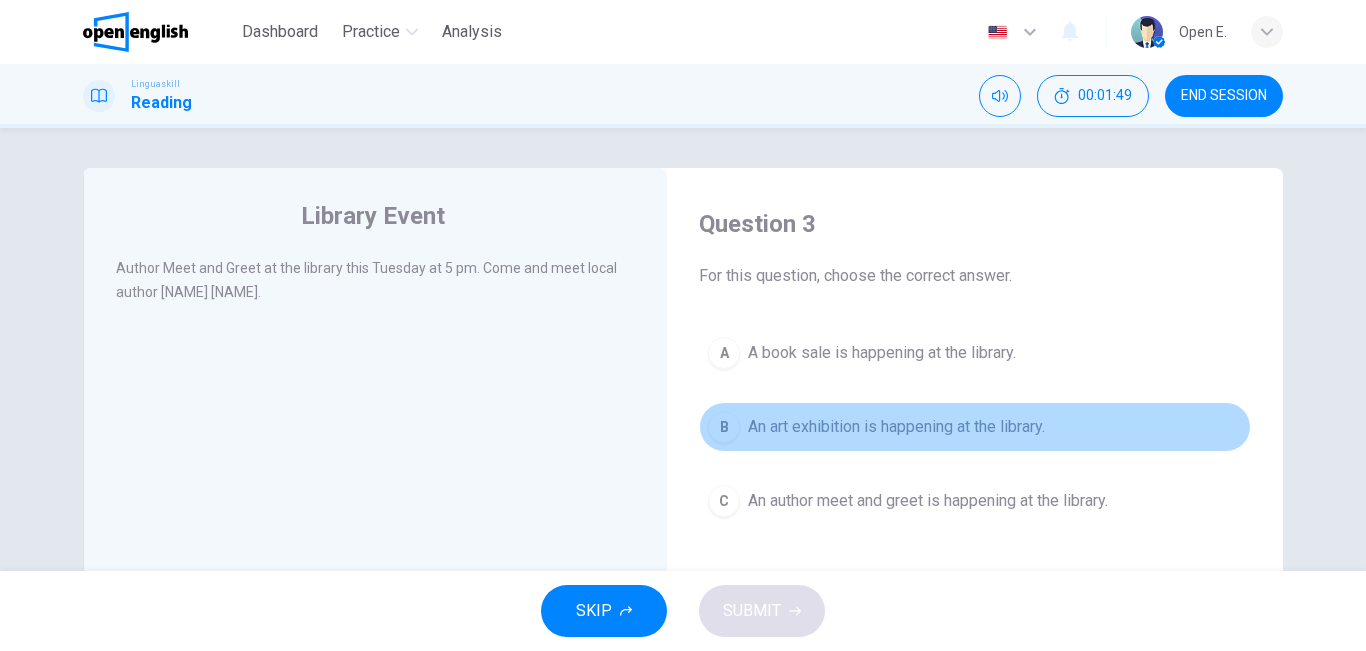 click on "B An art exhibition is happening at the library." at bounding box center [975, 427] 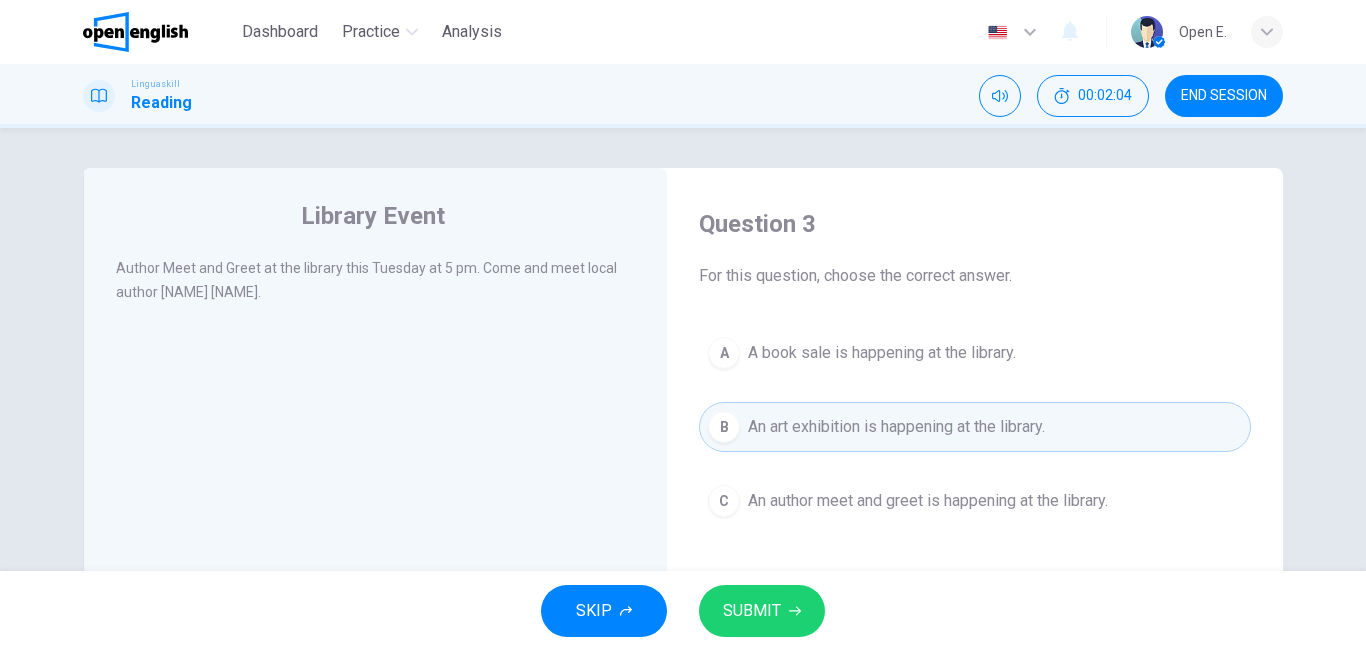 drag, startPoint x: 651, startPoint y: 497, endPoint x: 491, endPoint y: 394, distance: 190.28662 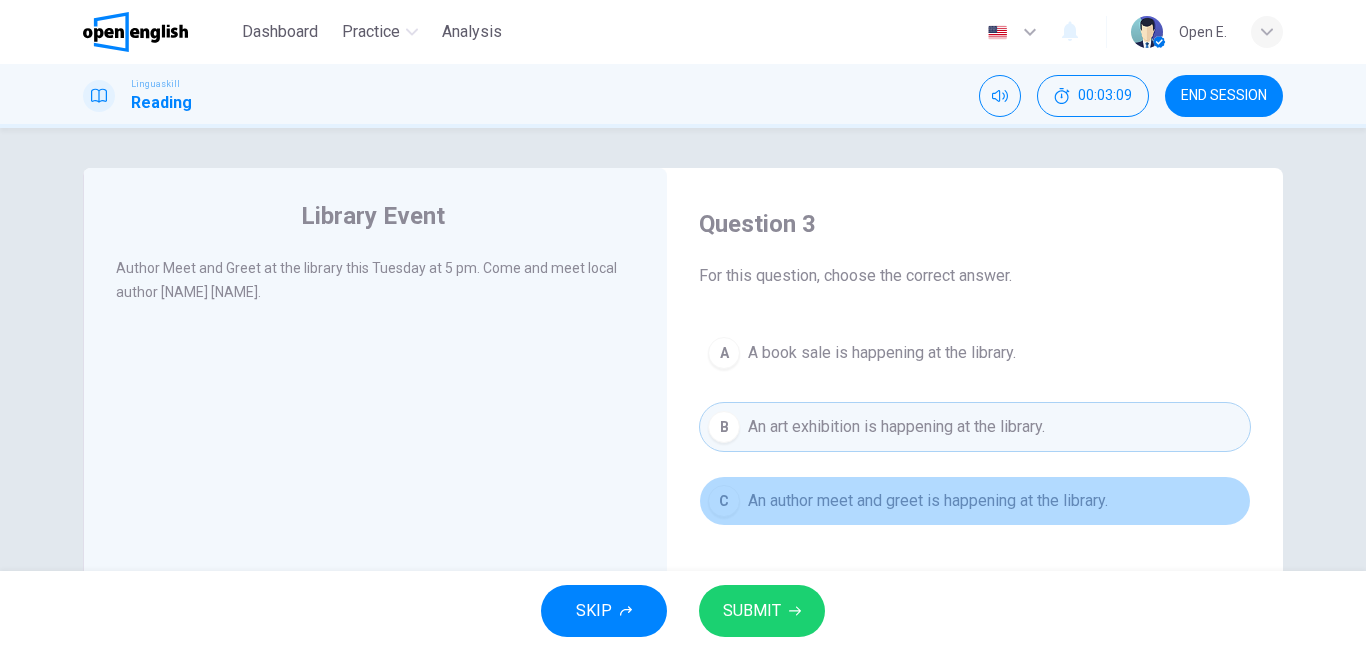 drag, startPoint x: 890, startPoint y: 514, endPoint x: 857, endPoint y: 520, distance: 33.54102 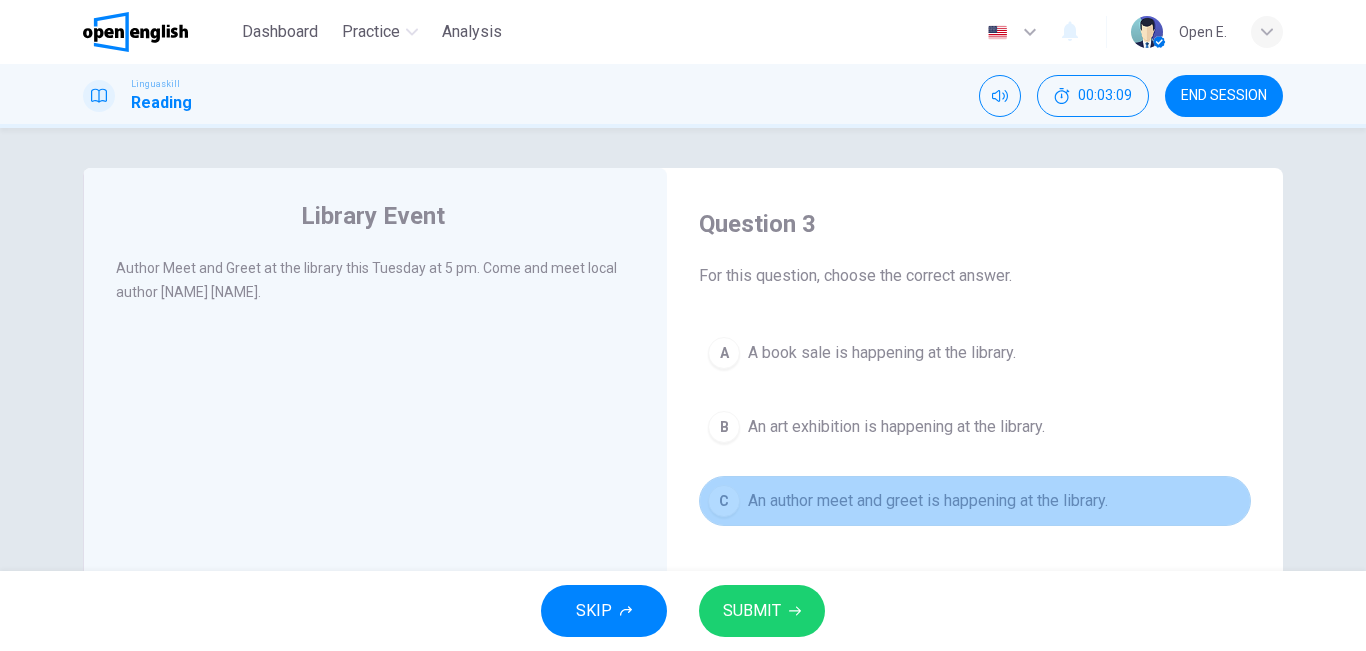 click on "C An author meet and greet is happening at the library." at bounding box center (975, 501) 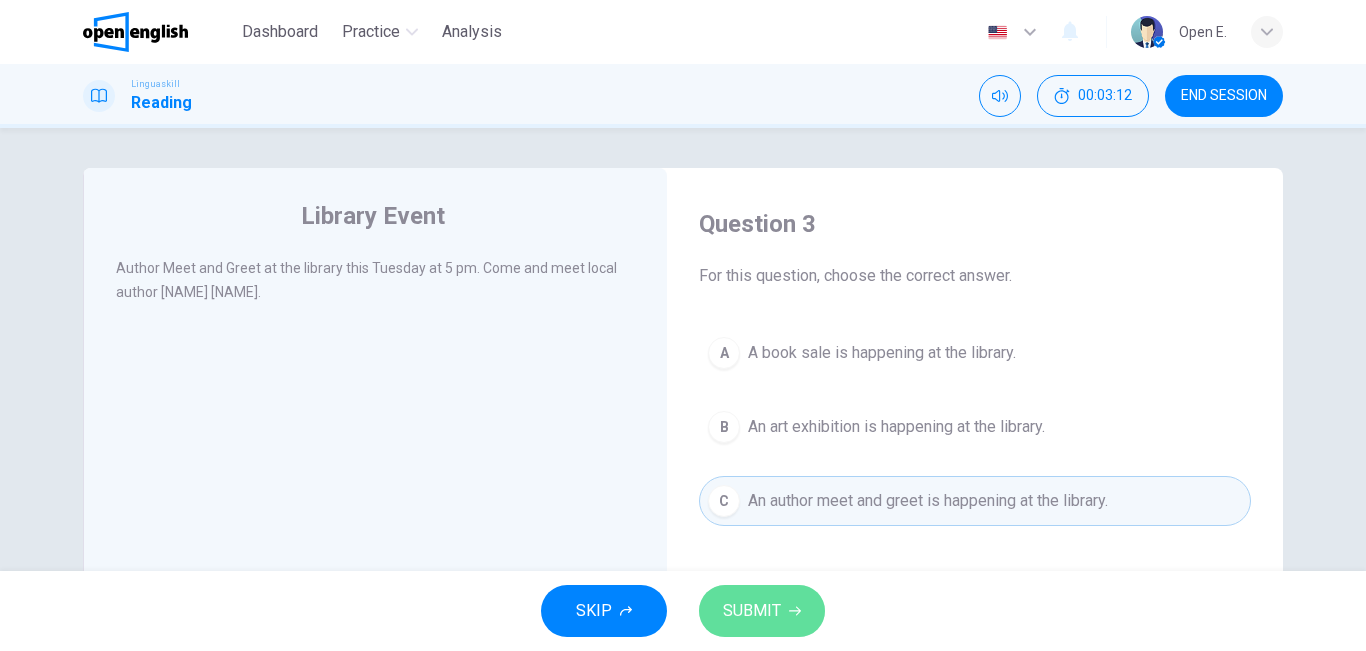 click on "SUBMIT" at bounding box center (762, 611) 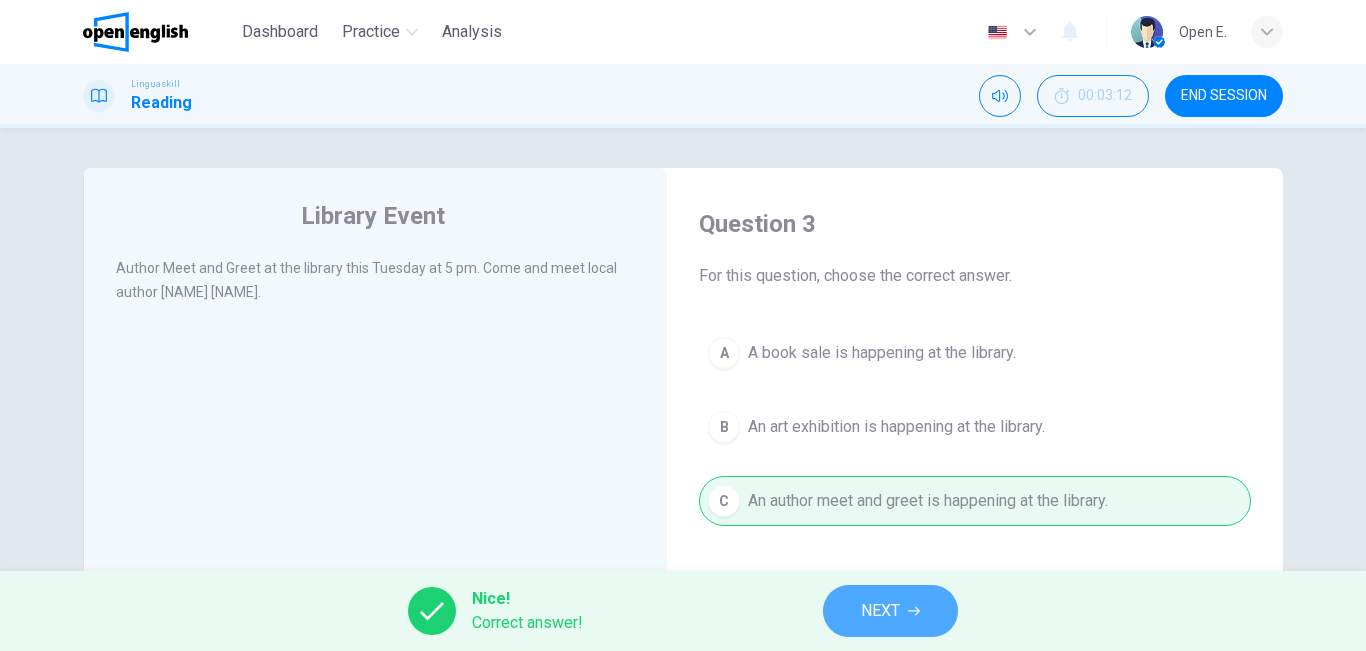 click on "NEXT" at bounding box center [890, 611] 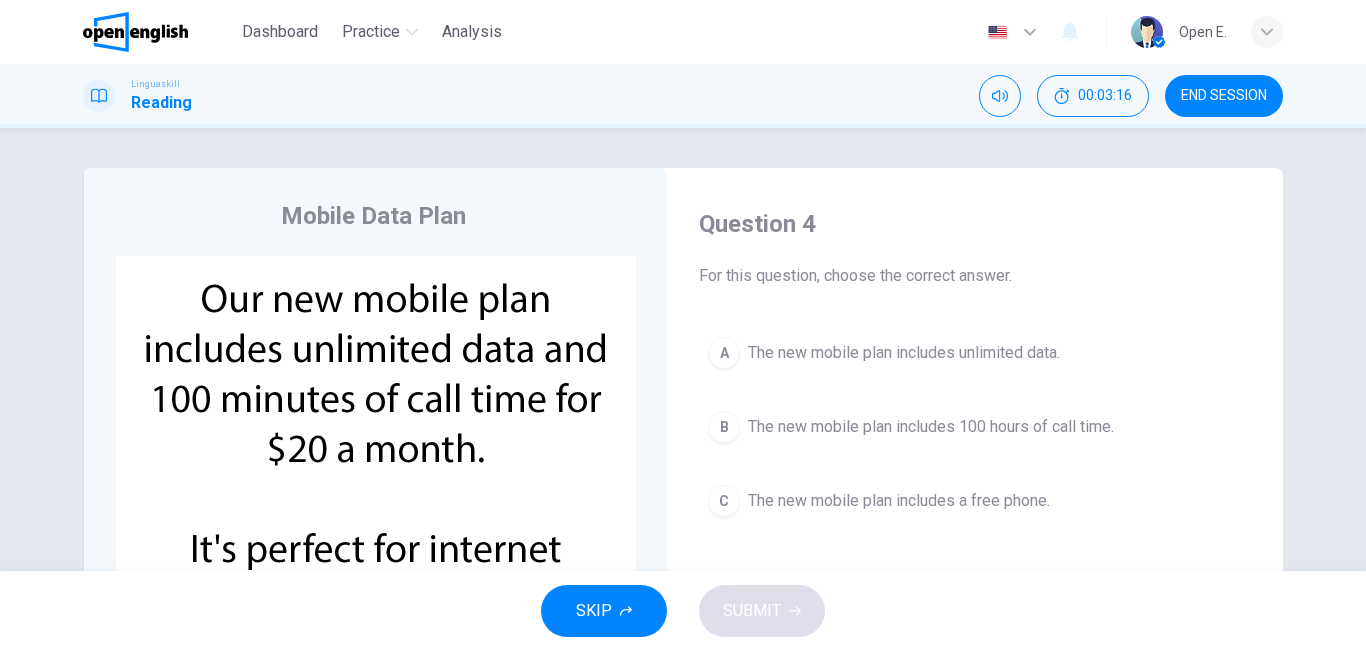 scroll, scrollTop: 4, scrollLeft: 0, axis: vertical 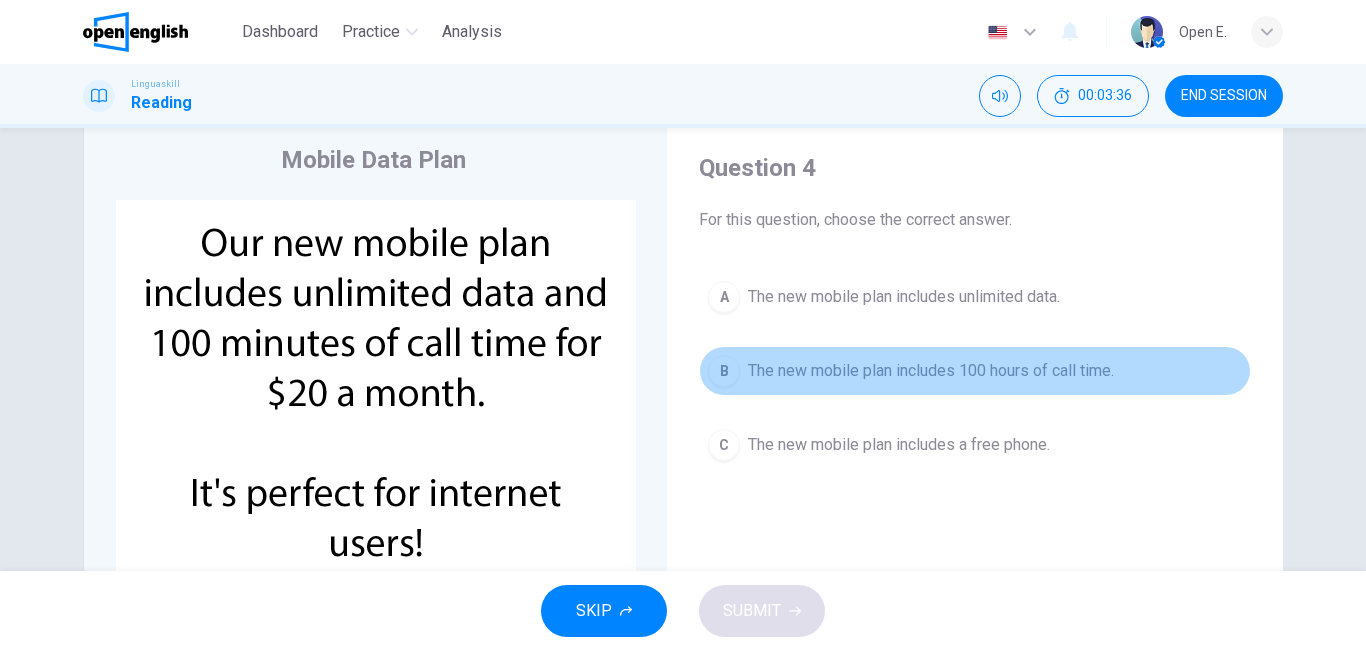 click on "The new mobile plan includes 100 hours of call time." at bounding box center [931, 371] 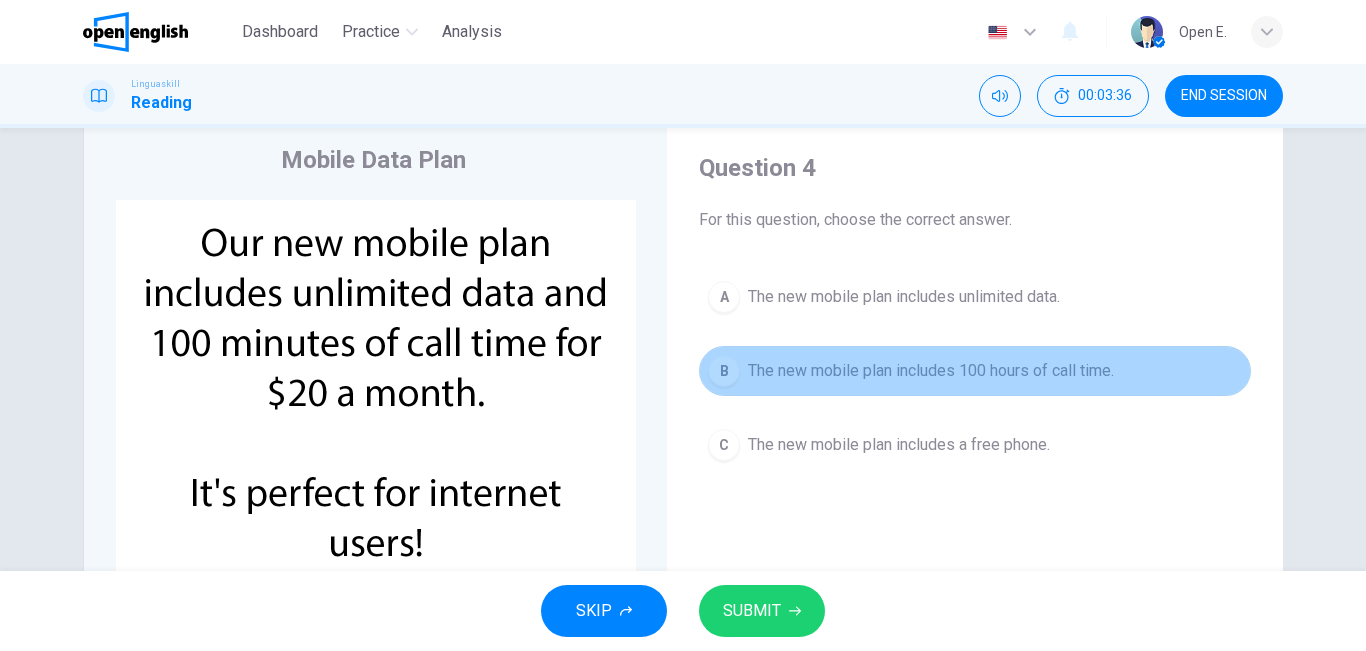click on "The new mobile plan includes 100 hours of call time." at bounding box center [931, 371] 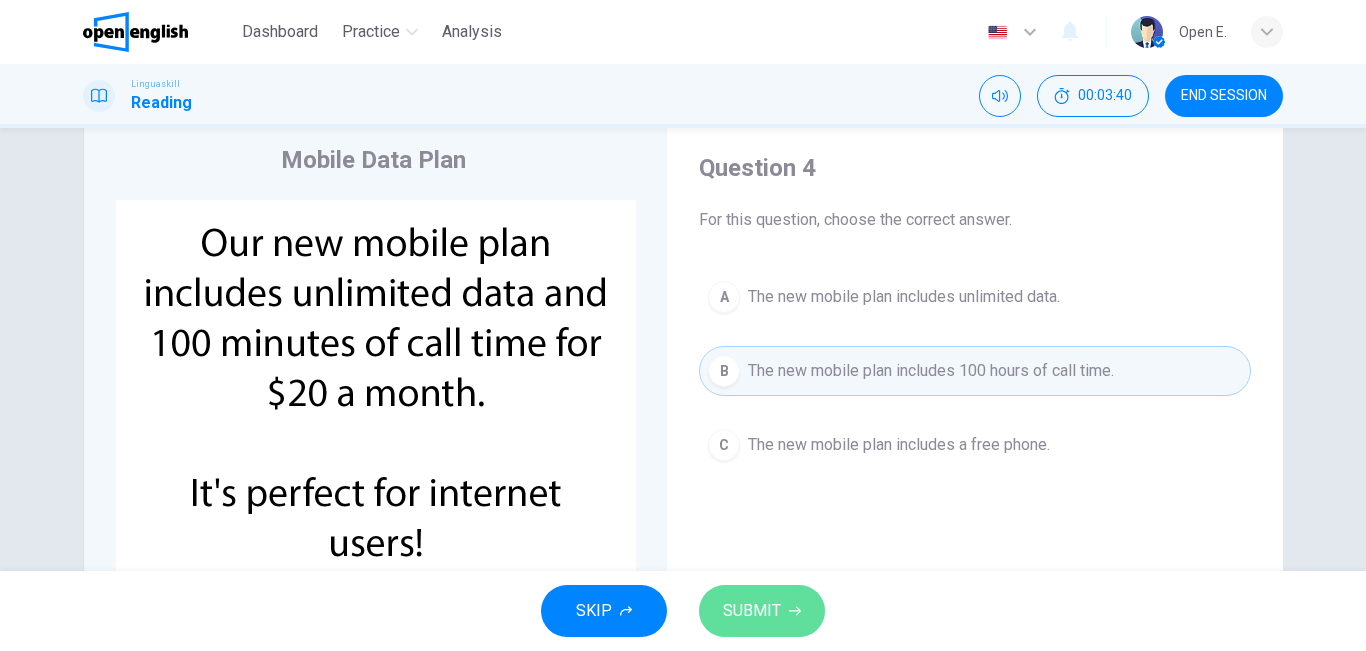 click on "SUBMIT" at bounding box center (752, 611) 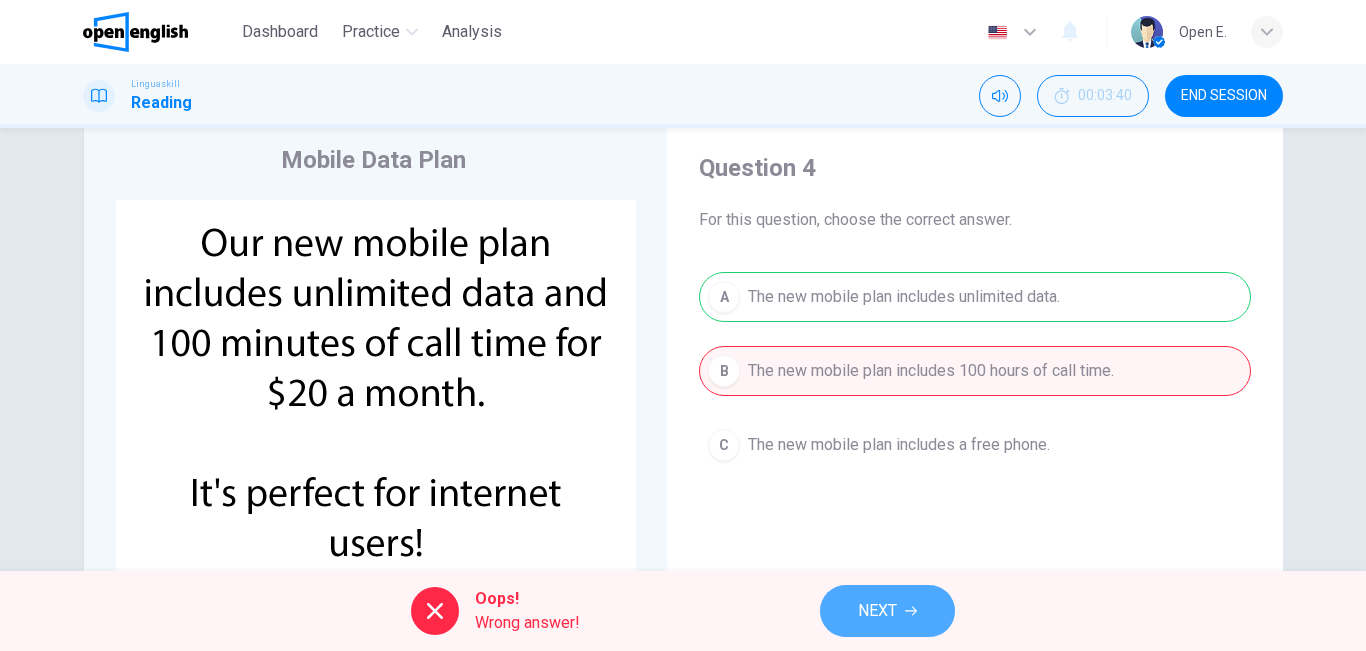 click 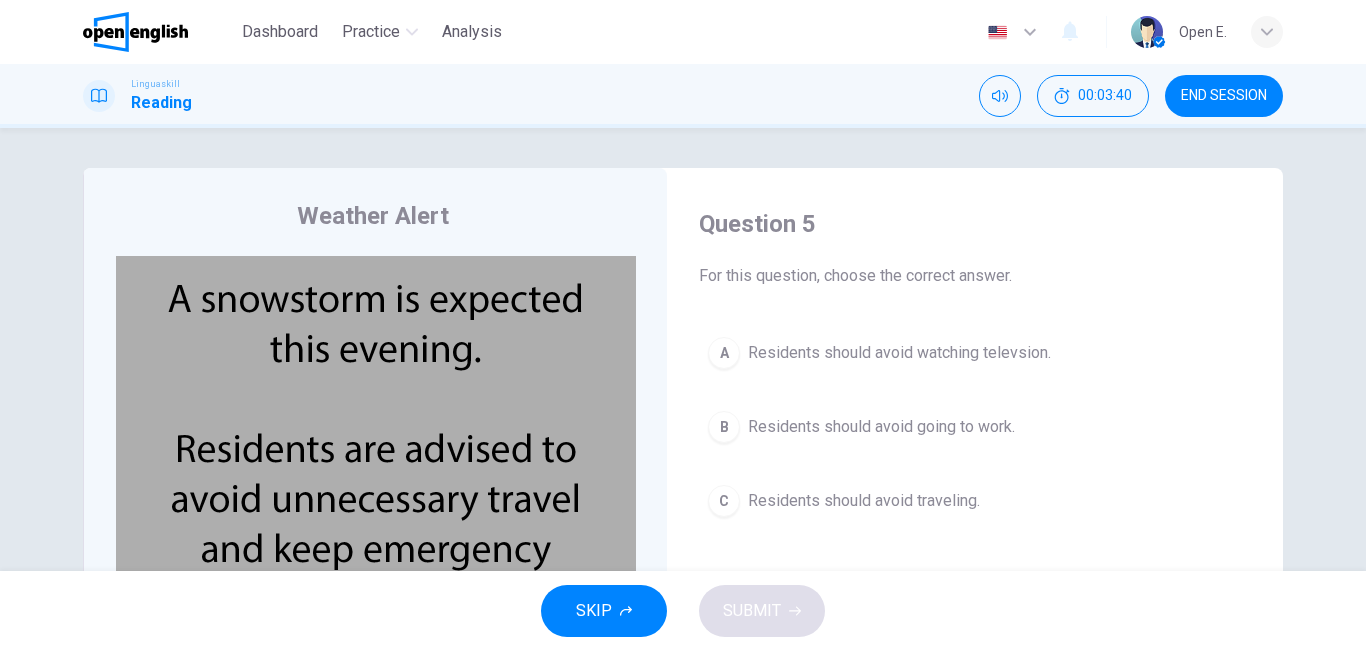 drag, startPoint x: 899, startPoint y: 598, endPoint x: 916, endPoint y: 442, distance: 156.92355 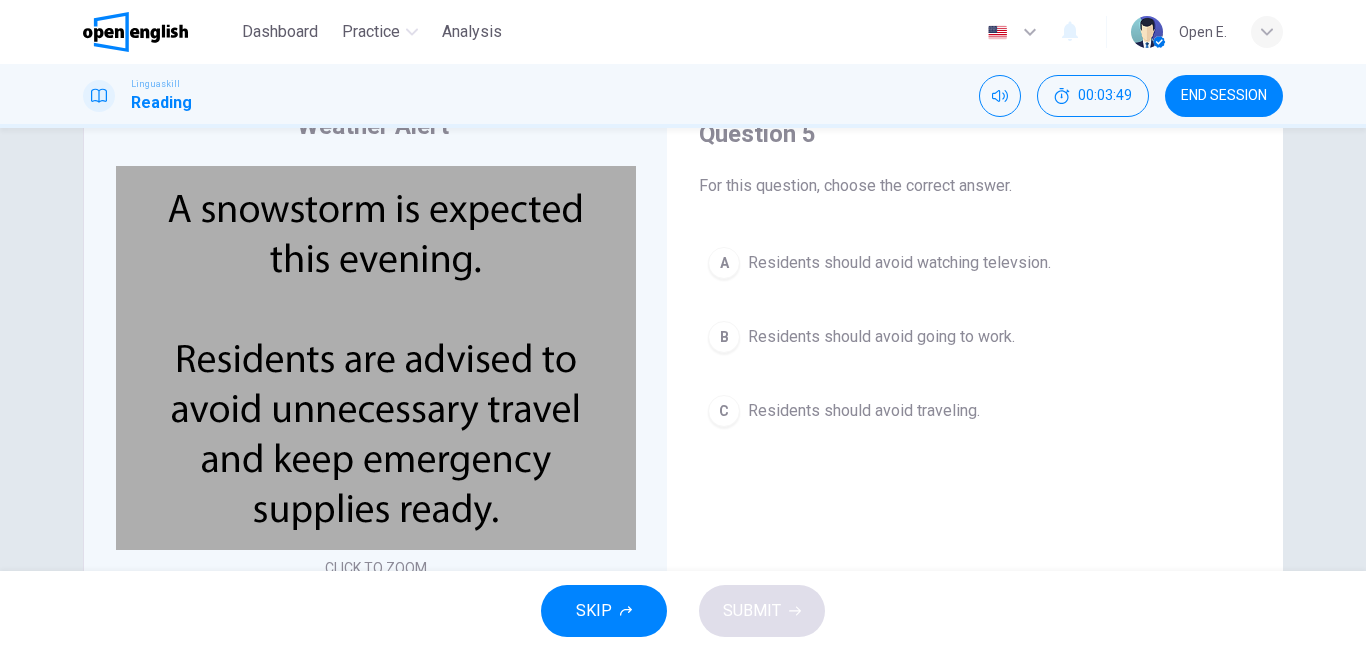 scroll, scrollTop: 92, scrollLeft: 0, axis: vertical 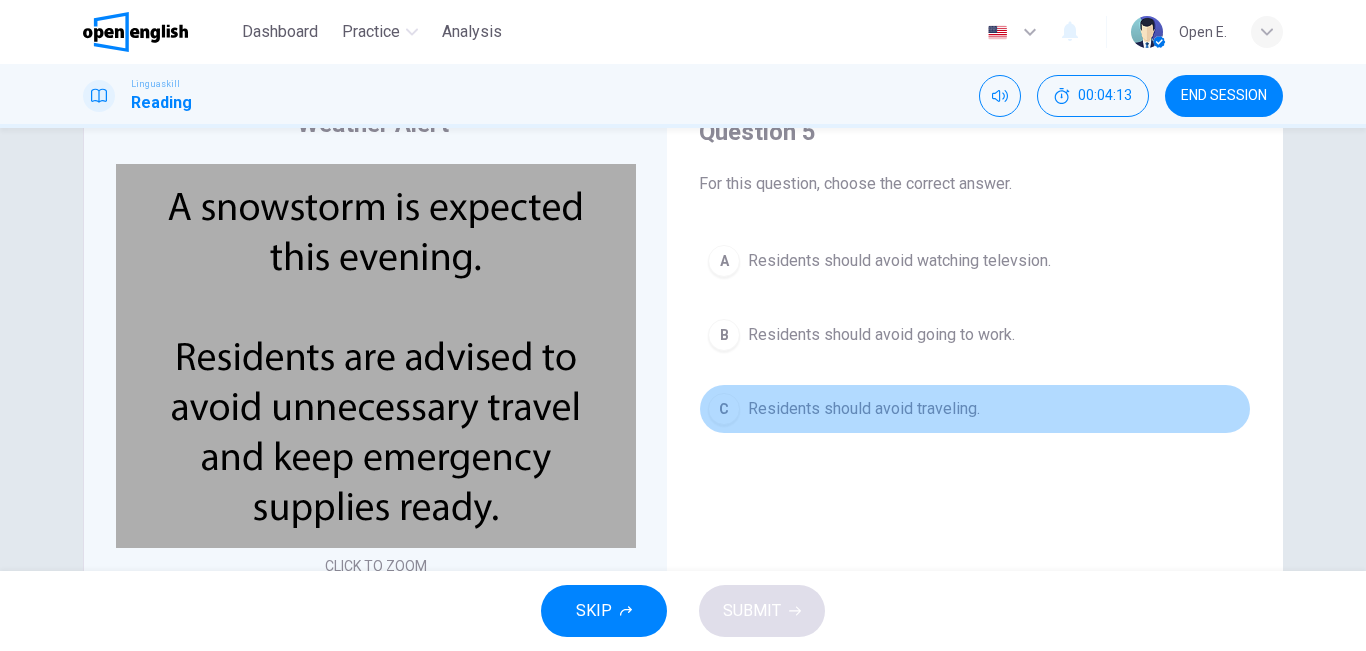 click on "Residents should avoid traveling." at bounding box center (864, 409) 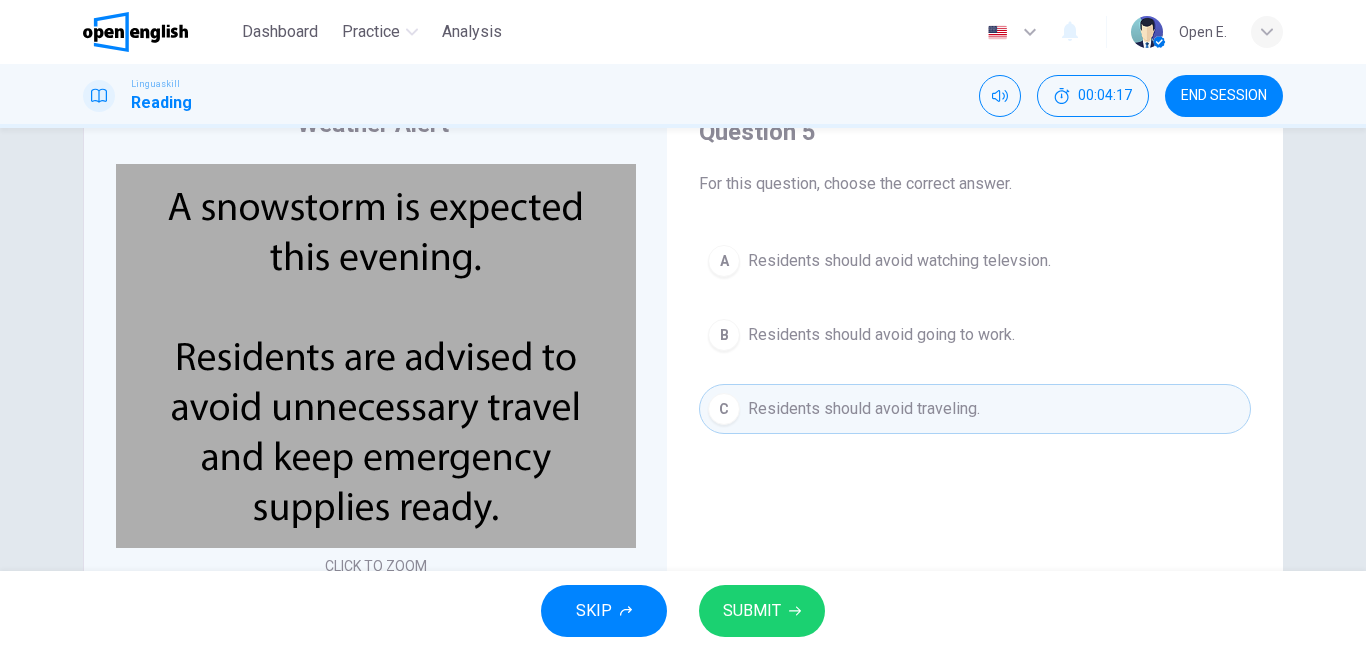 click on "SUBMIT" at bounding box center (752, 611) 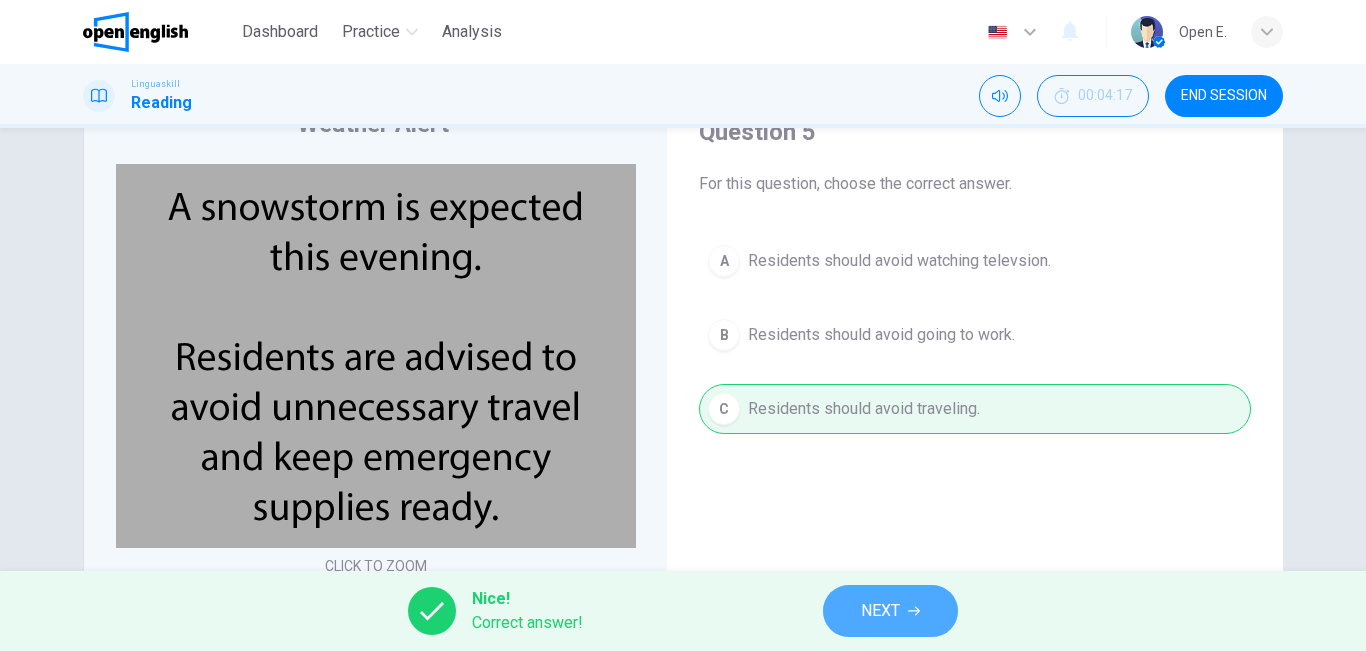 click on "NEXT" at bounding box center (890, 611) 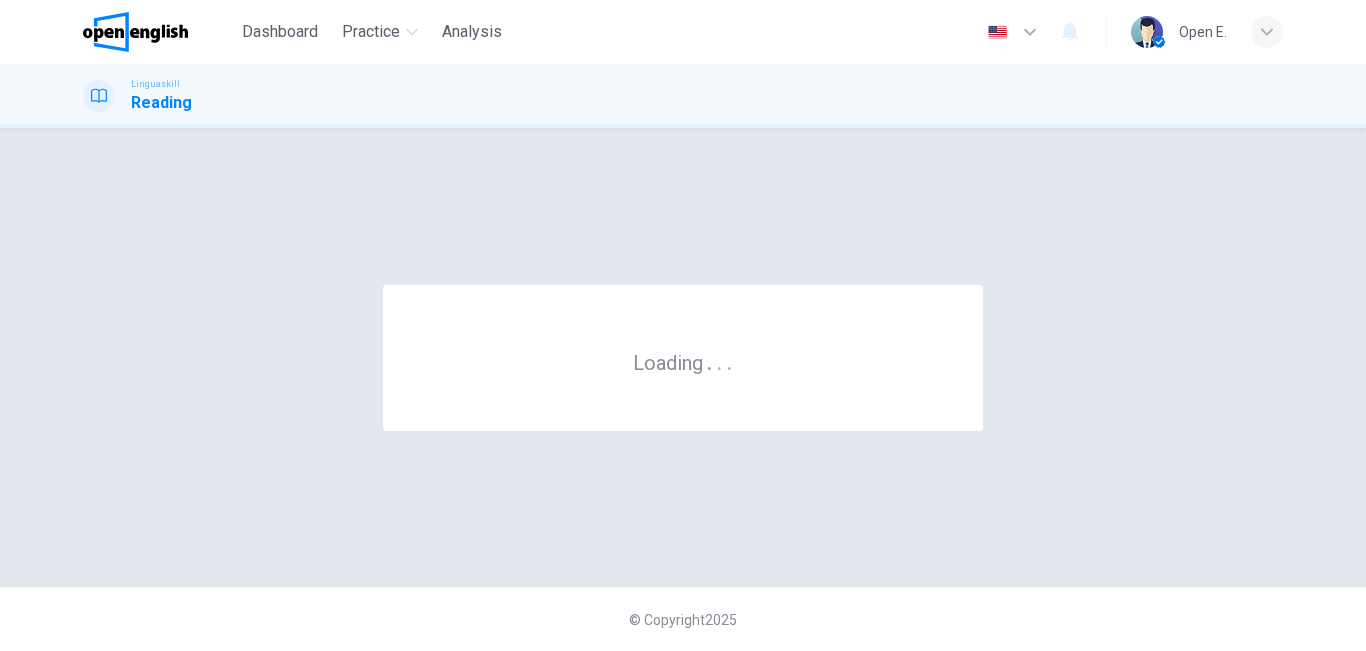 scroll, scrollTop: 0, scrollLeft: 0, axis: both 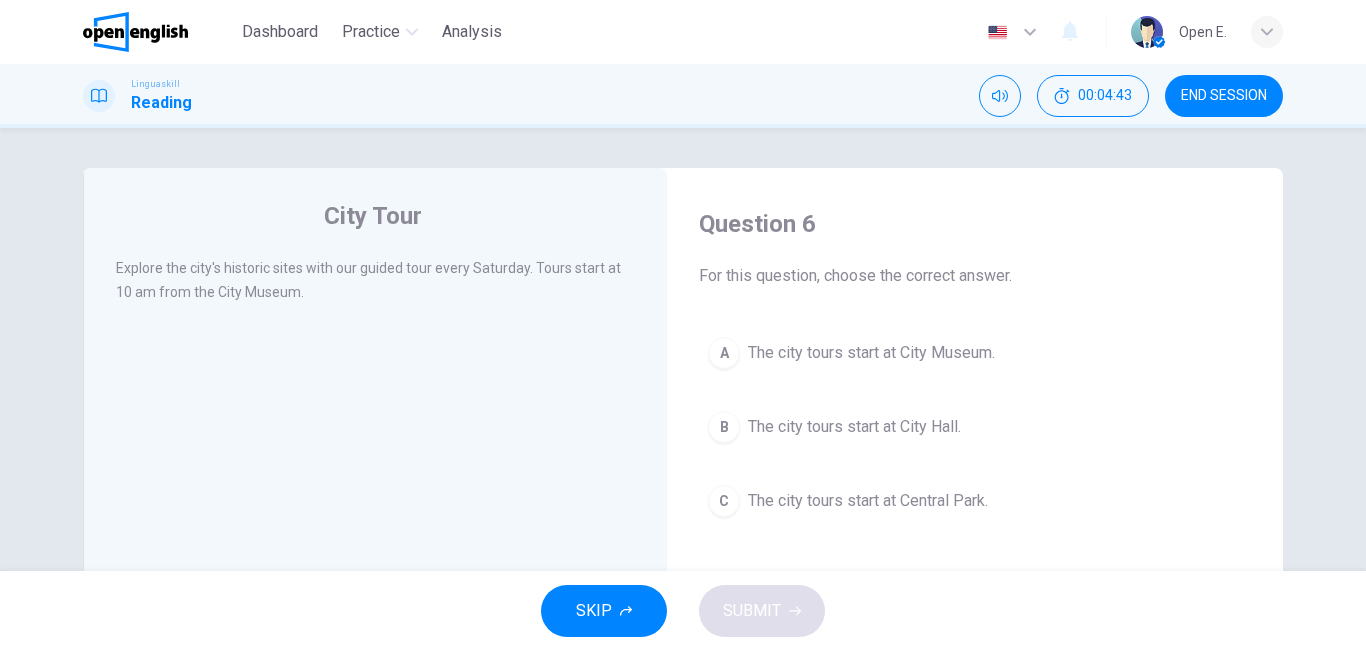 click on "The city tours start at City Museum." at bounding box center (871, 353) 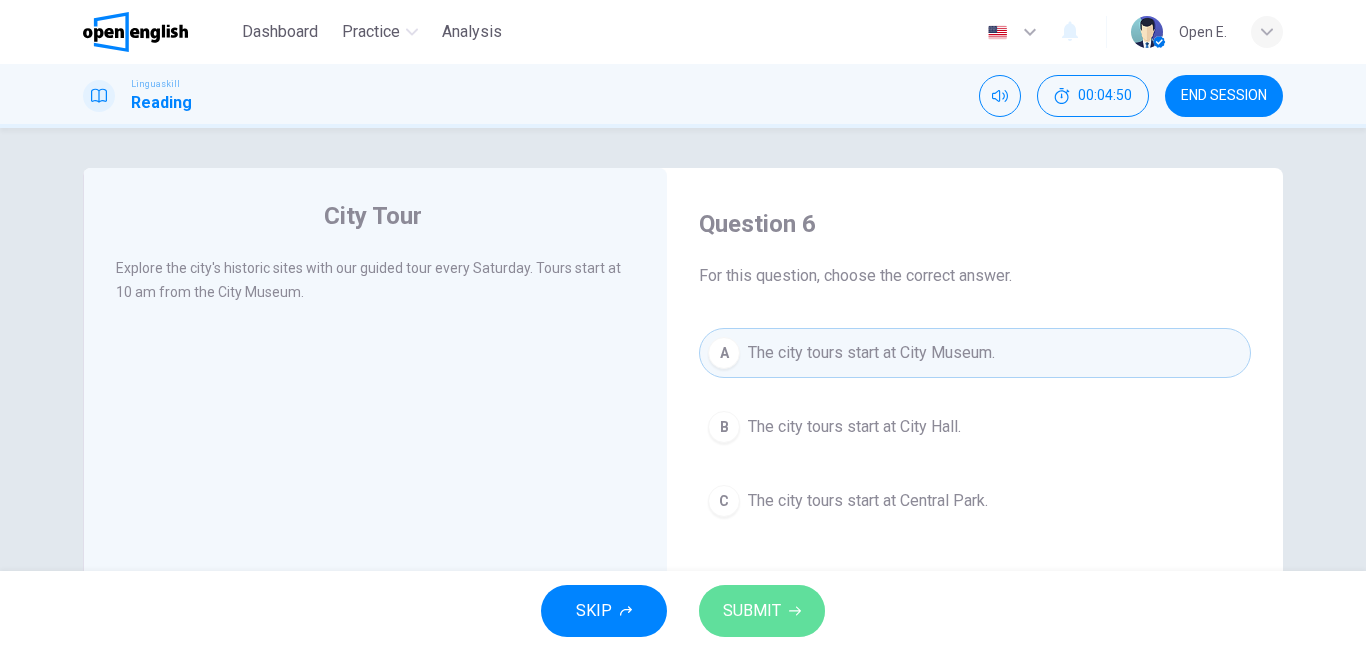 click on "SUBMIT" at bounding box center (752, 611) 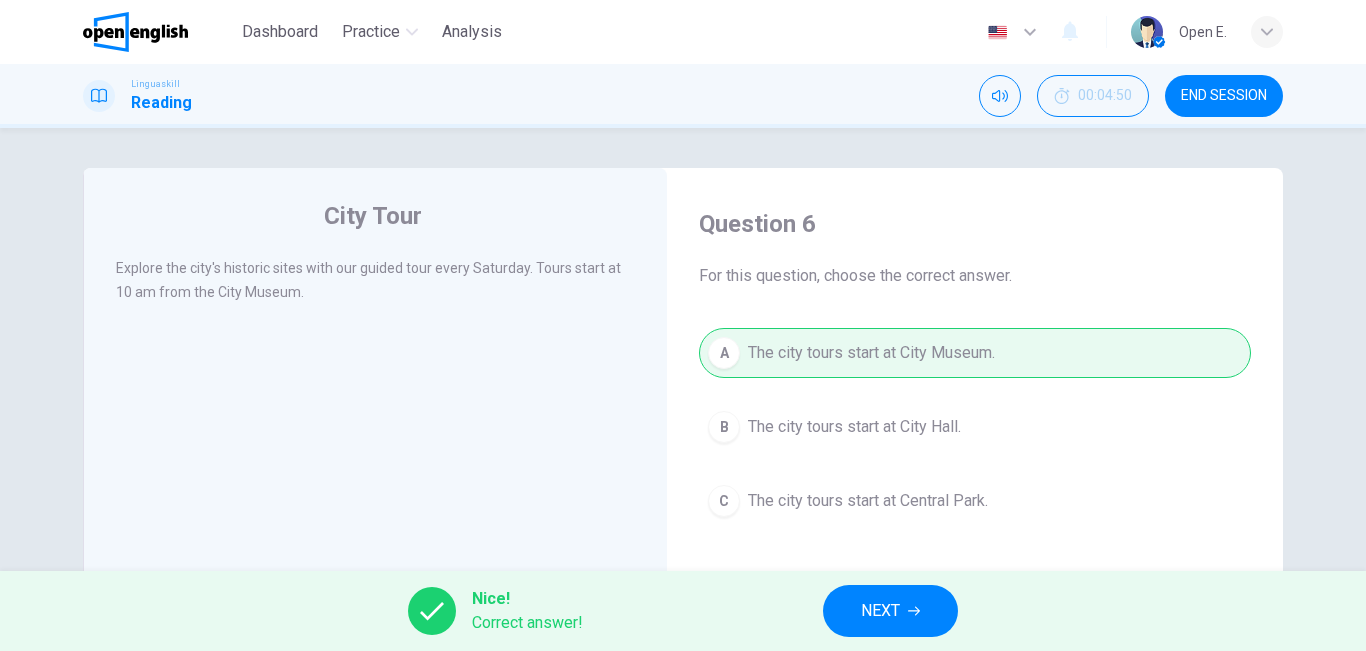 click on "NEXT" at bounding box center (890, 611) 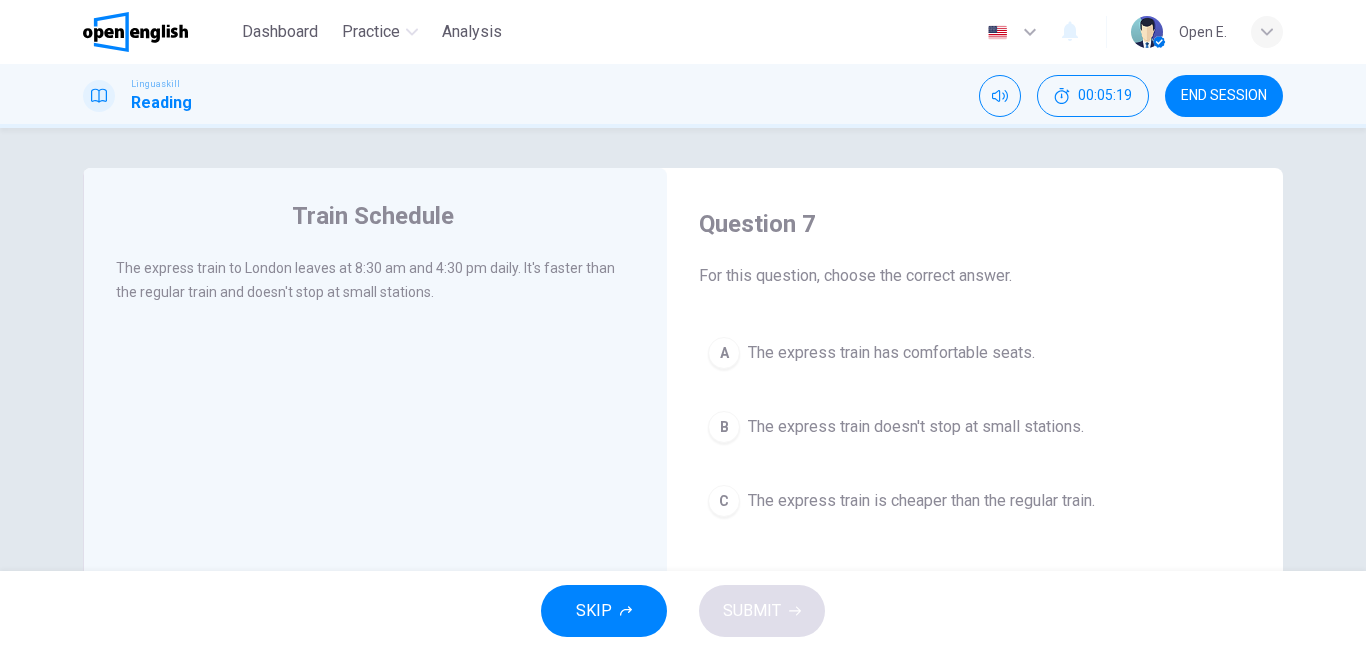 click on "The express train doesn't stop at small stations." at bounding box center [916, 427] 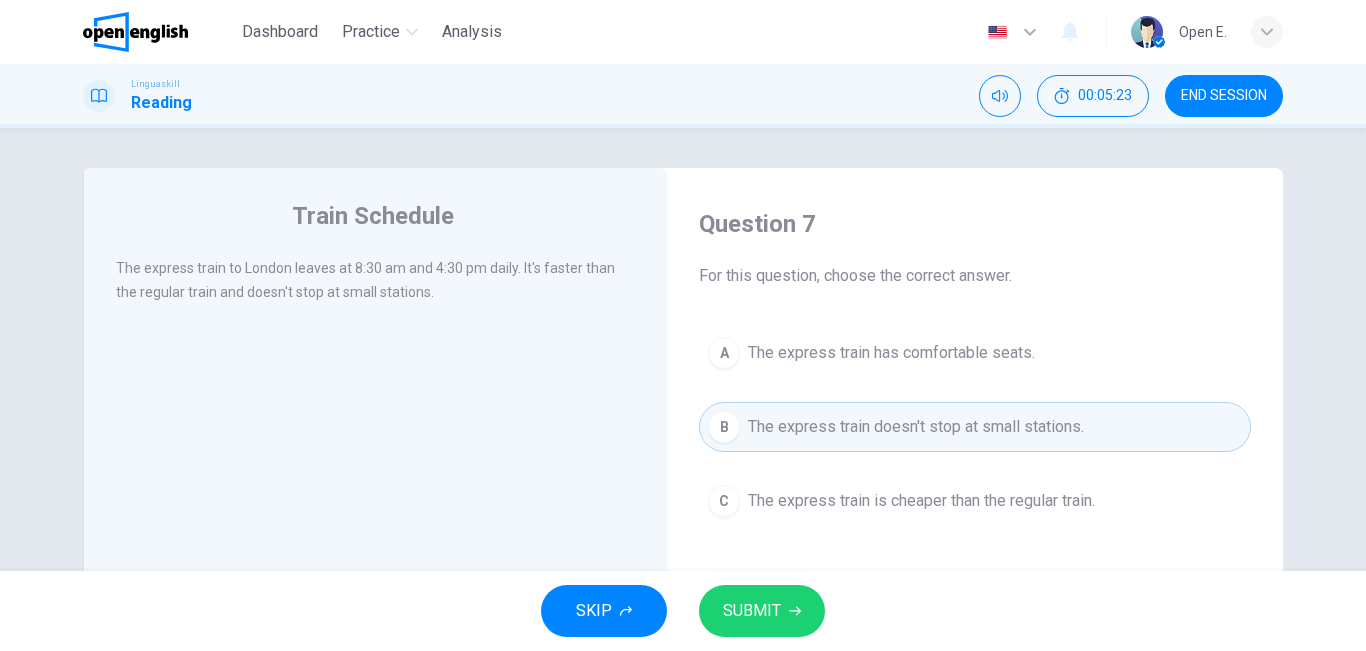 click on "SUBMIT" at bounding box center (762, 611) 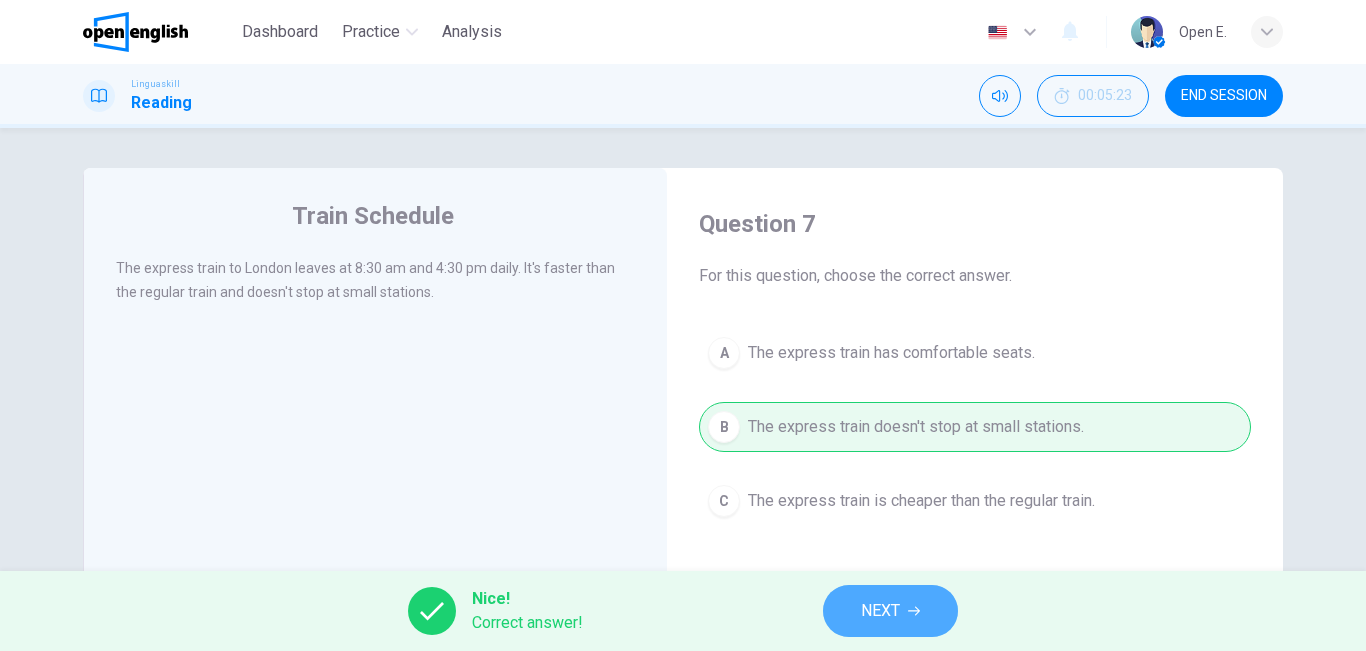 click on "NEXT" at bounding box center (890, 611) 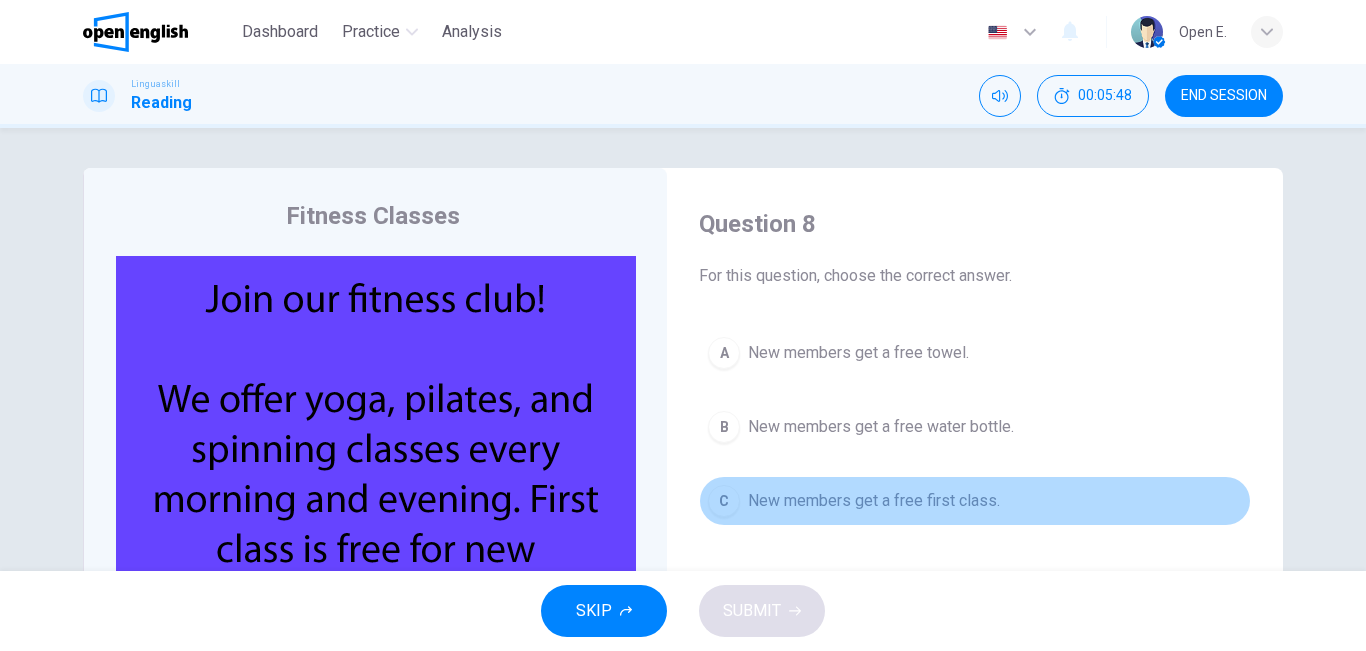 click on "New members get a free first class." at bounding box center [874, 501] 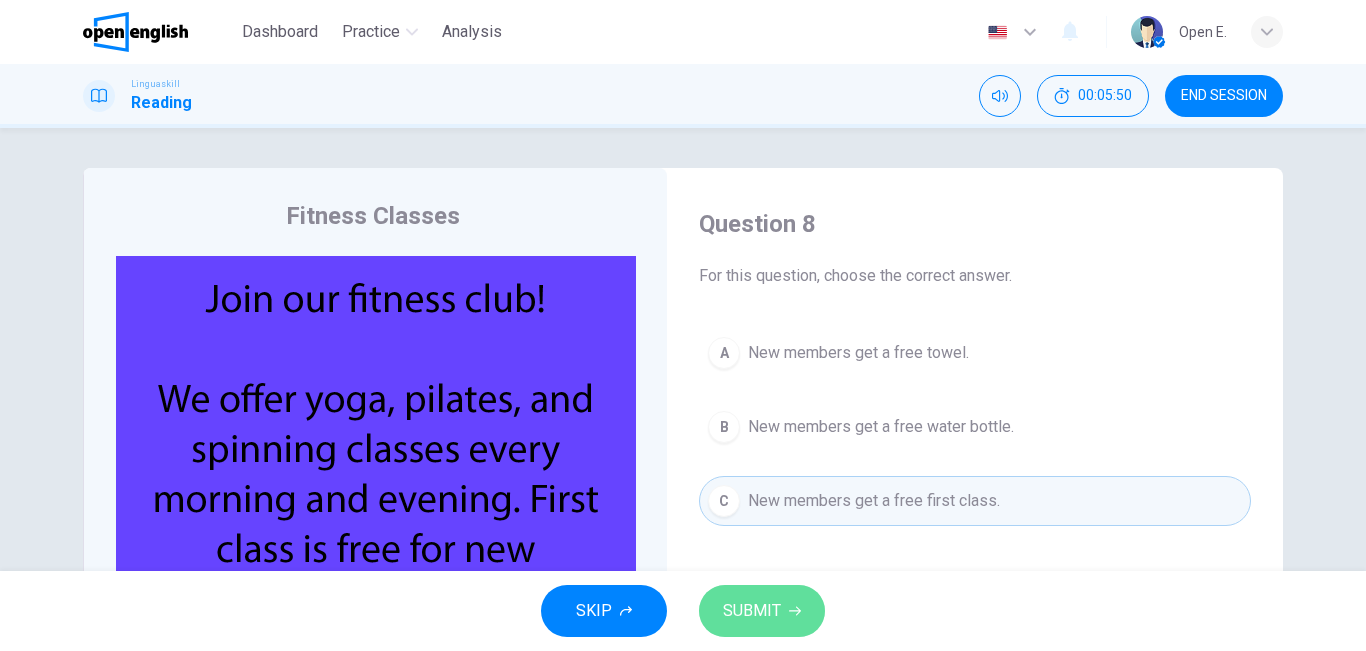 click on "SUBMIT" at bounding box center [762, 611] 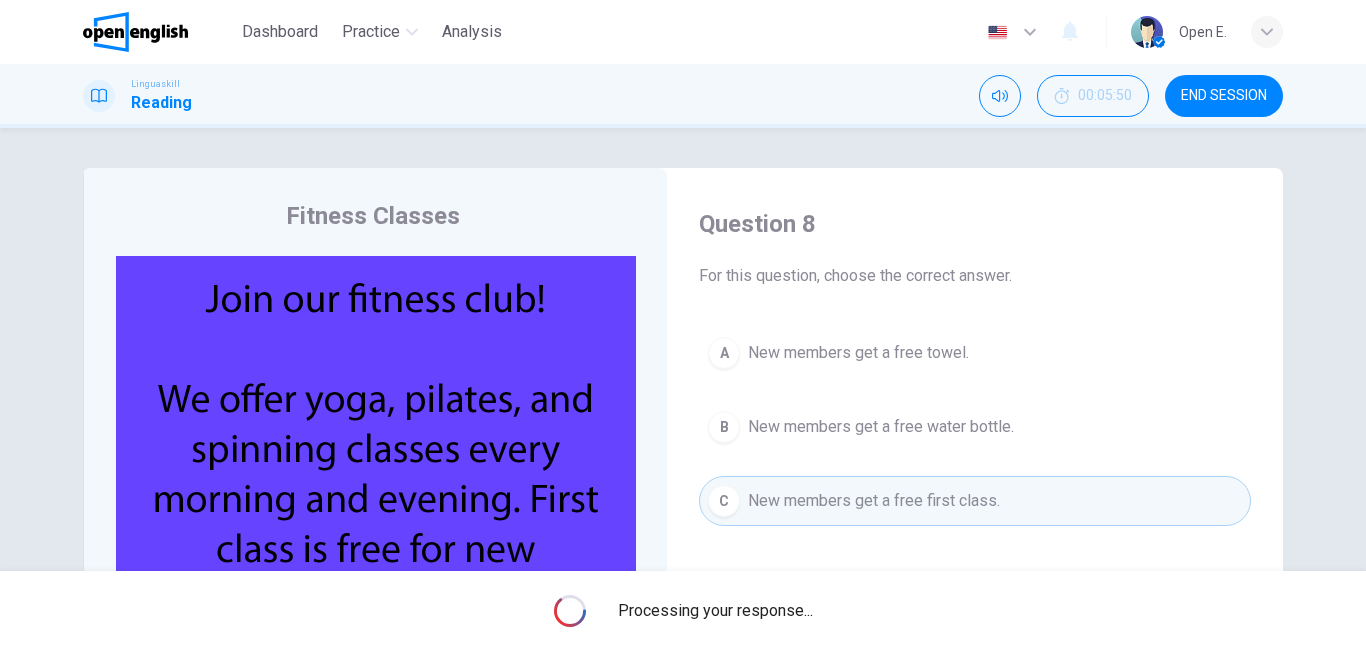 click on "Processing your response..." at bounding box center [715, 611] 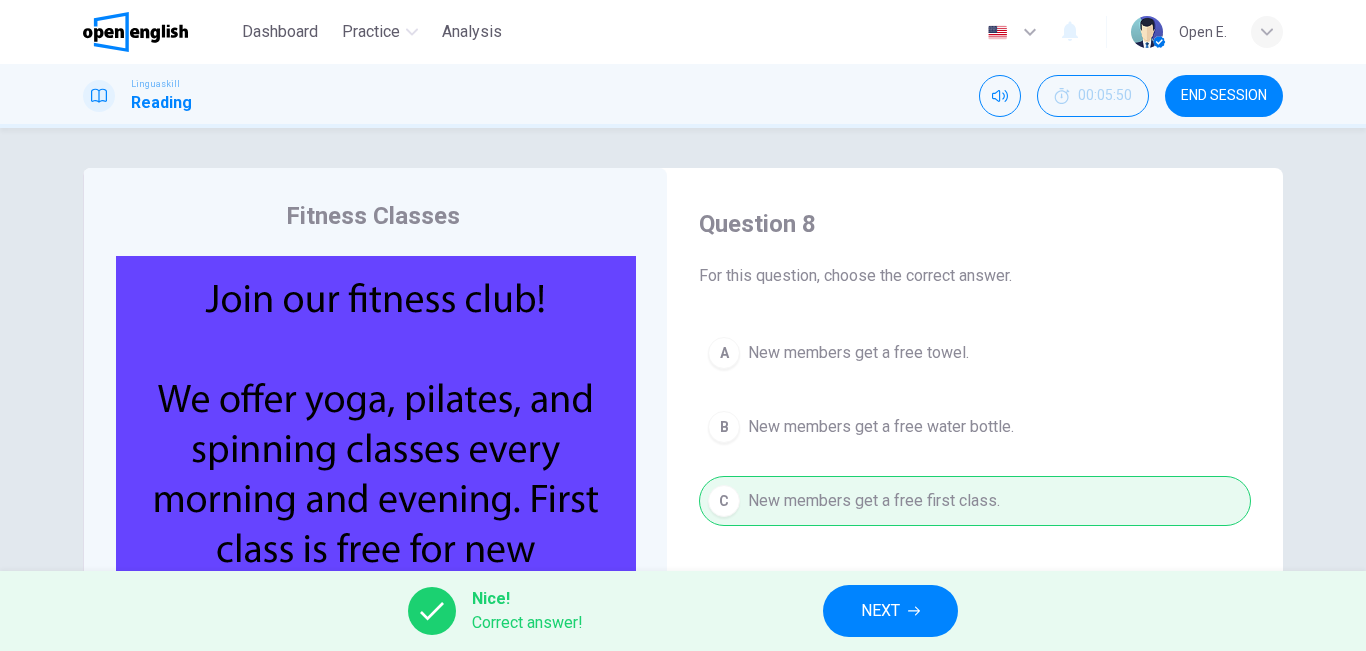 click on "NEXT" at bounding box center (880, 611) 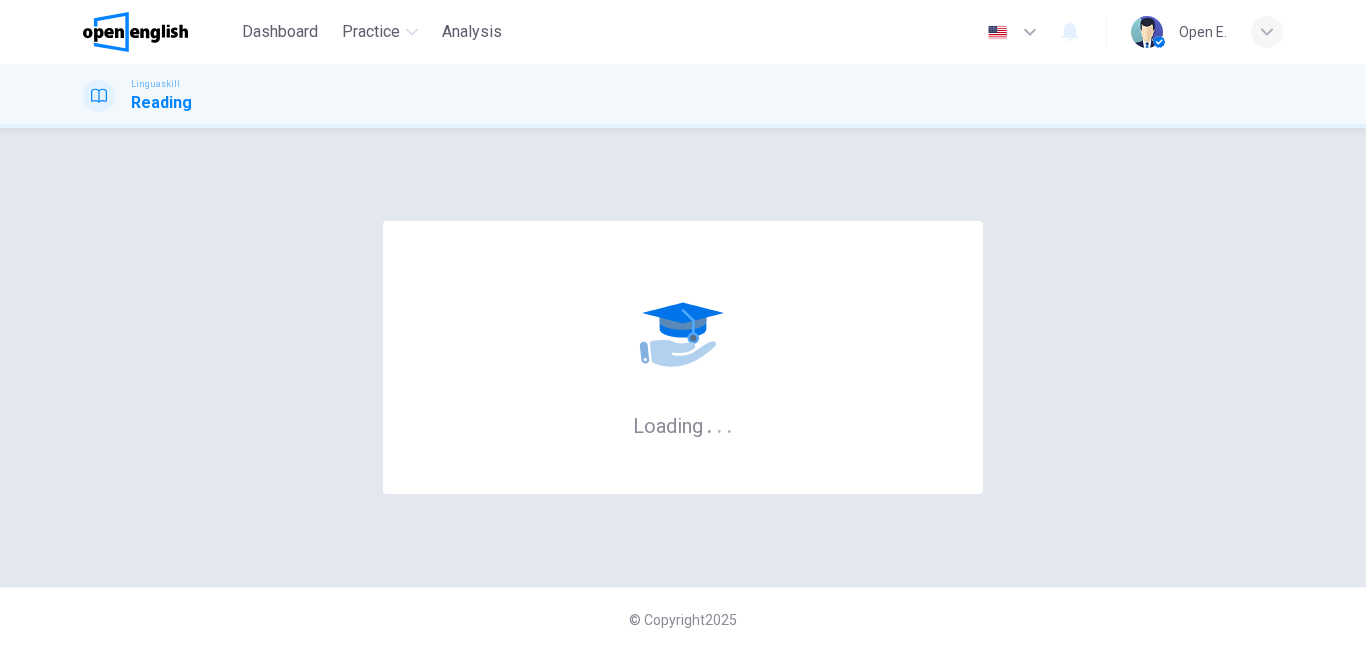 click on "© Copyright  2025" at bounding box center [683, 619] 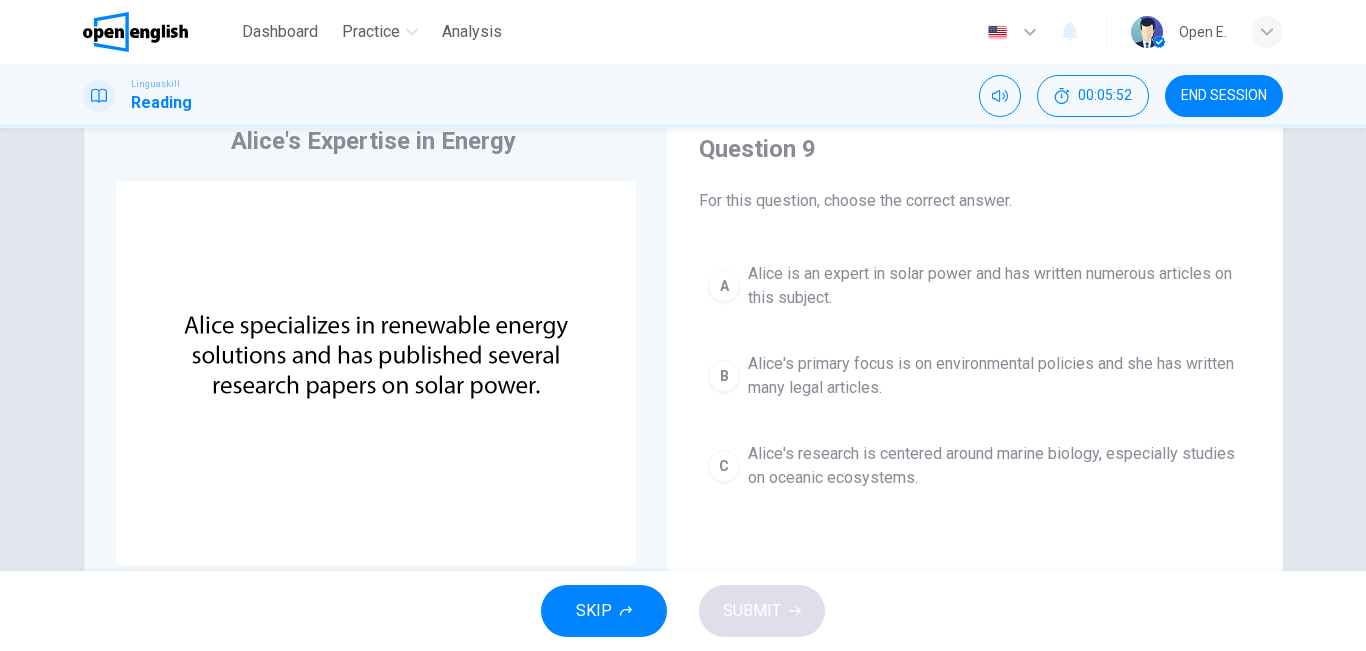 scroll, scrollTop: 80, scrollLeft: 0, axis: vertical 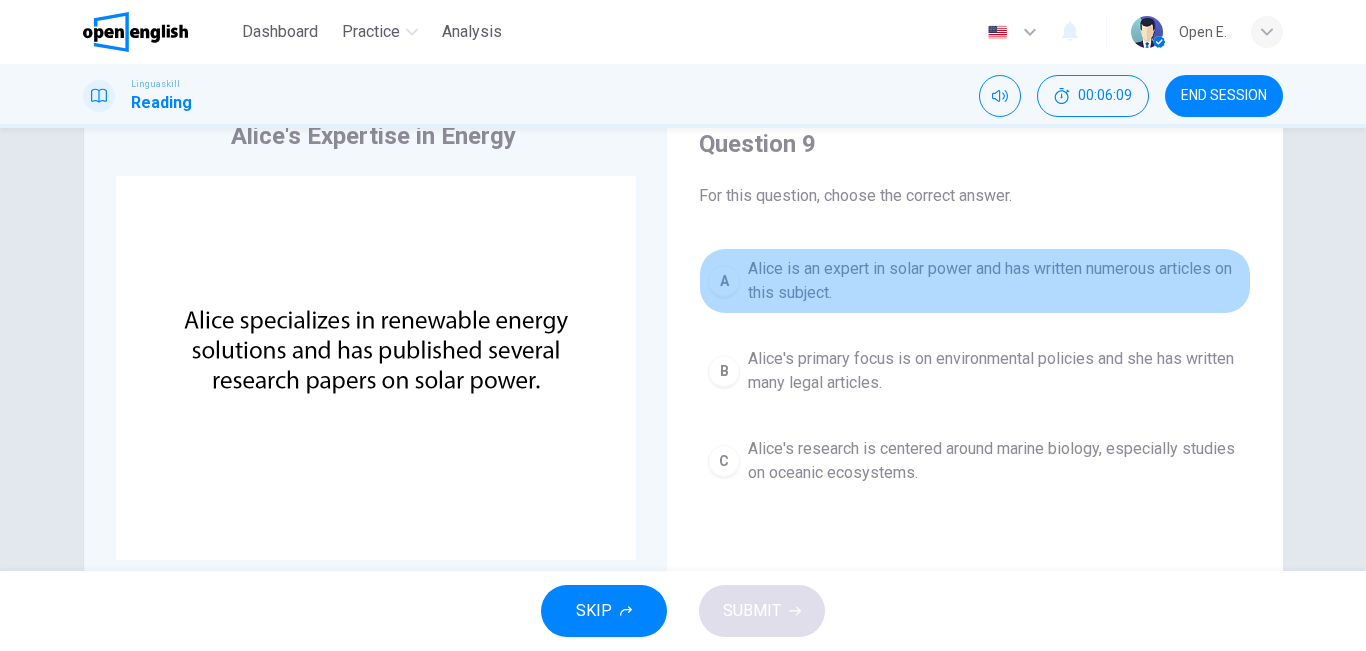 click on "Alice is an expert in solar power and has written numerous articles on this subject." at bounding box center (995, 281) 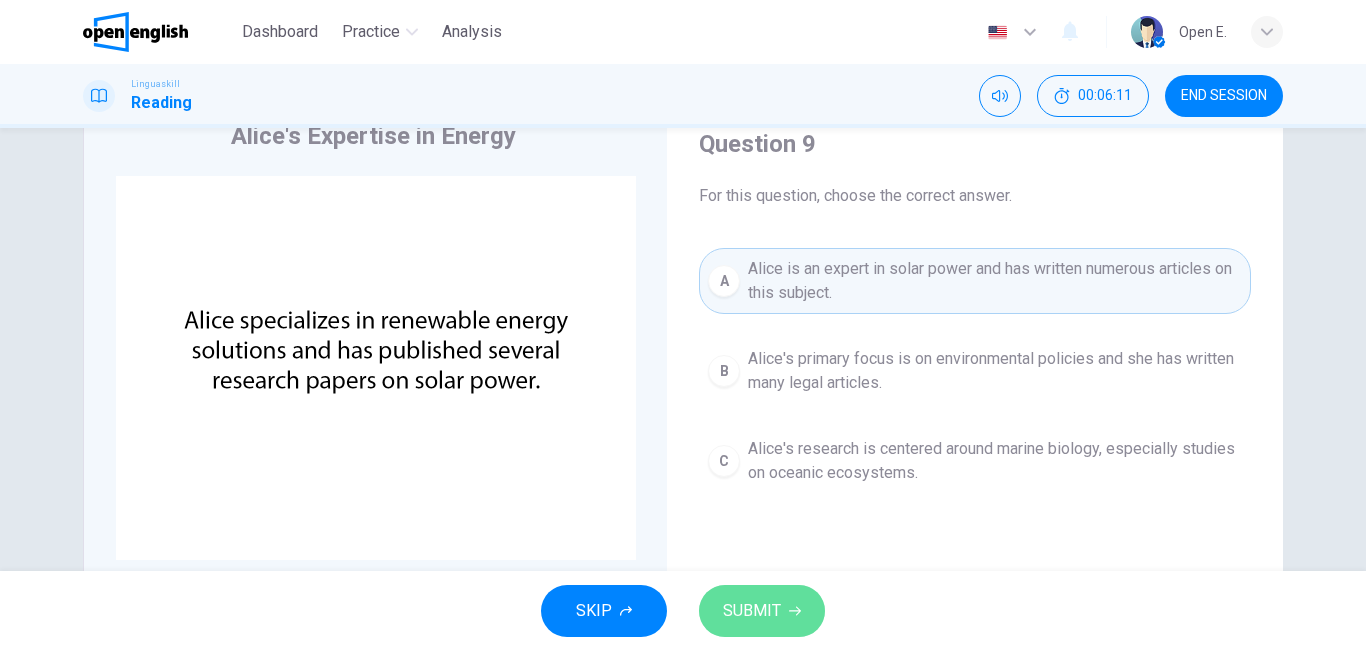 click on "SUBMIT" at bounding box center (752, 611) 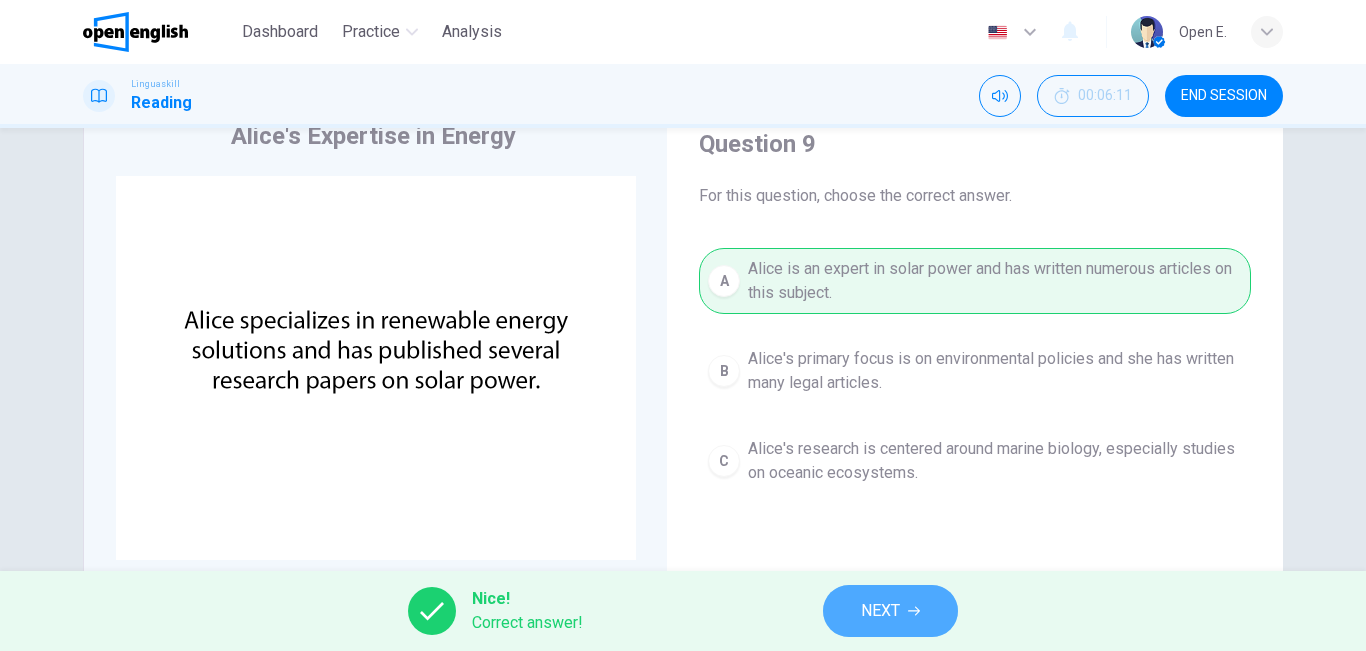 click on "NEXT" at bounding box center (890, 611) 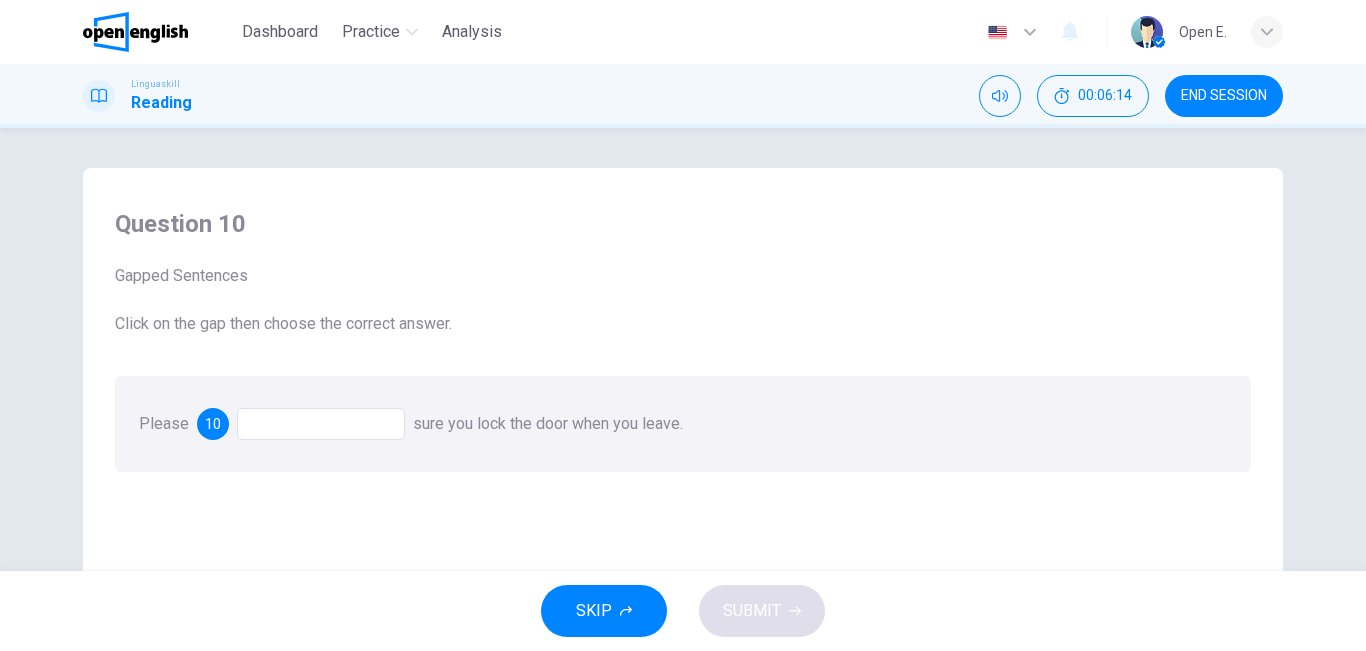 click at bounding box center (321, 424) 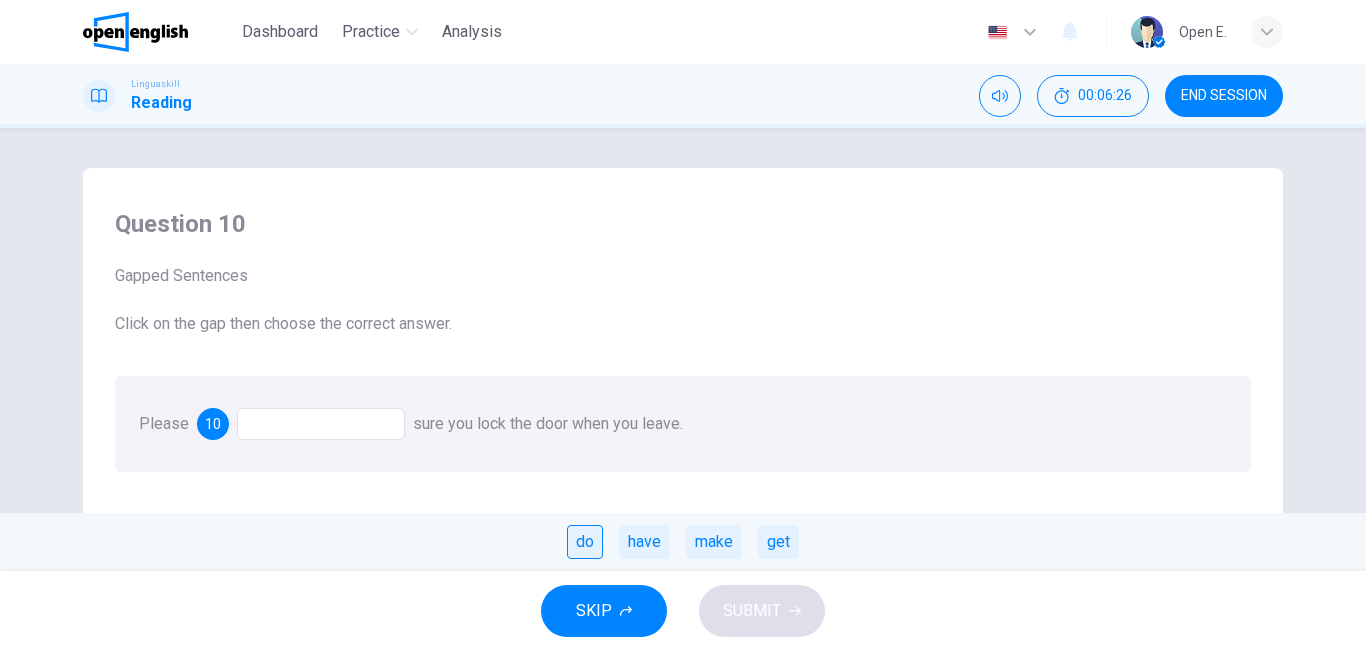click on "do" at bounding box center (585, 542) 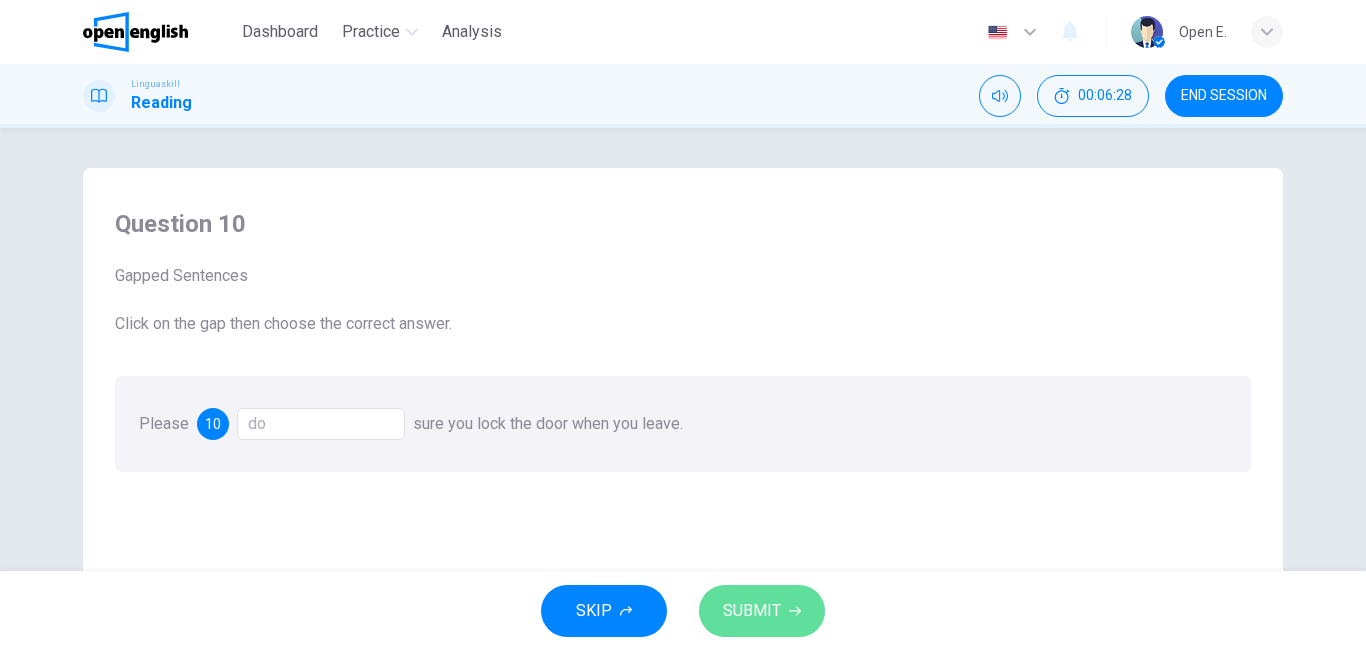click on "SUBMIT" at bounding box center [752, 611] 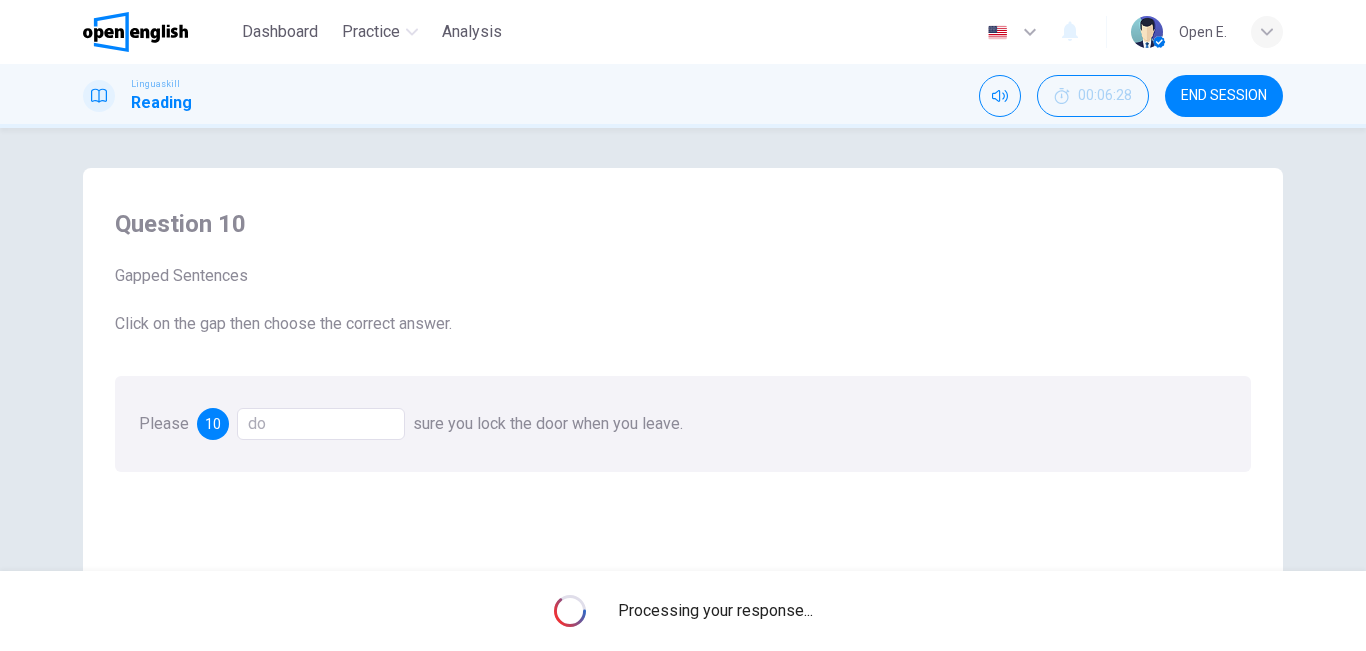 click on "Processing your response..." at bounding box center [715, 611] 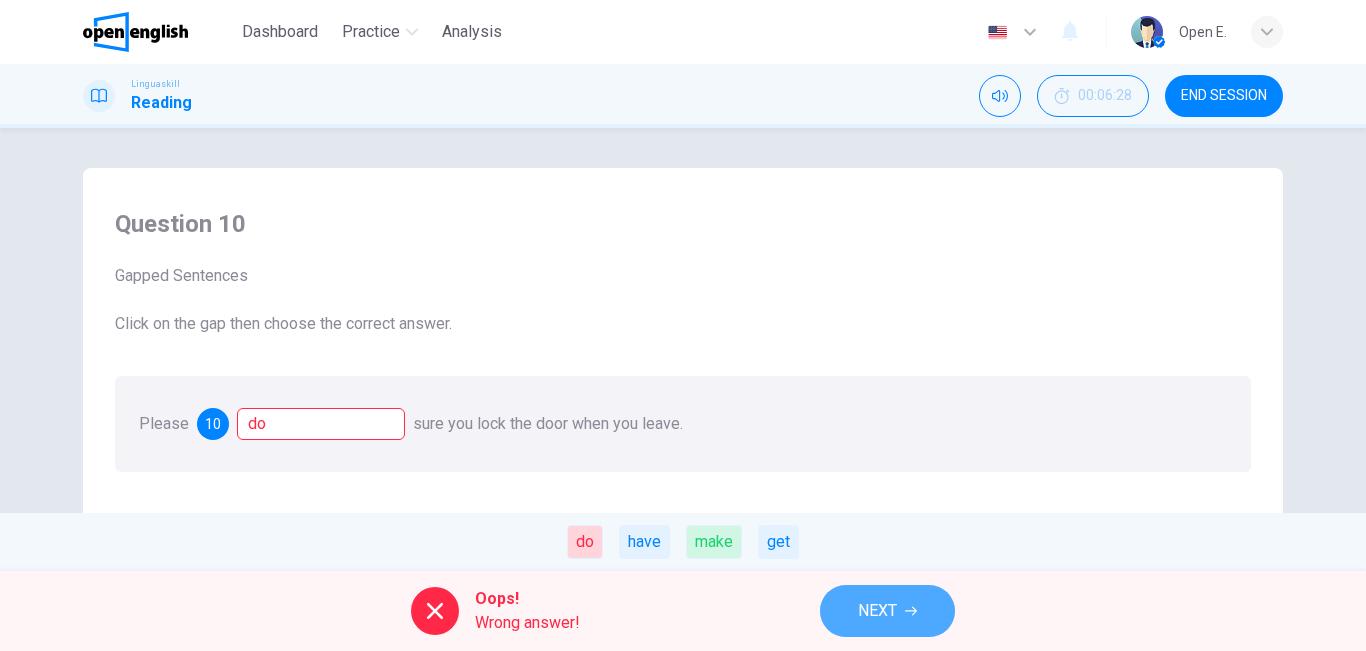 click on "NEXT" at bounding box center [887, 611] 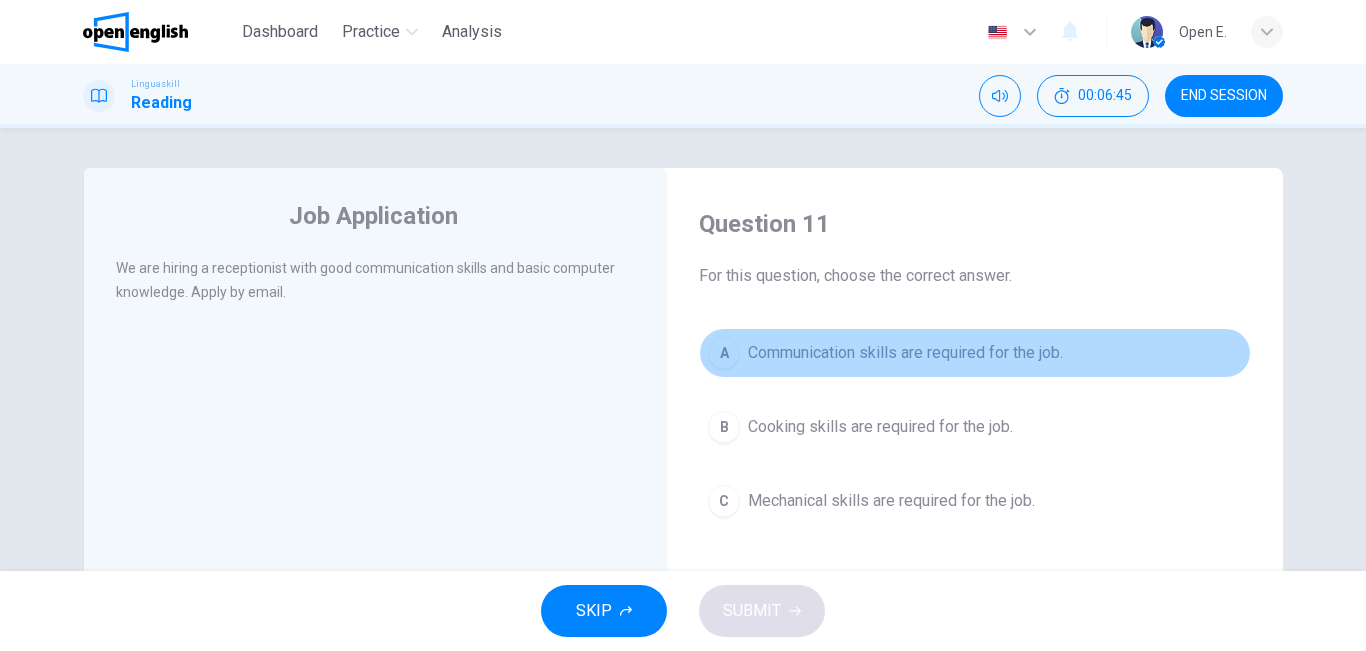 click on "Communication skills are required for the job." at bounding box center [905, 353] 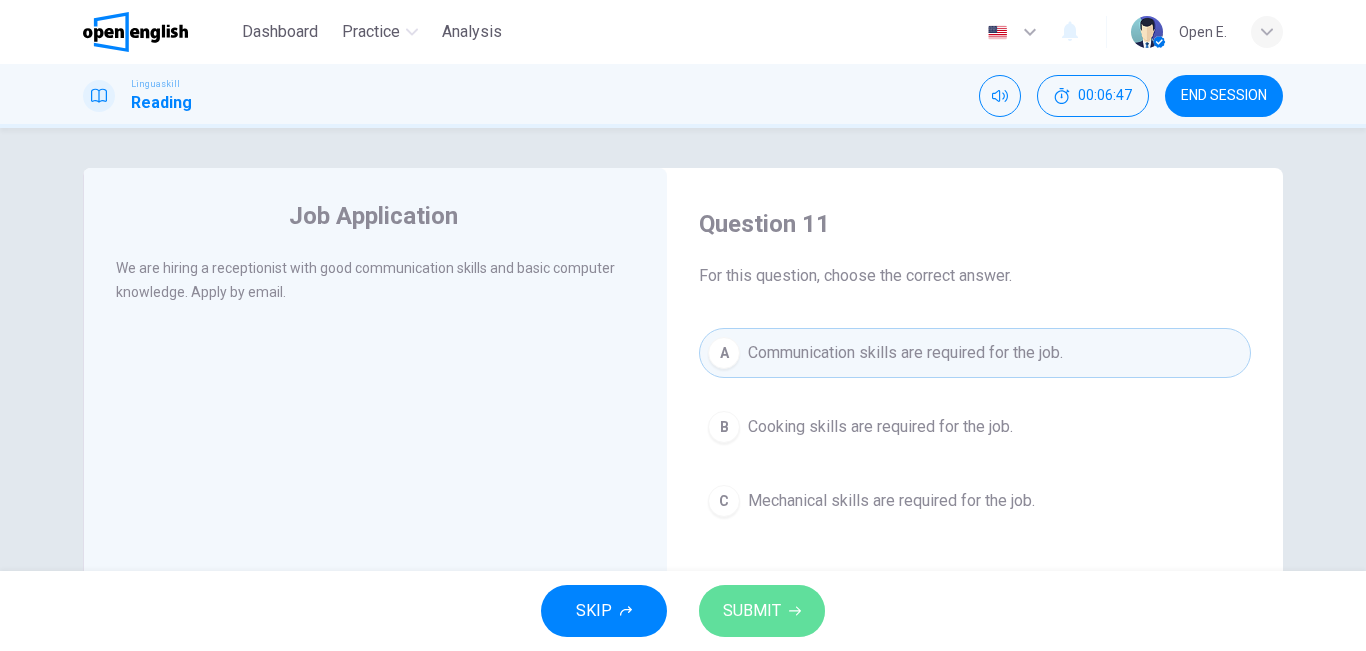 click on "SUBMIT" at bounding box center [752, 611] 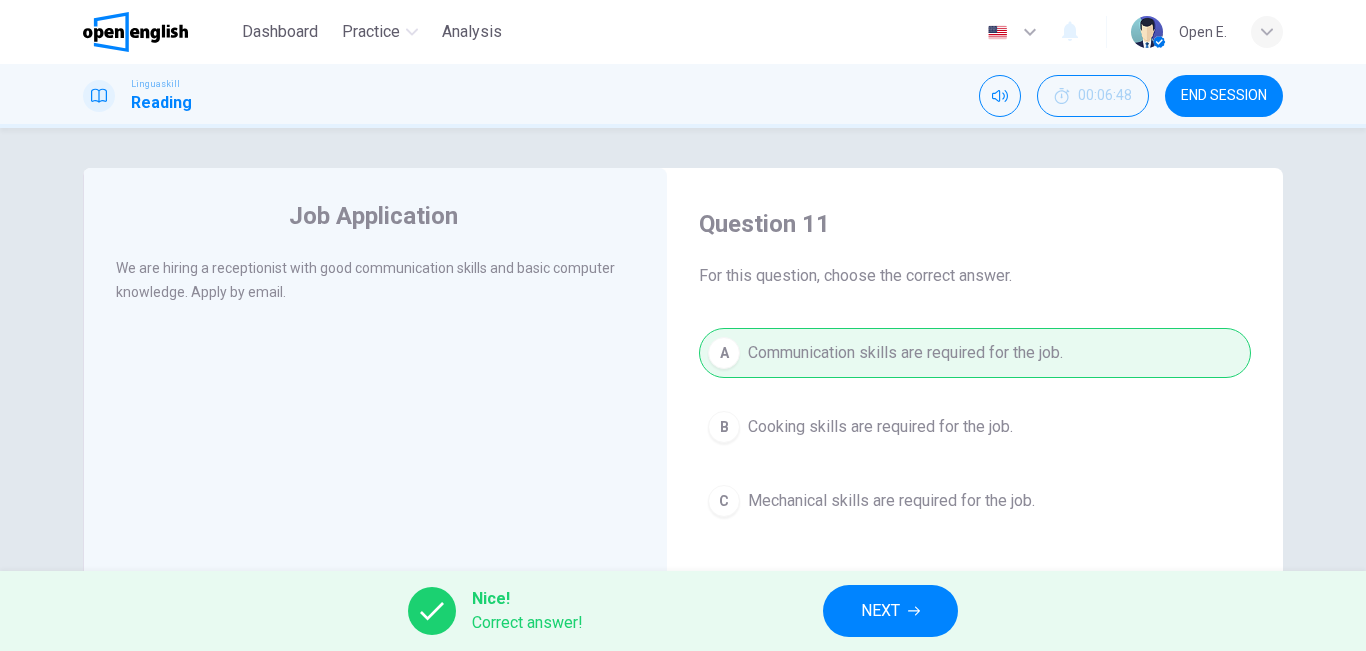 click on "NEXT" at bounding box center [890, 611] 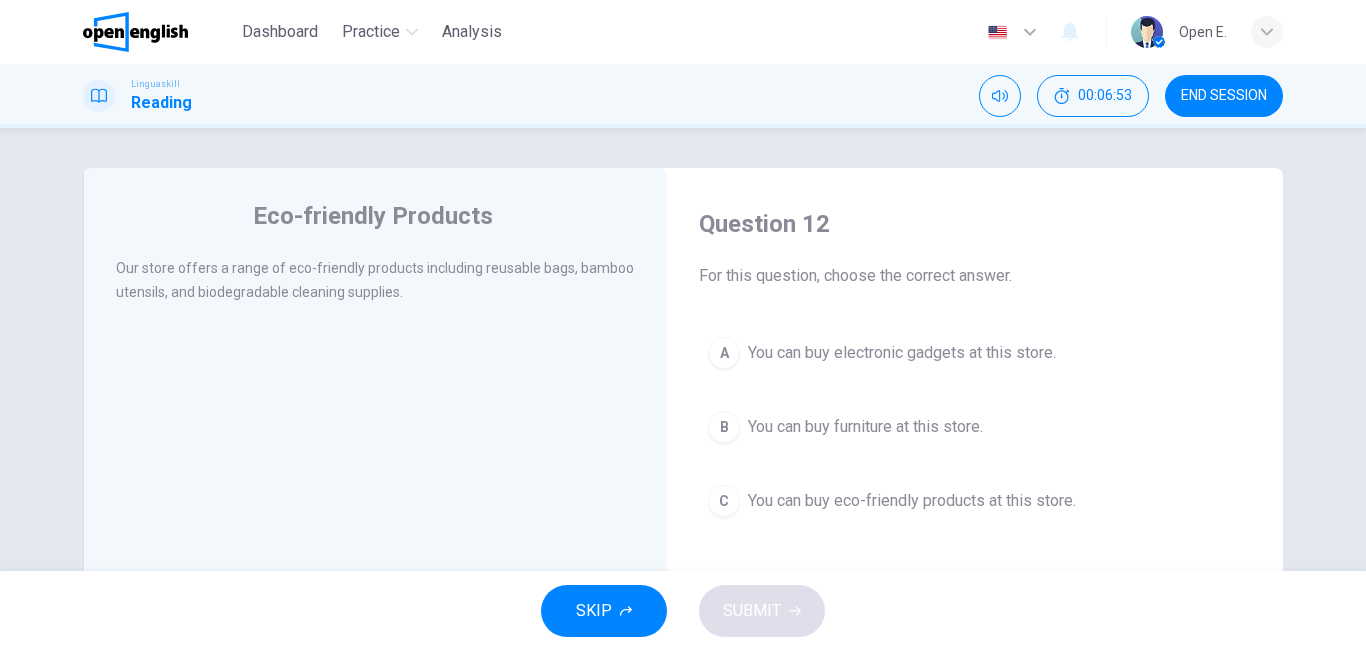 click on "Eco-friendly Products Our store offers a range of eco-friendly products including reusable bags, bamboo utensils, and biodegradable cleaning supplies." at bounding box center (375, 515) 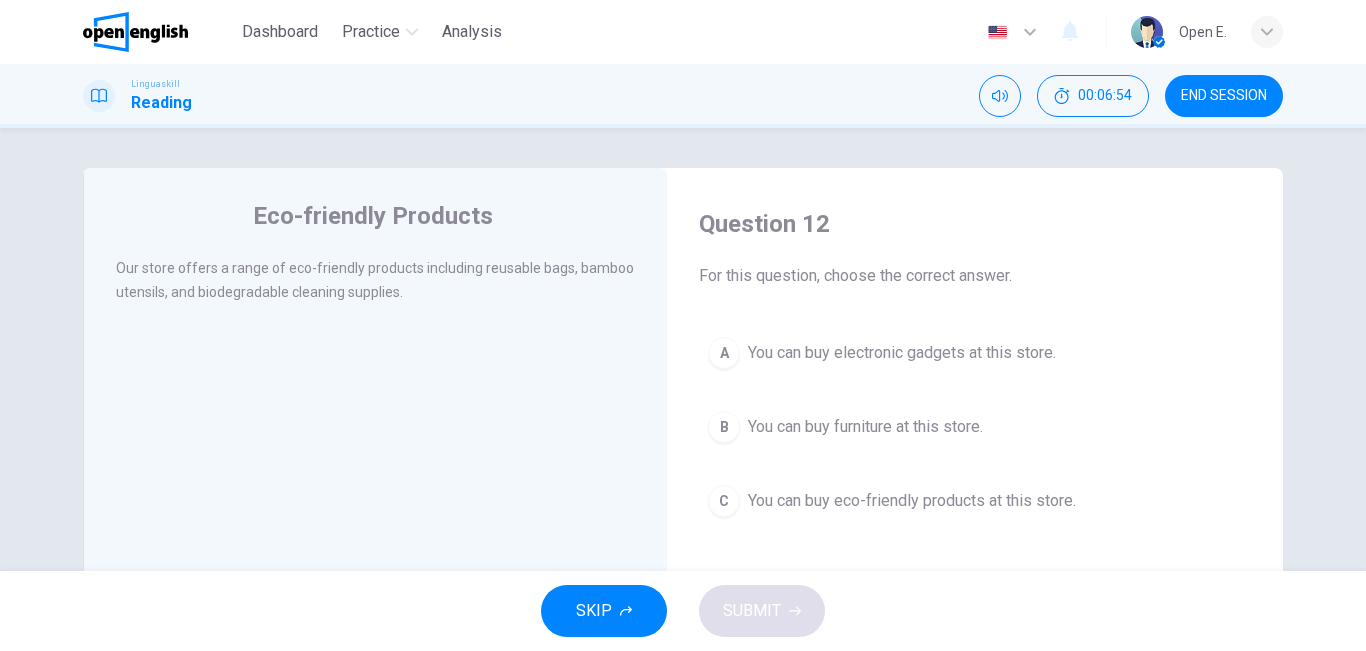 click on "Eco-friendly Products Our store offers a range of eco-friendly products including reusable bags, bamboo utensils, and biodegradable cleaning supplies." at bounding box center (375, 515) 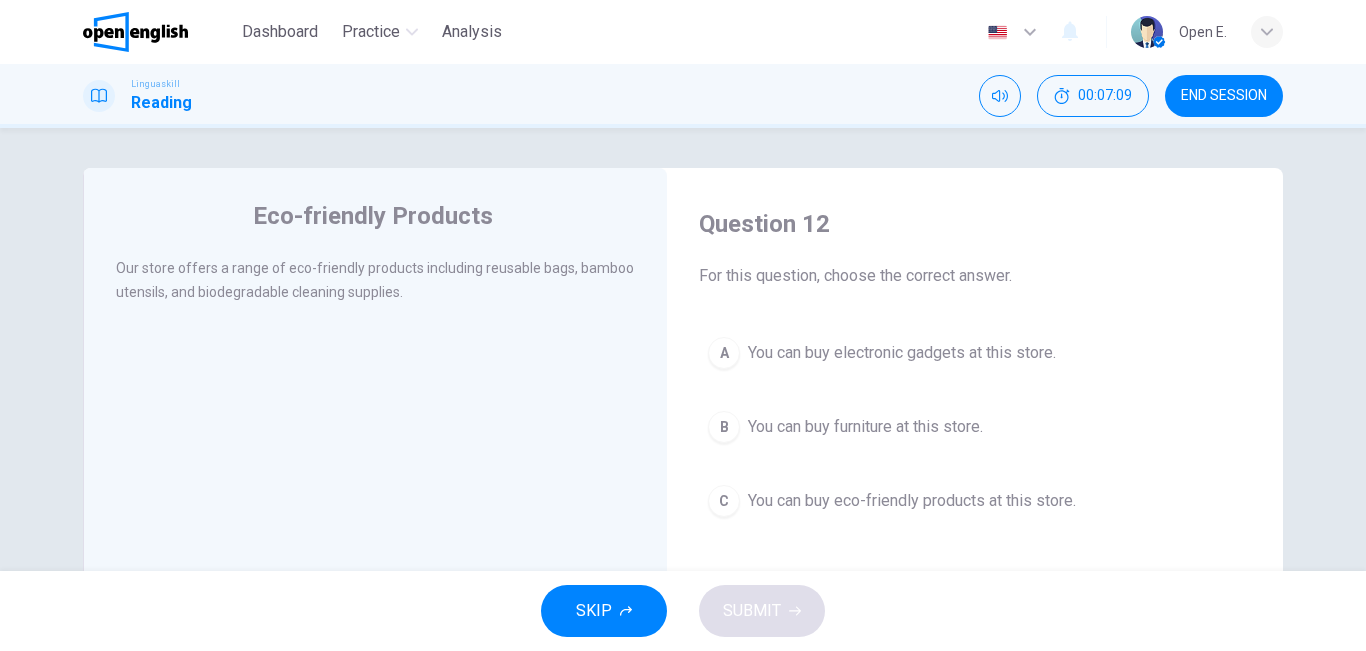 click on "B You can buy furniture at this store." at bounding box center (975, 427) 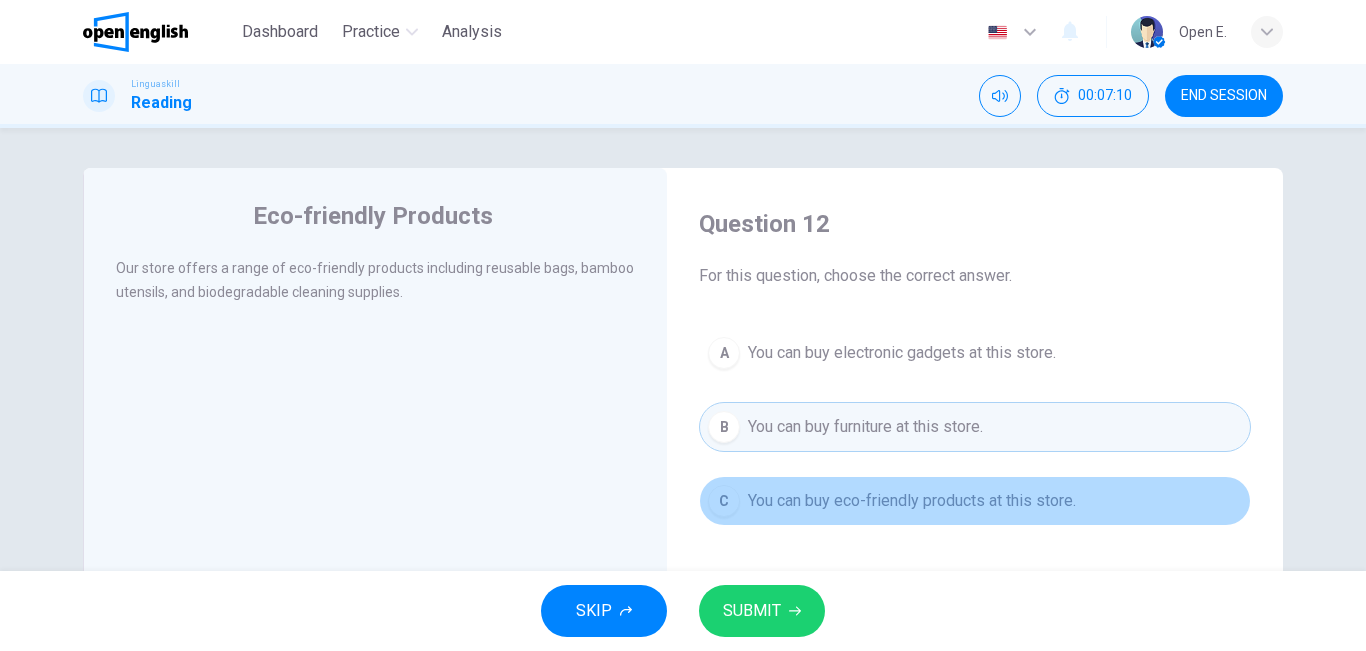 click on "You can buy eco-friendly products at this store." at bounding box center [912, 501] 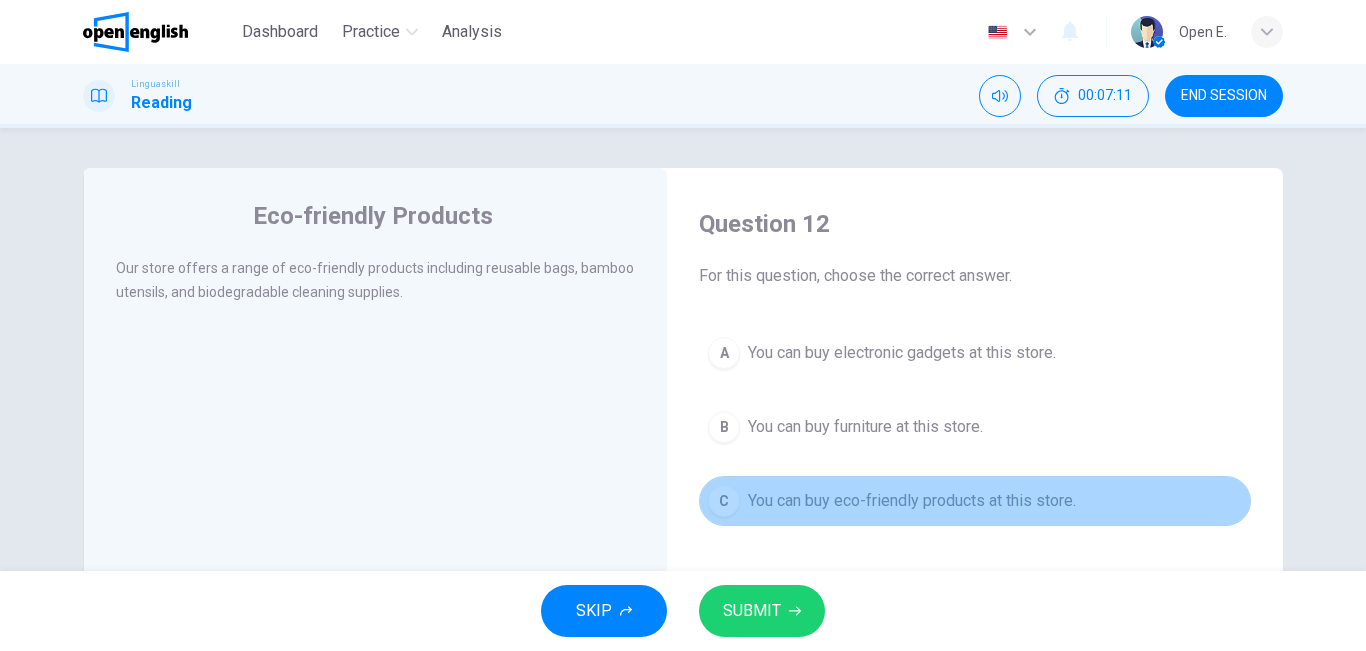click on "You can buy eco-friendly products at this store." at bounding box center [912, 501] 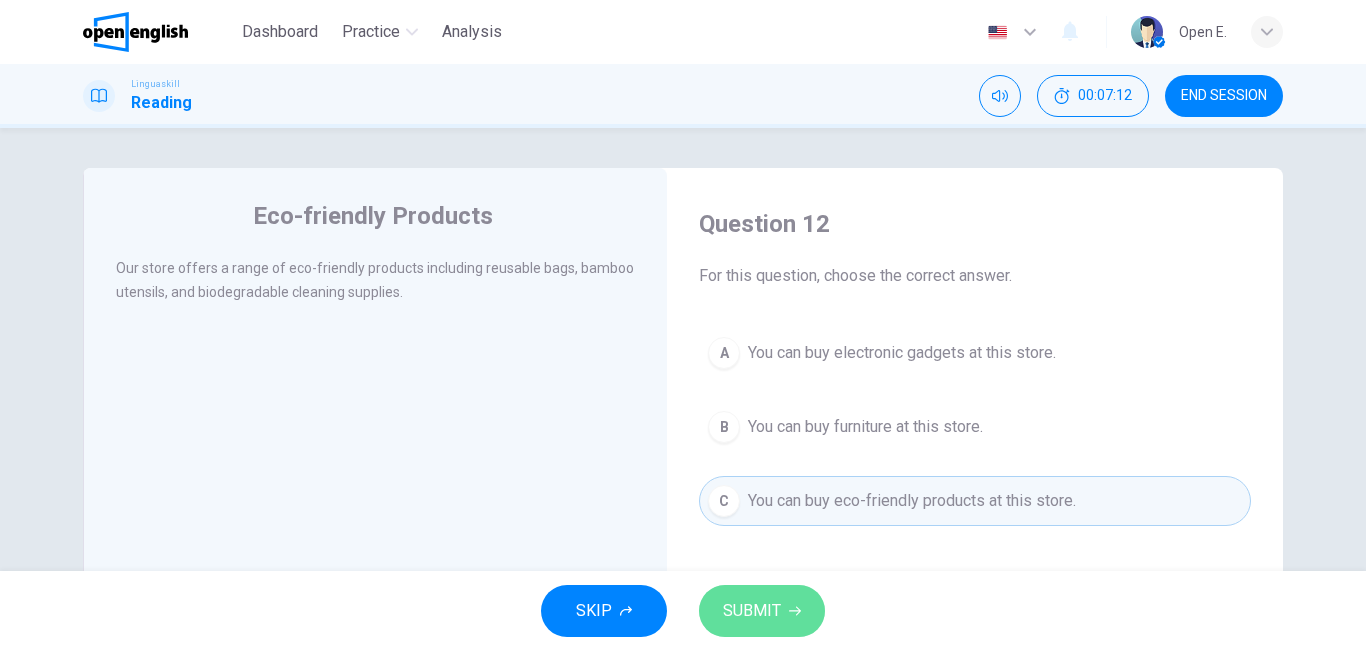 click on "SUBMIT" at bounding box center [762, 611] 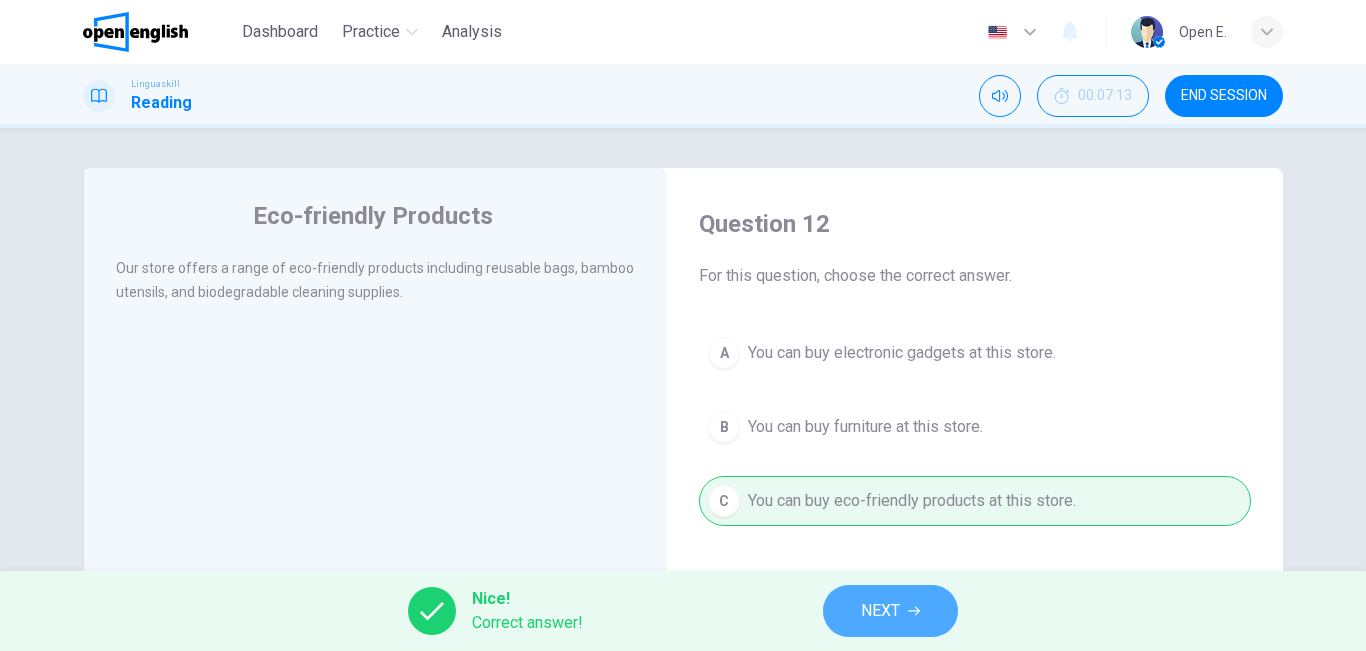 click on "NEXT" at bounding box center [890, 611] 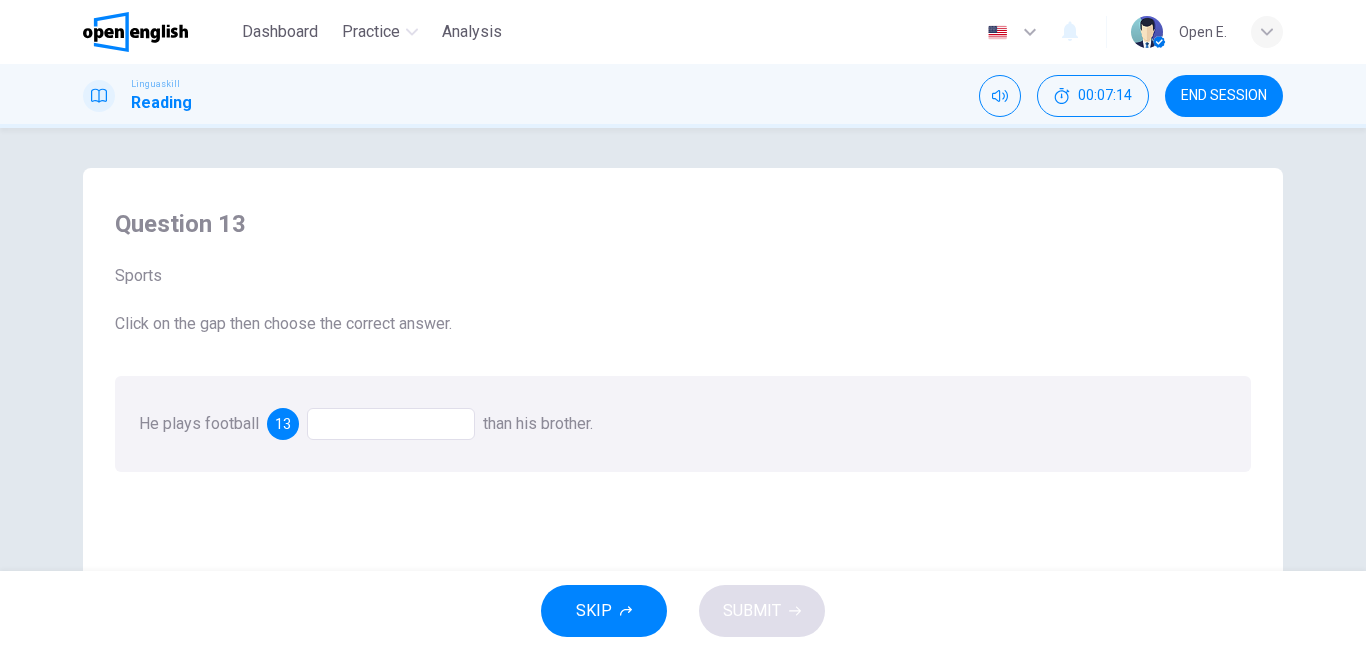 click at bounding box center (391, 424) 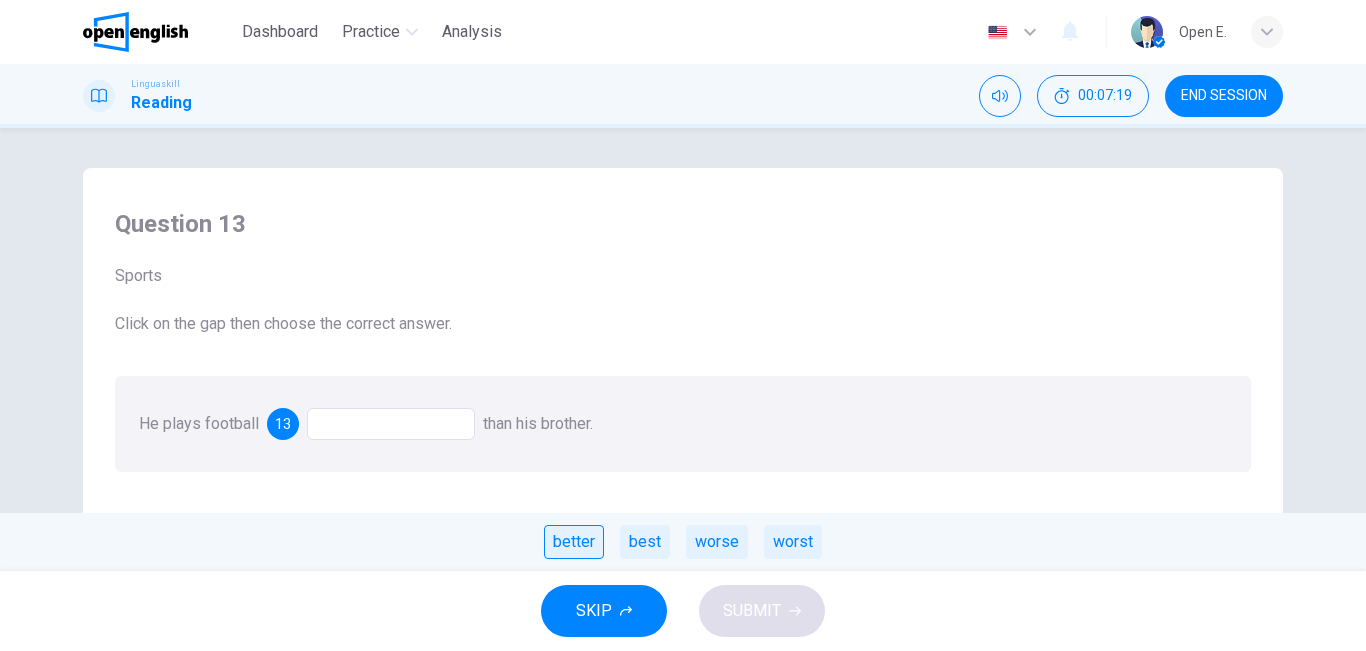 click on "better" at bounding box center [574, 542] 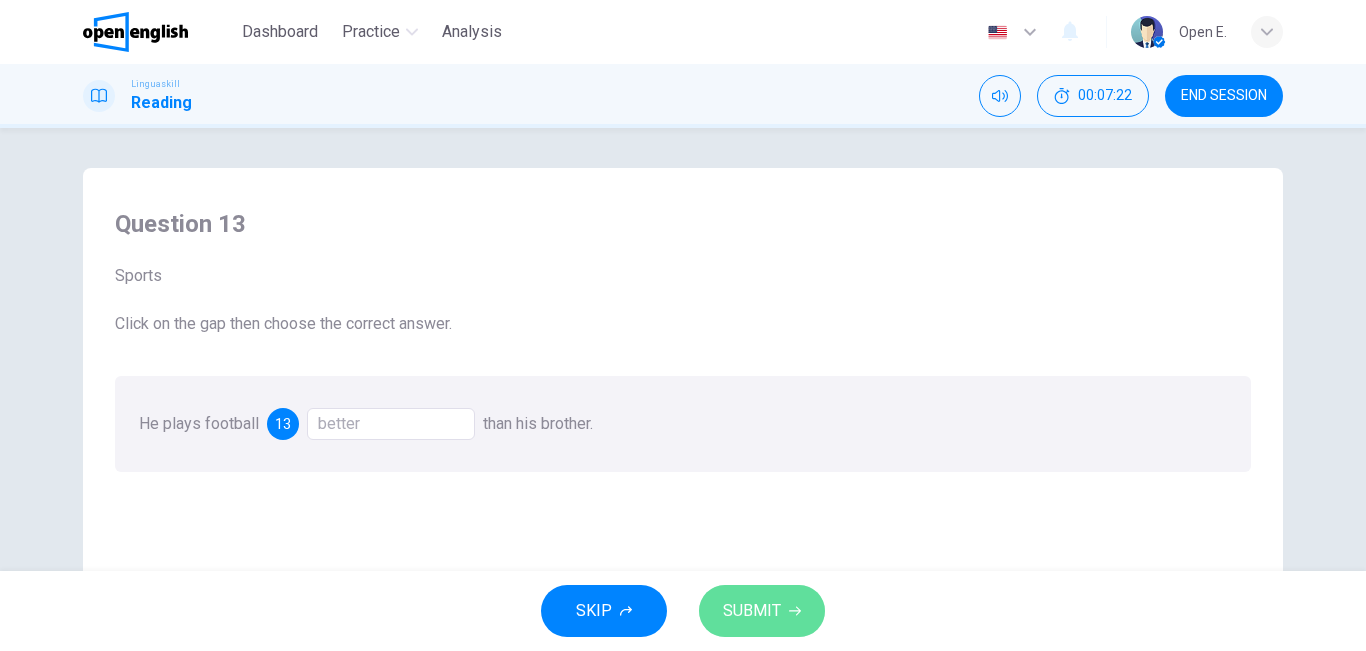 click on "SUBMIT" at bounding box center [762, 611] 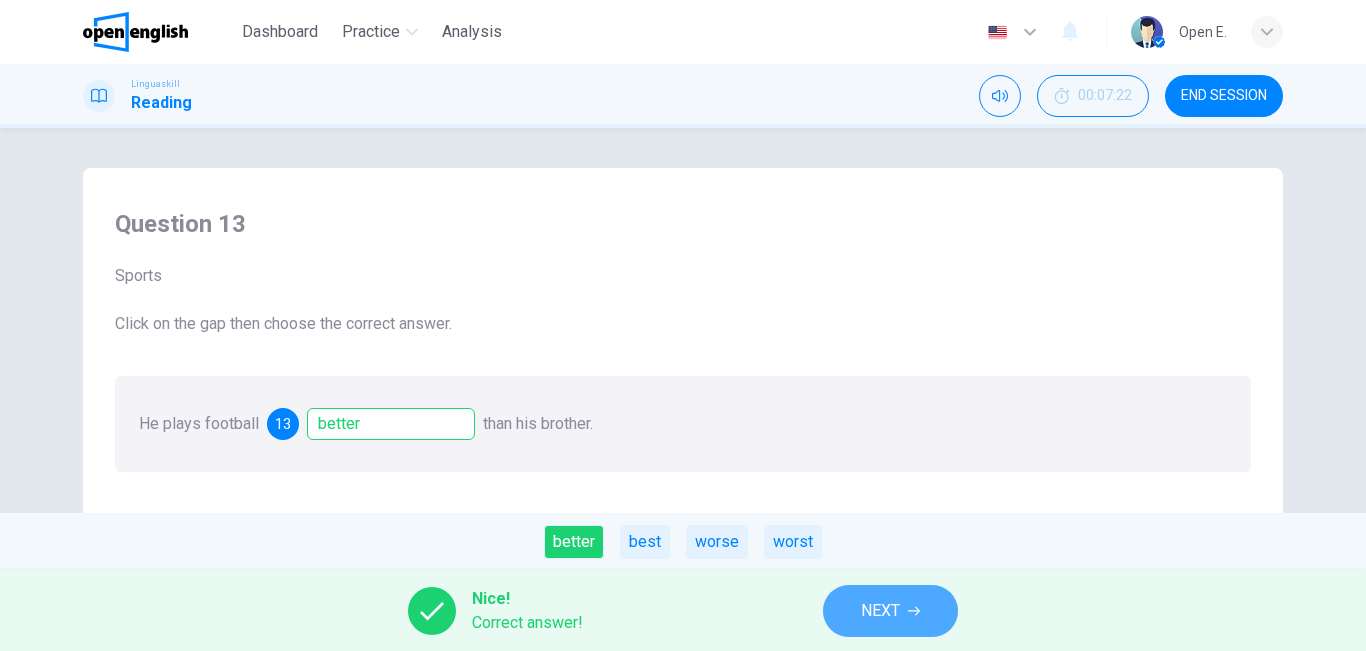 click on "NEXT" at bounding box center (890, 611) 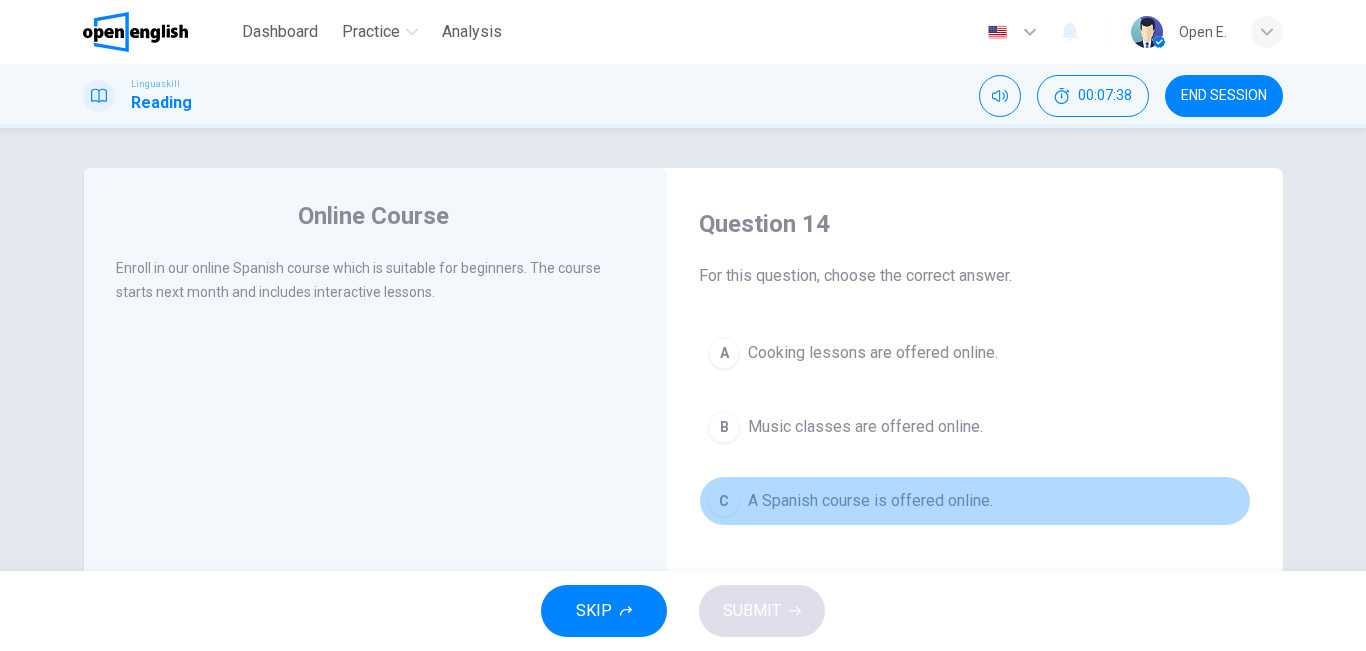 click on "A Spanish course is offered online." at bounding box center (870, 501) 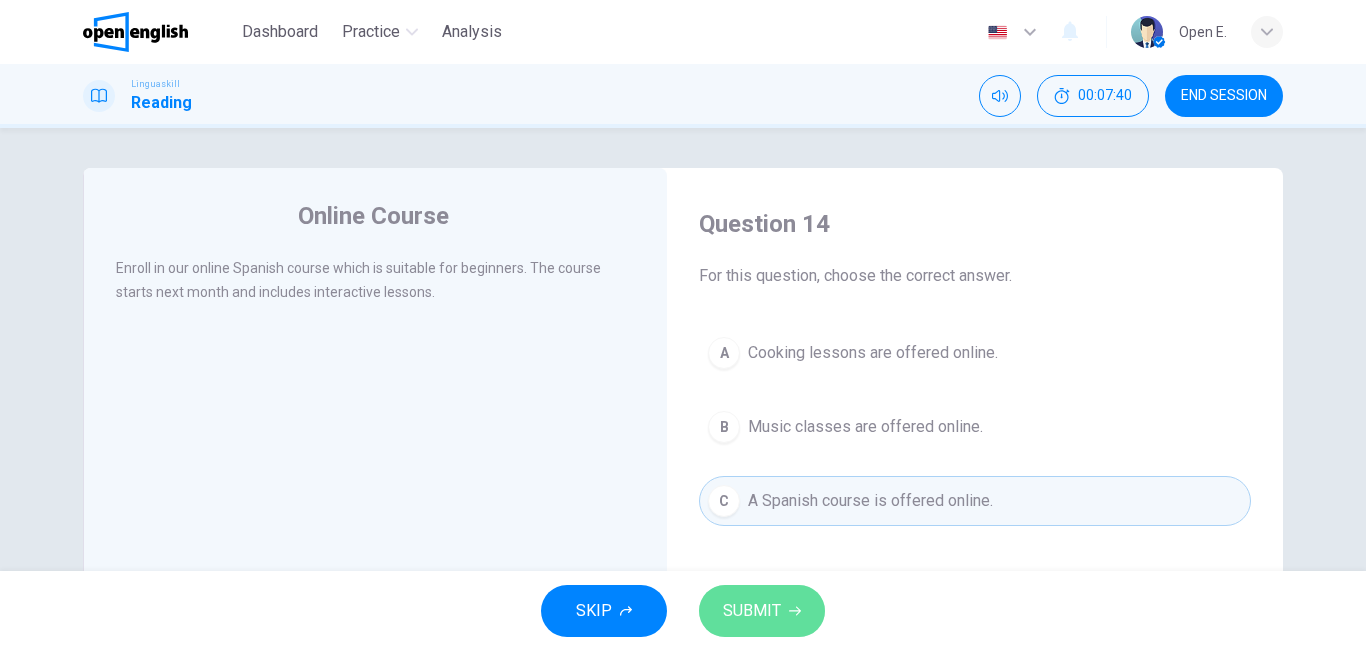 click on "SUBMIT" at bounding box center (762, 611) 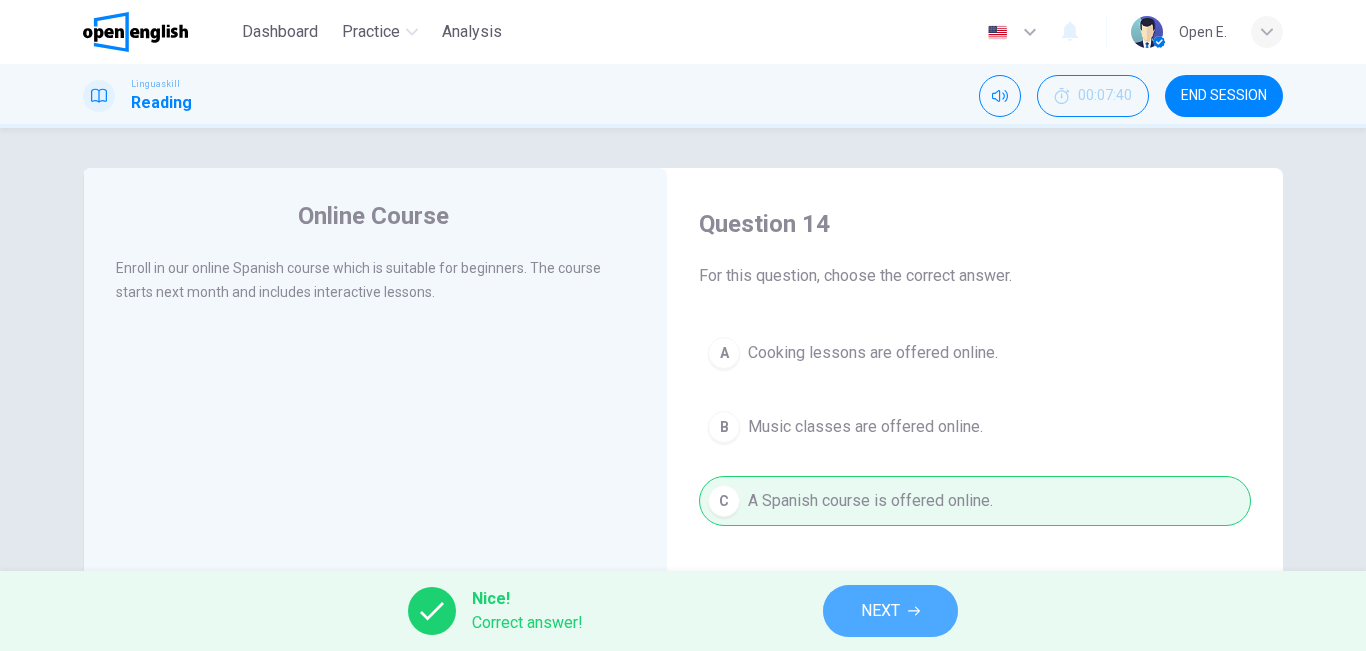 click on "NEXT" at bounding box center (880, 611) 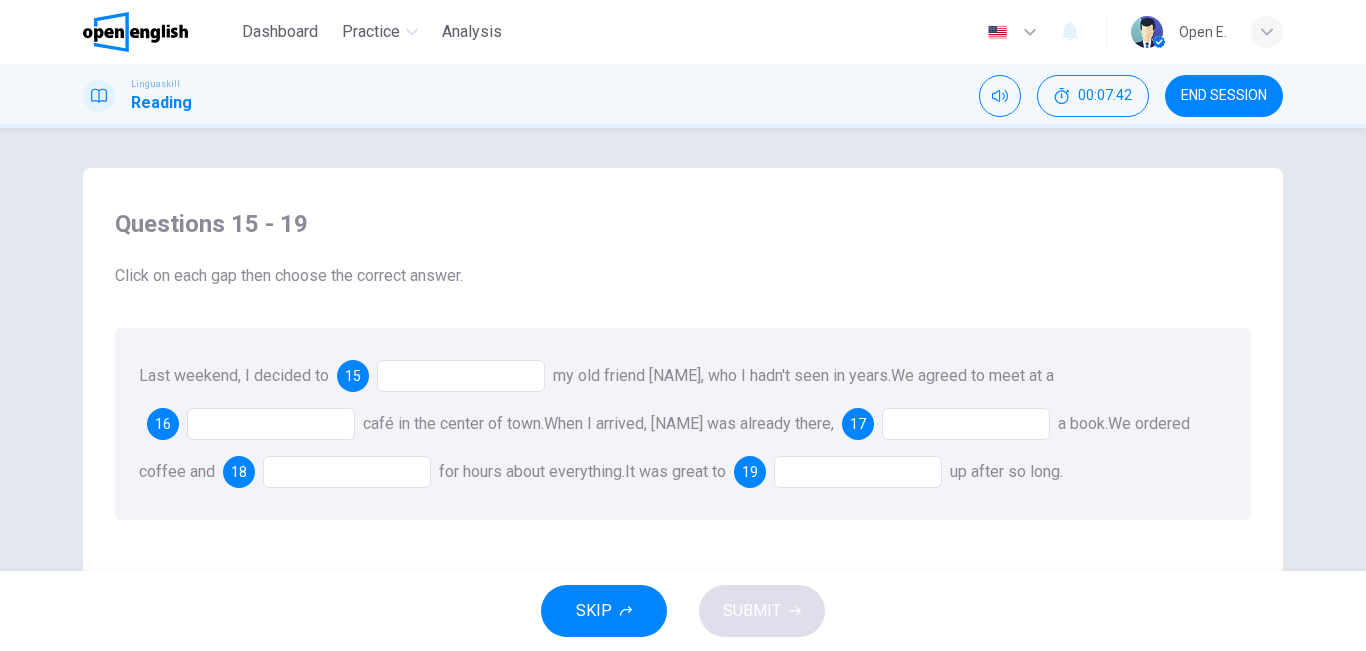 click at bounding box center (461, 376) 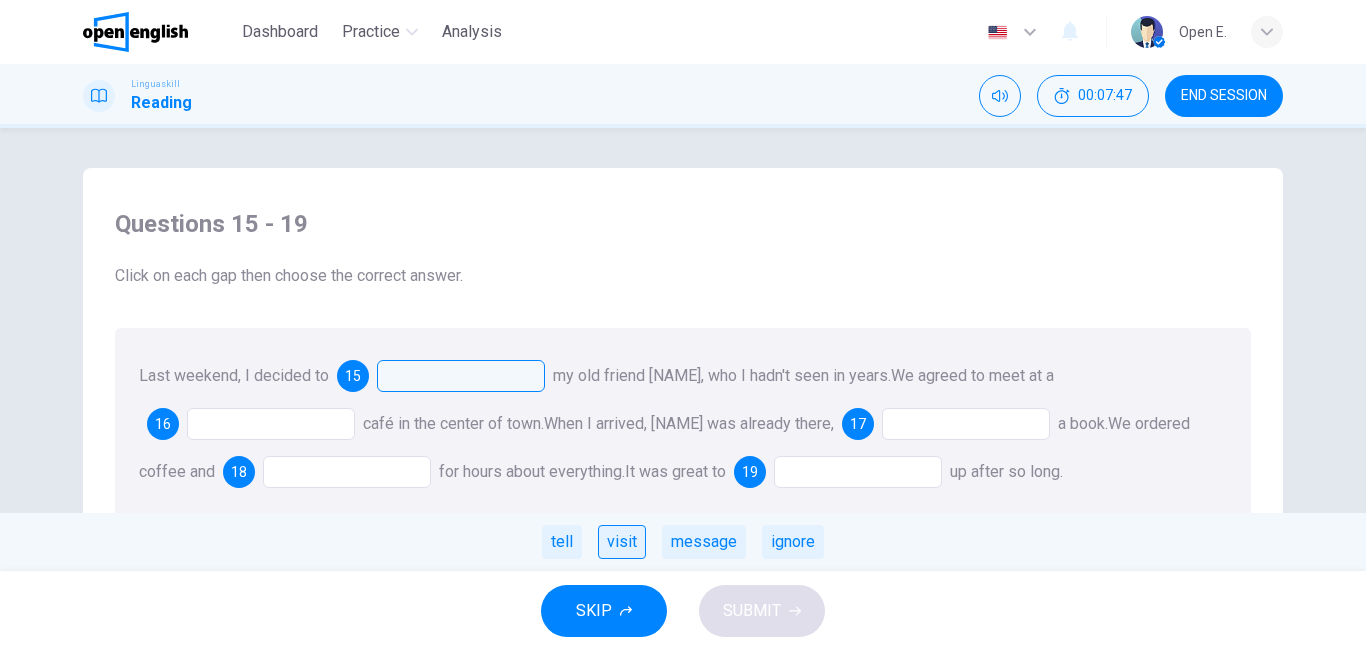 click on "visit" at bounding box center (622, 542) 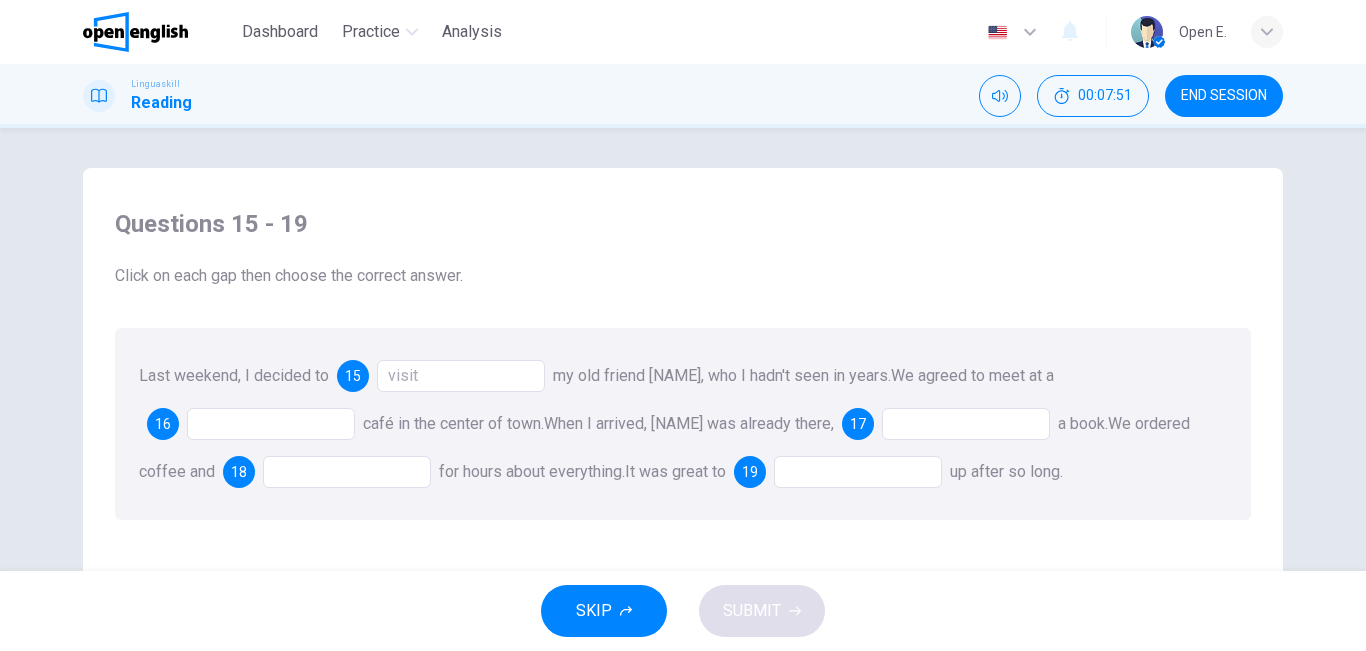 click at bounding box center (271, 424) 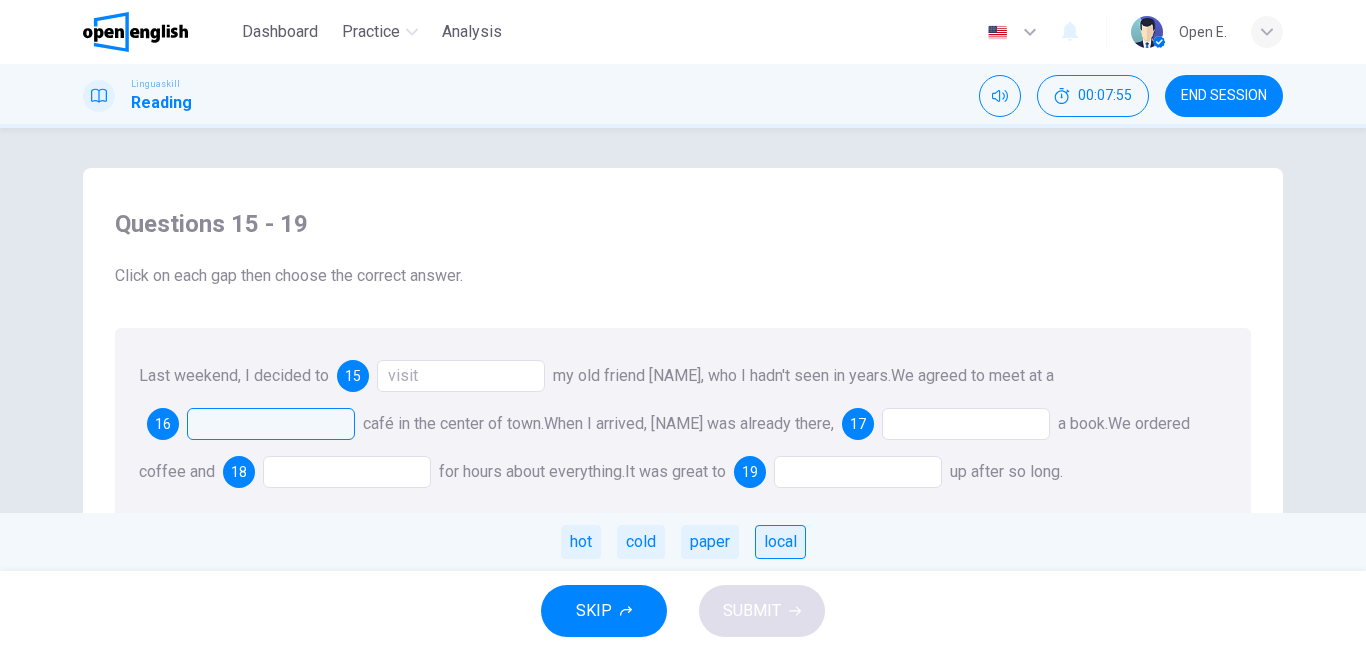 click on "local" at bounding box center [780, 542] 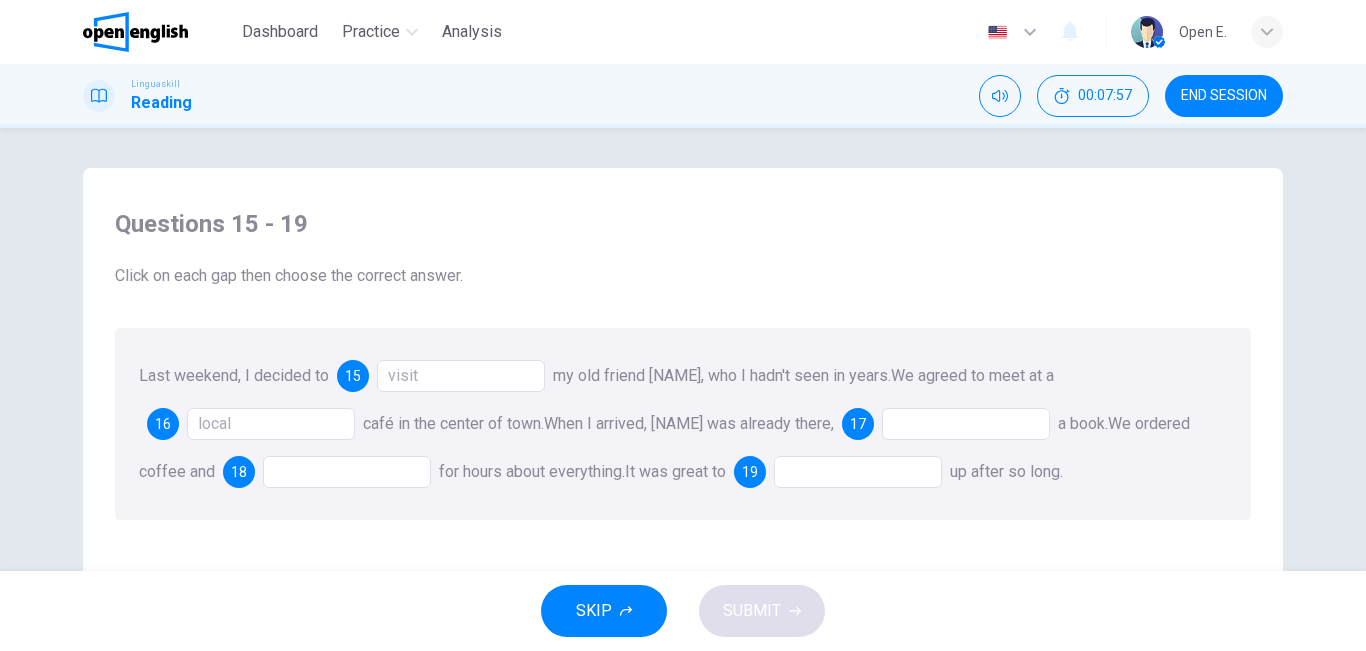 click at bounding box center (966, 424) 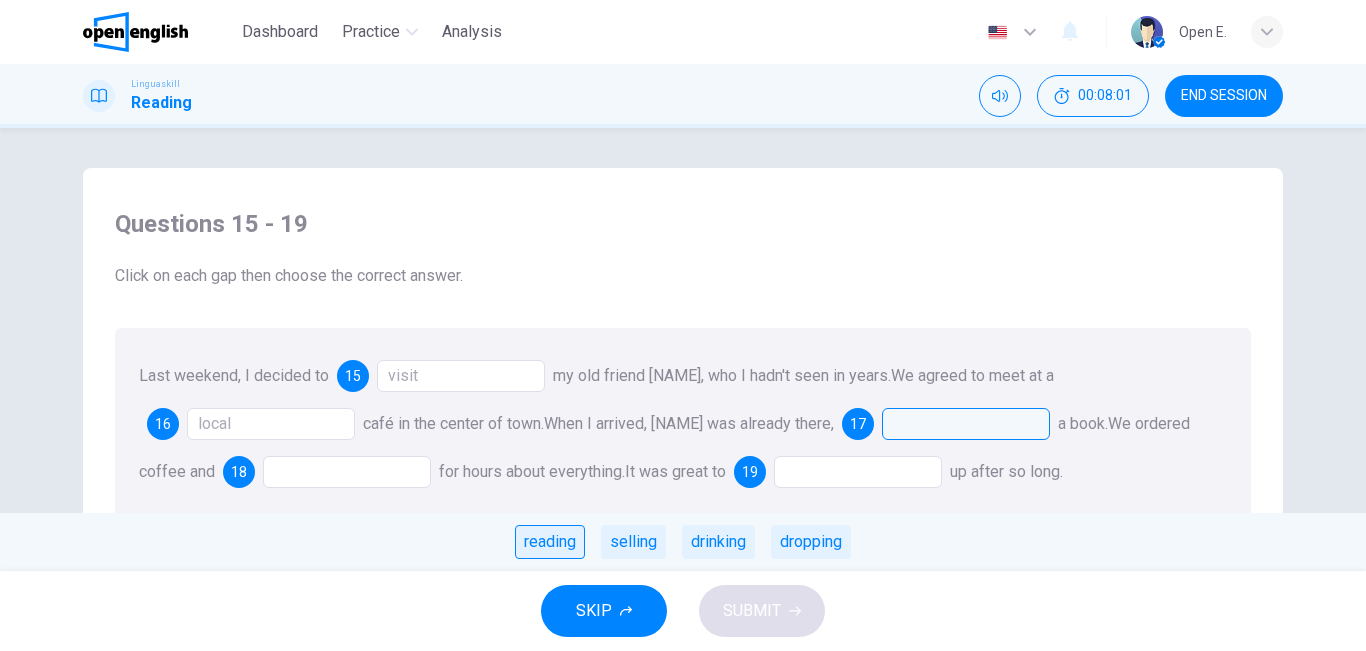 click on "reading" at bounding box center [550, 542] 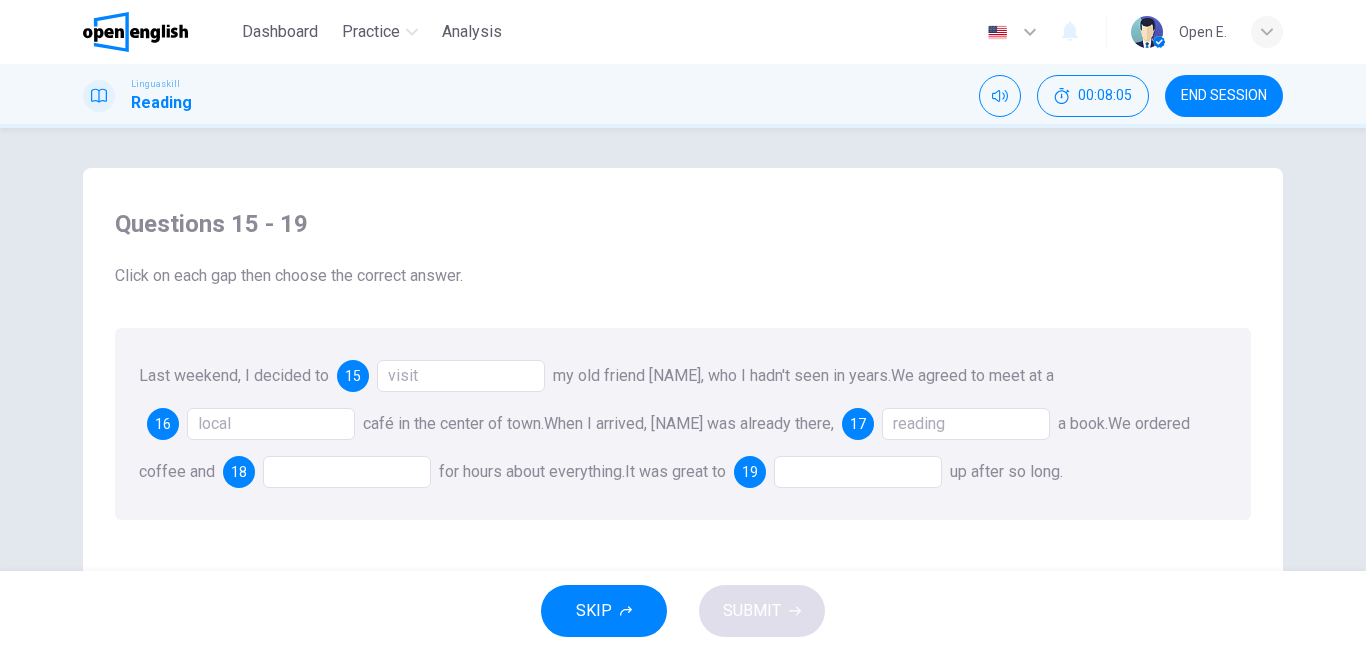 click at bounding box center [347, 472] 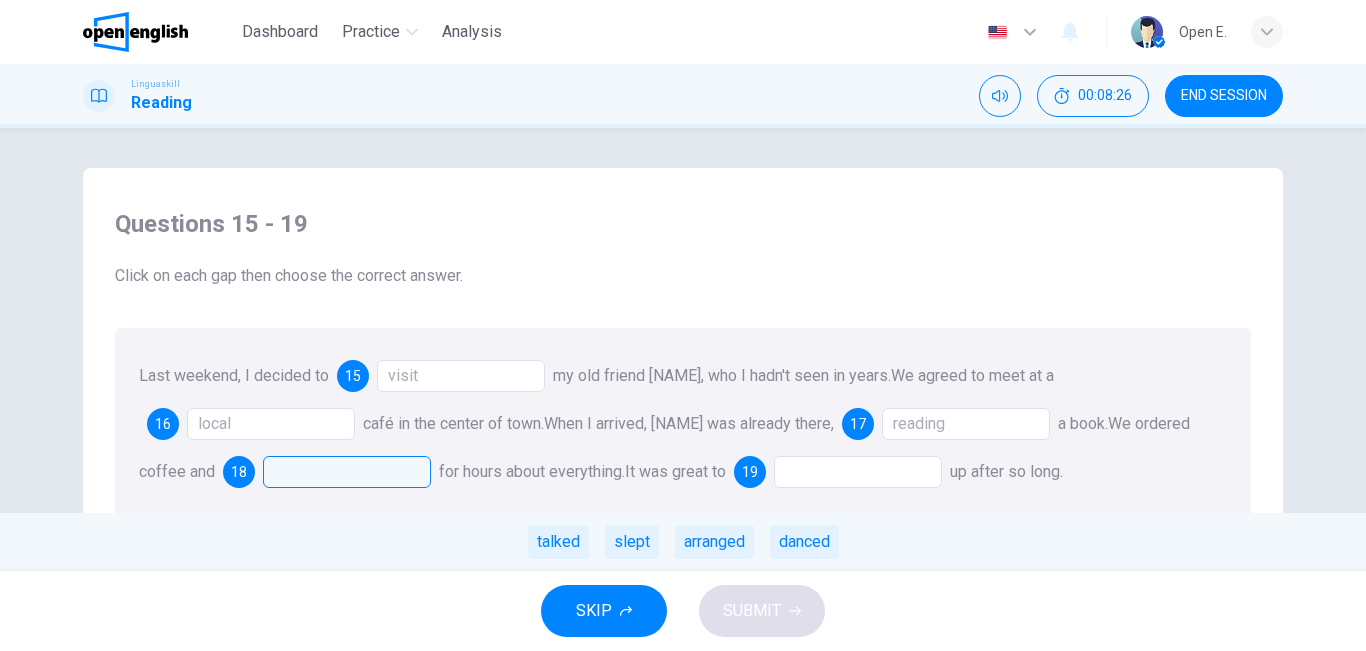 click at bounding box center (858, 472) 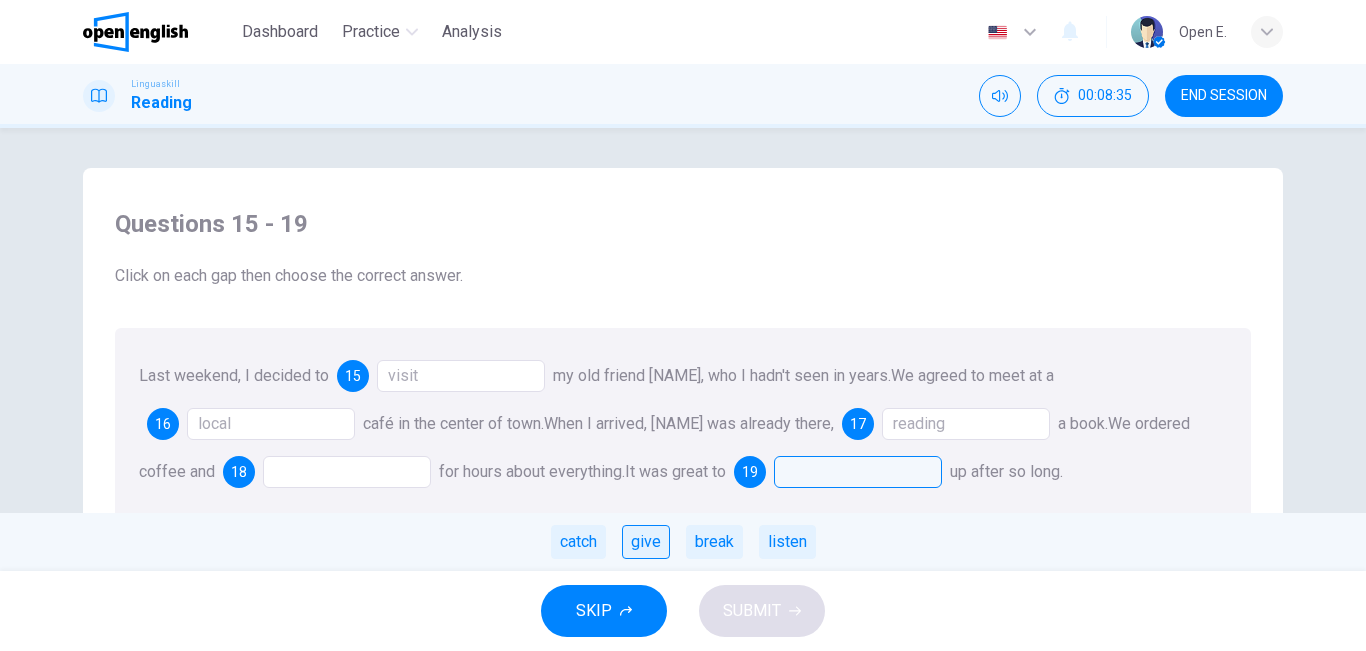 click on "give" at bounding box center (646, 542) 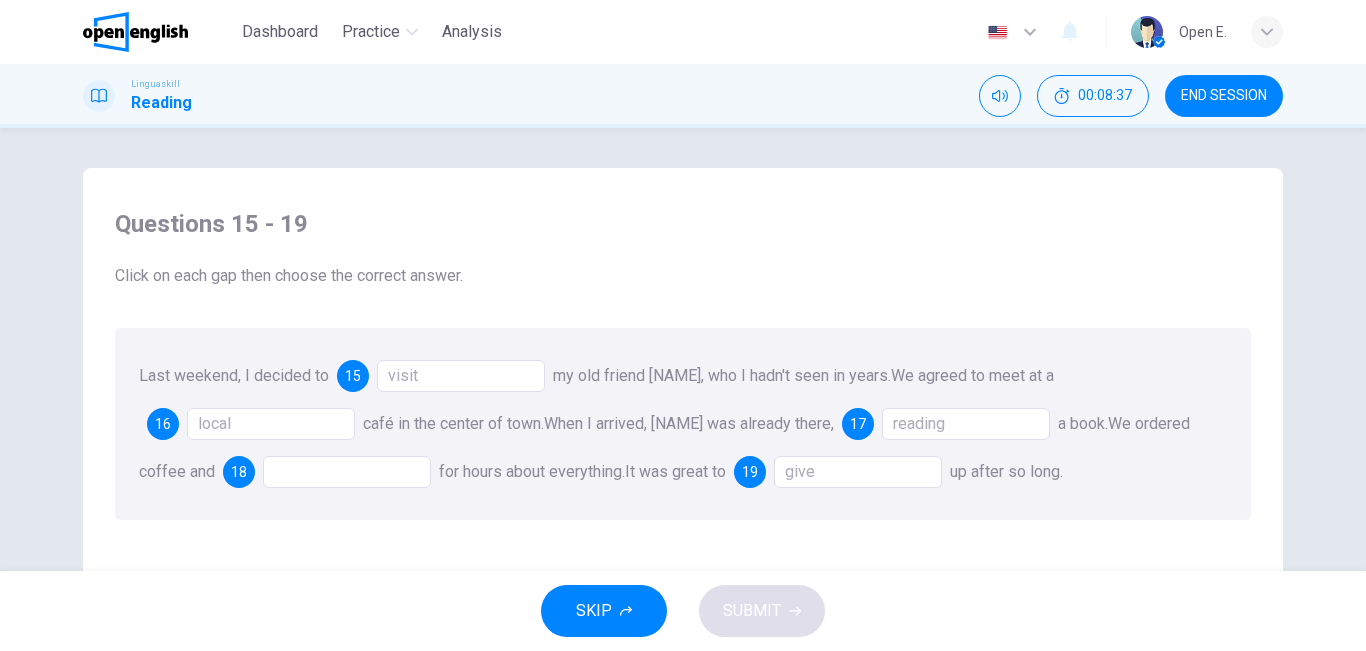 click at bounding box center [347, 472] 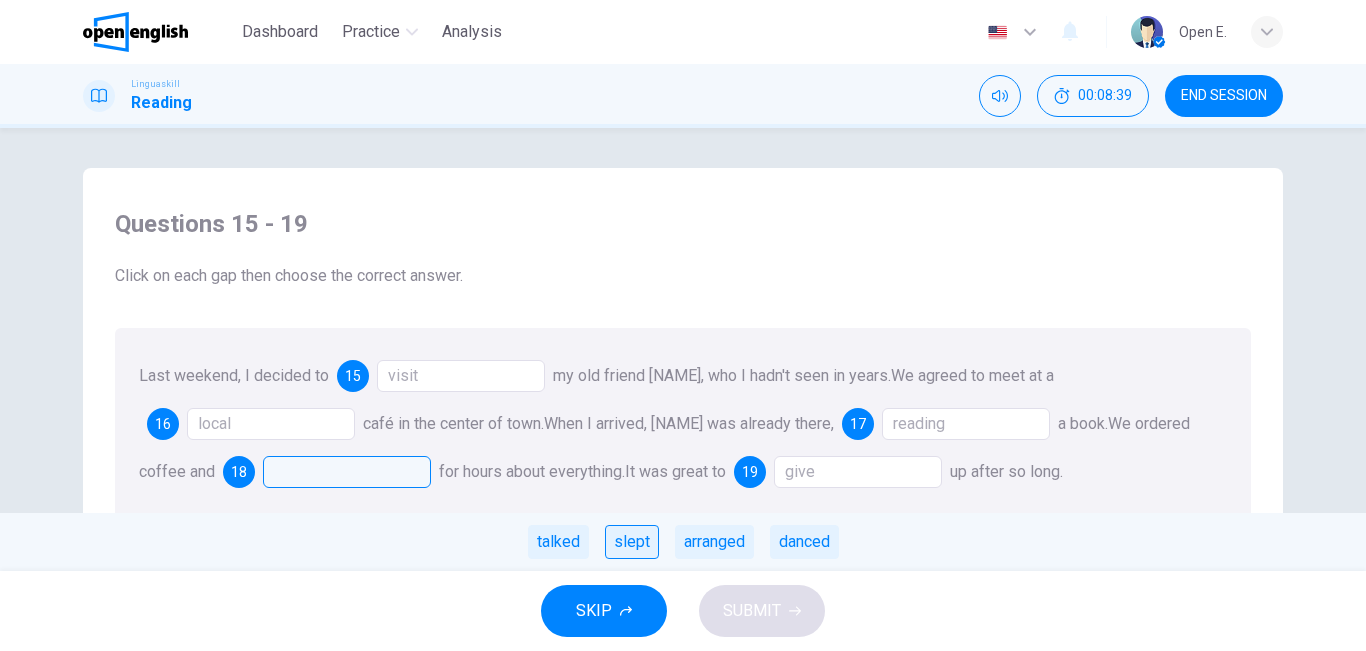 click on "slept" at bounding box center [632, 542] 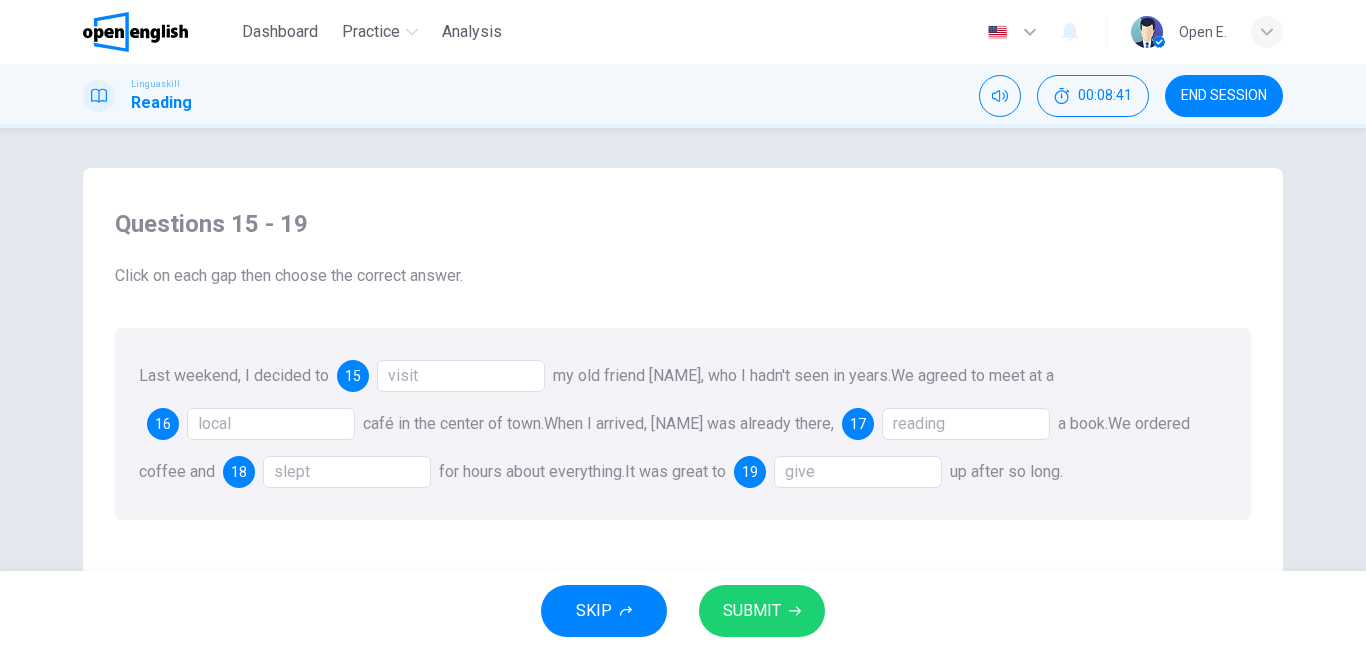 drag, startPoint x: 399, startPoint y: 475, endPoint x: 515, endPoint y: 535, distance: 130.59862 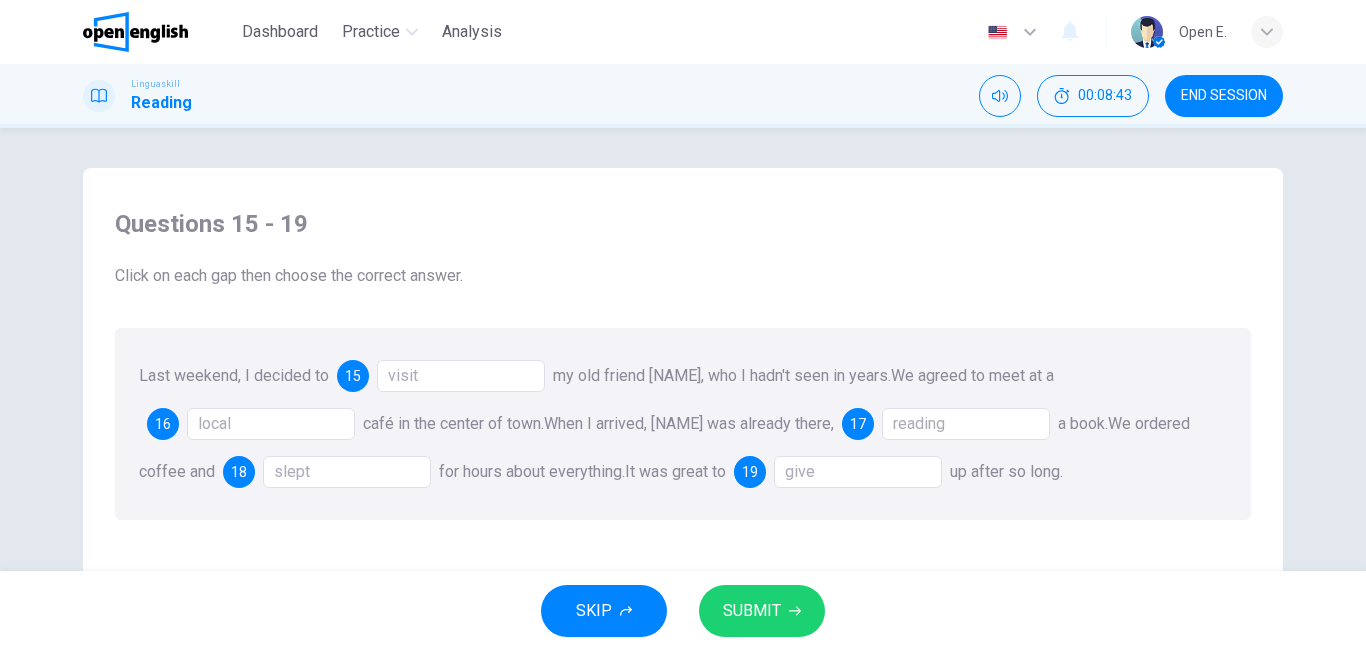 click on "slept" at bounding box center (347, 472) 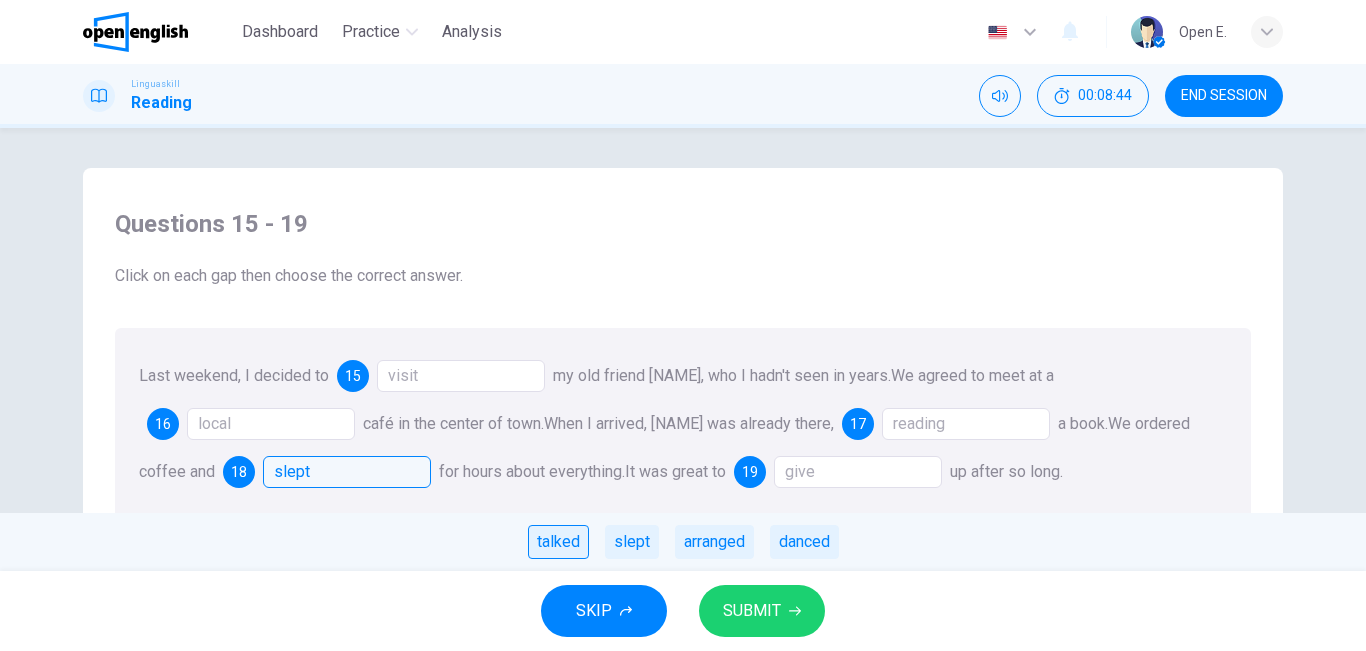 click on "talked" at bounding box center (558, 542) 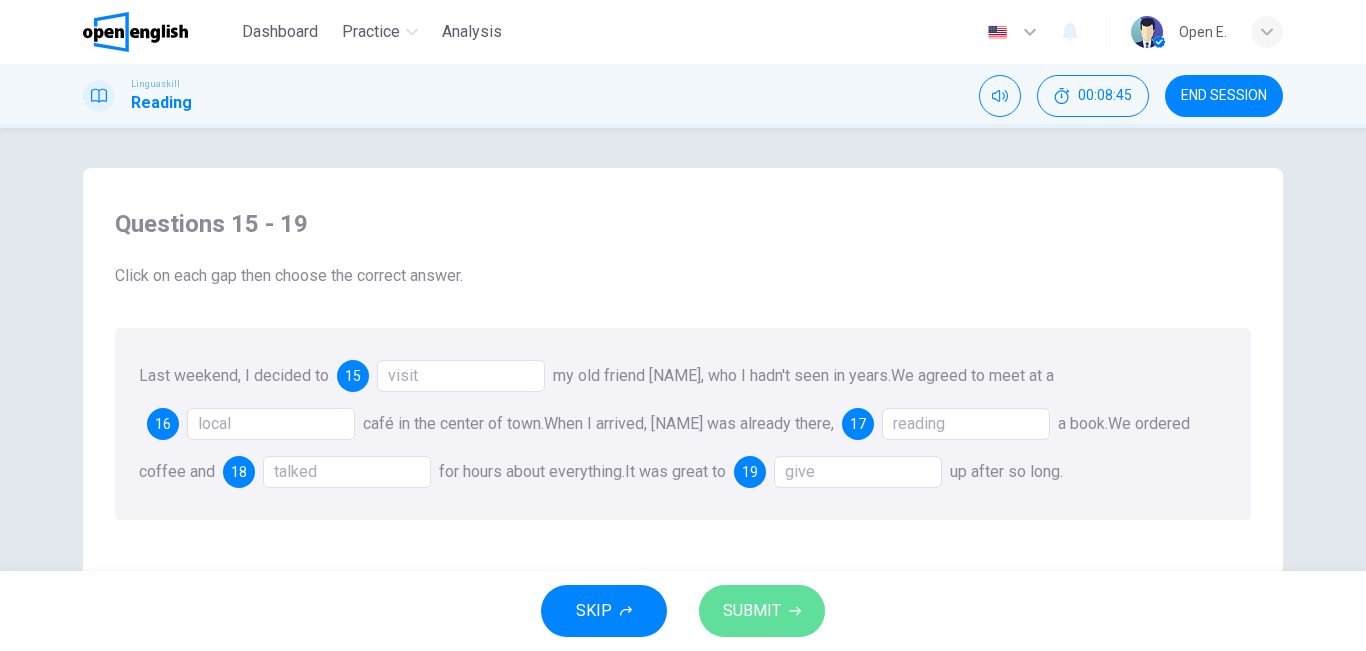 click on "SUBMIT" at bounding box center (752, 611) 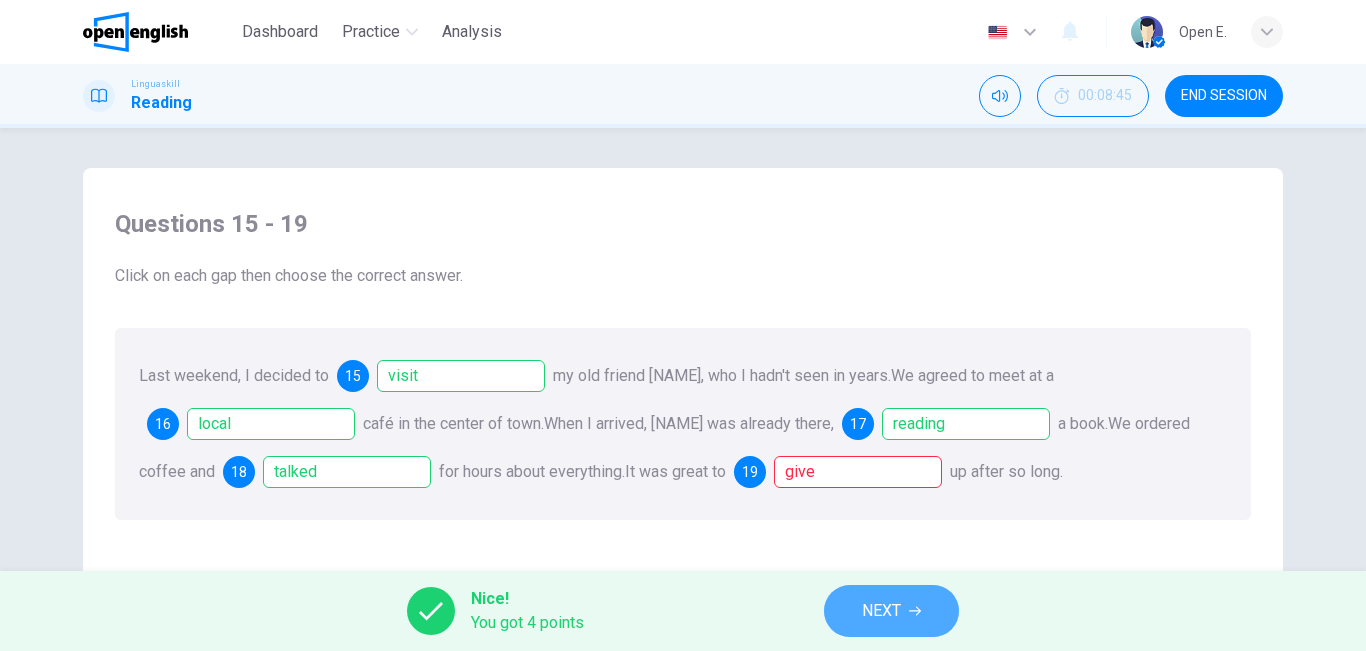 click on "NEXT" at bounding box center [881, 611] 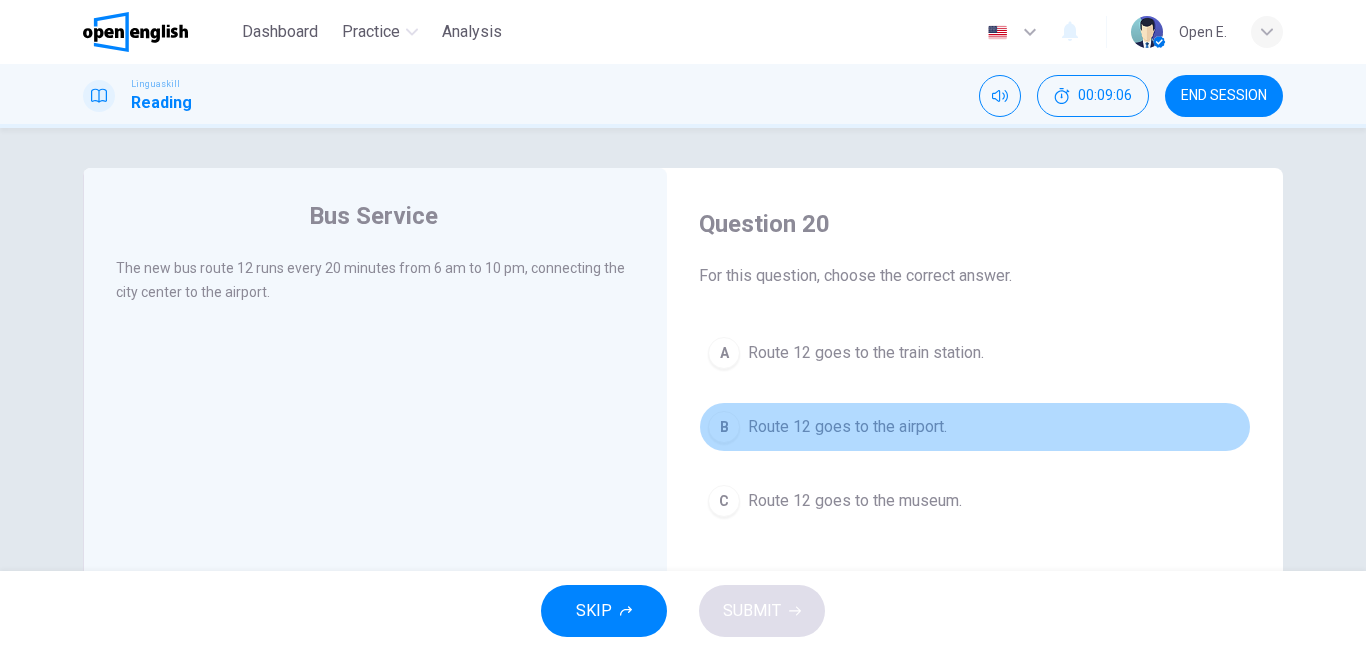 click on "Route 12 goes to the airport." at bounding box center (847, 427) 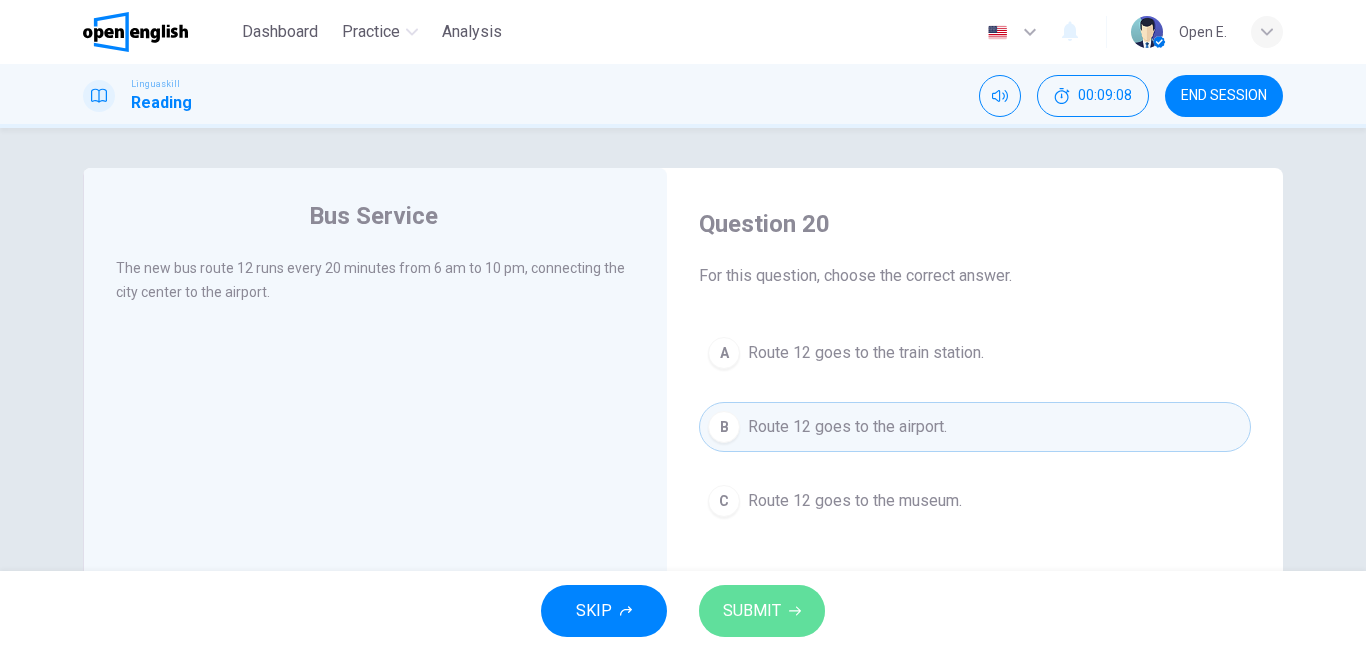 click on "SUBMIT" at bounding box center (762, 611) 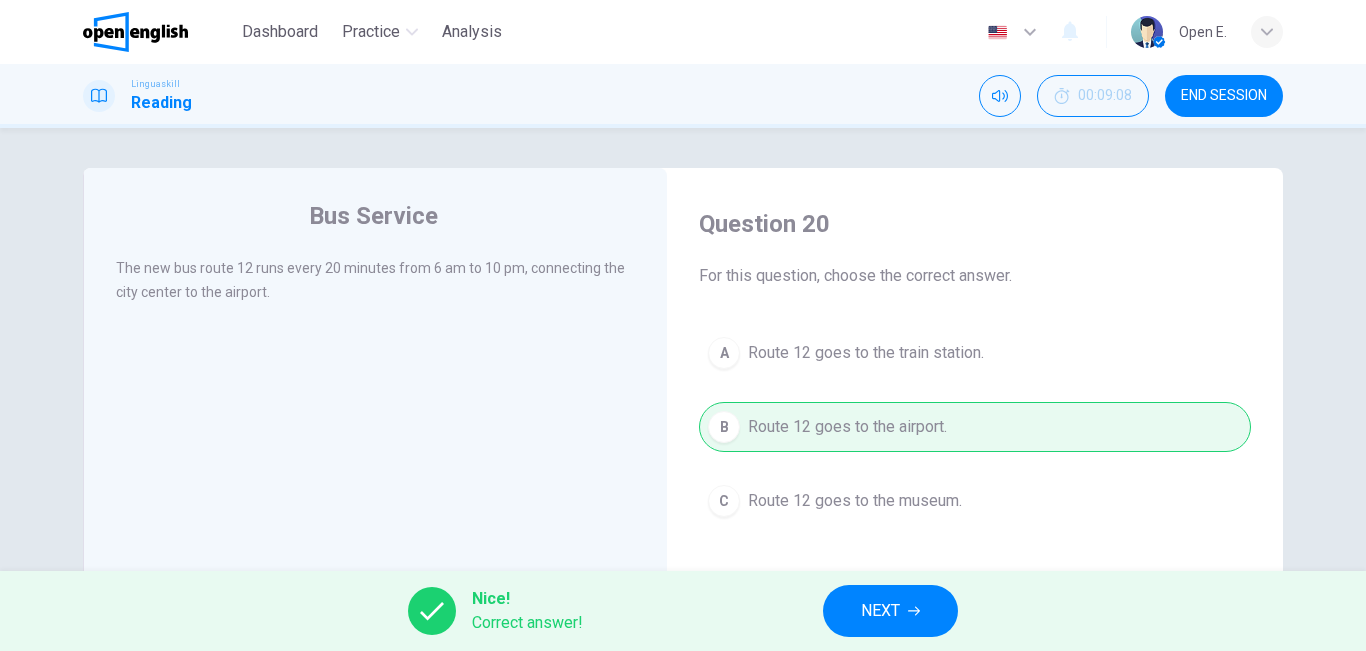 click on "NEXT" at bounding box center (880, 611) 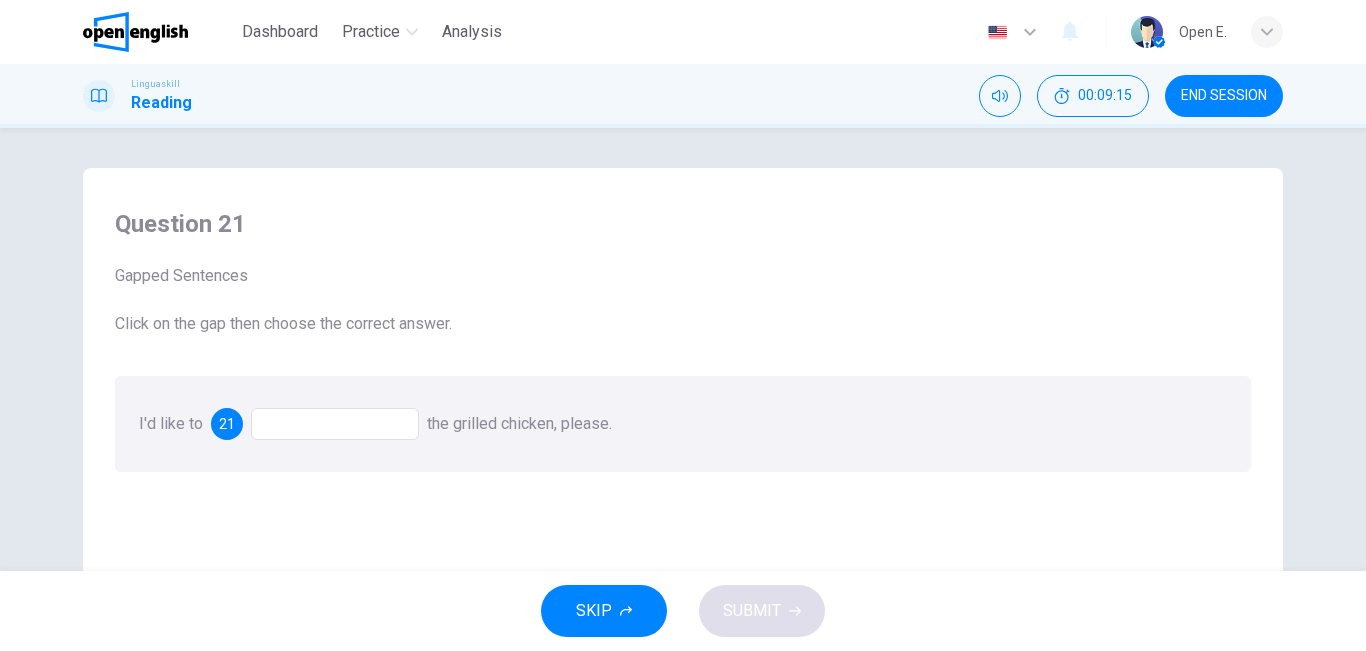 click at bounding box center (335, 424) 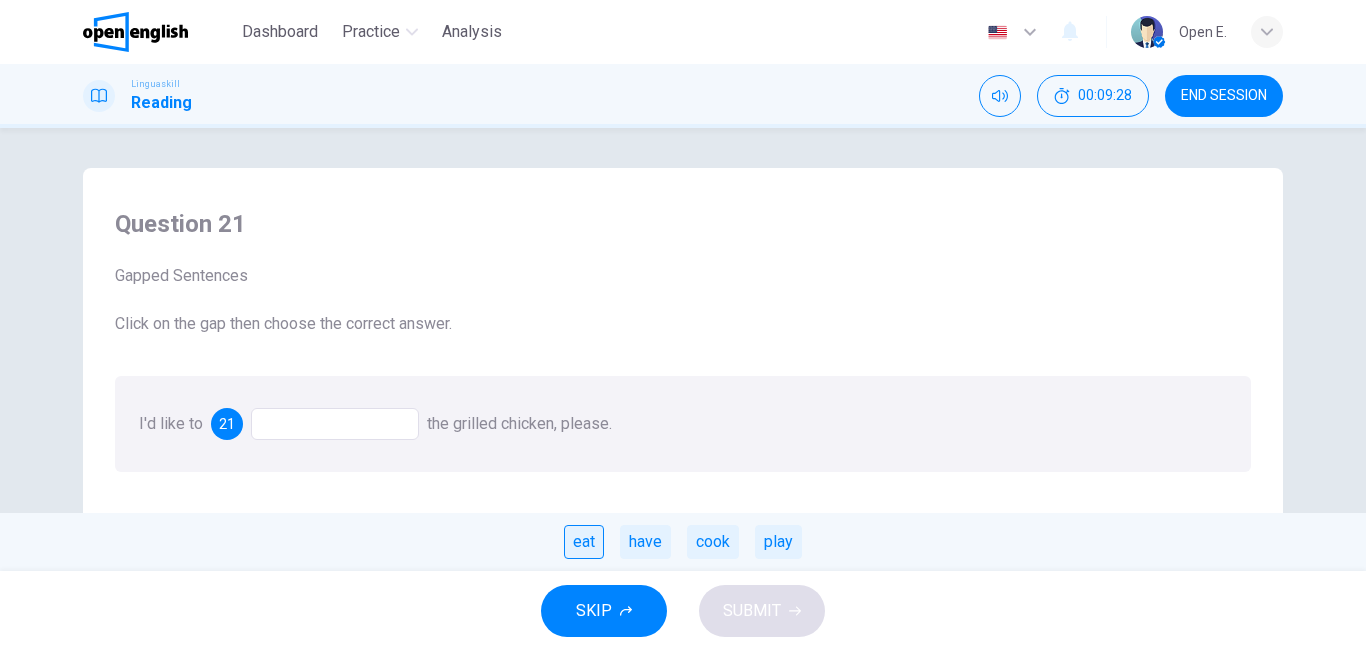 click on "eat" at bounding box center (584, 542) 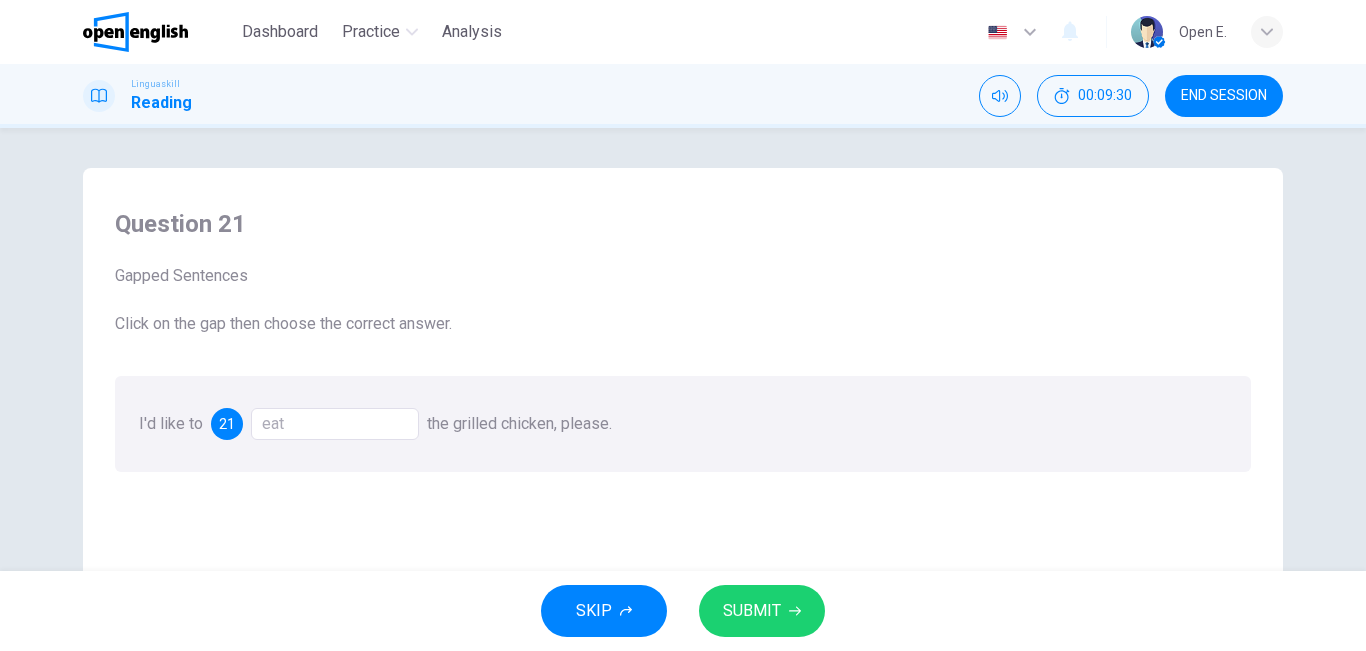 click on "SUBMIT" at bounding box center [752, 611] 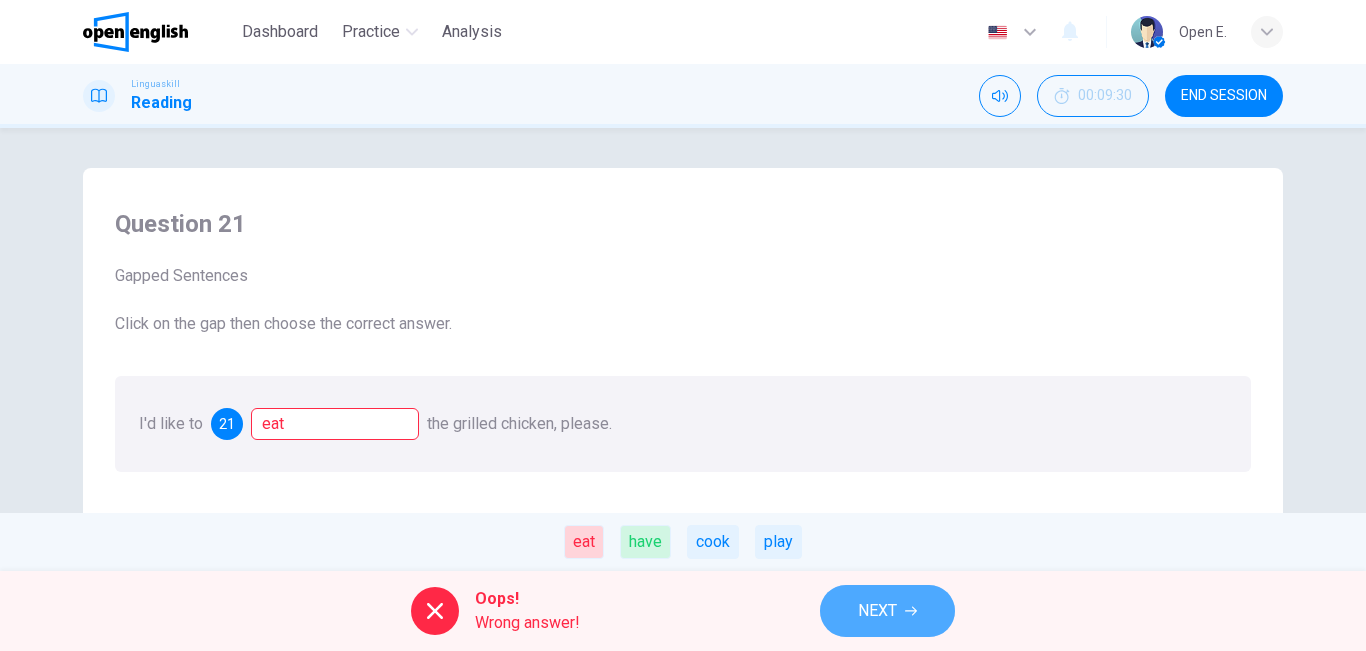 click on "NEXT" at bounding box center [877, 611] 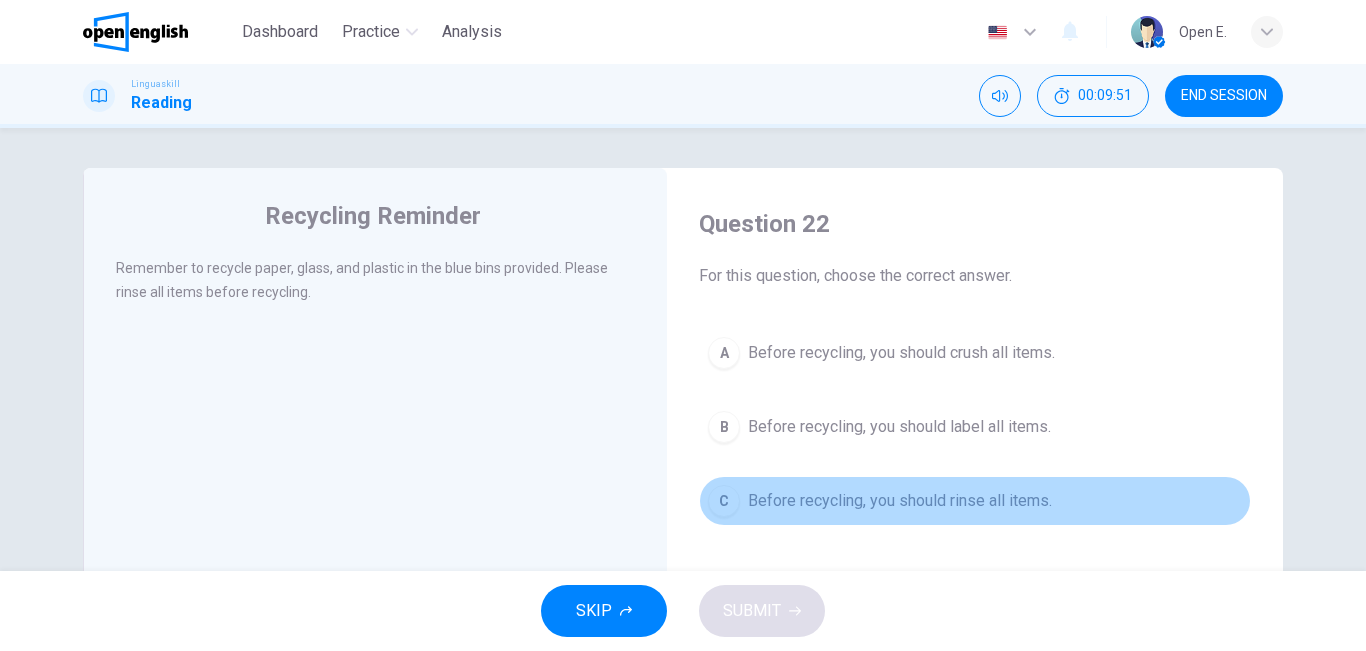 click on "Before recycling, you should rinse all items." at bounding box center (900, 501) 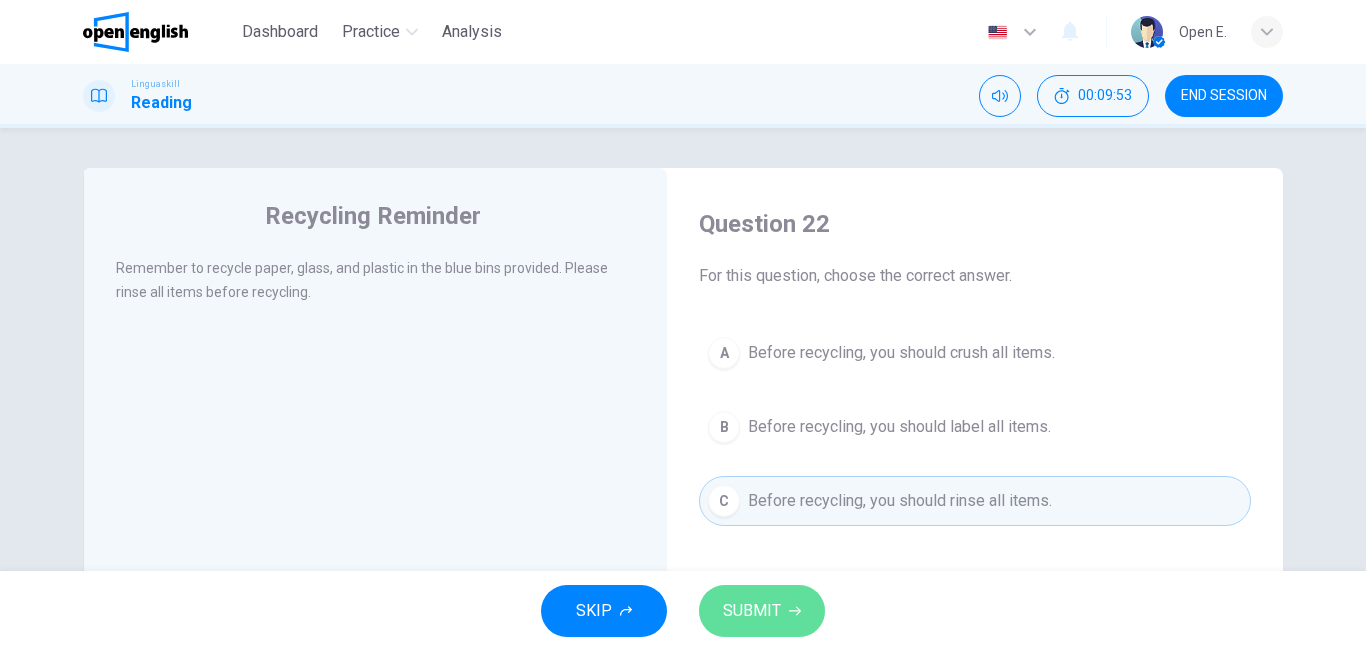 click on "SUBMIT" at bounding box center [762, 611] 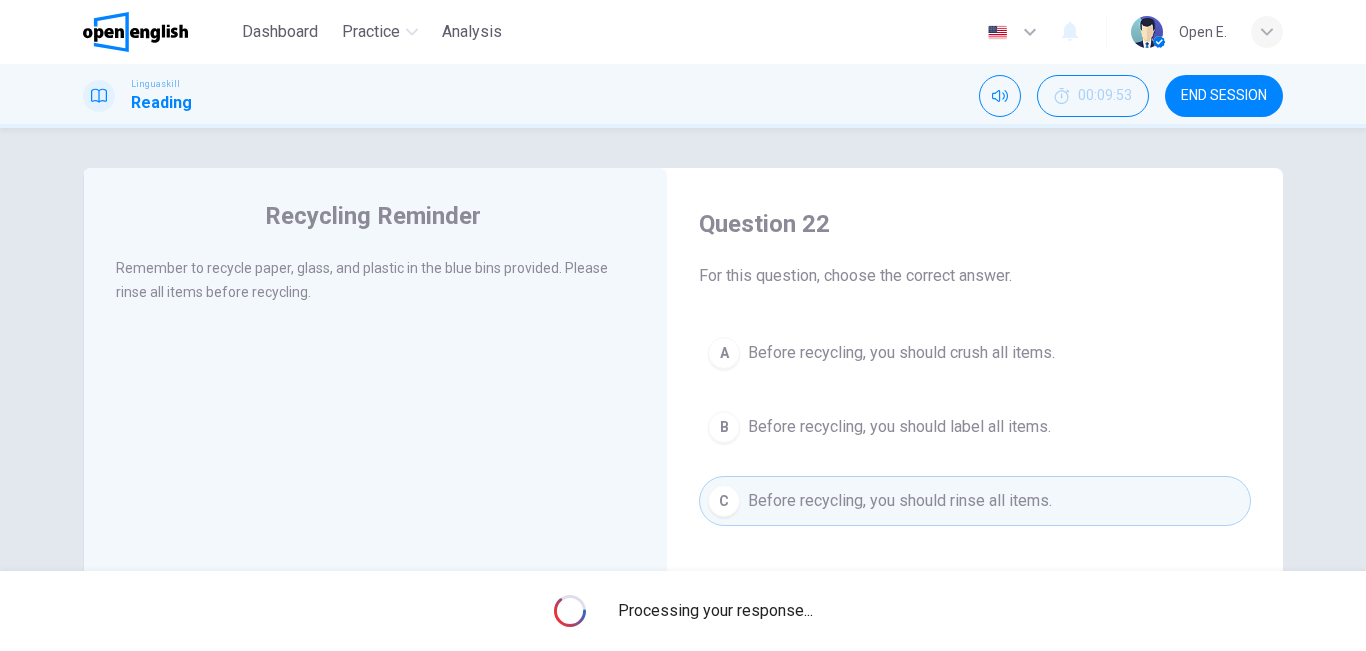 click on "Processing your response..." at bounding box center (683, 611) 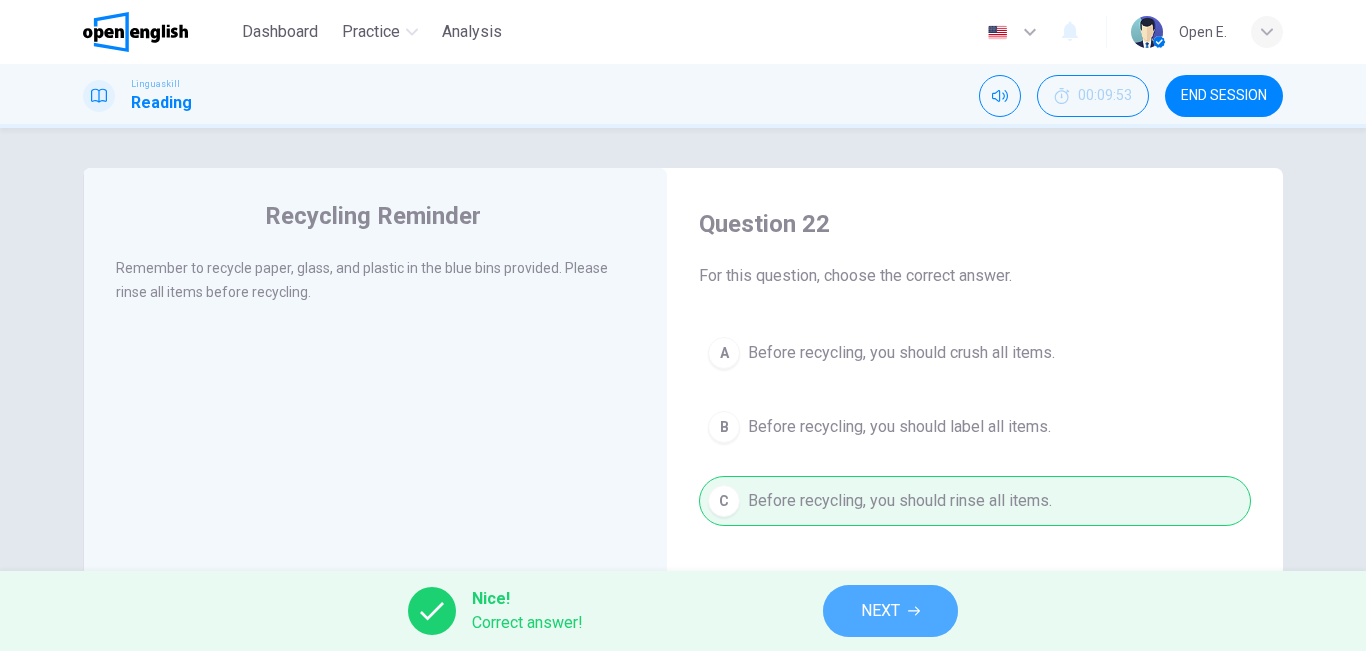 click on "NEXT" at bounding box center (880, 611) 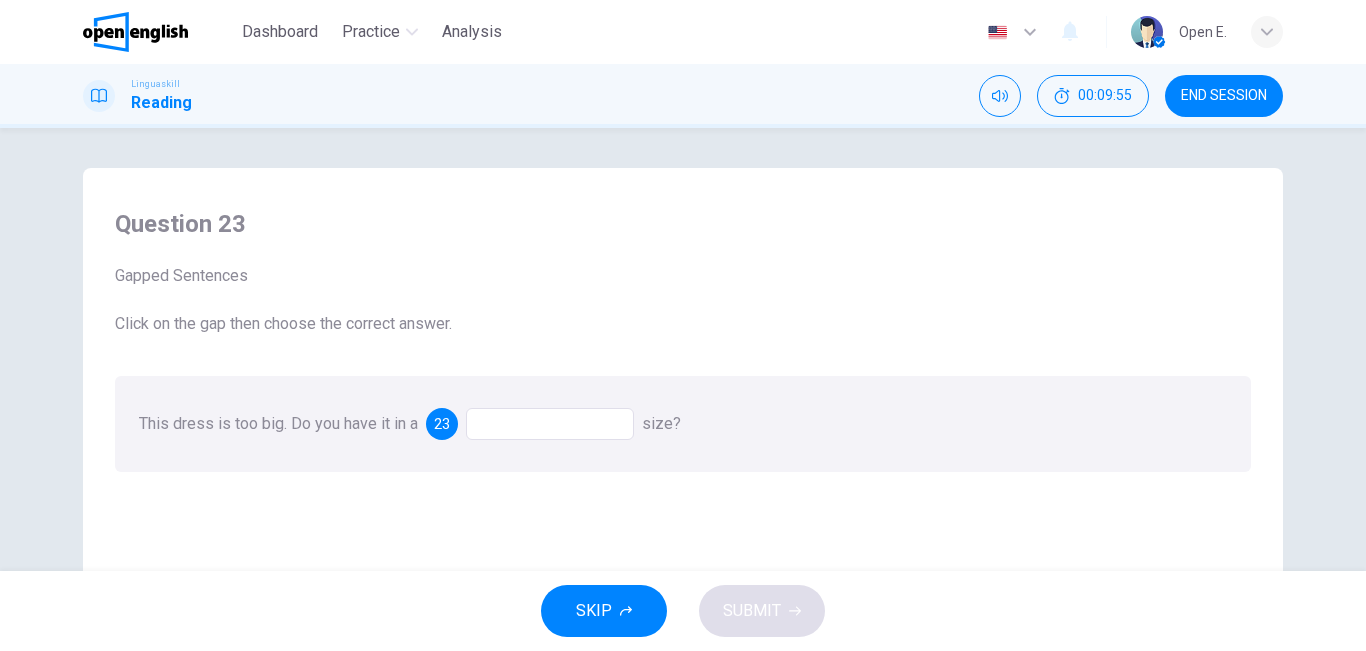 click at bounding box center (550, 424) 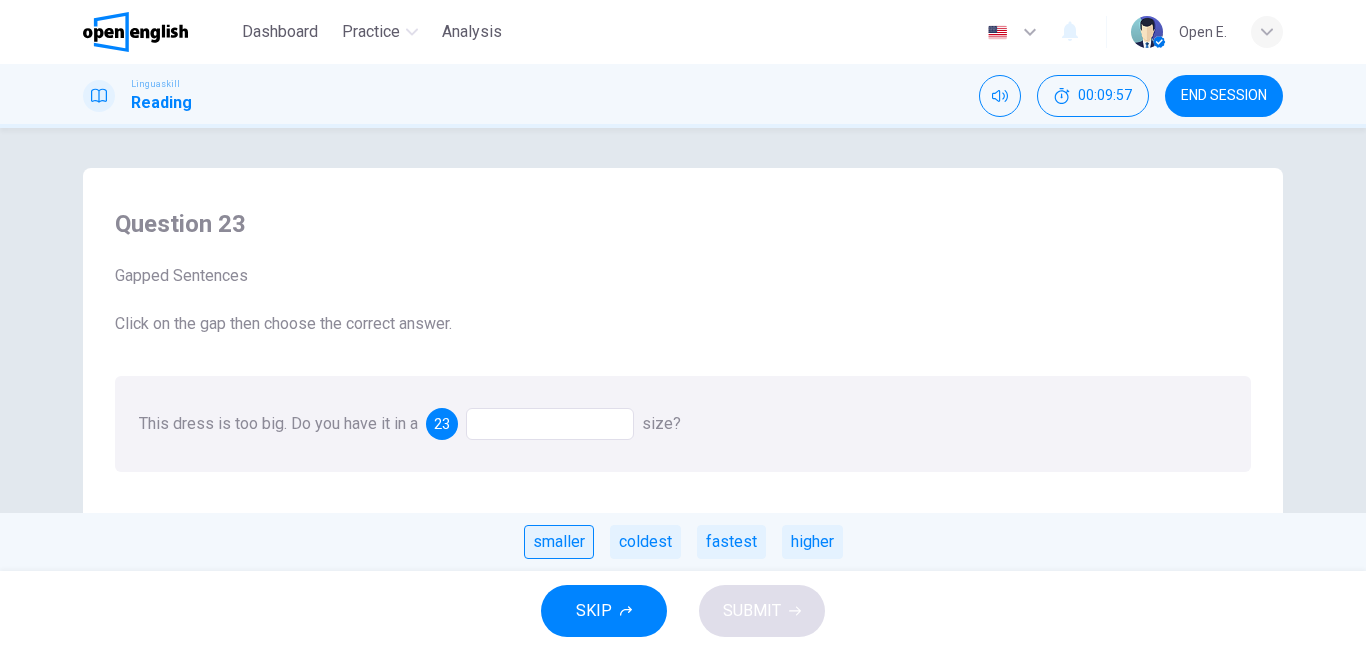click on "smaller" at bounding box center (559, 542) 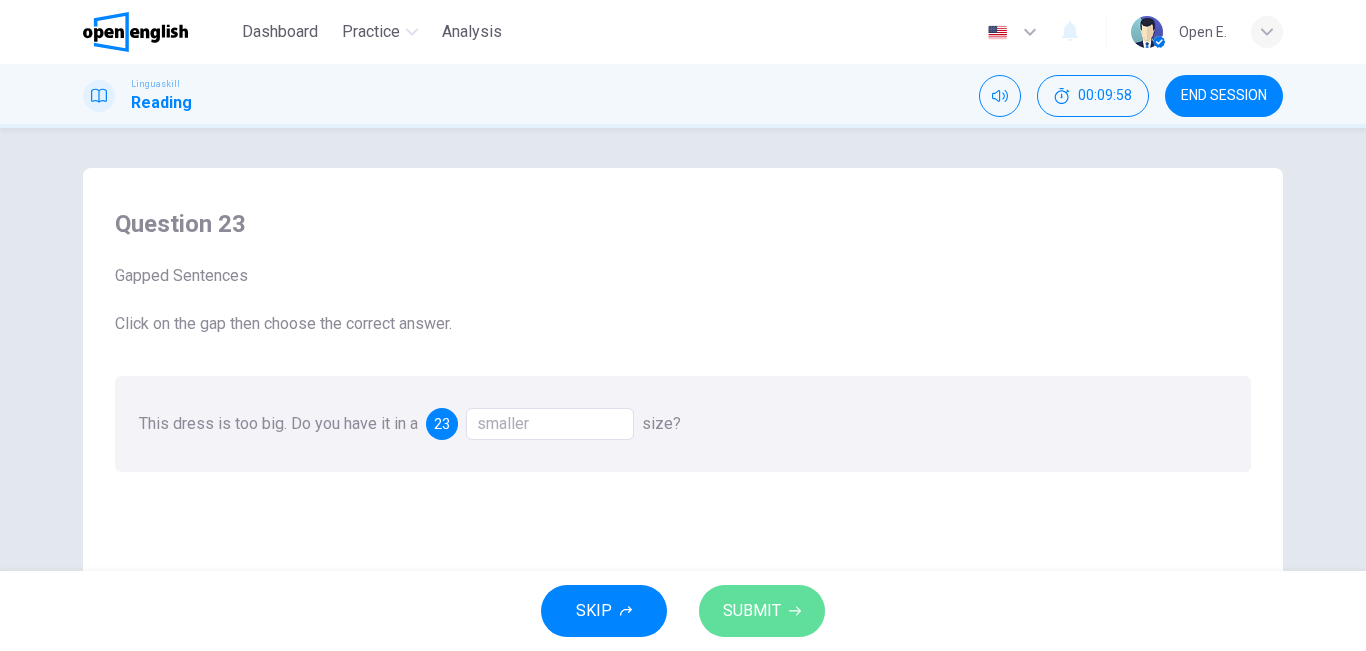 click on "SUBMIT" at bounding box center [762, 611] 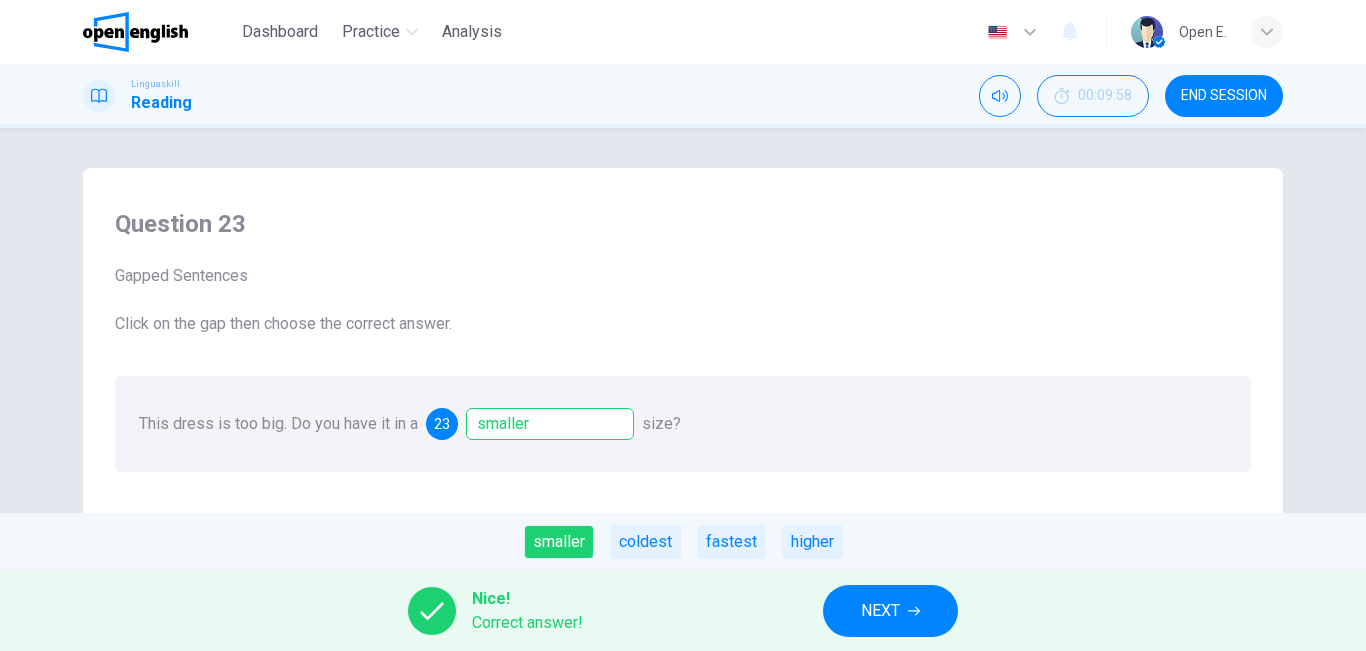 click on "Nice! Correct answer! NEXT" at bounding box center [683, 611] 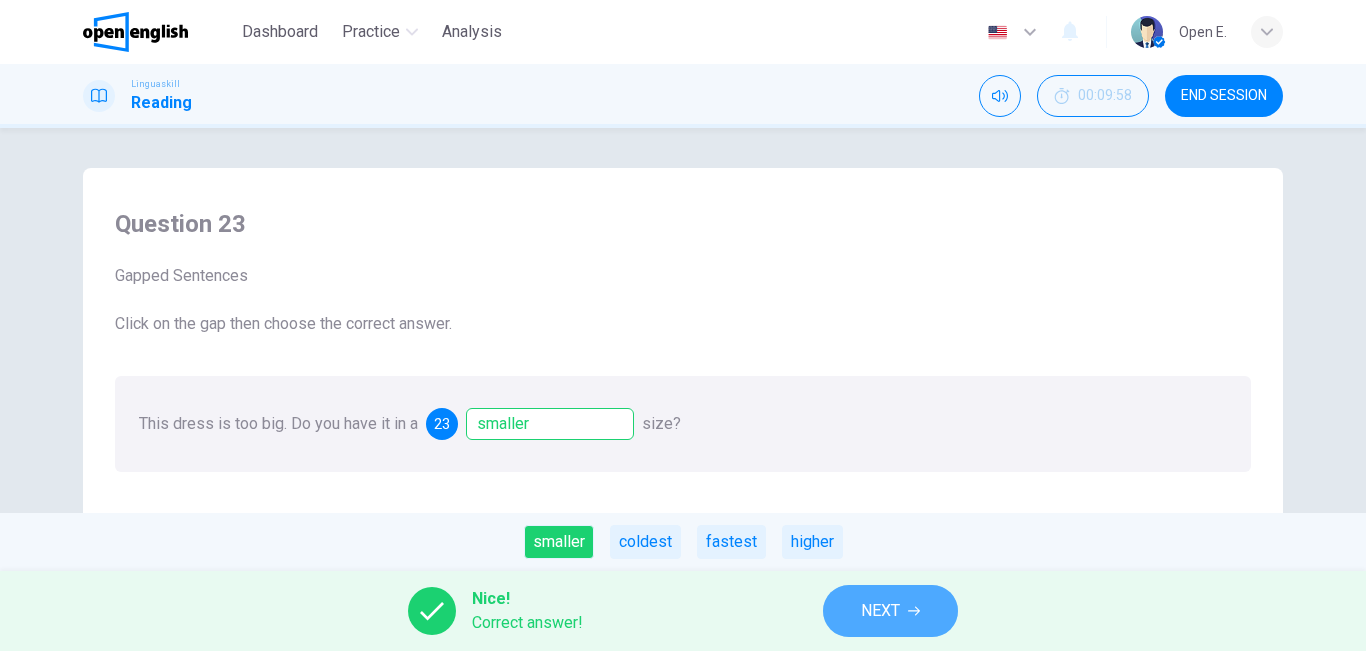 click on "NEXT" at bounding box center (880, 611) 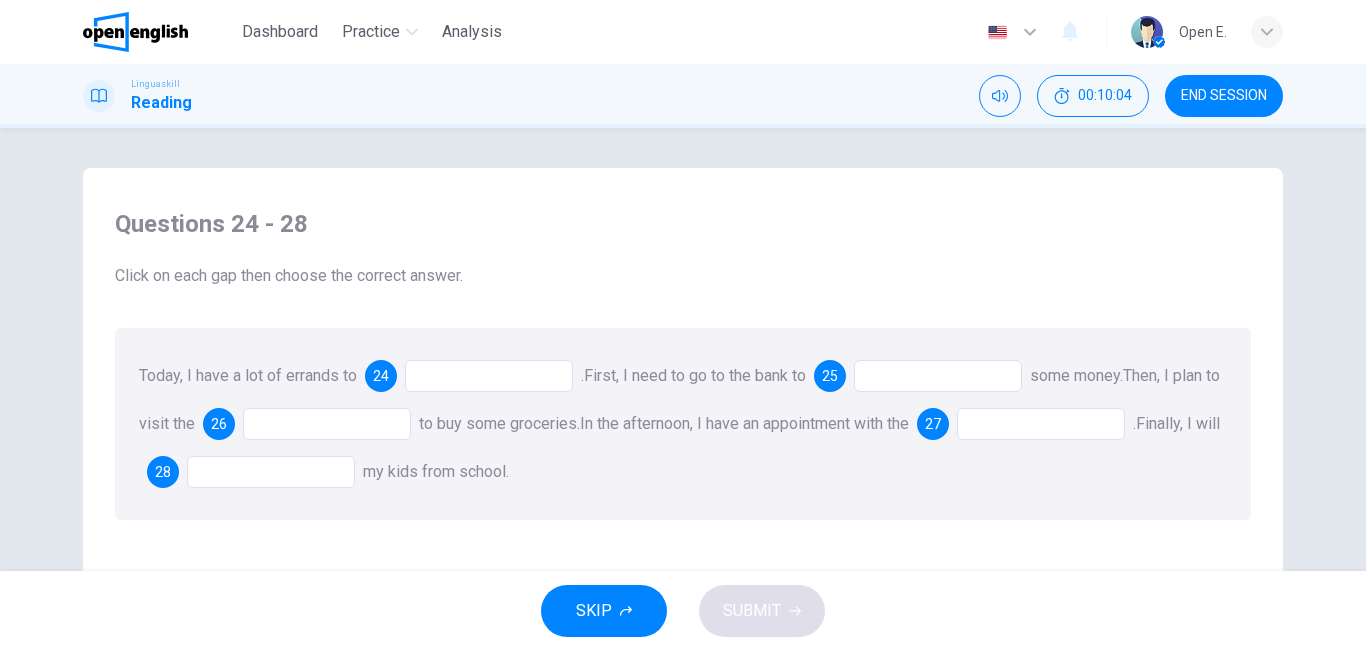 click at bounding box center (489, 376) 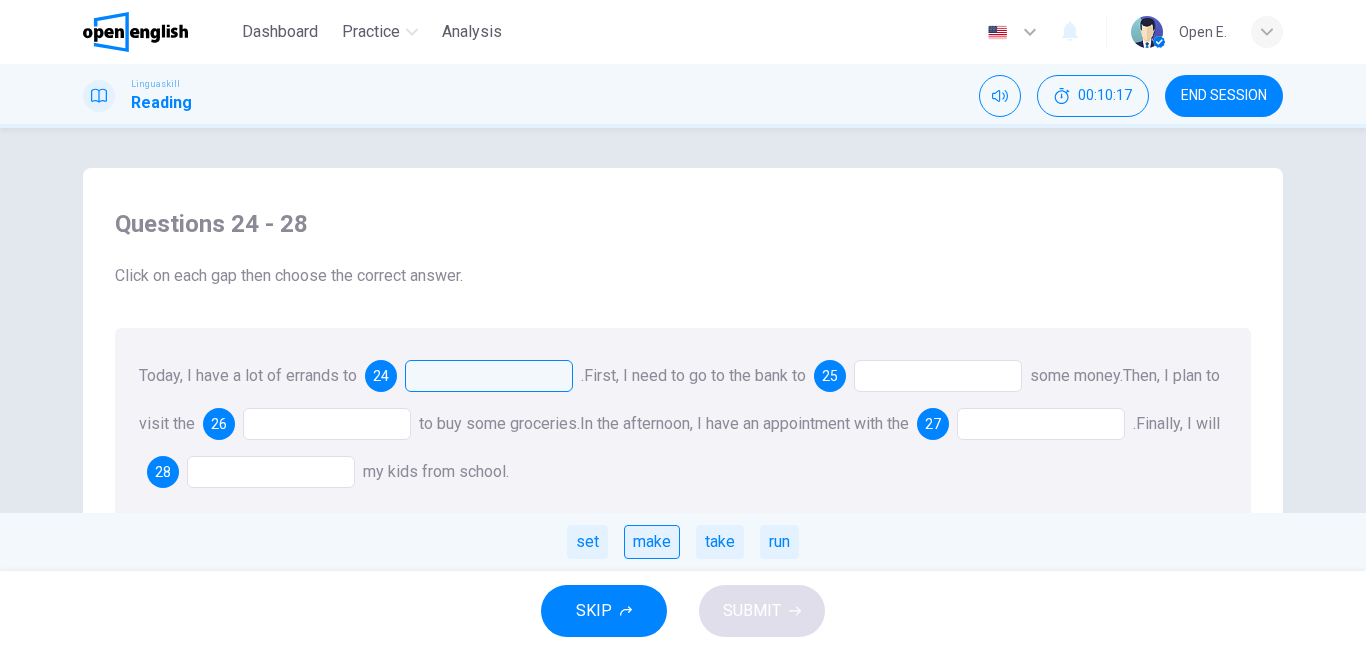 click on "make" at bounding box center [652, 542] 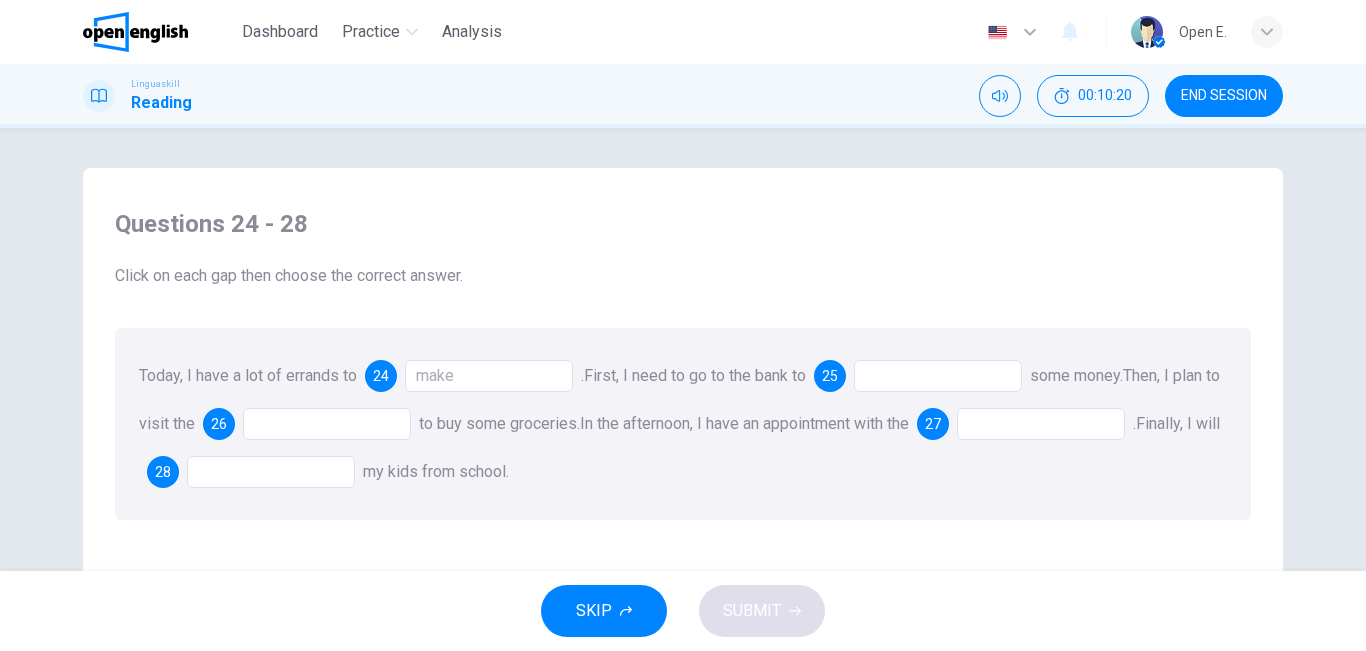 click at bounding box center [938, 376] 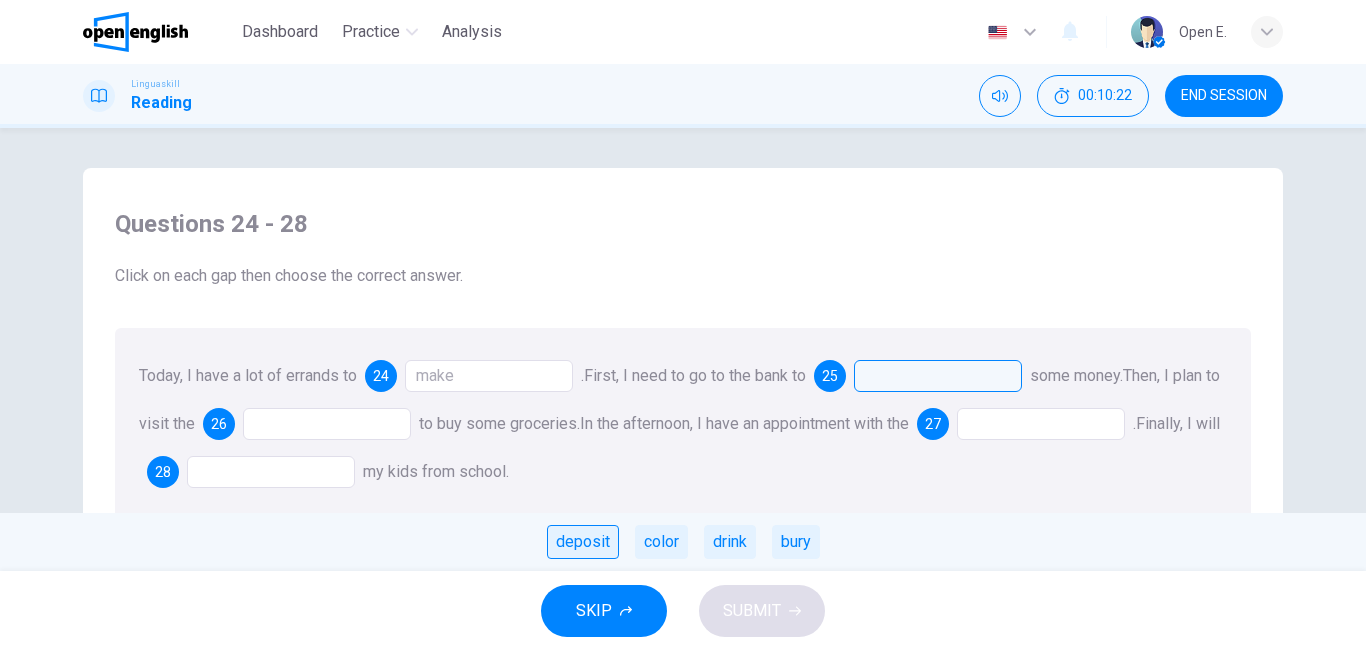 click on "deposit" at bounding box center [583, 542] 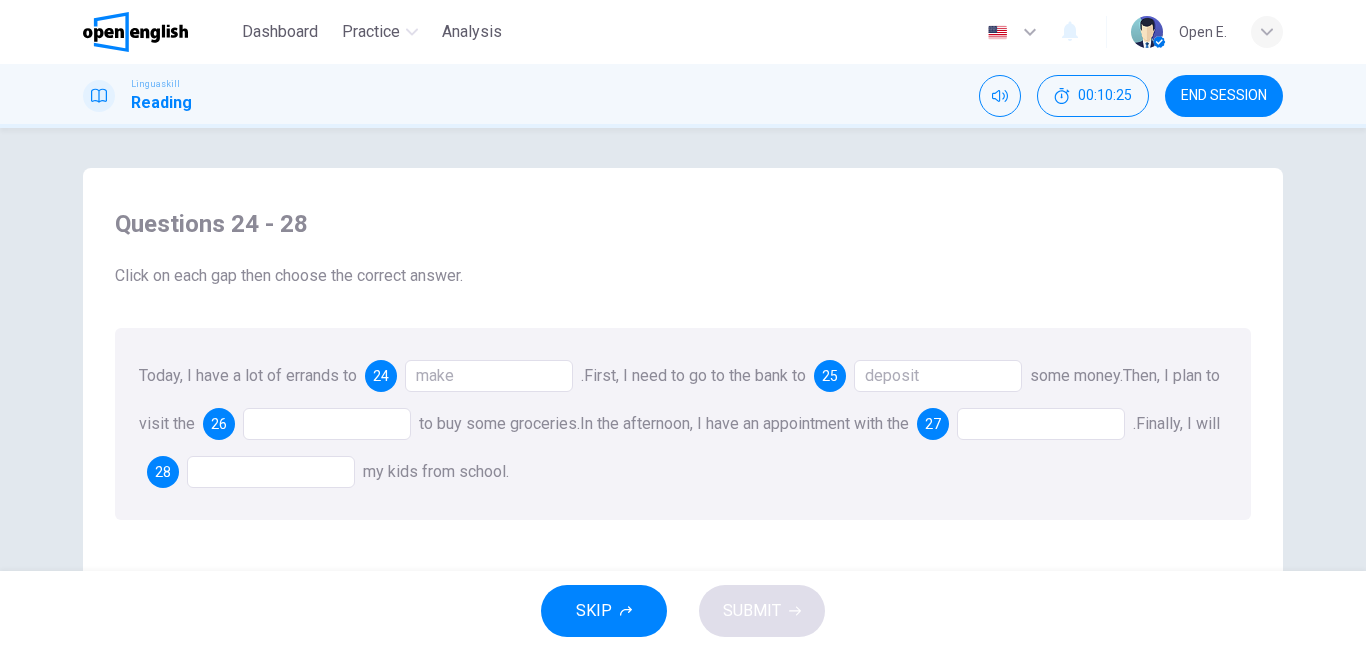 click at bounding box center (327, 424) 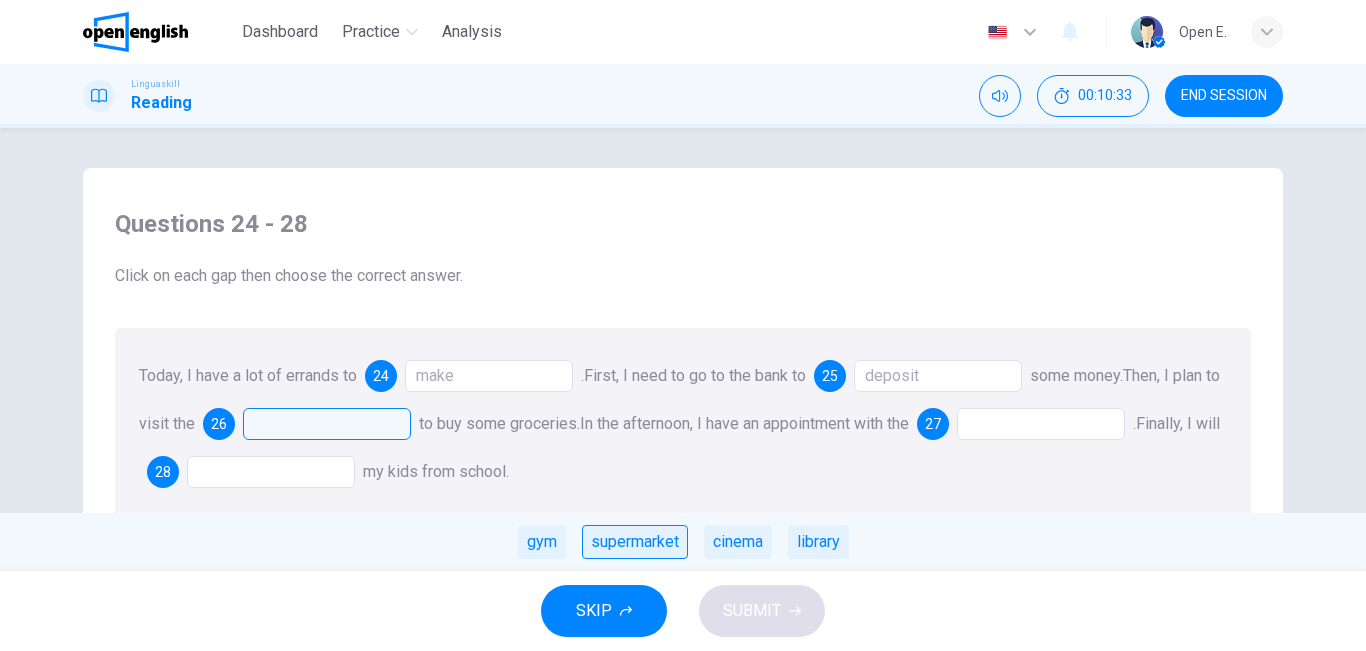 click on "supermarket" at bounding box center (635, 542) 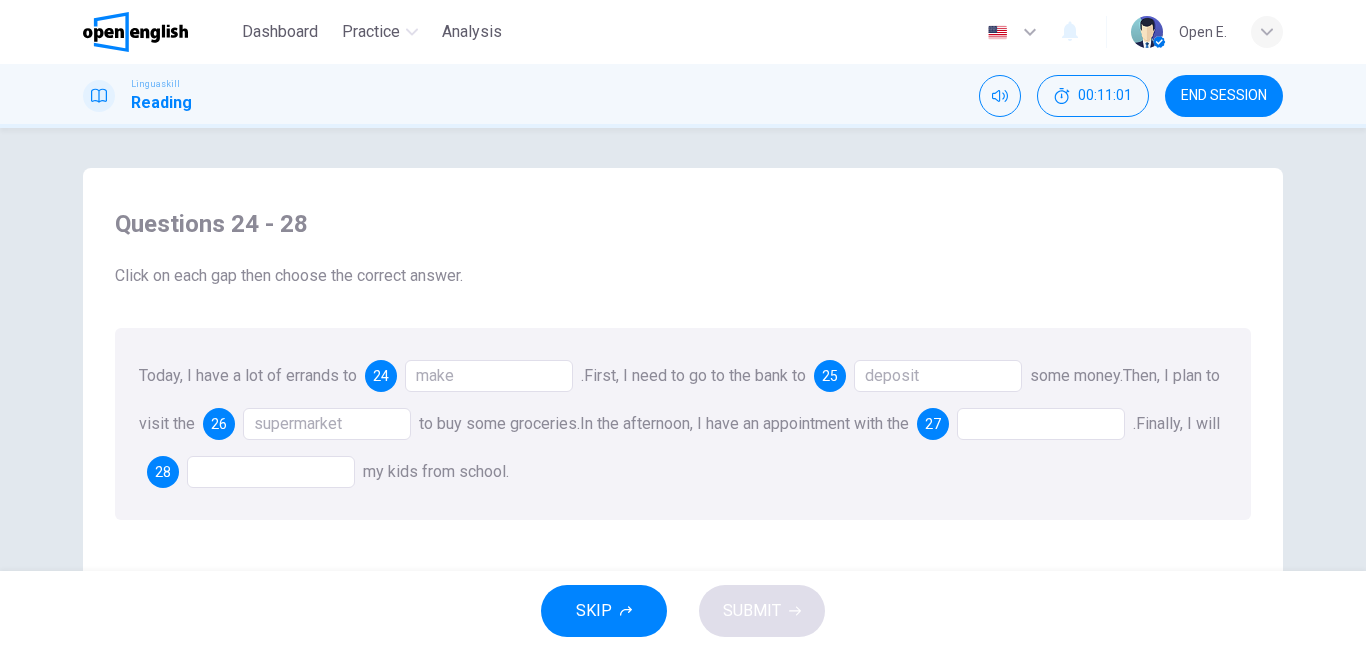 click at bounding box center (1041, 424) 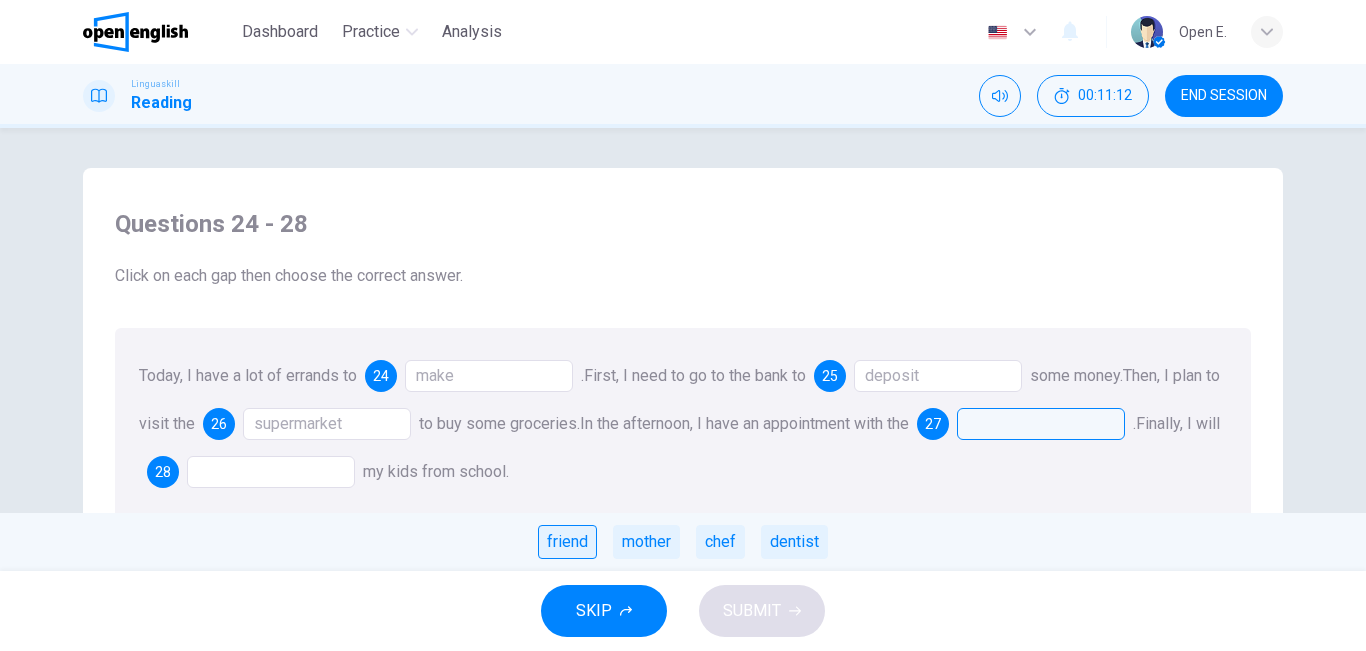 click on "friend" at bounding box center [567, 542] 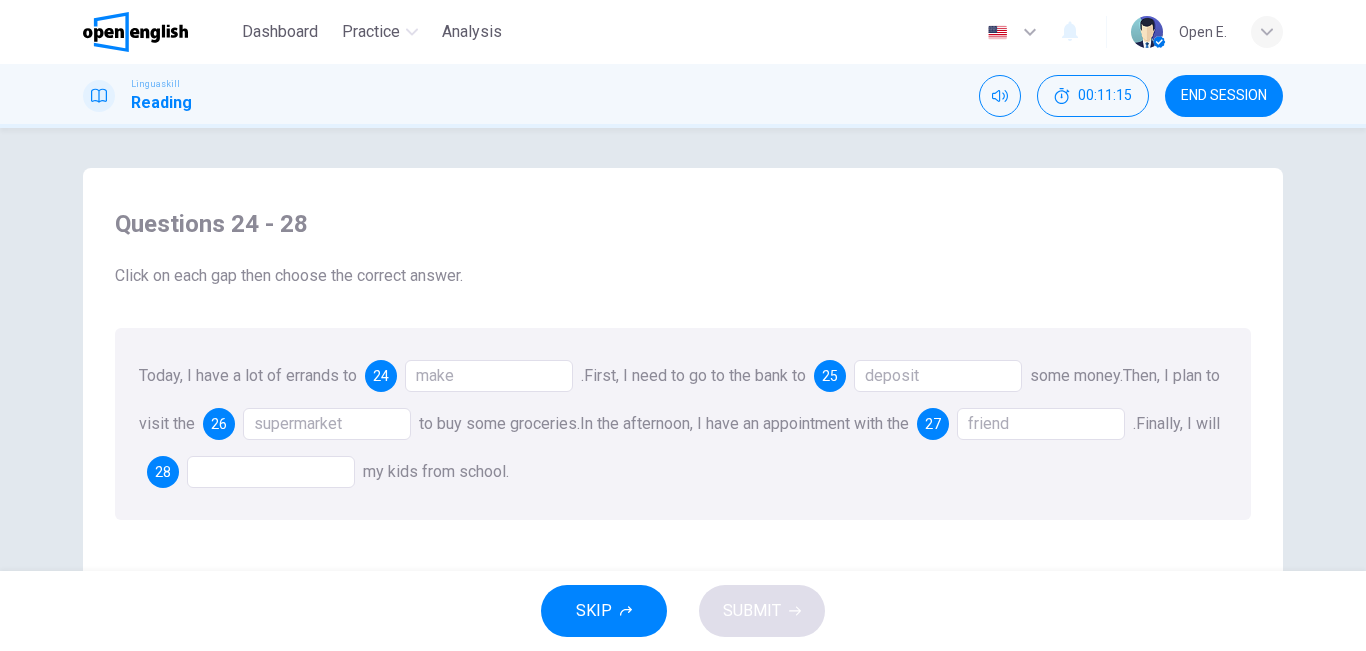 click at bounding box center [271, 472] 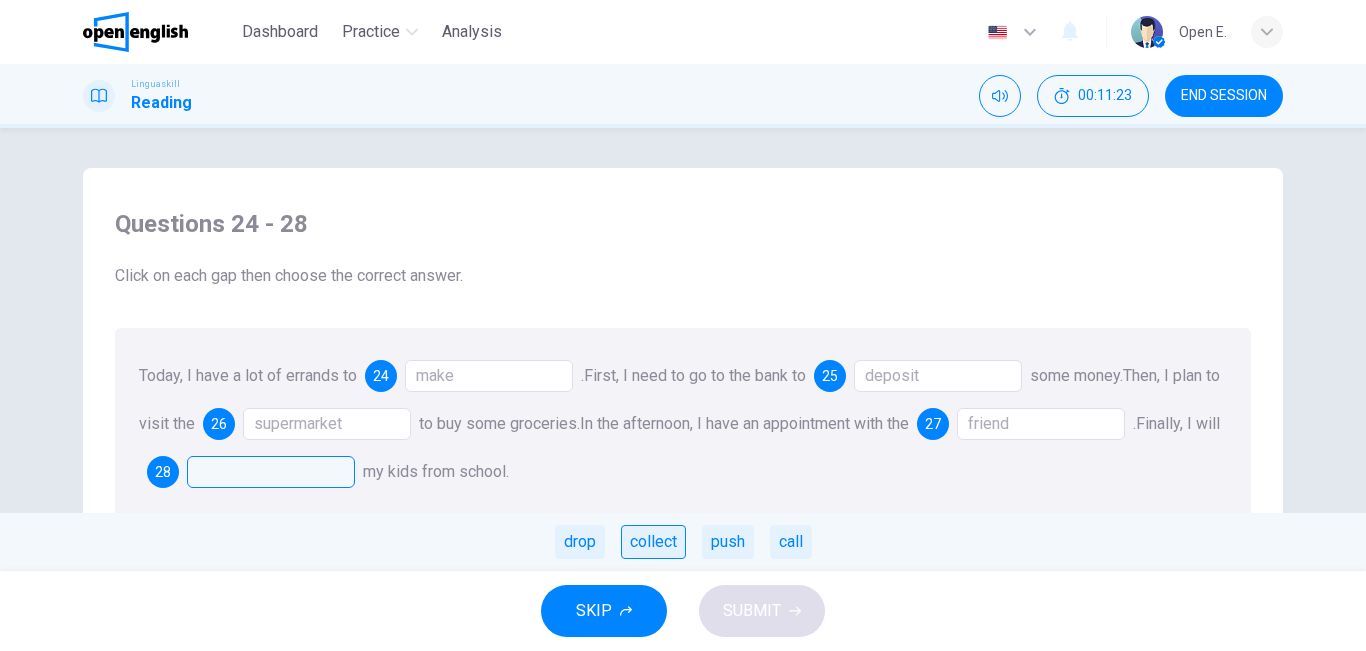 click on "collect" at bounding box center [653, 542] 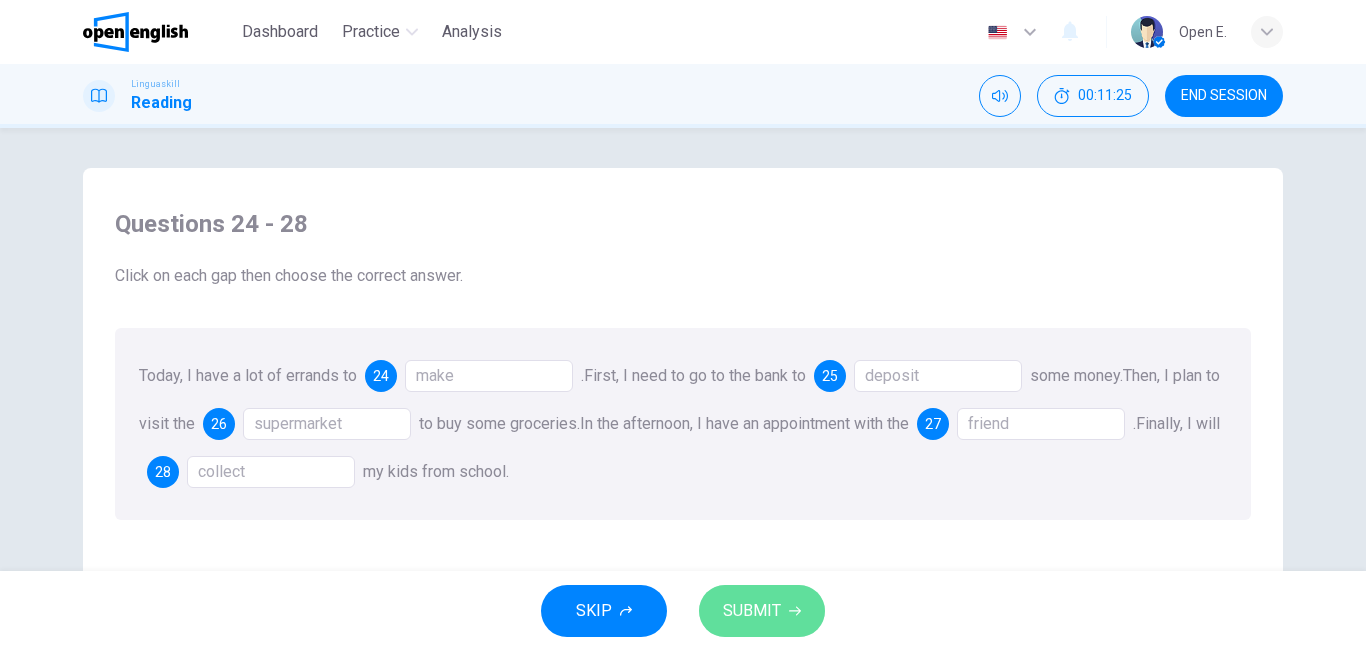 click on "SUBMIT" at bounding box center [752, 611] 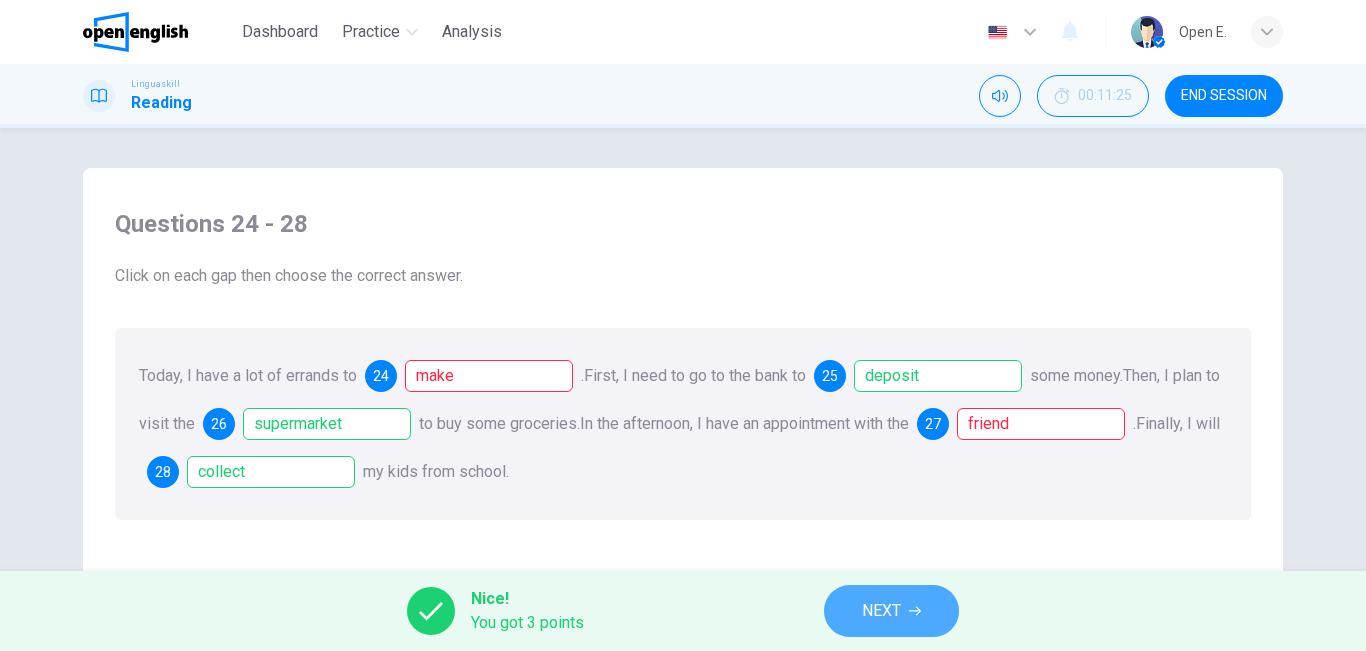 click on "NEXT" at bounding box center (881, 611) 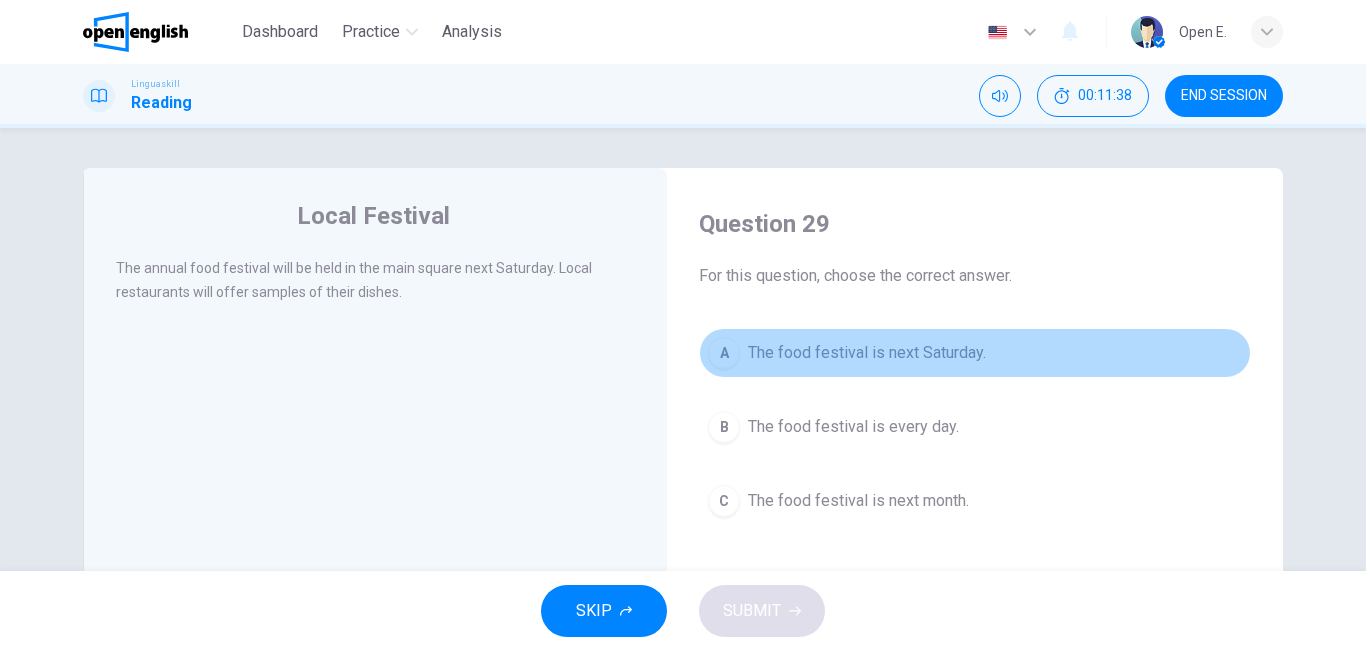 click on "The food festival is next Saturday." at bounding box center [867, 353] 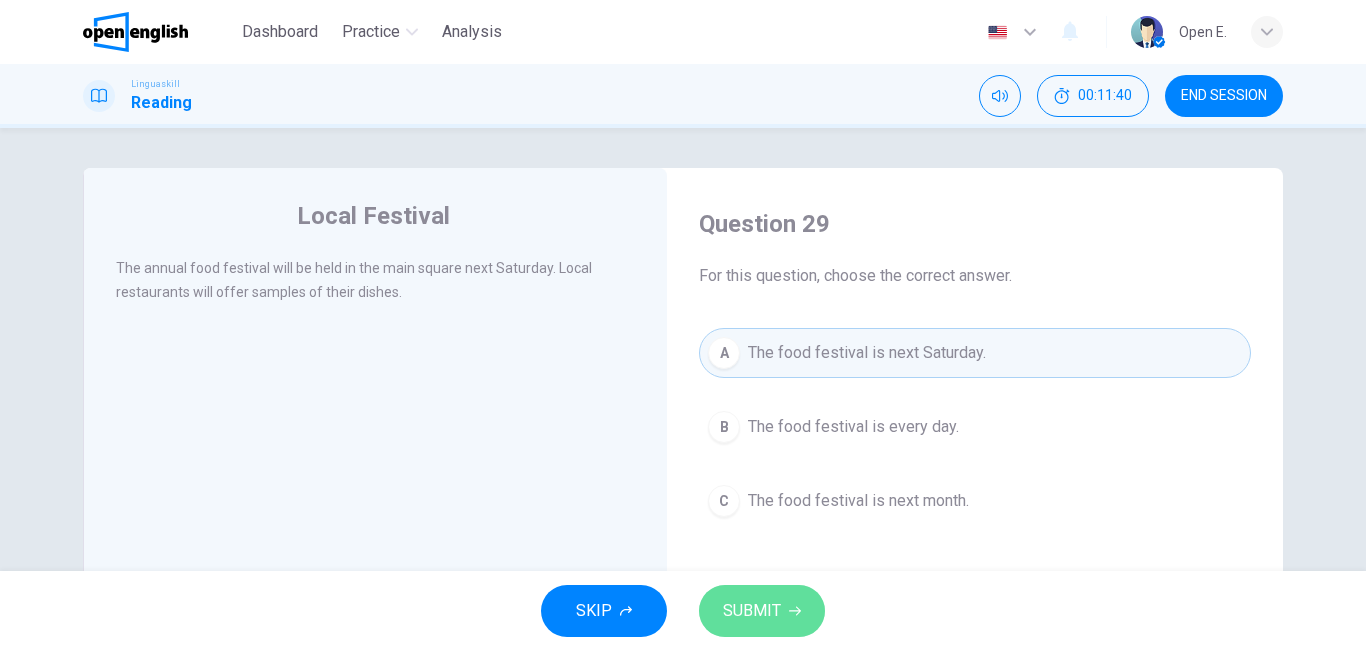 click on "SUBMIT" at bounding box center (762, 611) 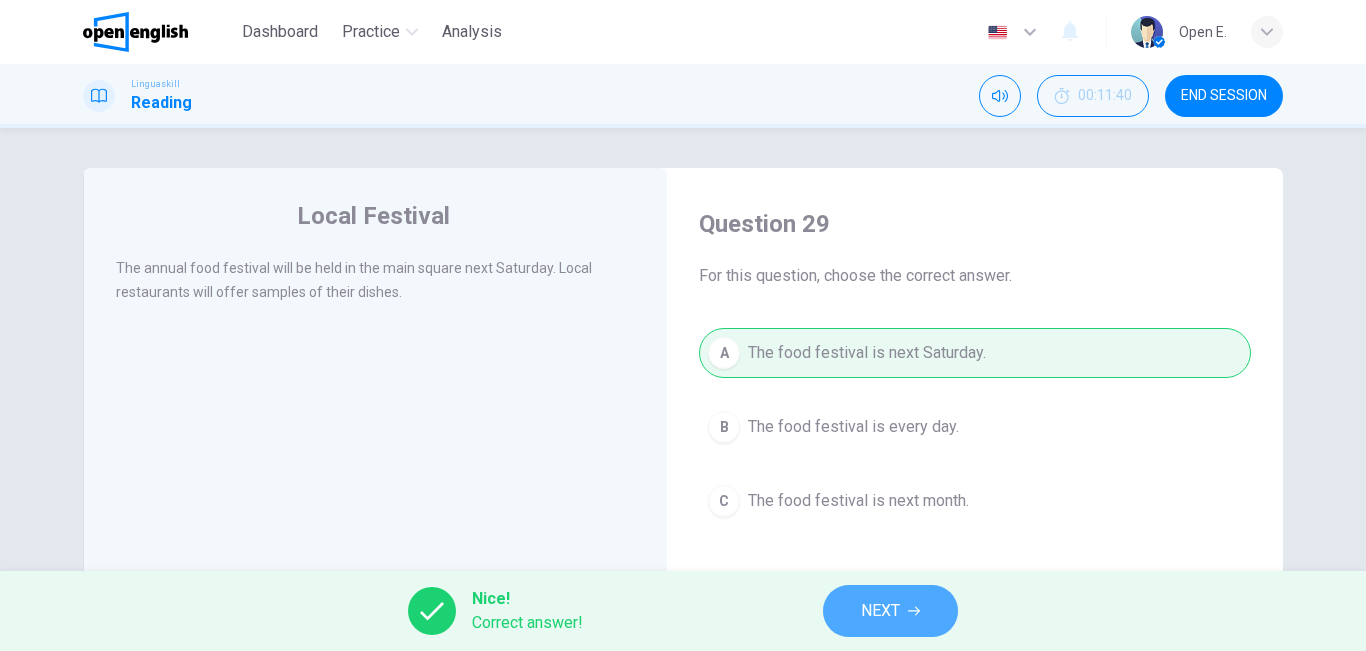 click on "NEXT" at bounding box center [890, 611] 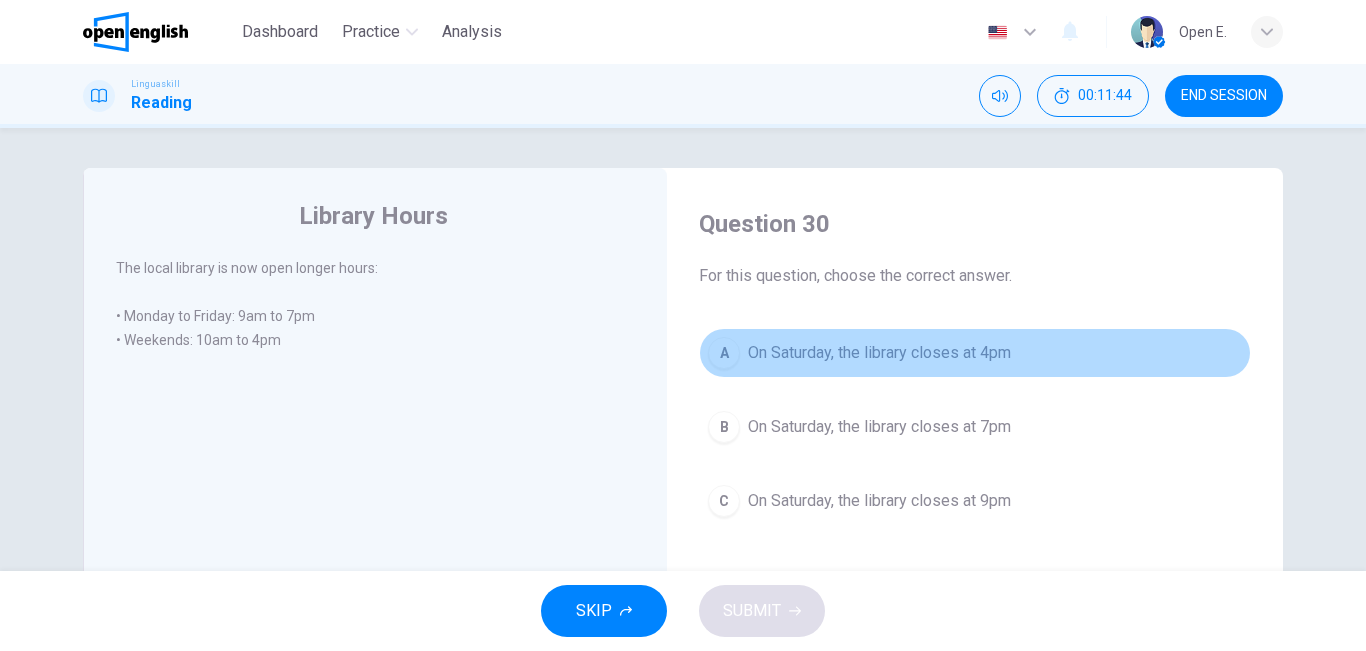 click on "On Saturday, the library closes at 4pm" at bounding box center [879, 353] 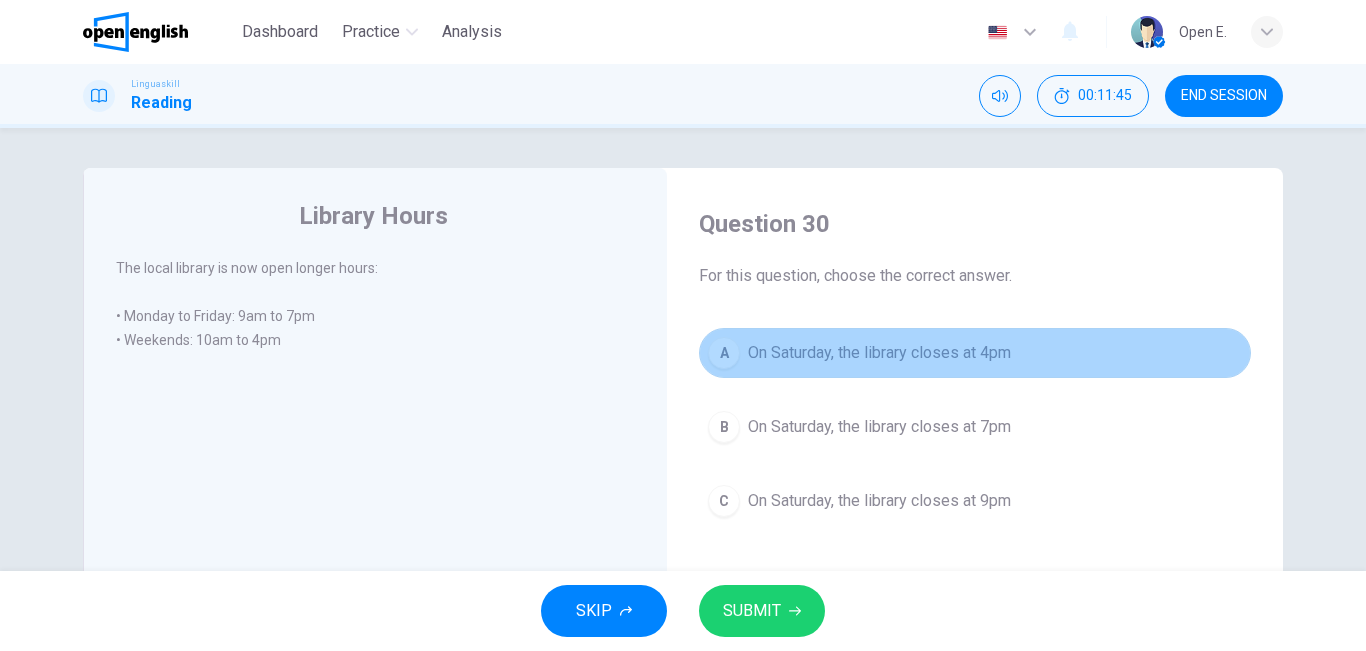 click on "On Saturday, the library closes at 4pm" at bounding box center [879, 353] 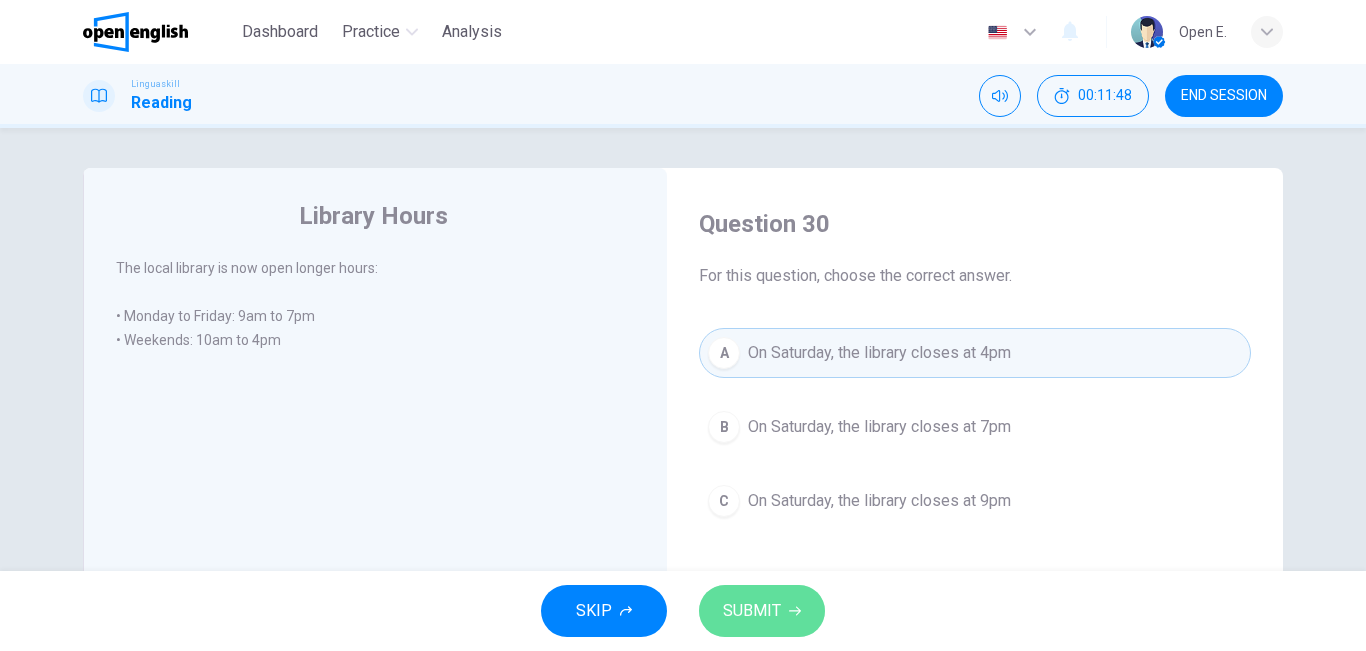 click on "SUBMIT" at bounding box center (762, 611) 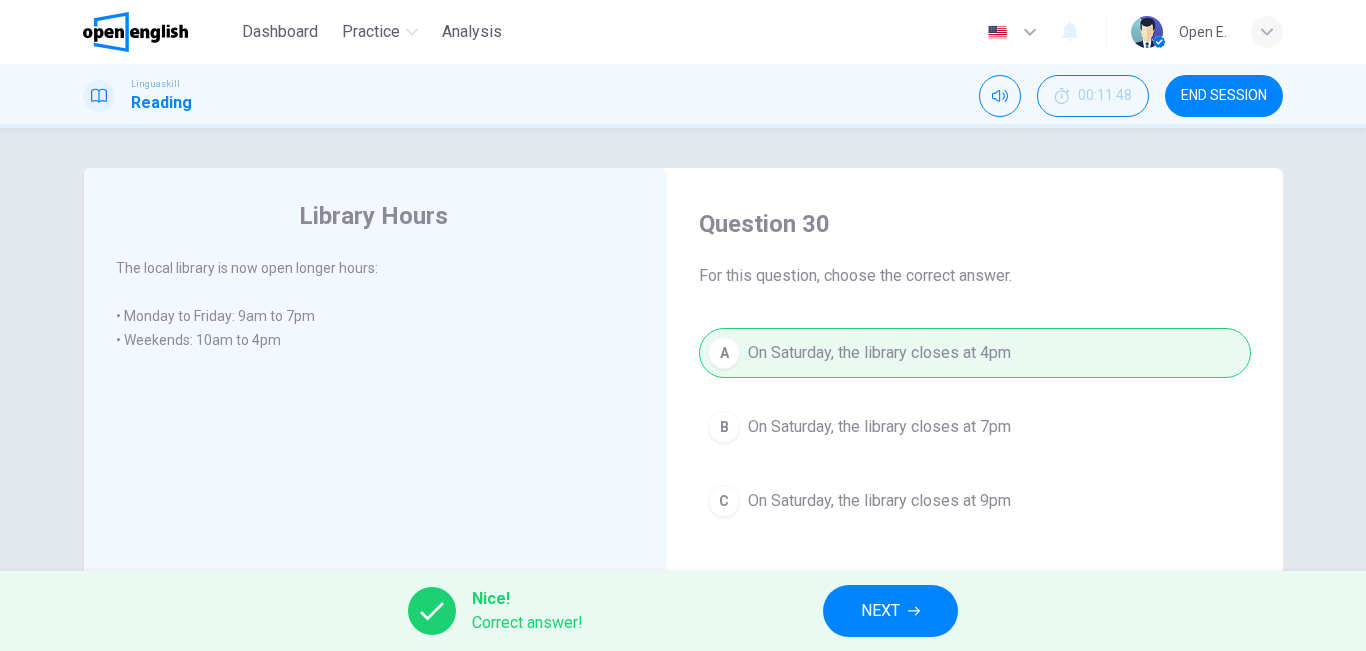 click on "NEXT" at bounding box center [880, 611] 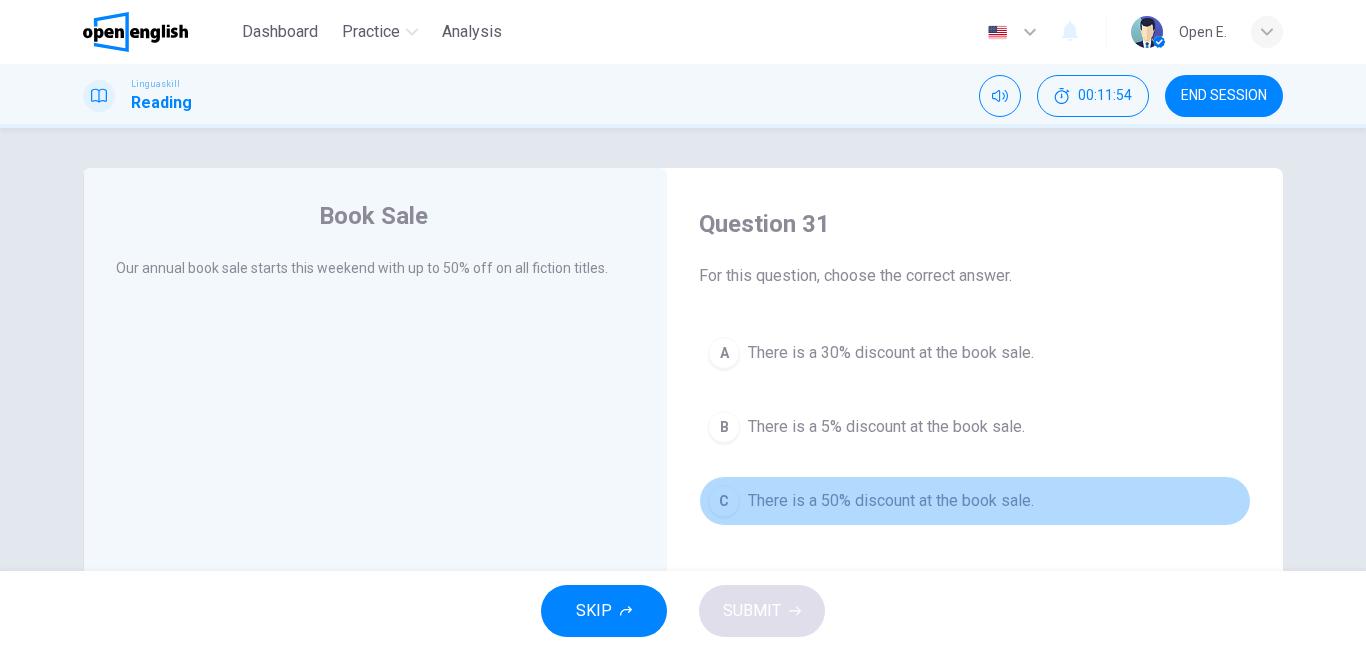 click on "C There is a 50% discount at the book sale." at bounding box center [975, 501] 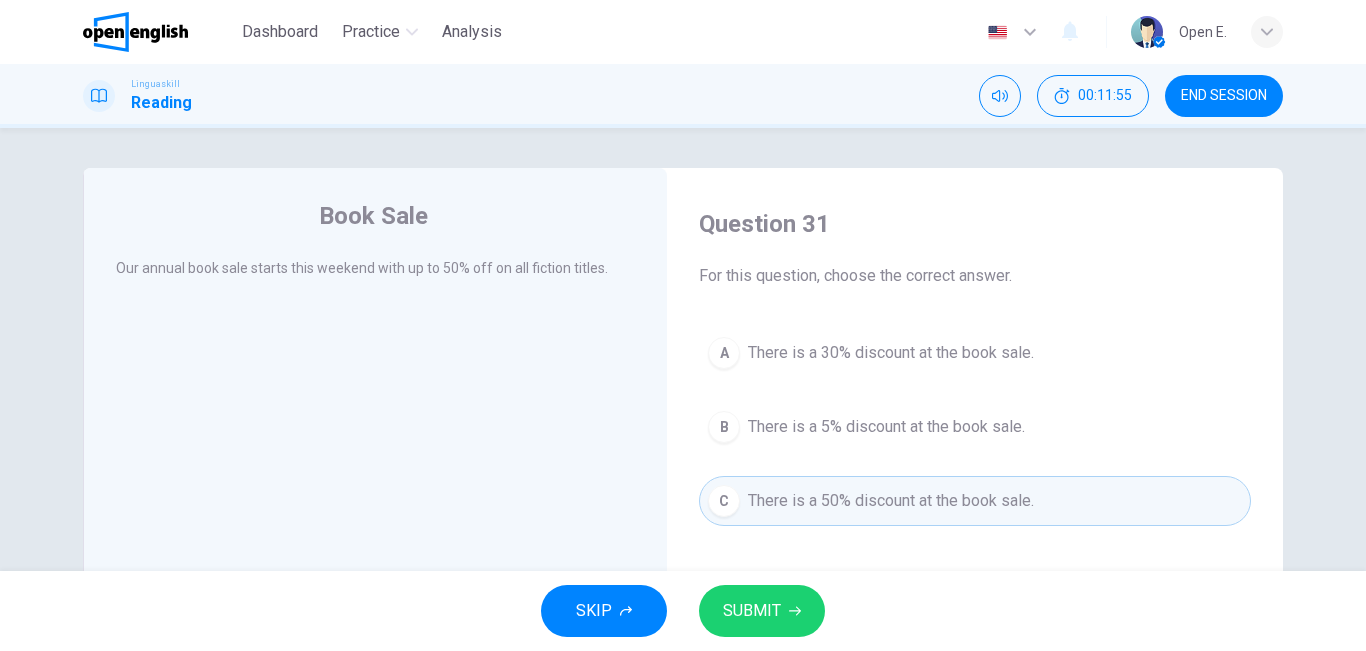 click on "SUBMIT" at bounding box center (762, 611) 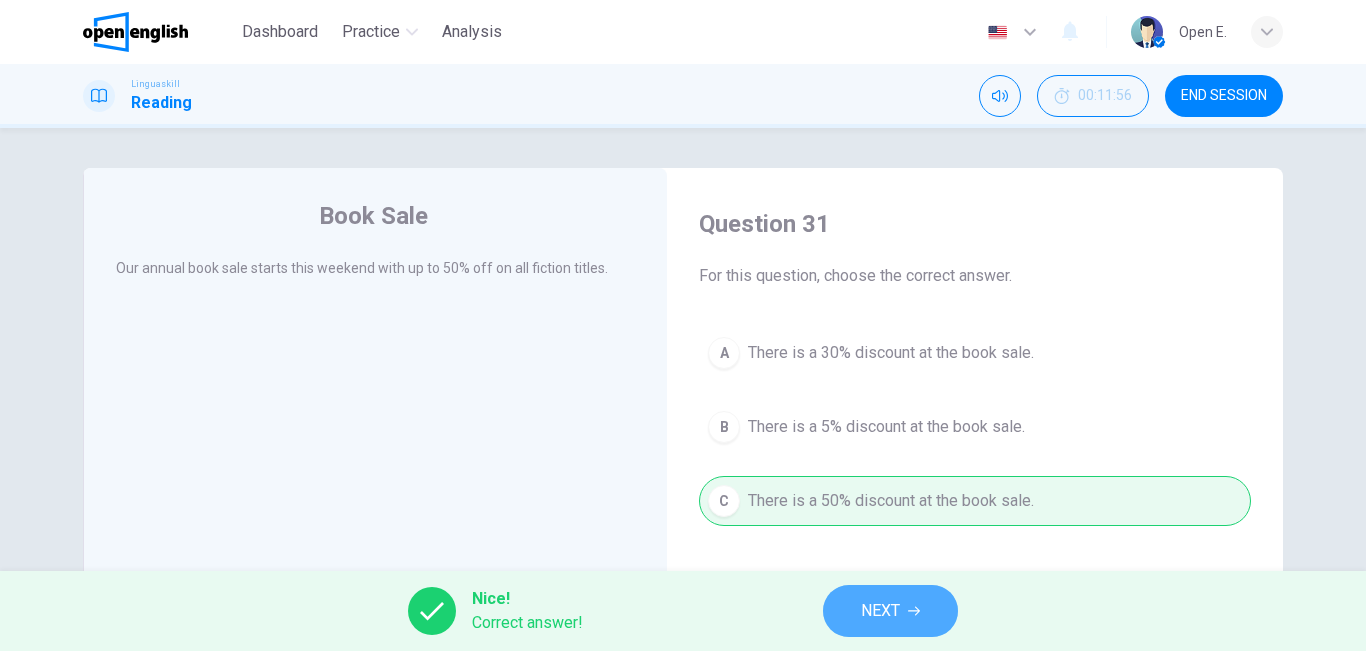 click on "NEXT" at bounding box center (890, 611) 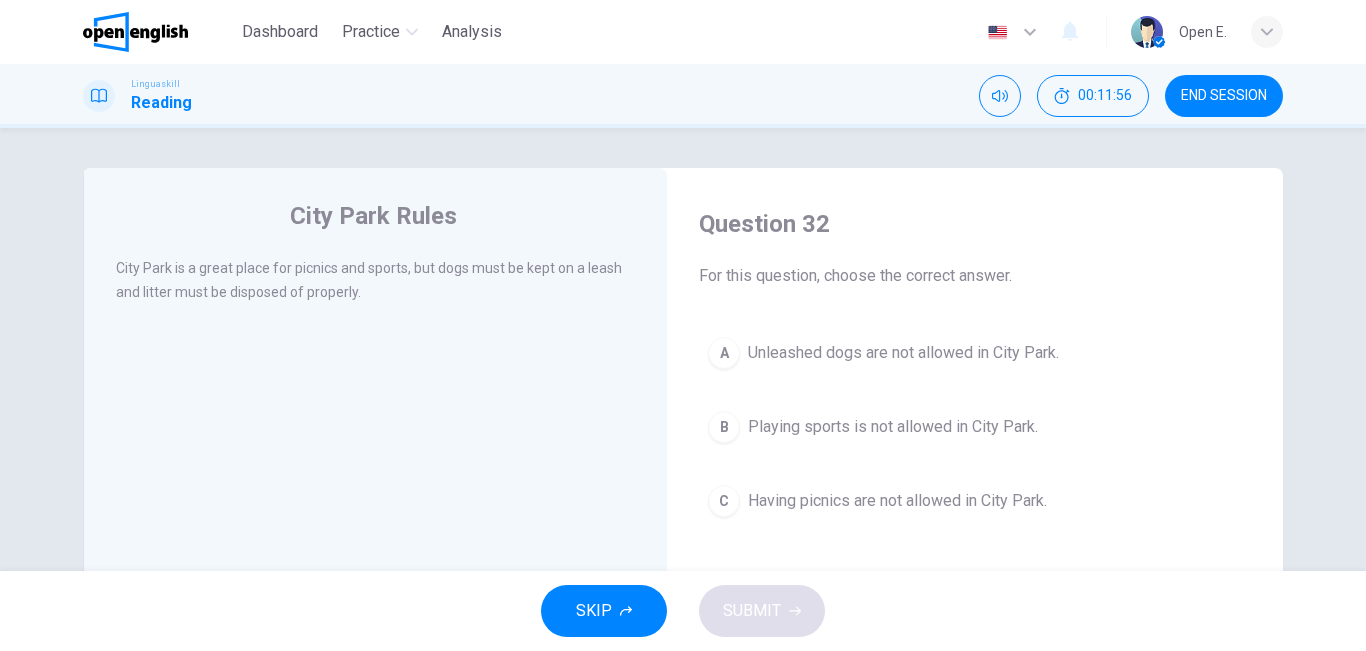 click on "SKIP SUBMIT" at bounding box center [683, 611] 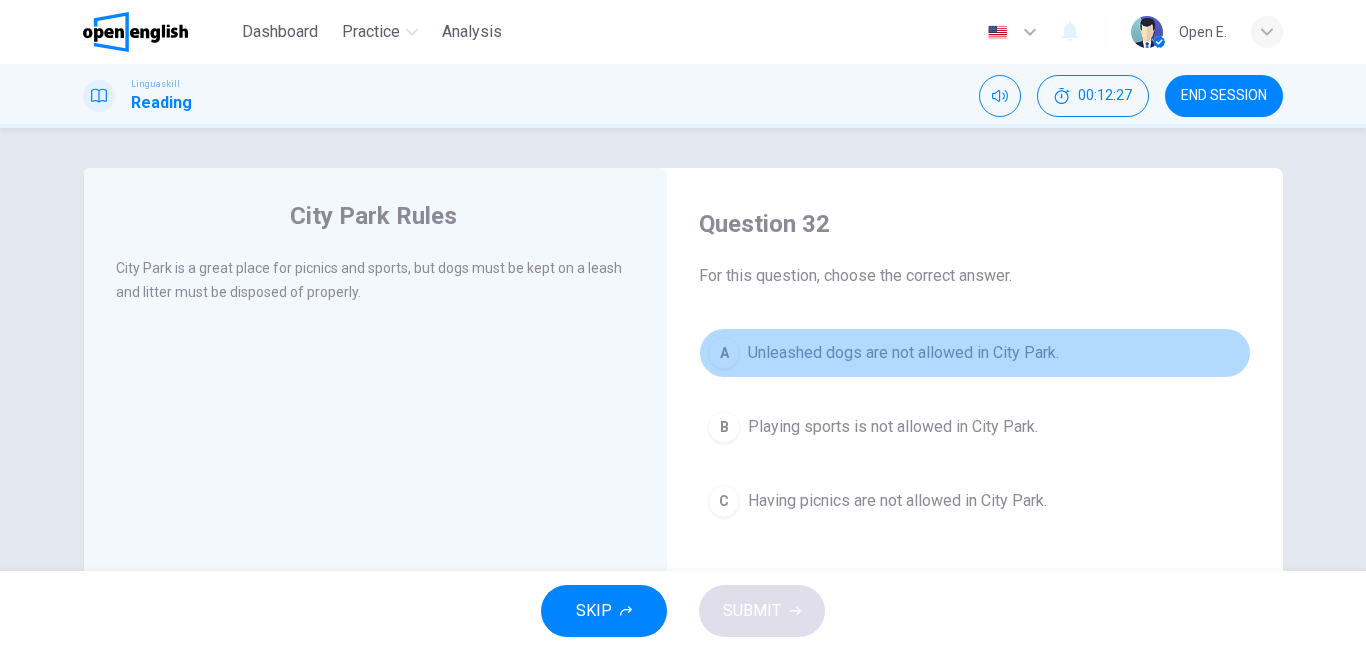 click on "Unleashed dogs are not allowed in City Park." at bounding box center [903, 353] 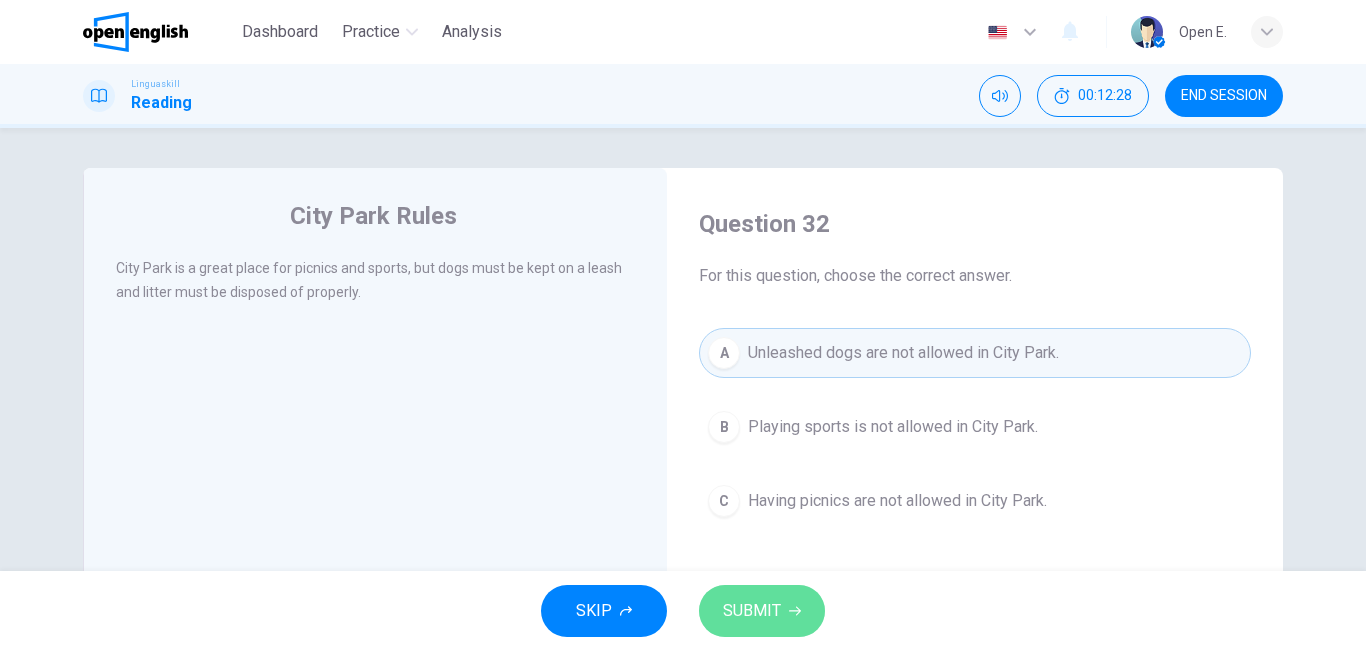 click on "SUBMIT" at bounding box center (762, 611) 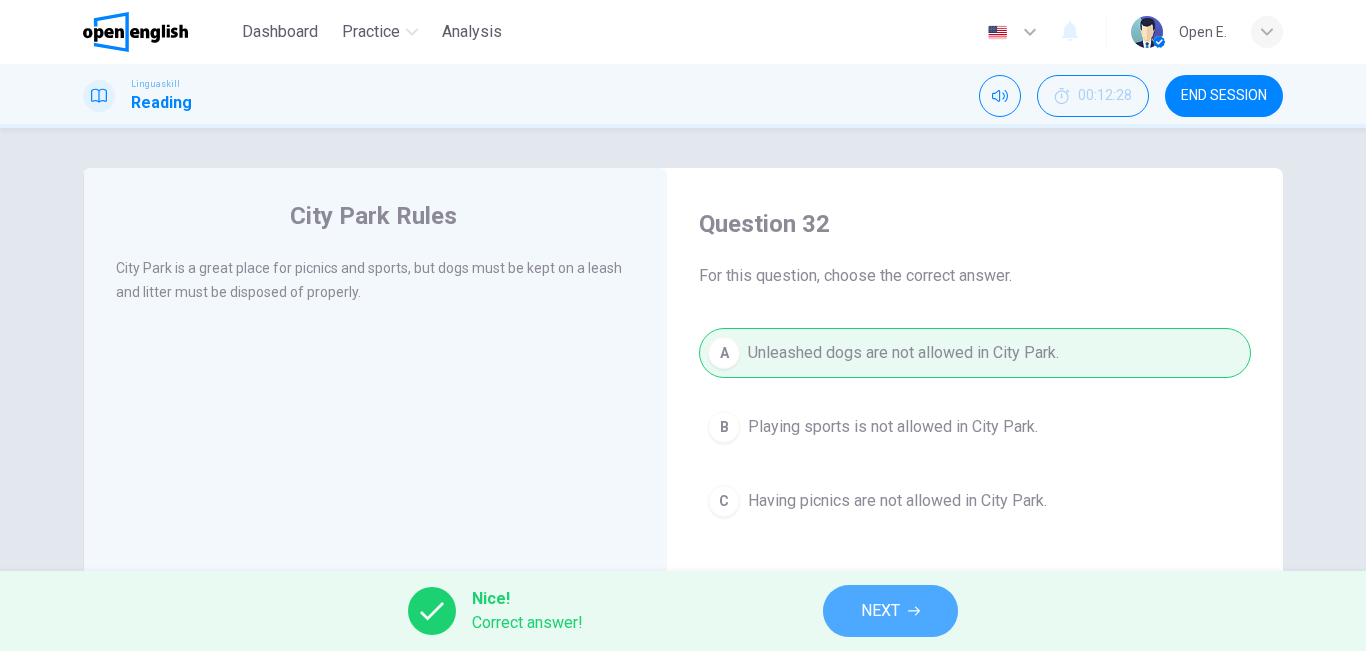 click on "NEXT" at bounding box center [880, 611] 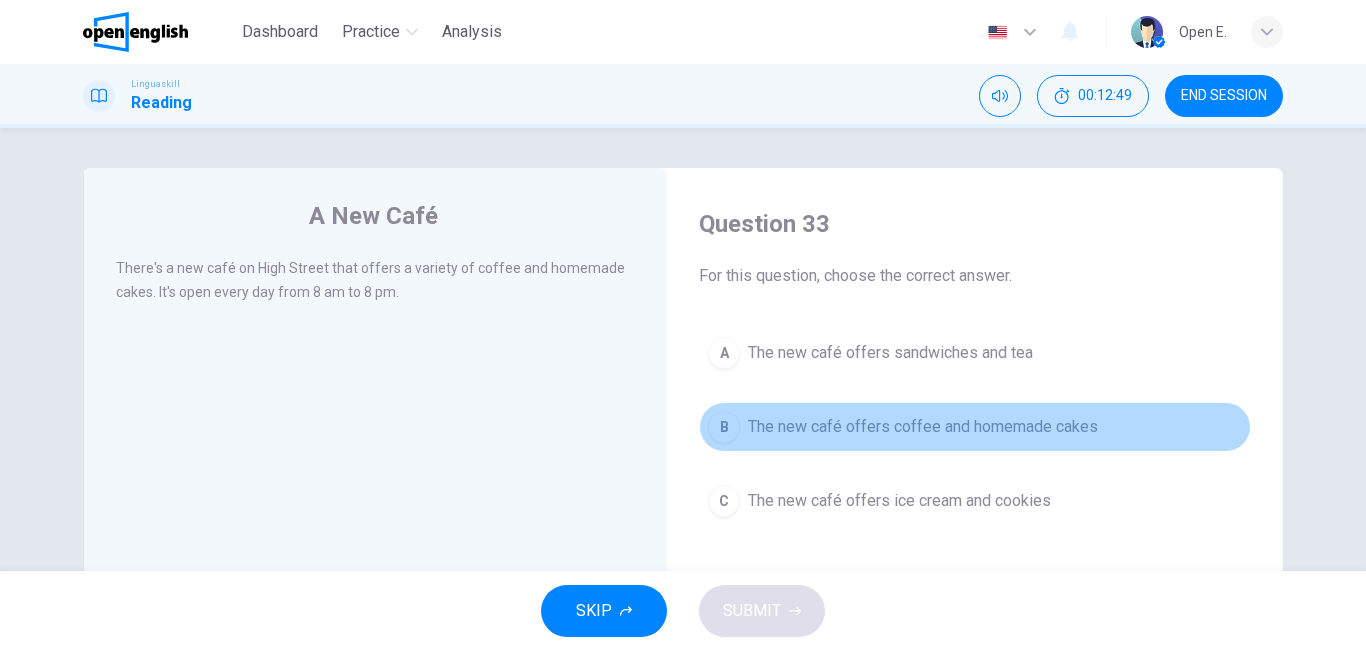 click on "The new café offers coffee and homemade cakes" at bounding box center [923, 427] 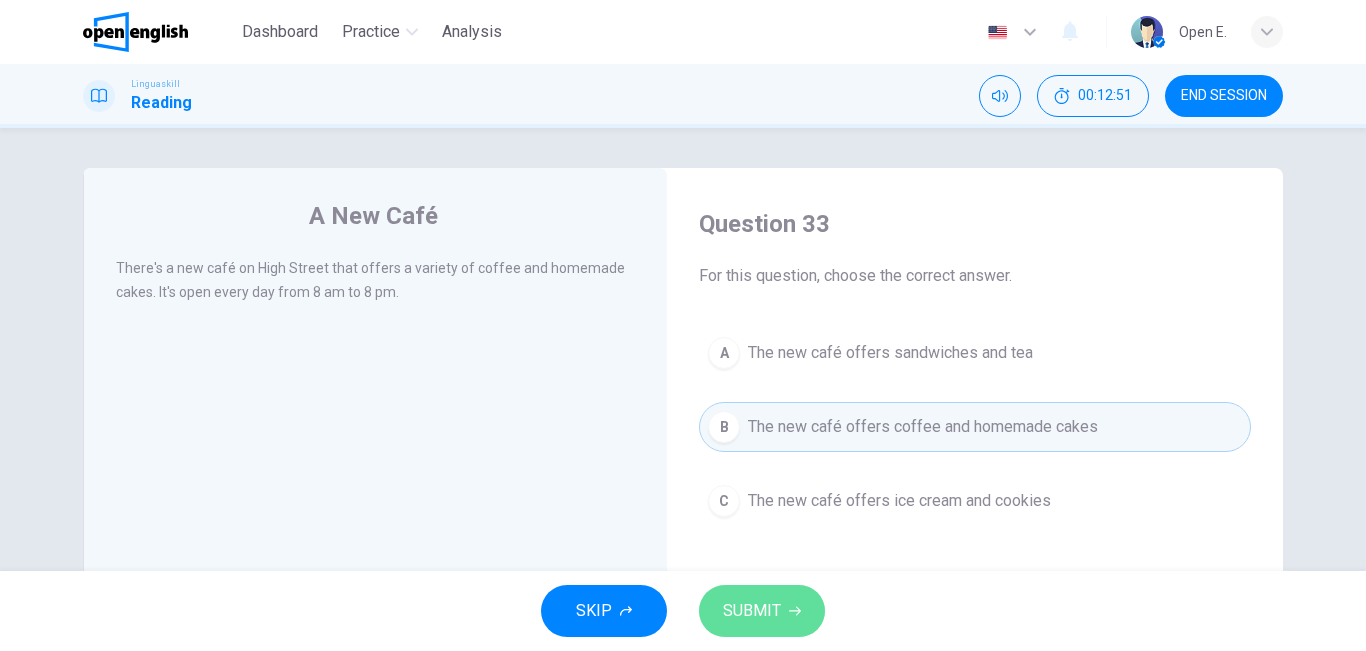 click on "SUBMIT" at bounding box center (762, 611) 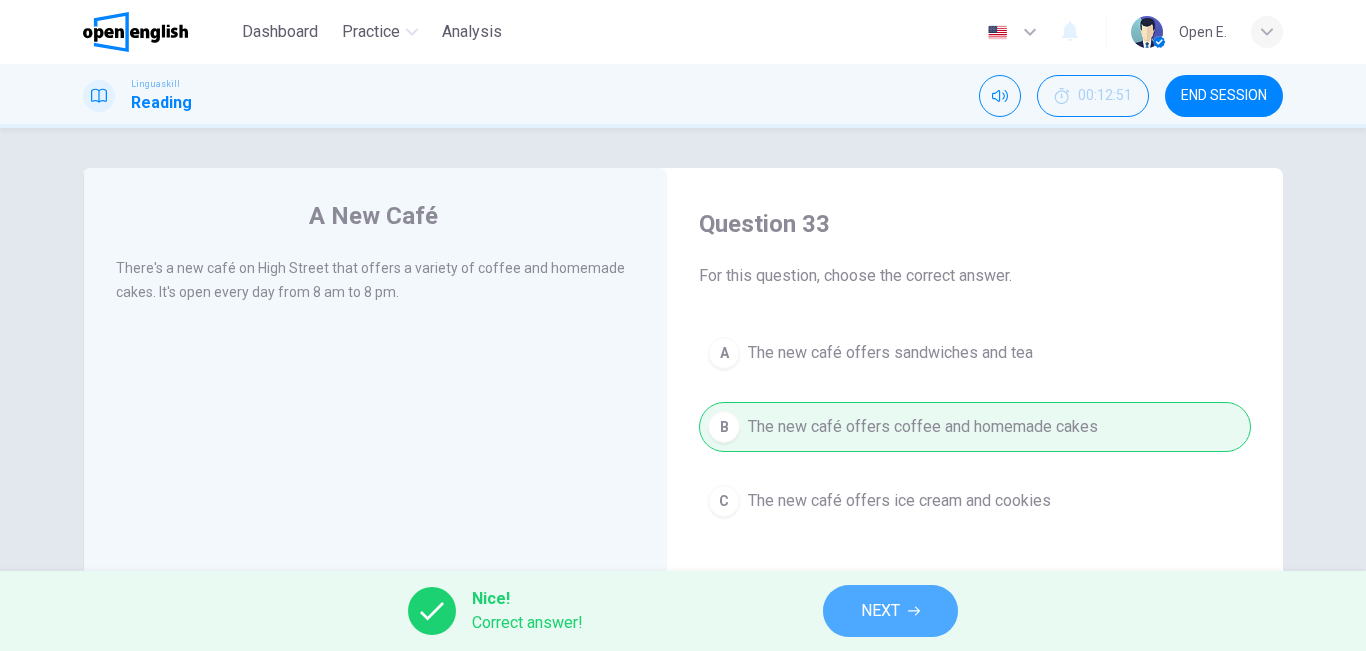 click on "NEXT" at bounding box center [890, 611] 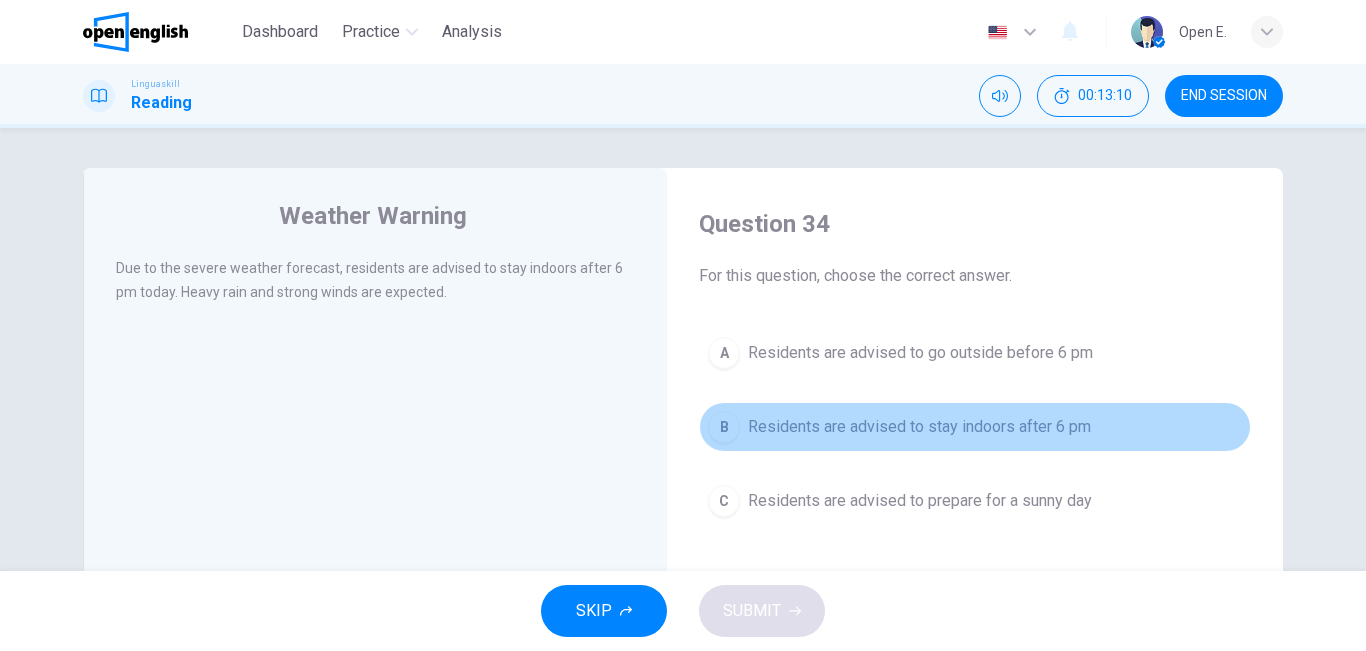 click on "Residents are advised to stay indoors after 6 pm" at bounding box center [919, 427] 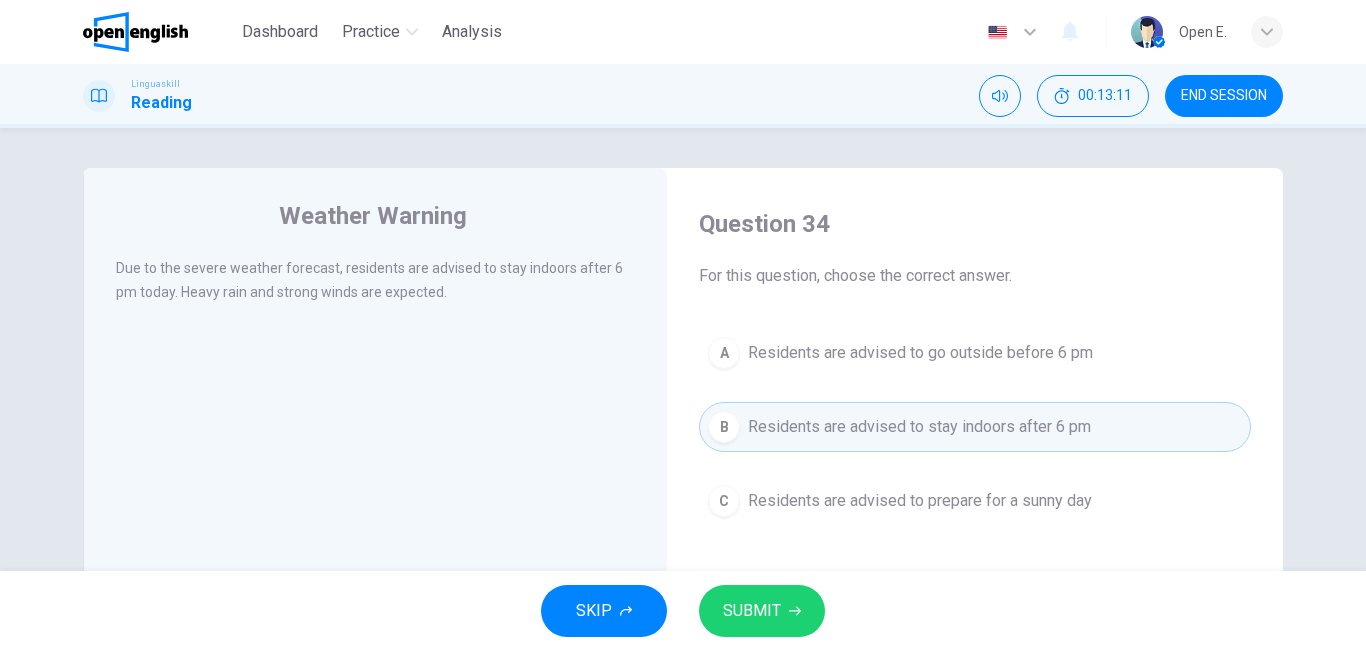 click on "SUBMIT" at bounding box center [762, 611] 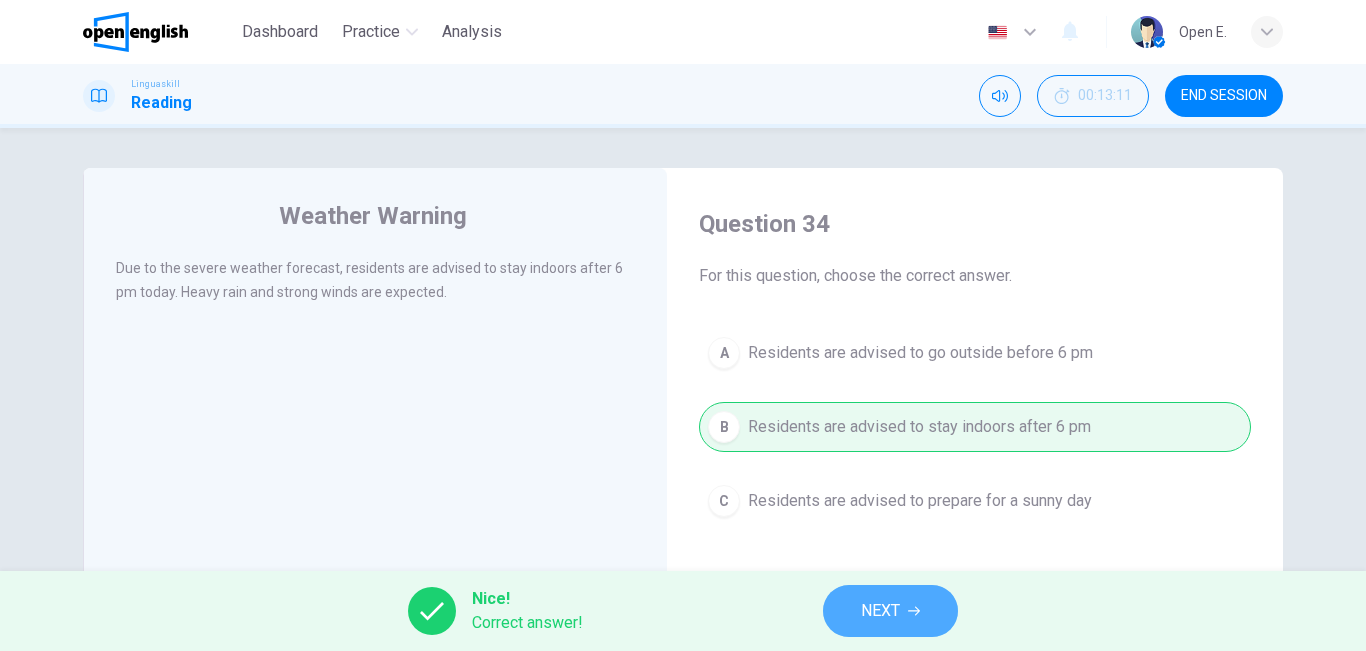 click on "NEXT" at bounding box center [890, 611] 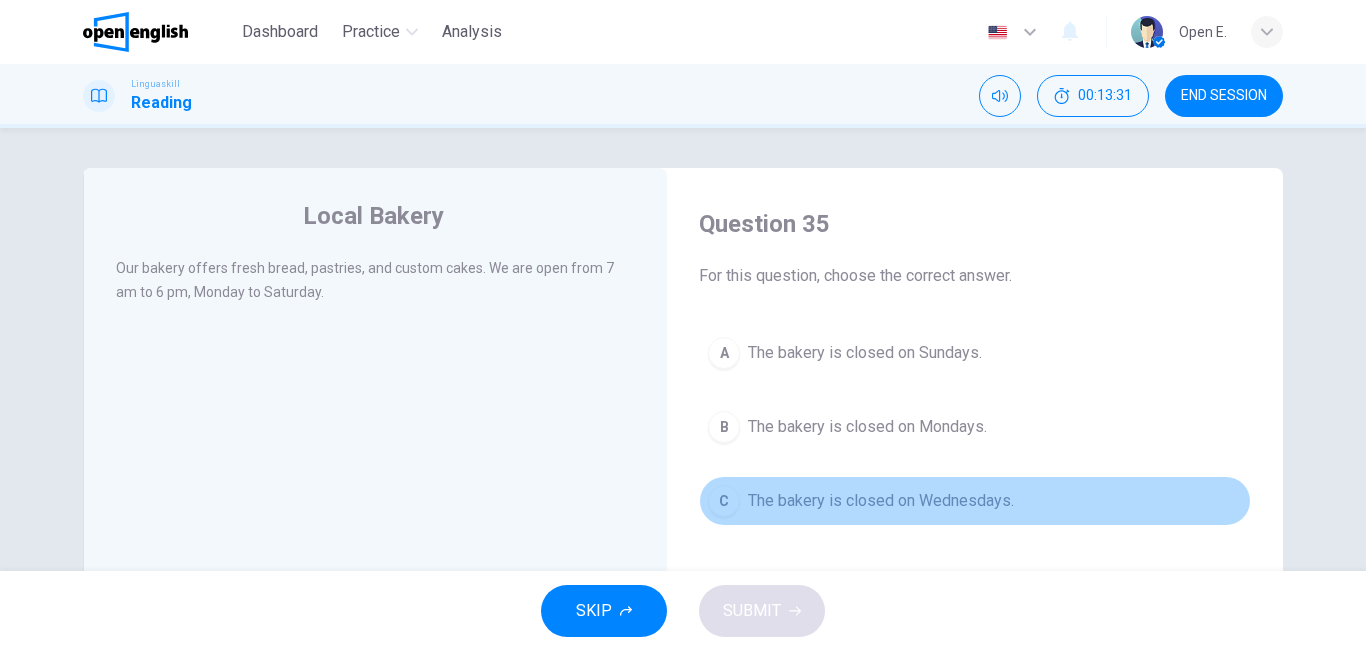 click on "The bakery is closed on Wednesdays." at bounding box center (881, 501) 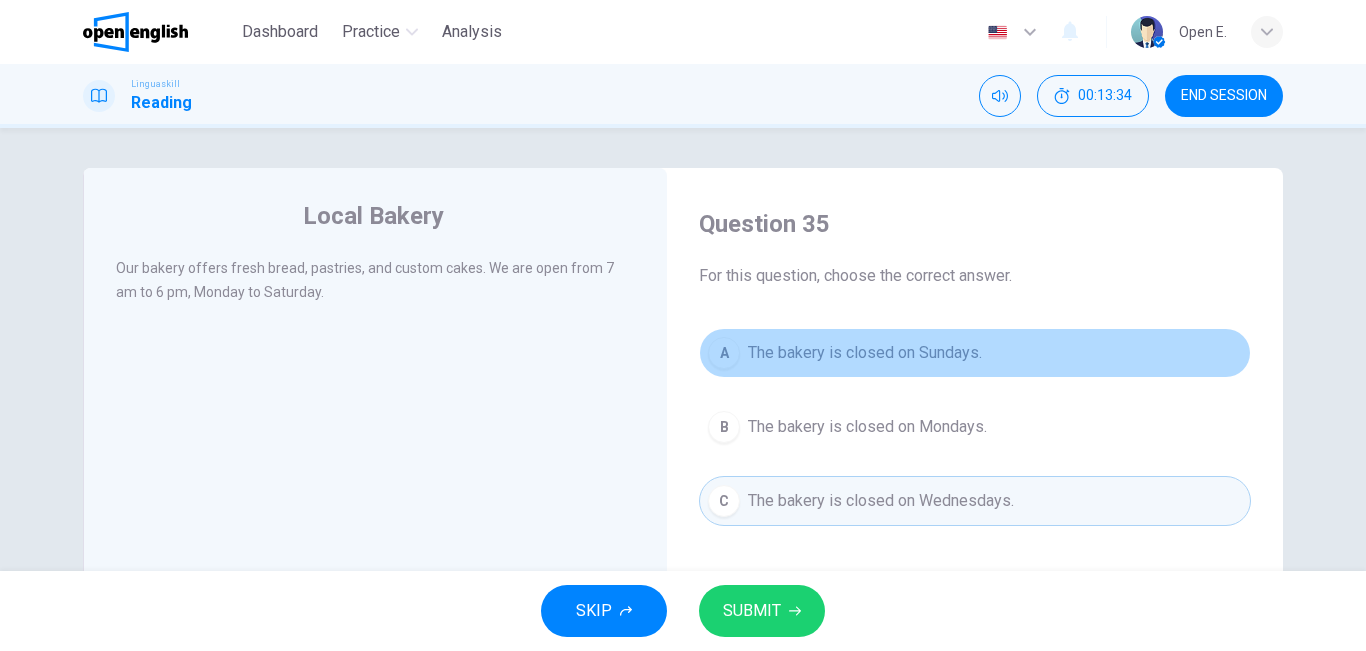 click on "The bakery is closed on Sundays." at bounding box center (865, 353) 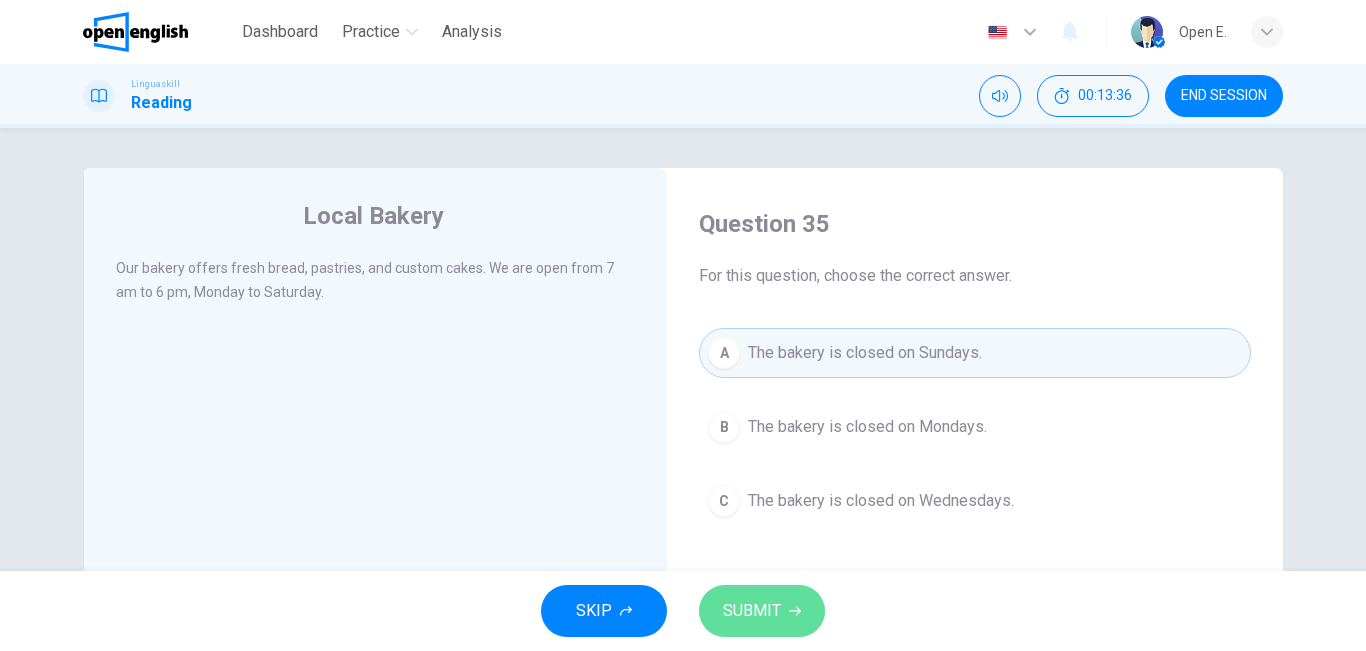 click on "SUBMIT" at bounding box center [762, 611] 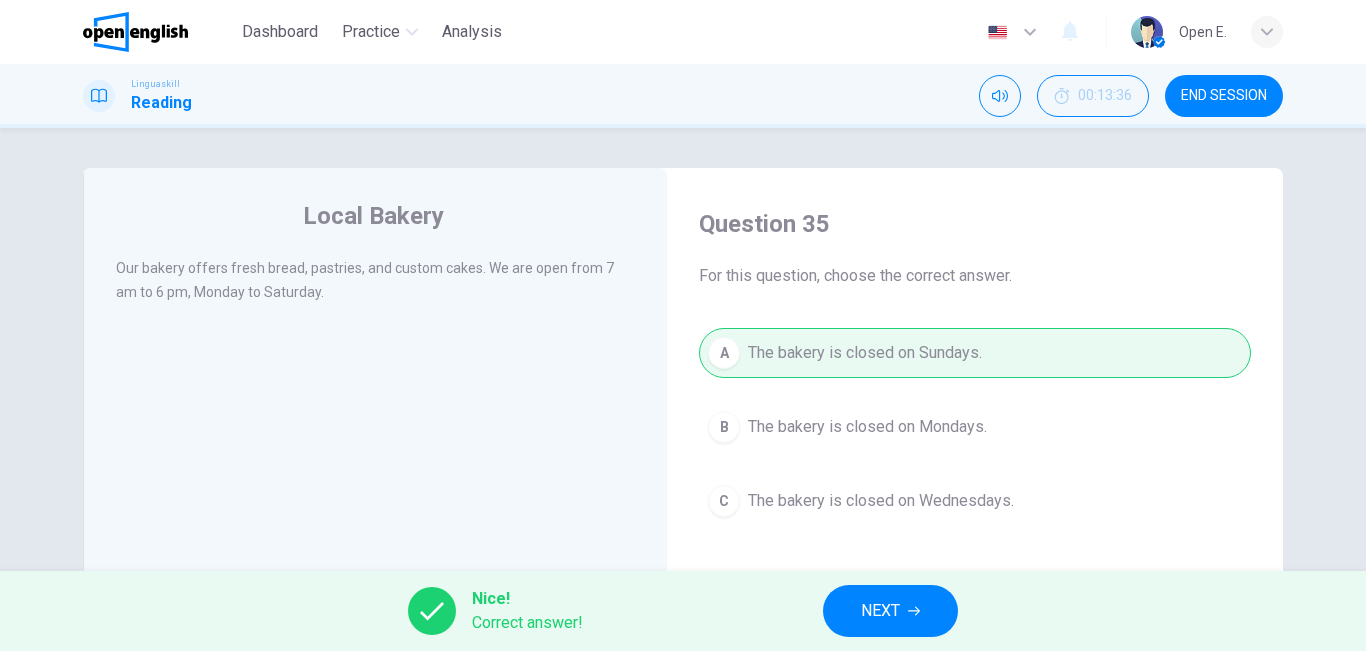 click on "NEXT" at bounding box center [880, 611] 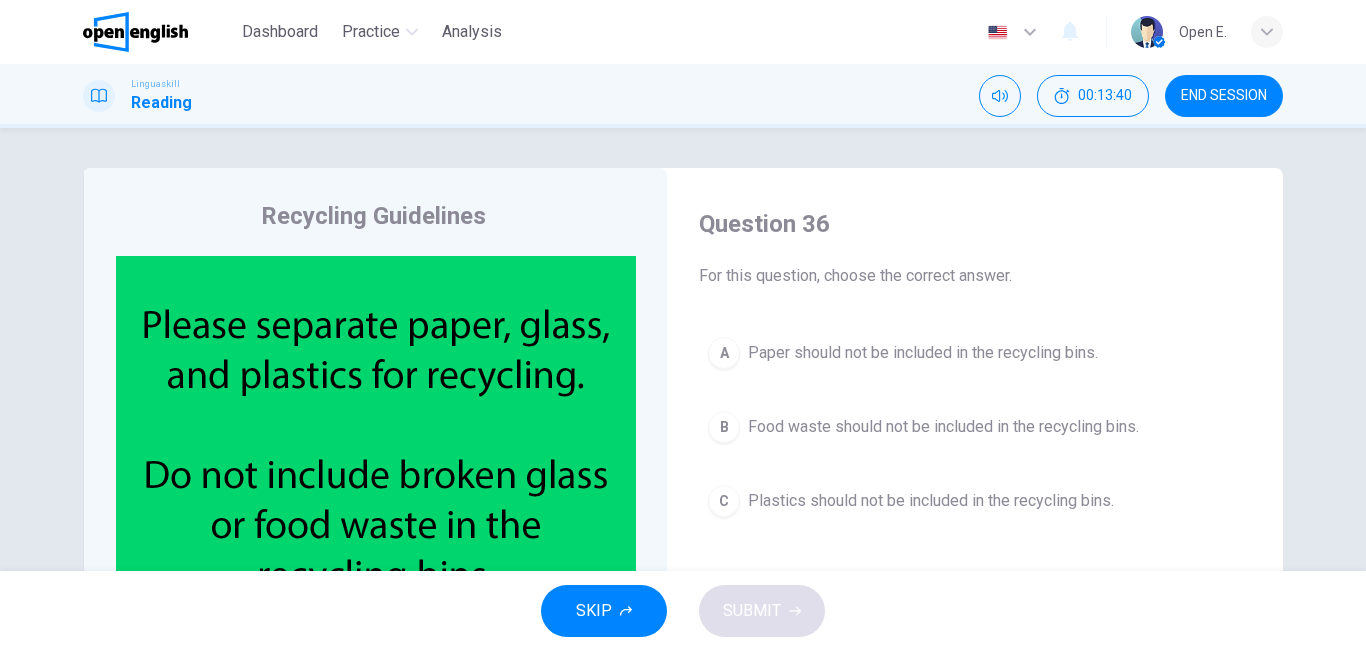 click on "B Food waste should not be included in the recycling bins." at bounding box center [975, 427] 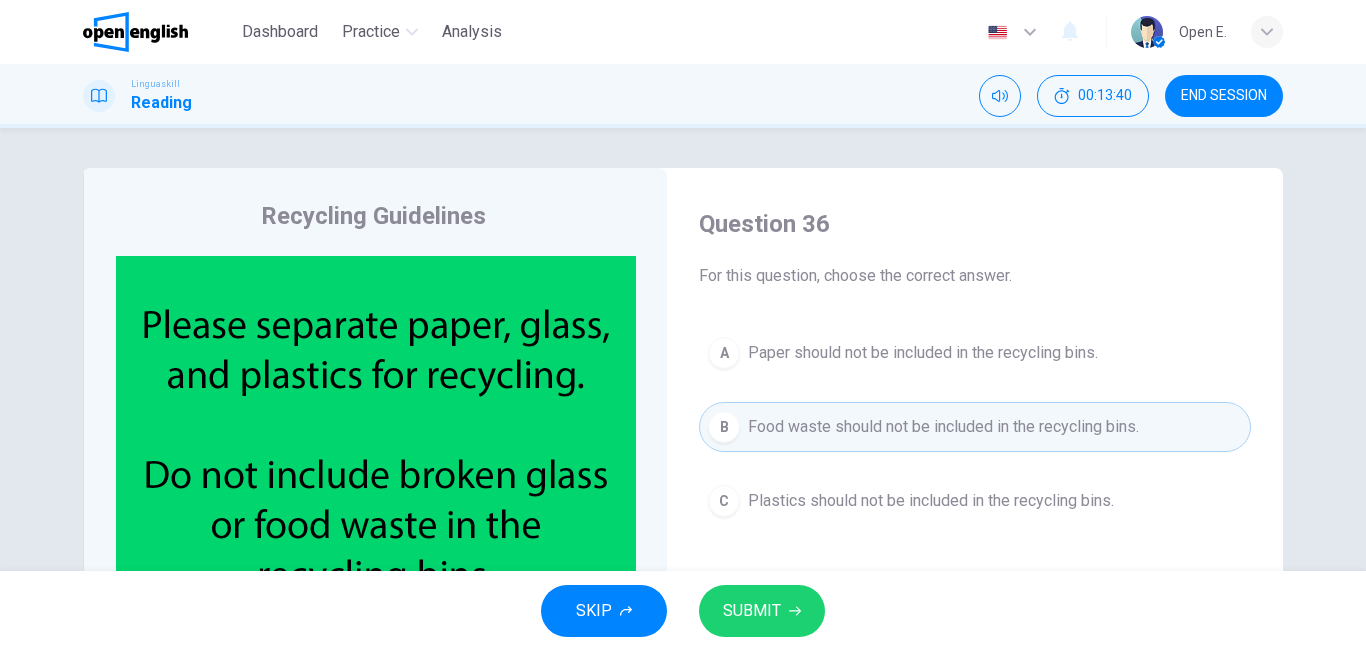 type 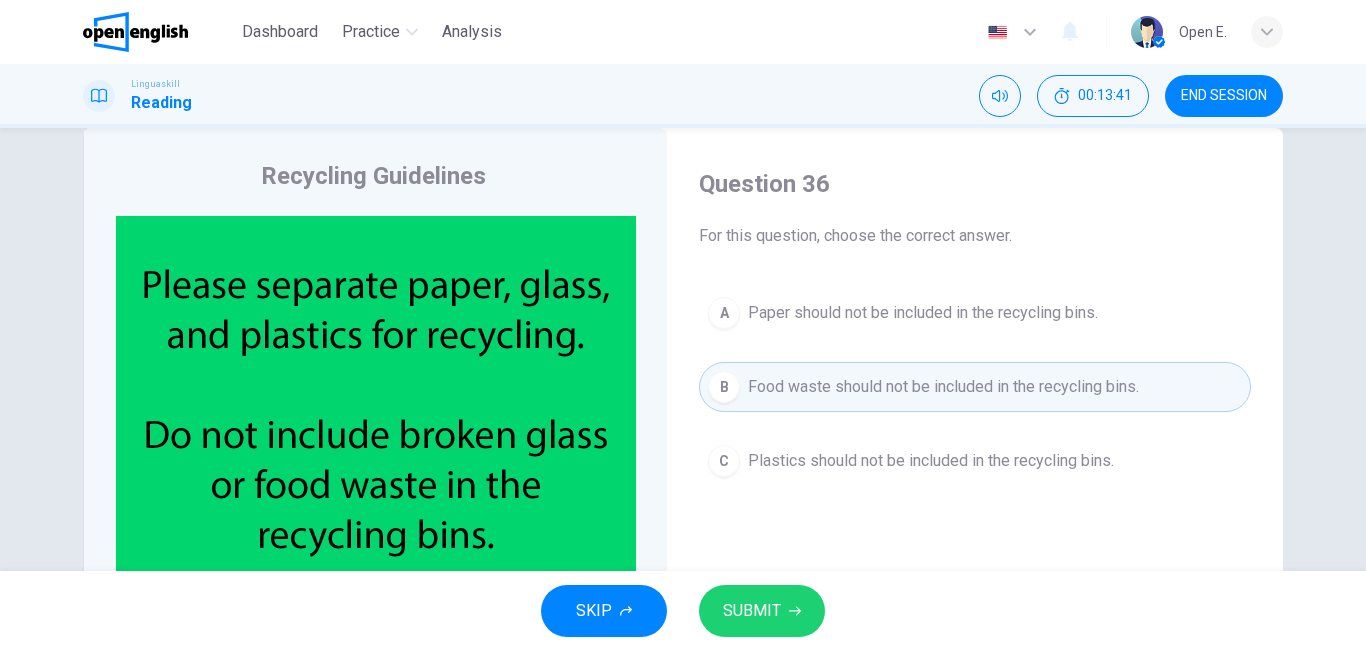 scroll, scrollTop: 80, scrollLeft: 0, axis: vertical 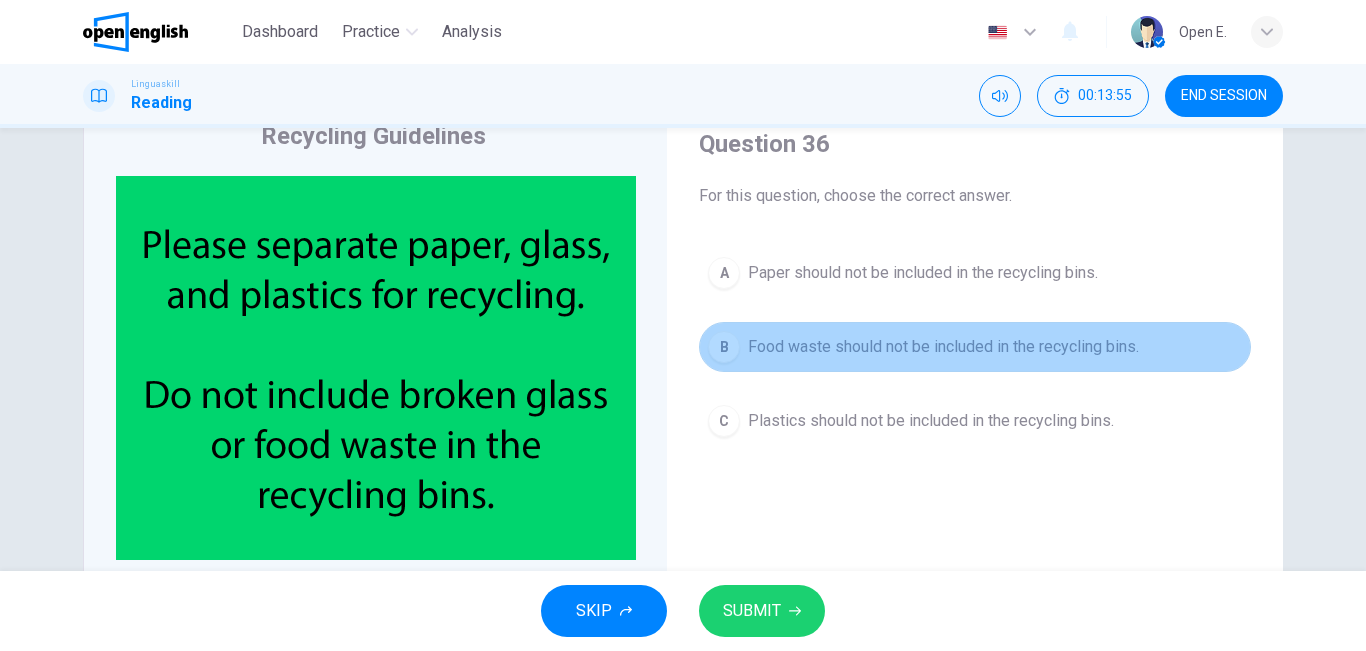 click on "Food waste should not be included in the recycling bins." at bounding box center (943, 347) 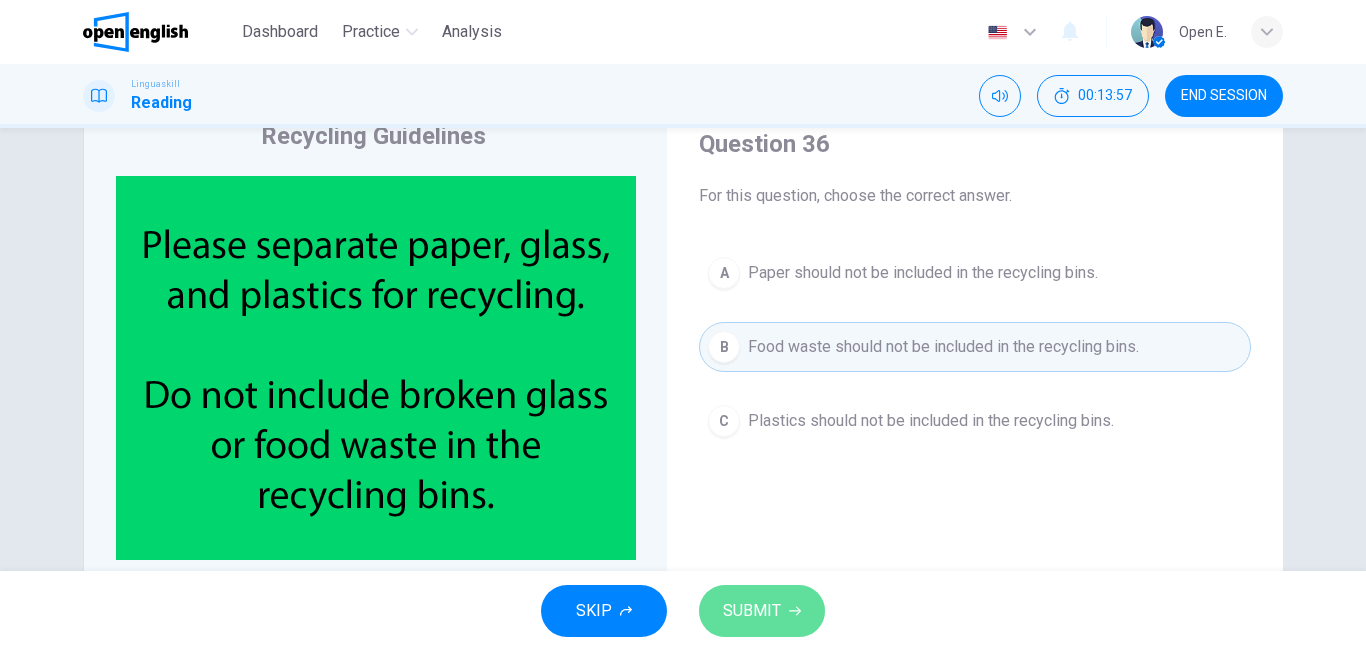 click on "SUBMIT" at bounding box center (762, 611) 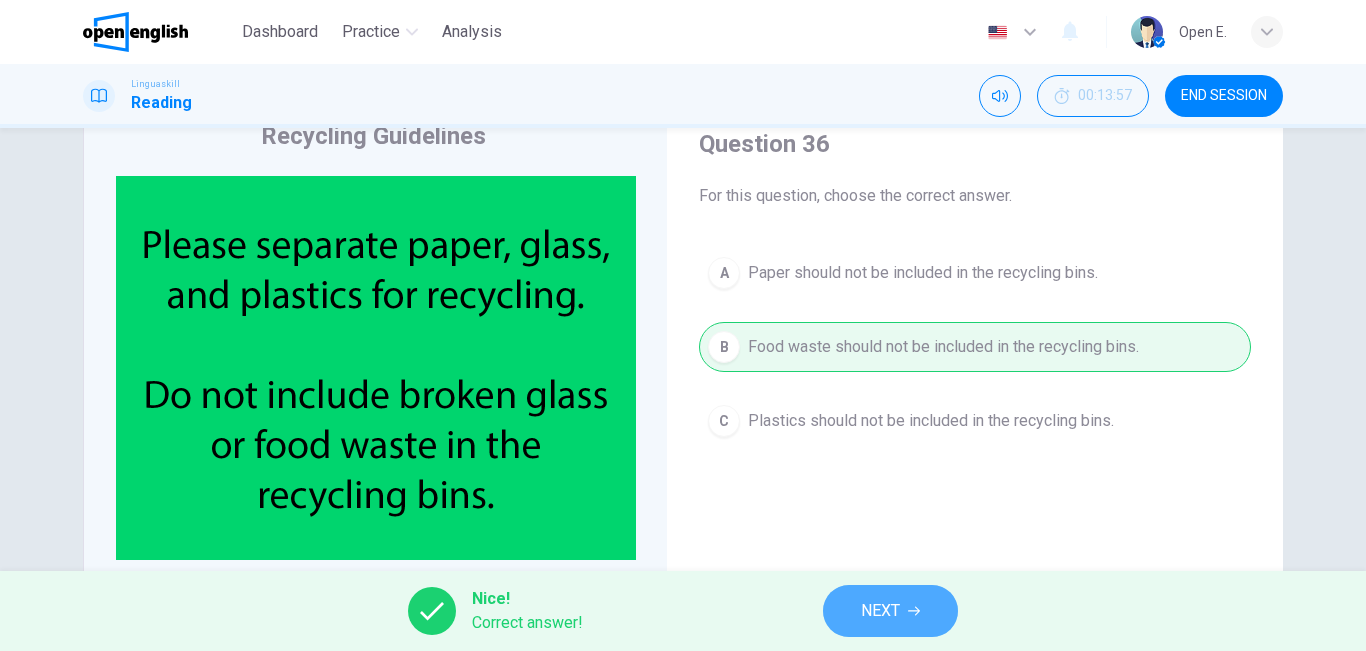 click on "NEXT" at bounding box center (890, 611) 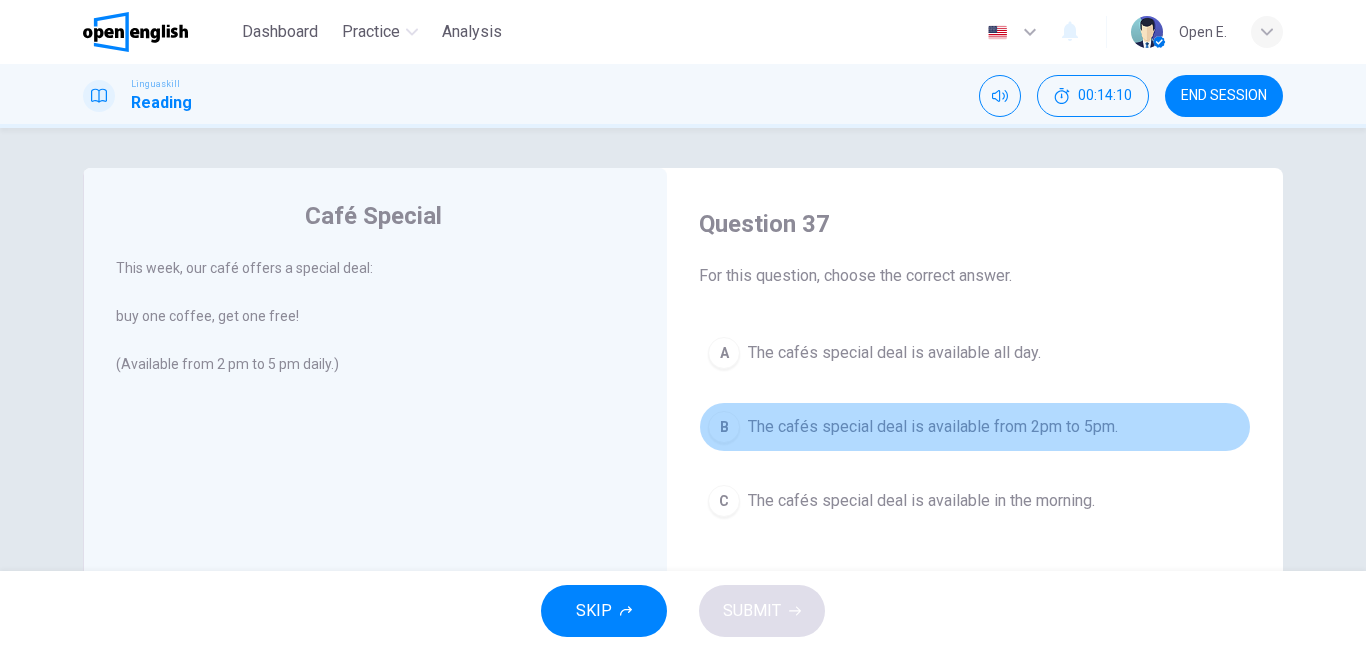 click on "B The cafés special deal is available from 2pm to 5pm." at bounding box center [975, 427] 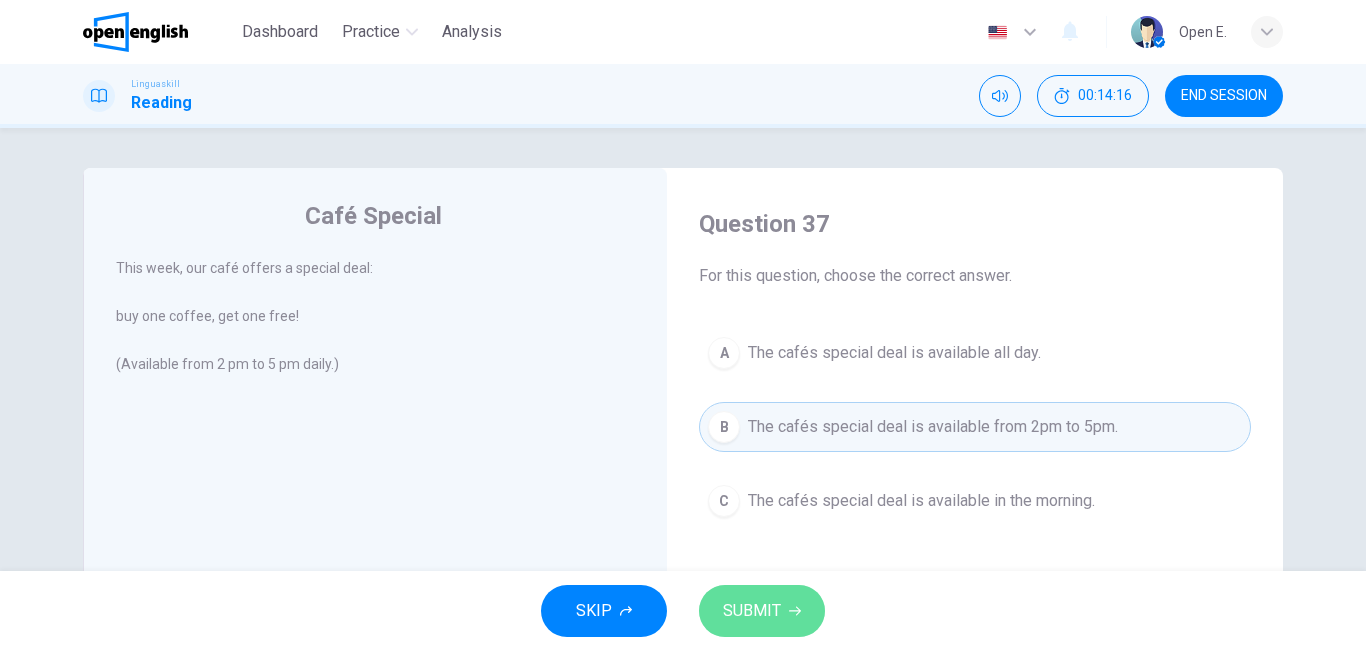 click on "SUBMIT" at bounding box center [752, 611] 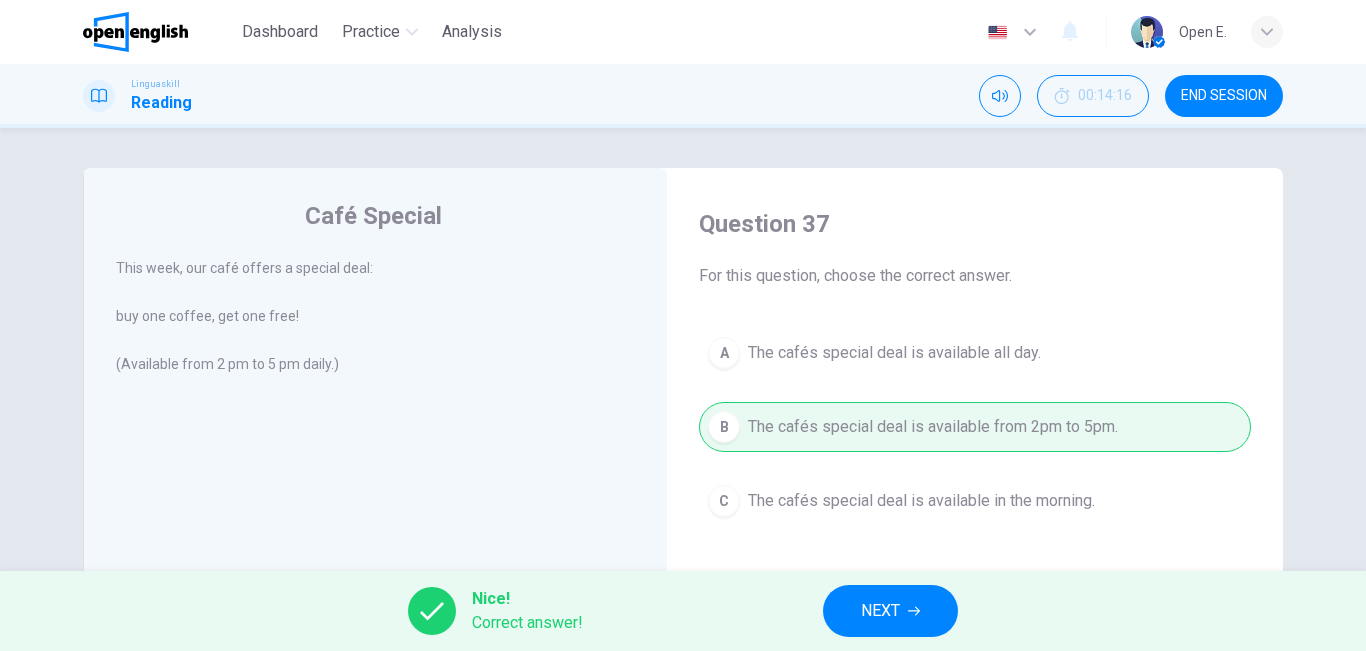 click on "NEXT" at bounding box center (890, 611) 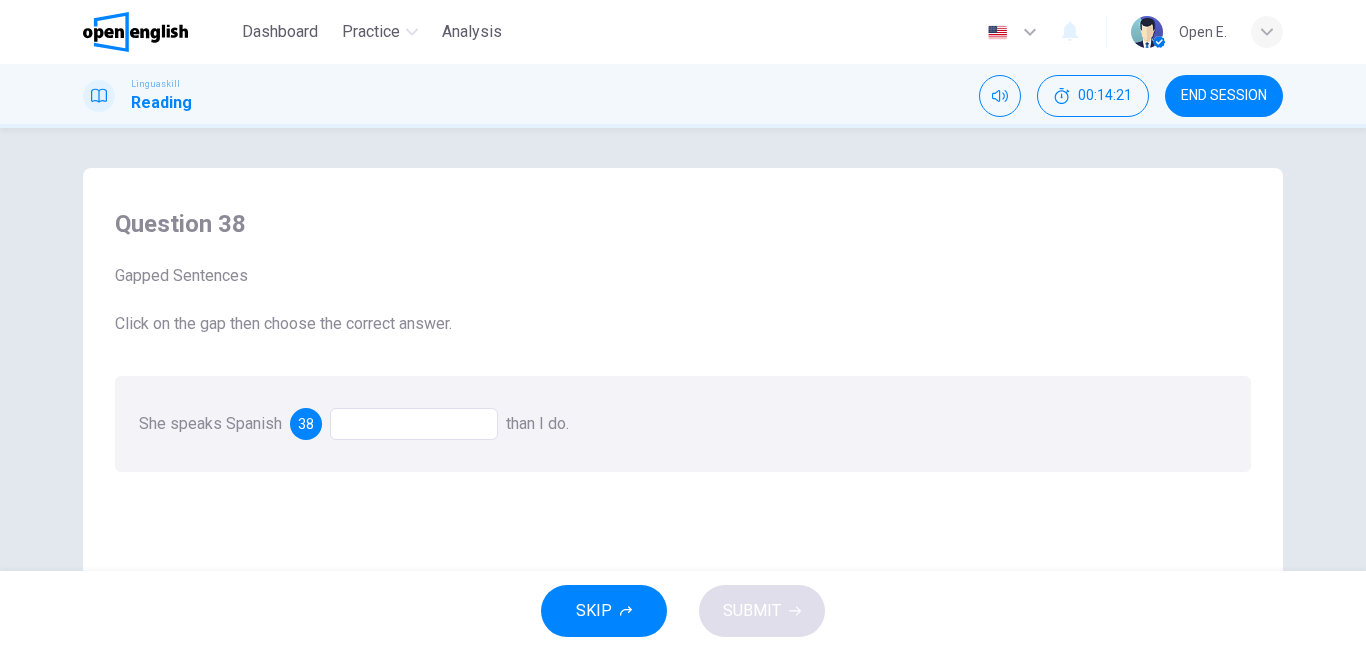click at bounding box center (414, 424) 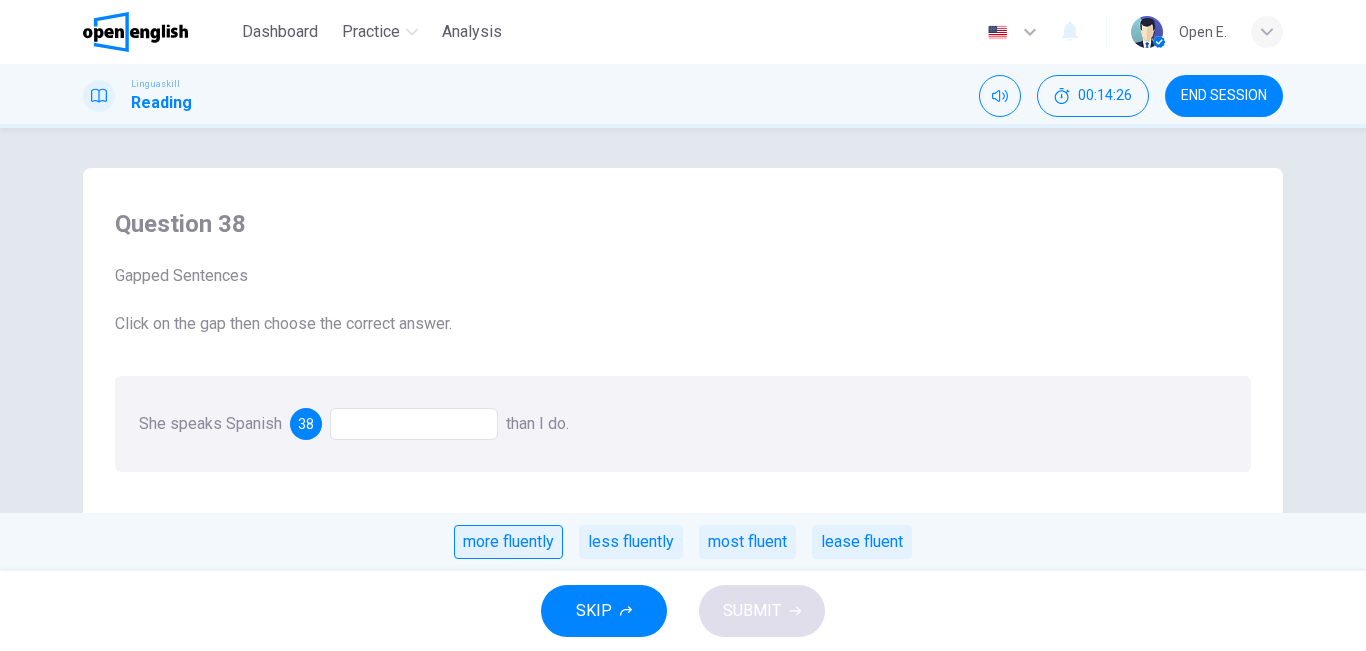 click on "more fluently" at bounding box center (508, 542) 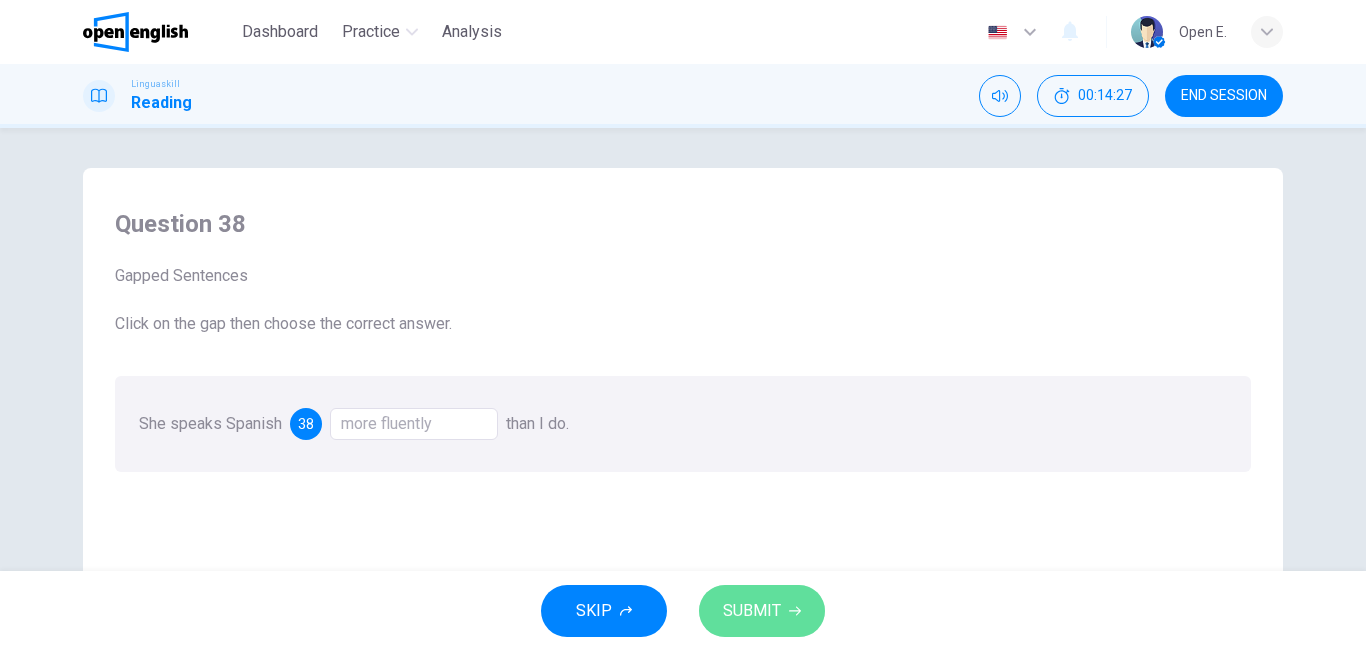 click on "SUBMIT" at bounding box center (752, 611) 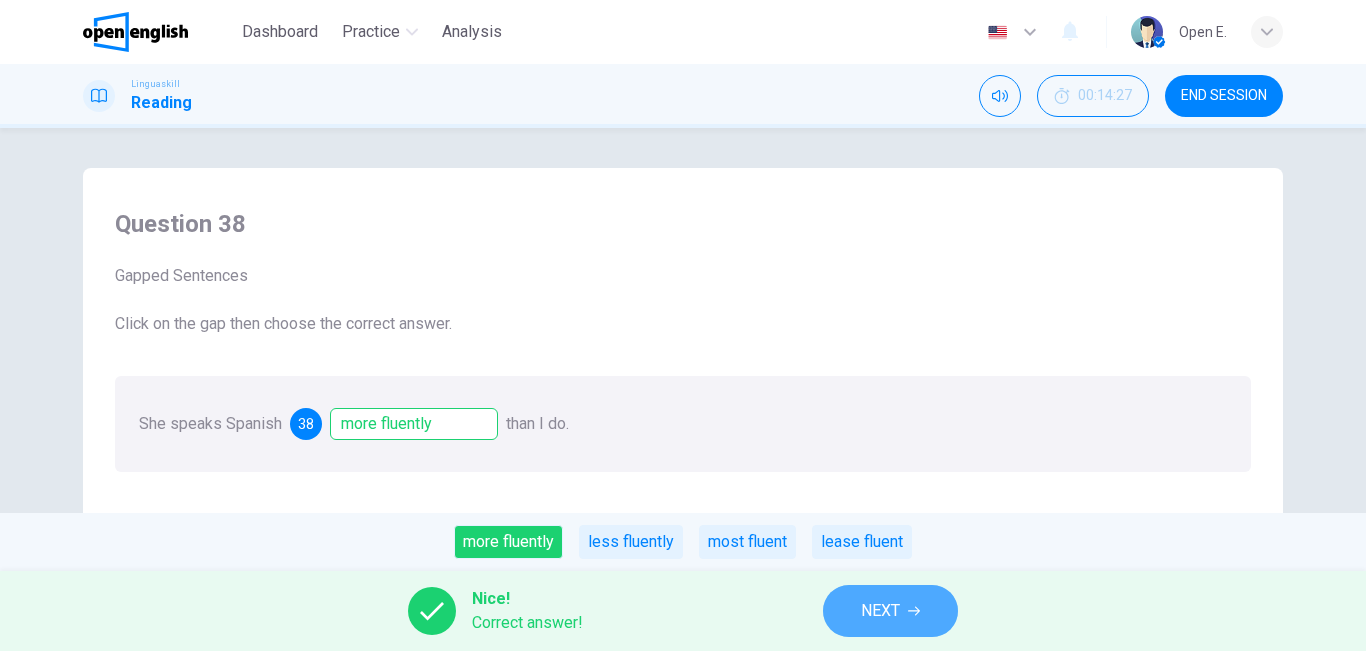 click on "NEXT" at bounding box center (880, 611) 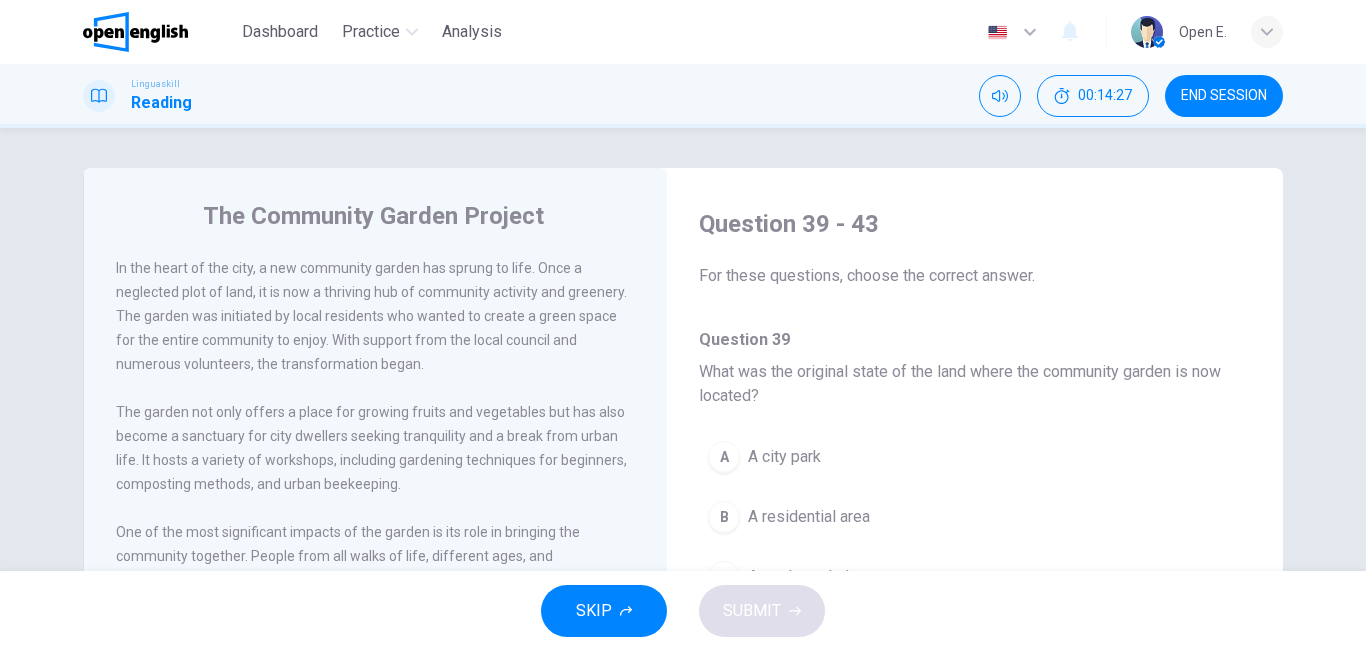 click on "Dashboard Practice Analysis English ** ​ Open E. Linguaskill Reading 00:14:27 END SESSION The Community Garden Project In the heart of the city, a new community garden has sprung to life. Once a neglected plot of land, it is now a thriving hub of community activity and greenery. The garden was initiated by local residents who wanted to create a green space for the entire community to enjoy. With support from the local council and numerous volunteers, the transformation began. The garden not only offers a place for growing fruits and vegetables but has also become a sanctuary for city dwellers seeking tranquility and a break from urban life. It hosts a variety of workshops, including gardening techniques for beginners, composting methods, and urban beekeeping. Question 39 - 43 For these questions, choose the correct answer. Question   39 What was the original state of the land where the community garden is now located? A A city park B A residential area C A neglected plot D A commercial district Question   A" at bounding box center [683, 325] 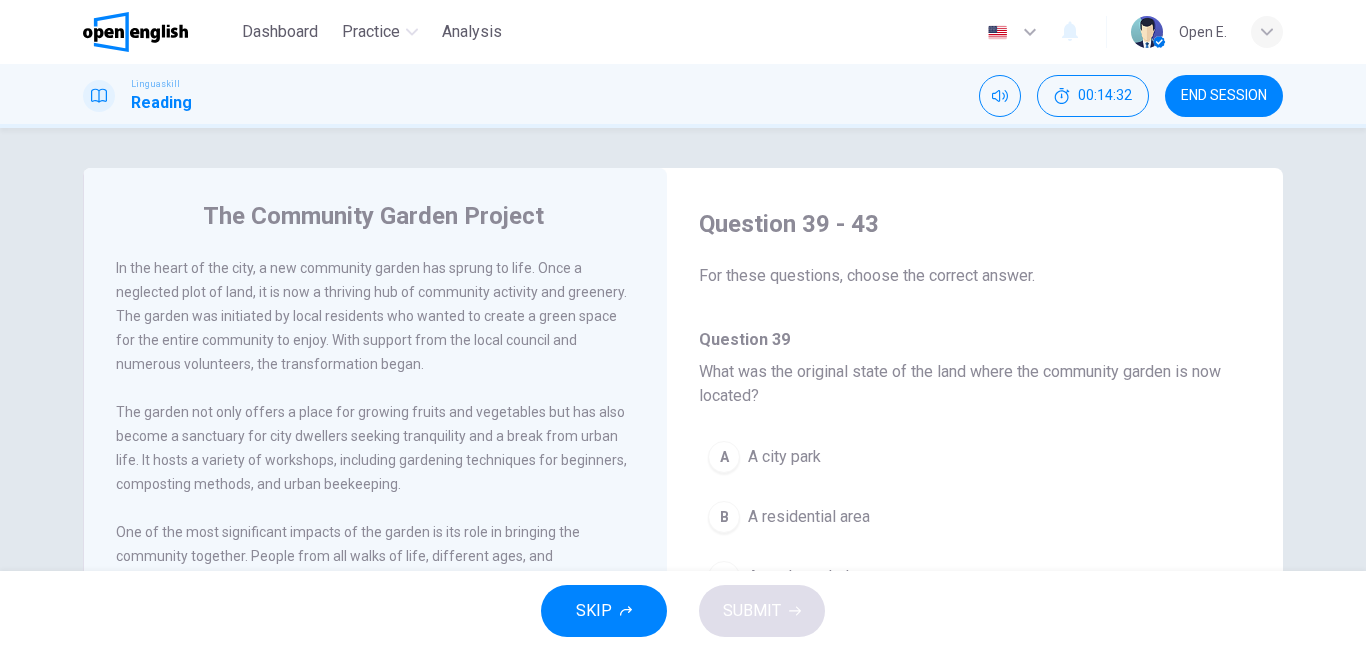 click on "A A city park B A residential area C A neglected plot D A commercial district" at bounding box center (975, 557) 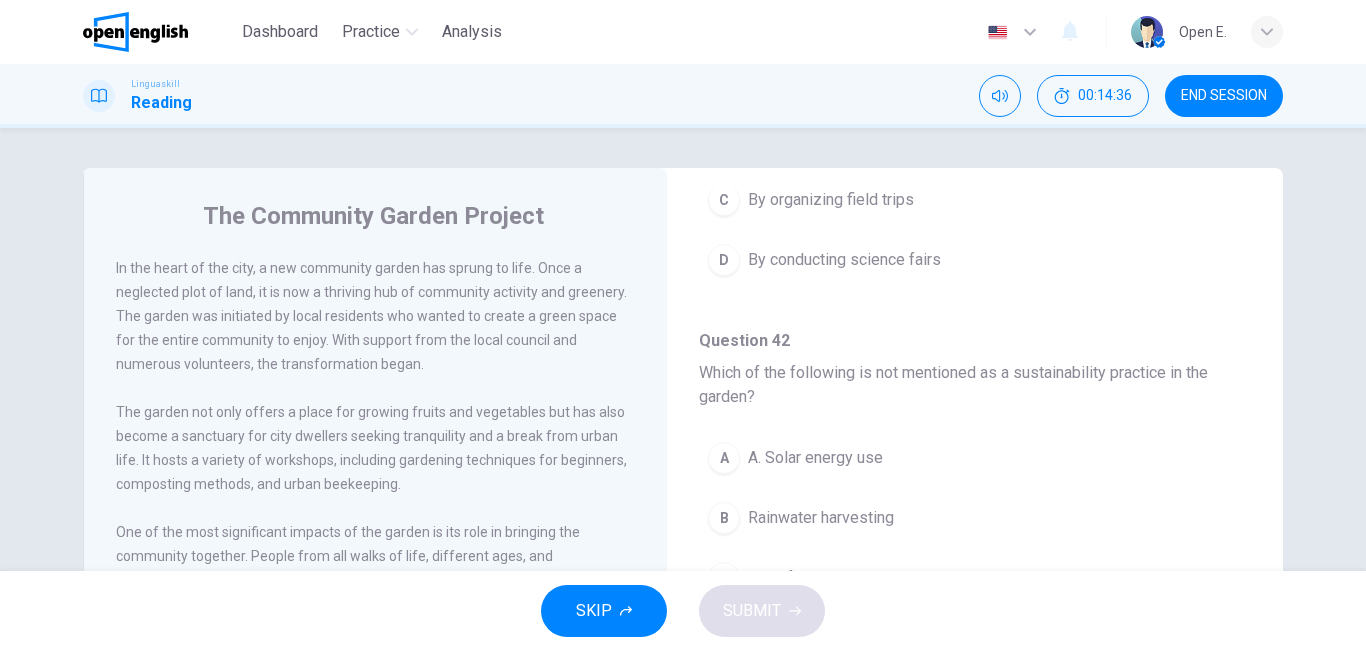 scroll, scrollTop: 1283, scrollLeft: 0, axis: vertical 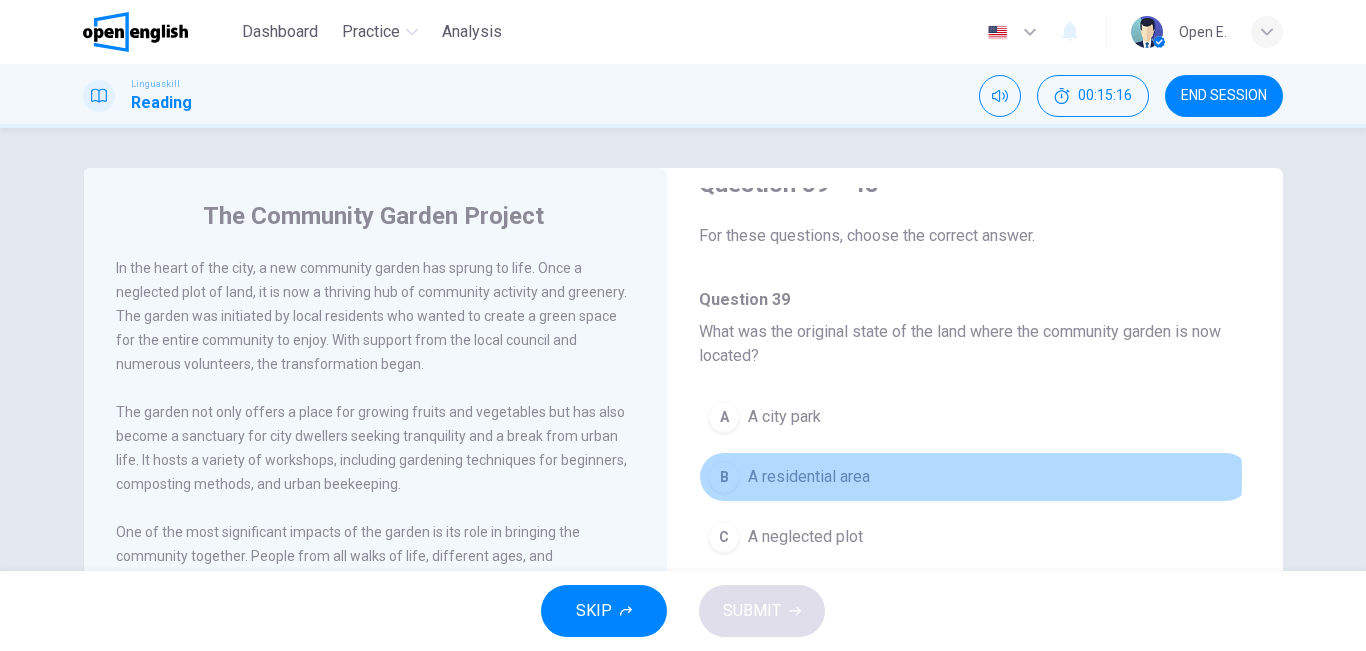 click on "A residential area" at bounding box center (809, 477) 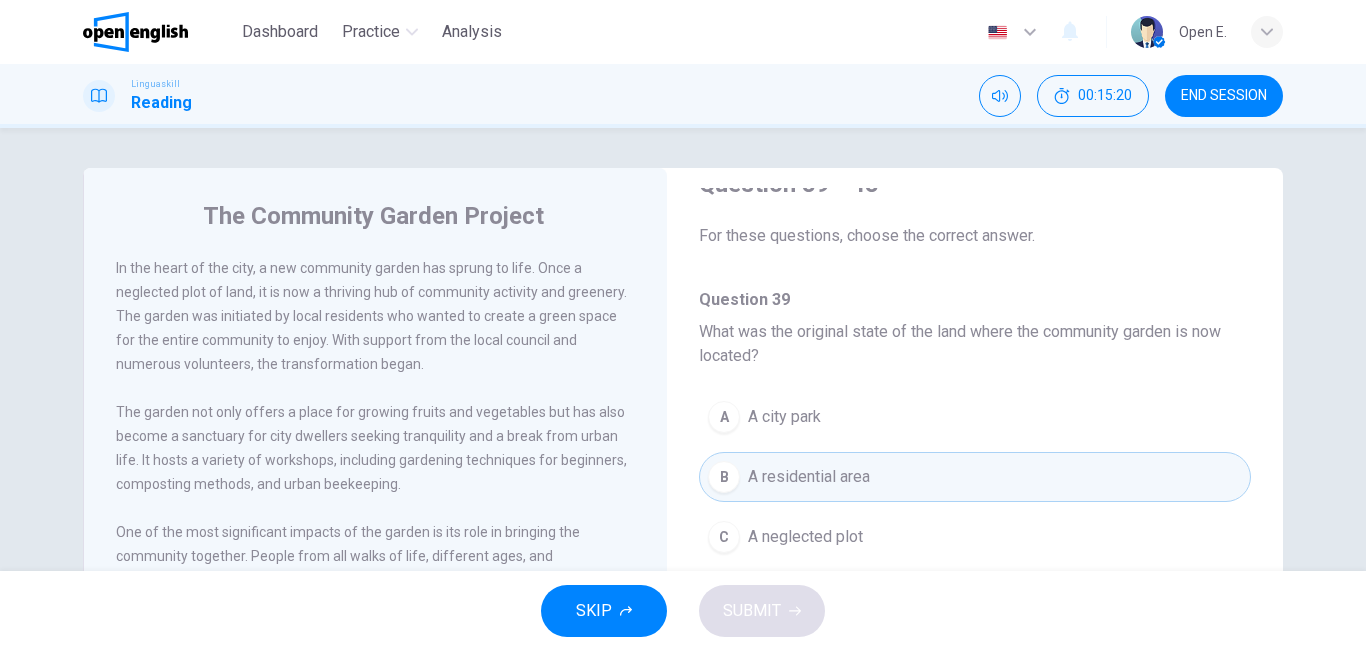 type 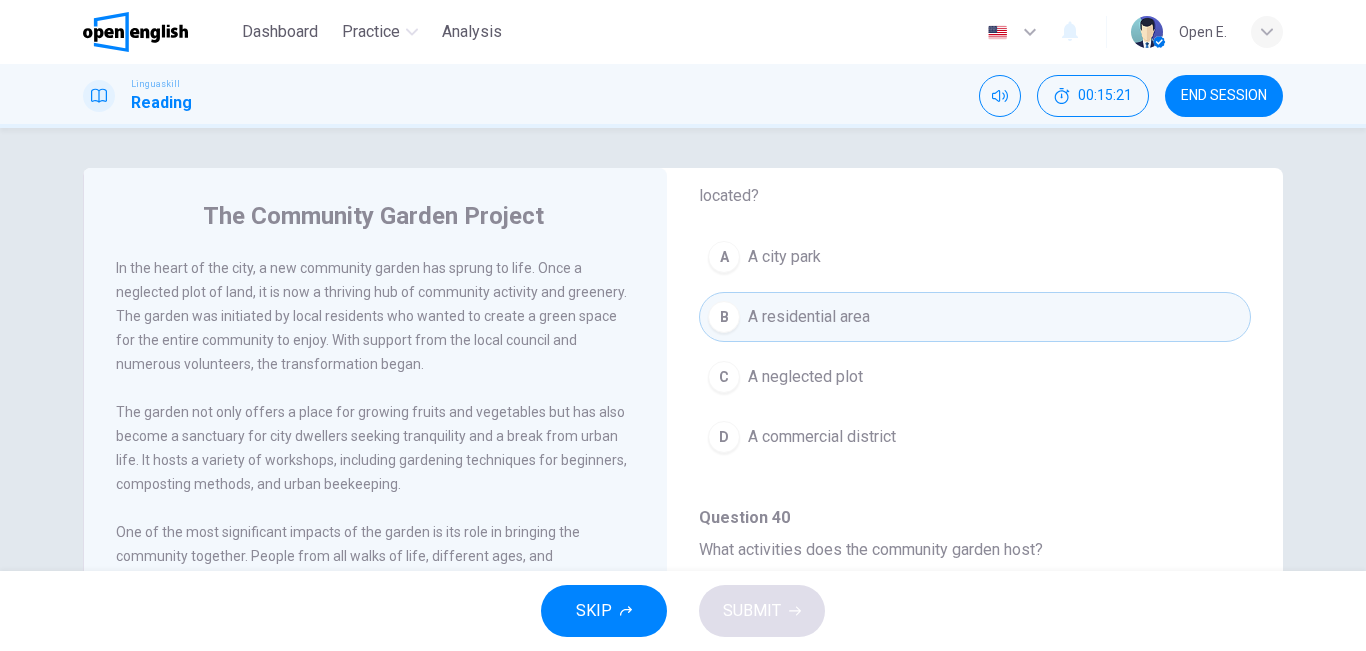 scroll, scrollTop: 240, scrollLeft: 0, axis: vertical 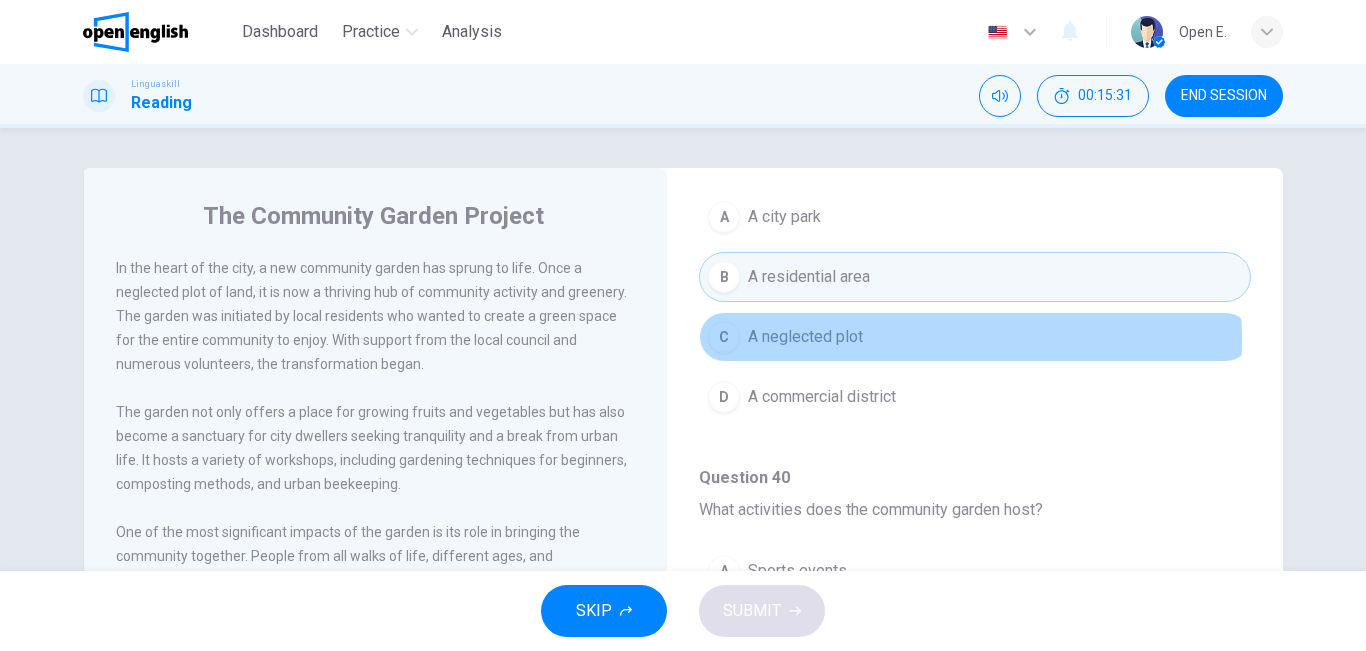 click on "C A neglected plot" at bounding box center [975, 337] 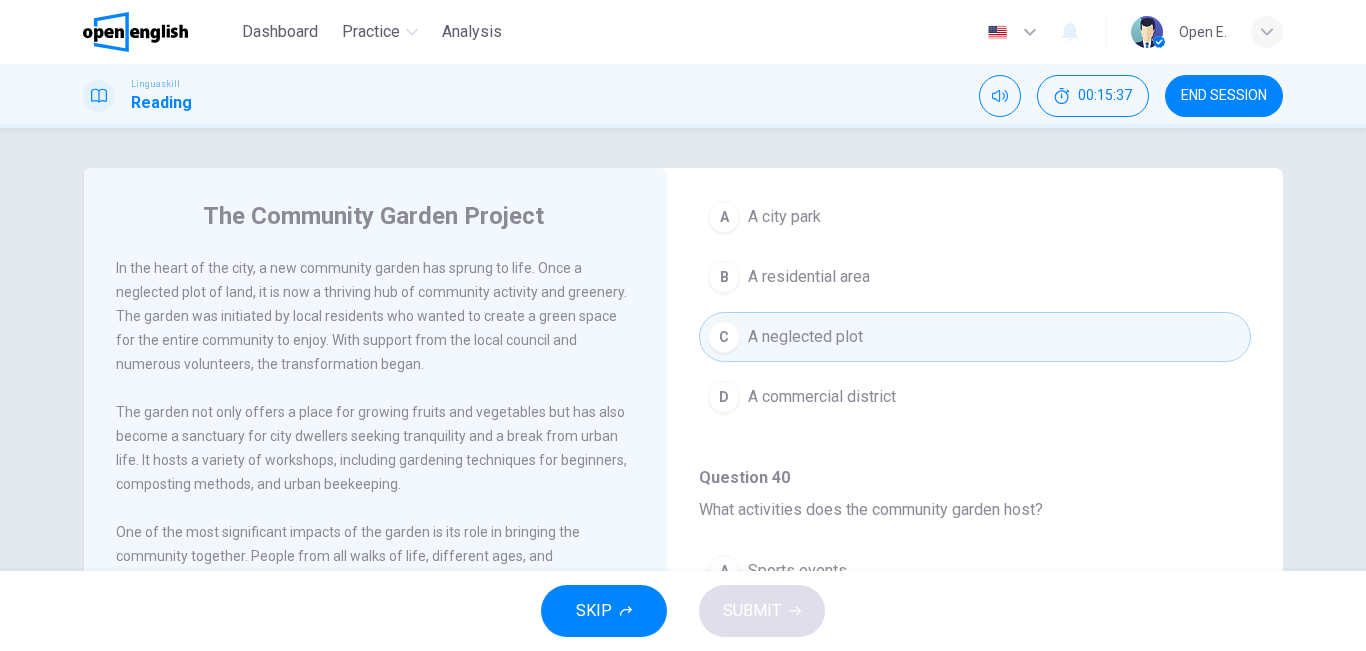 type 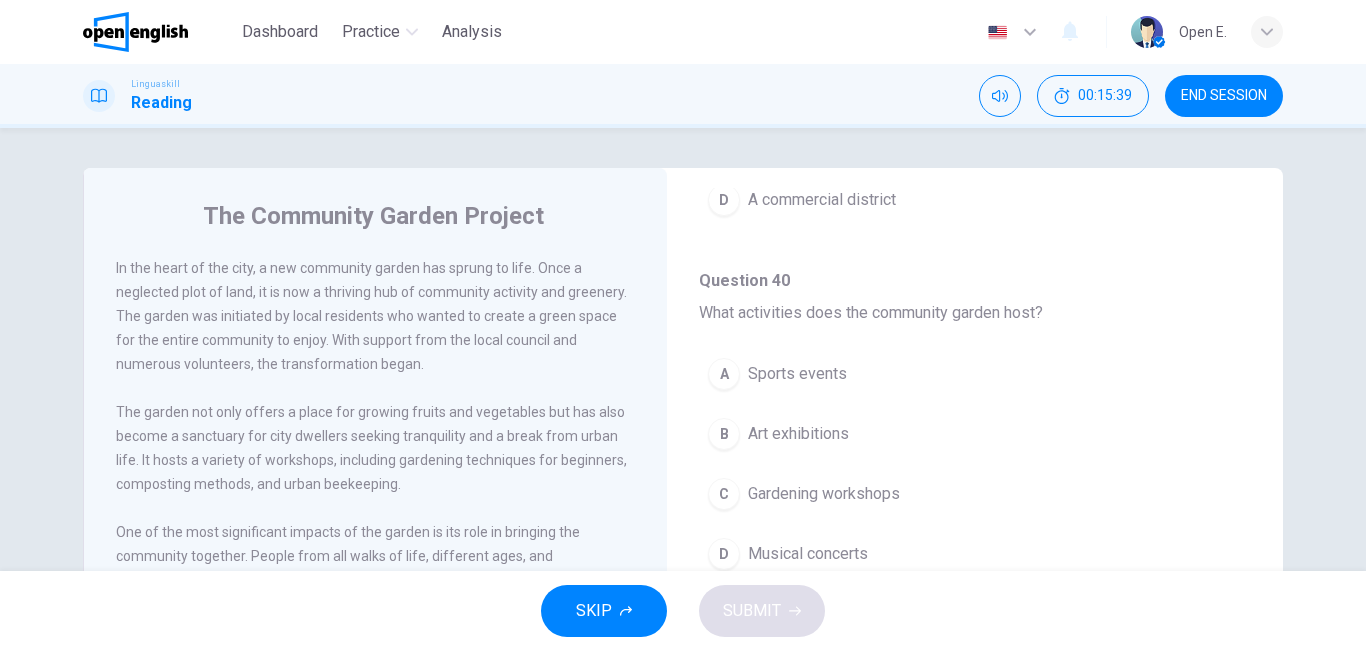 scroll, scrollTop: 440, scrollLeft: 0, axis: vertical 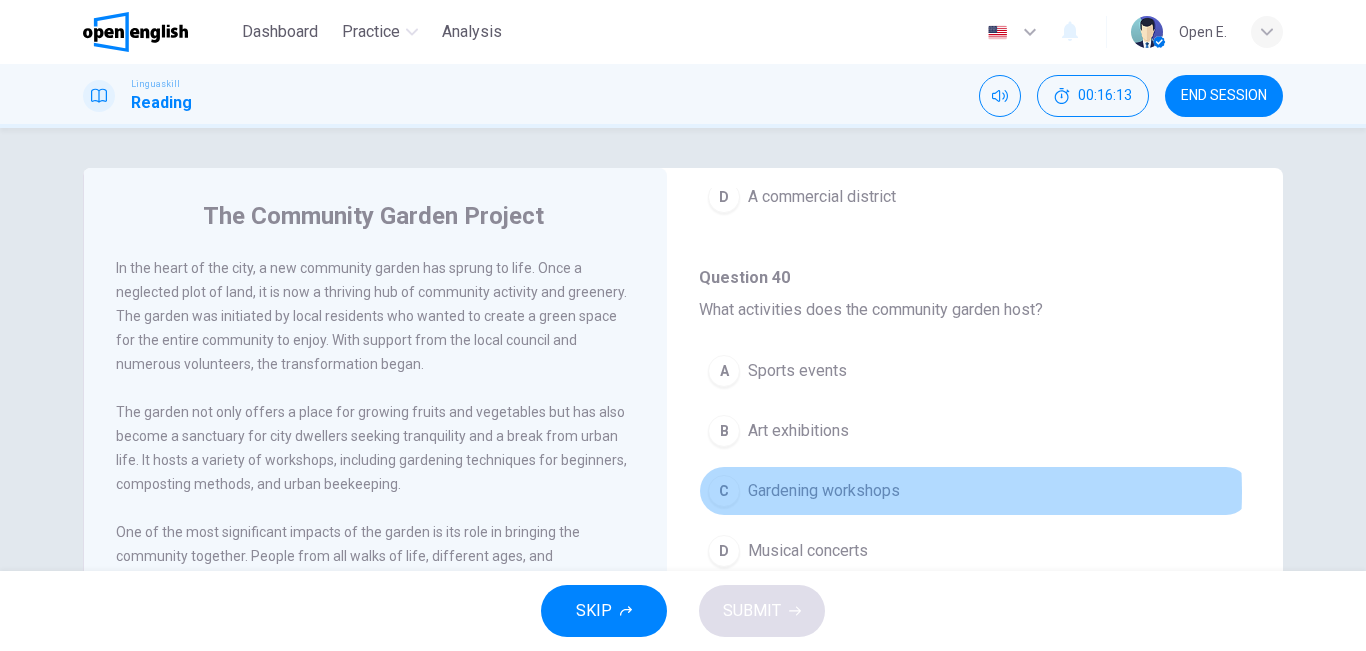 click on "Gardening workshops" at bounding box center [824, 491] 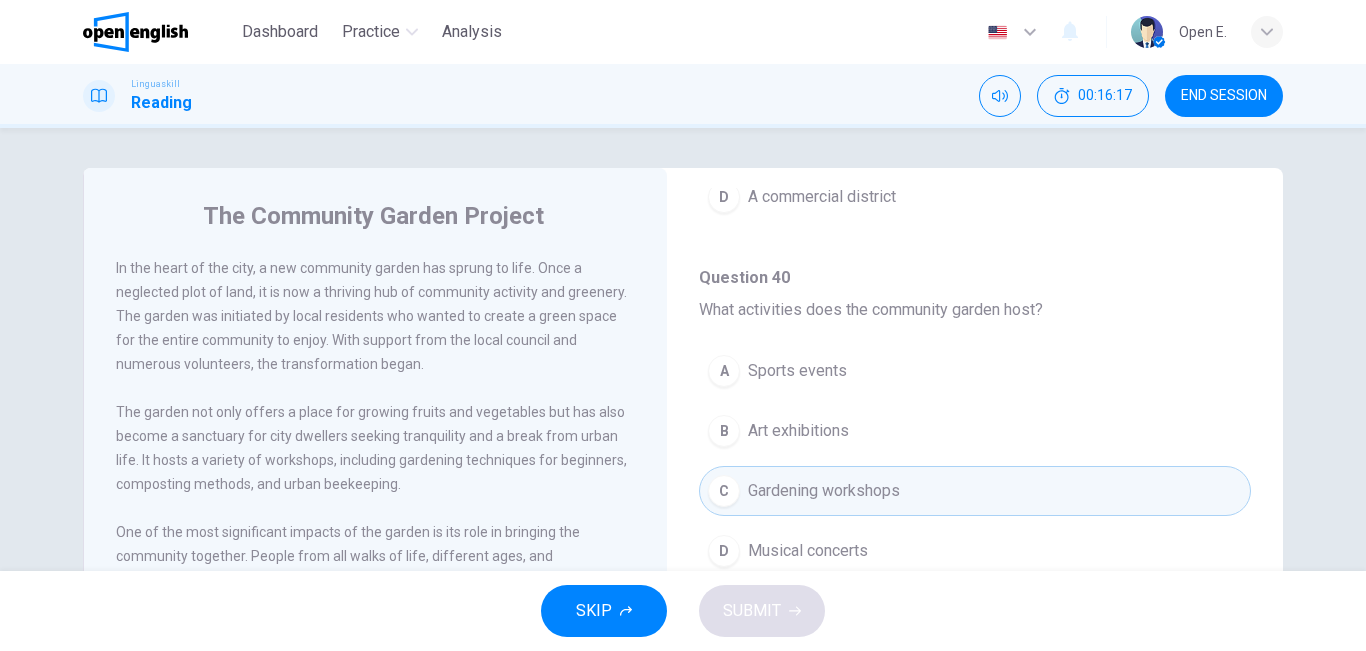 scroll, scrollTop: 50, scrollLeft: 0, axis: vertical 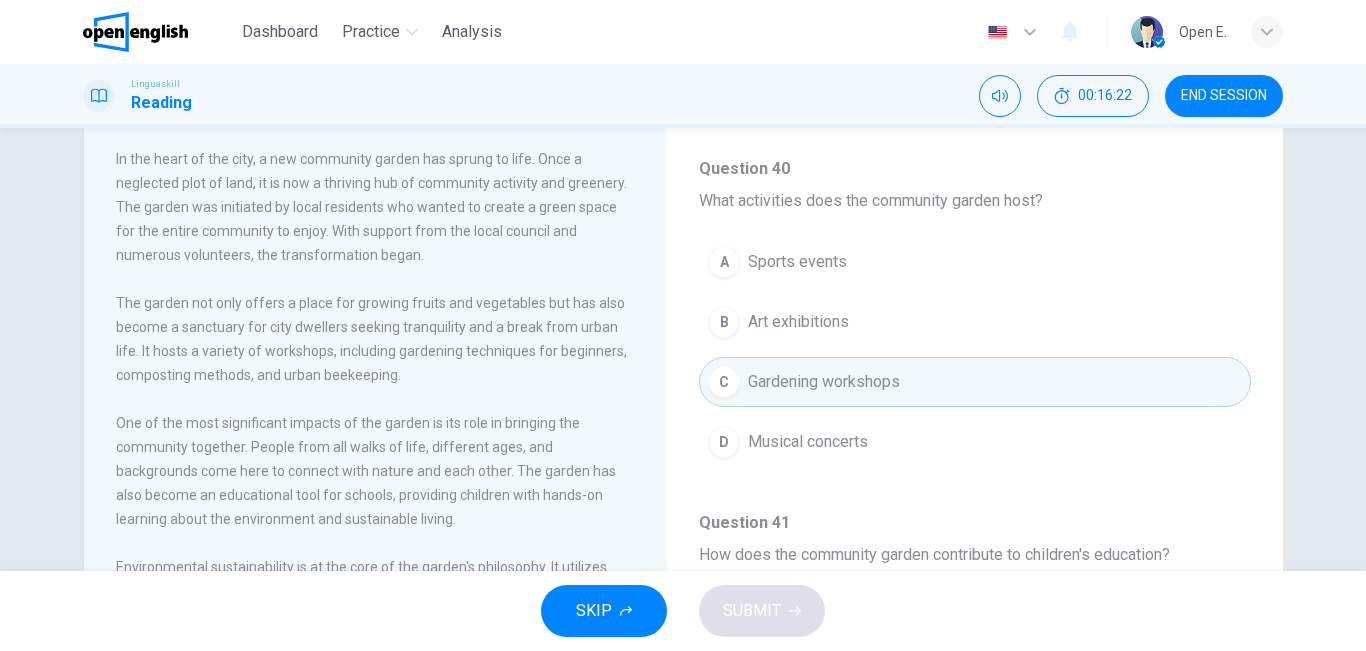 type 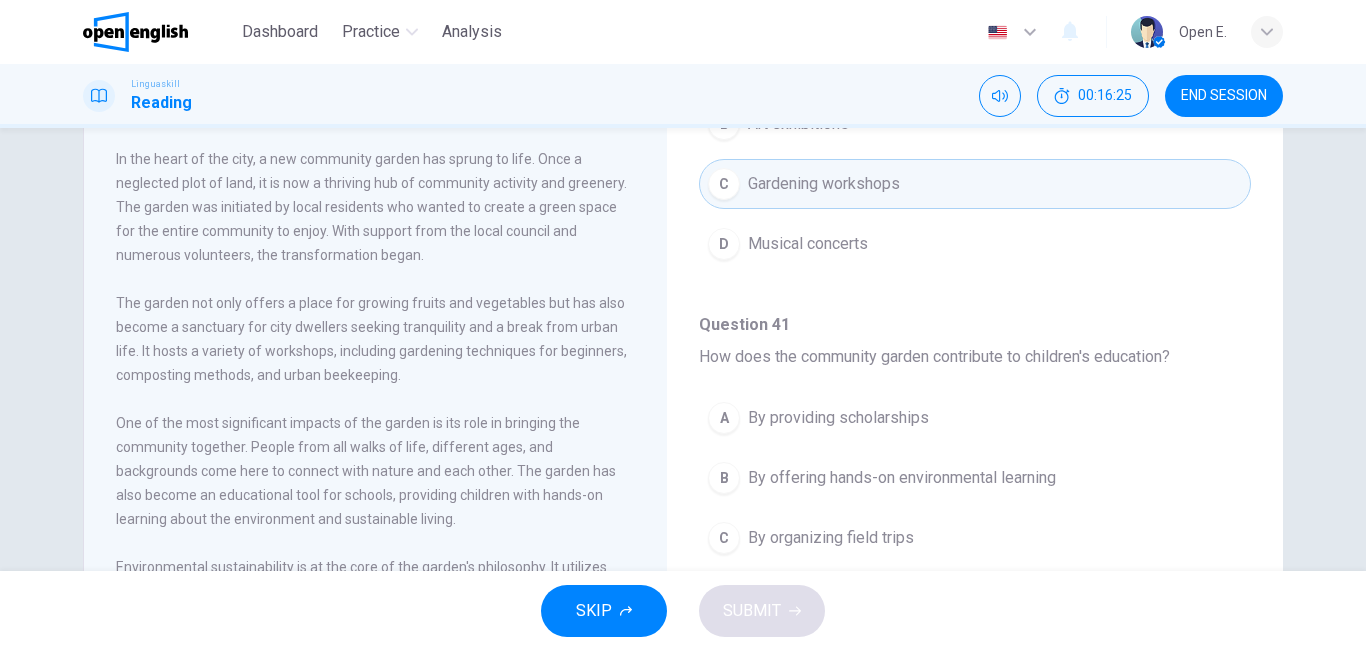 scroll, scrollTop: 640, scrollLeft: 0, axis: vertical 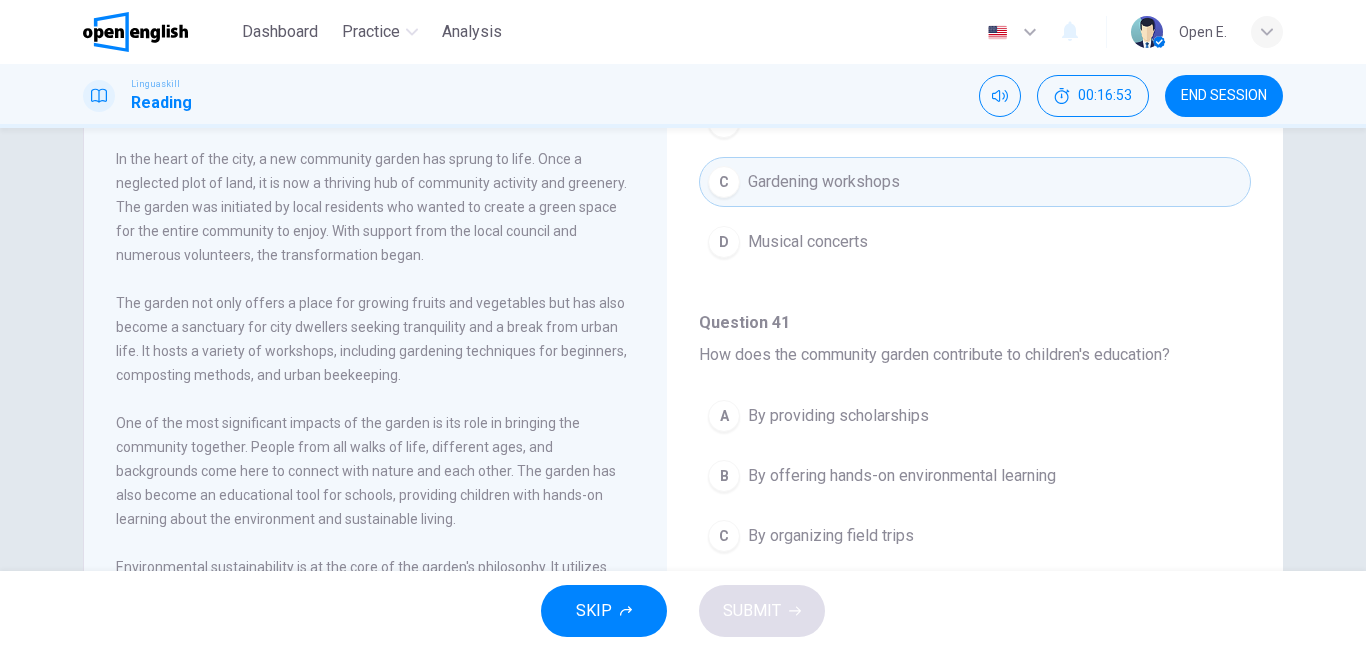 drag, startPoint x: 1044, startPoint y: 421, endPoint x: 998, endPoint y: 488, distance: 81.27115 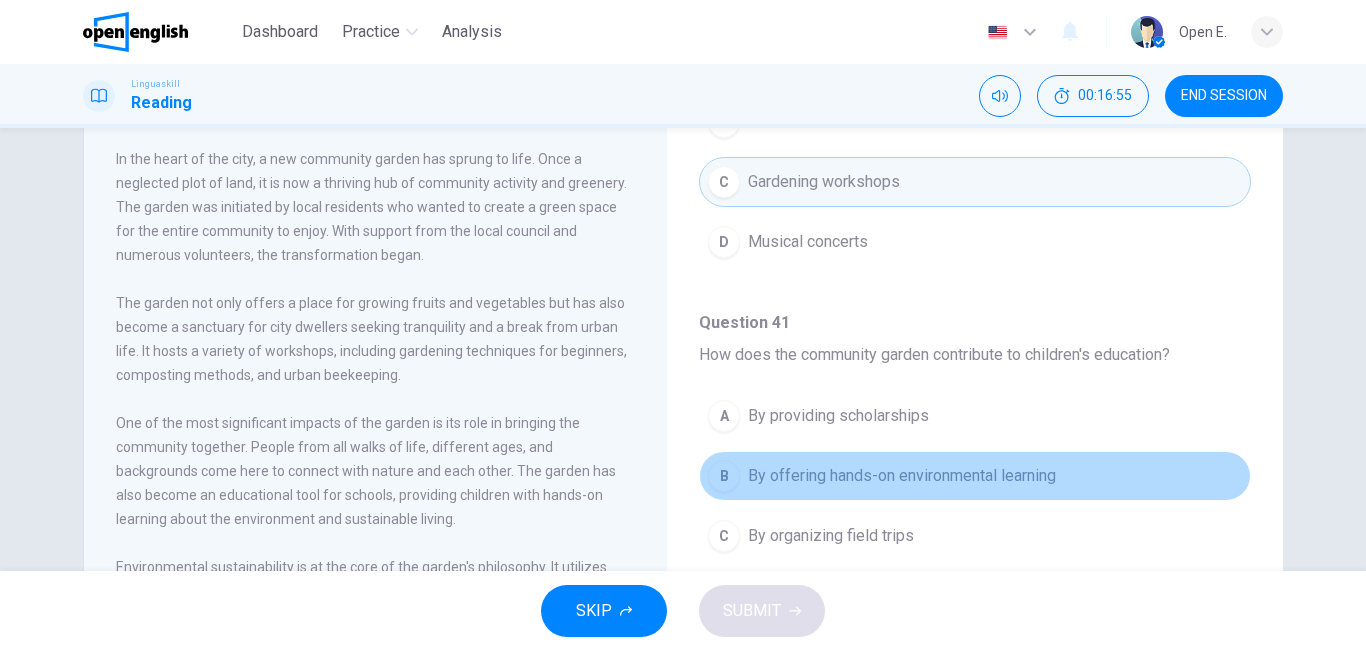 click on "By offering hands-on environmental learning" at bounding box center (902, 476) 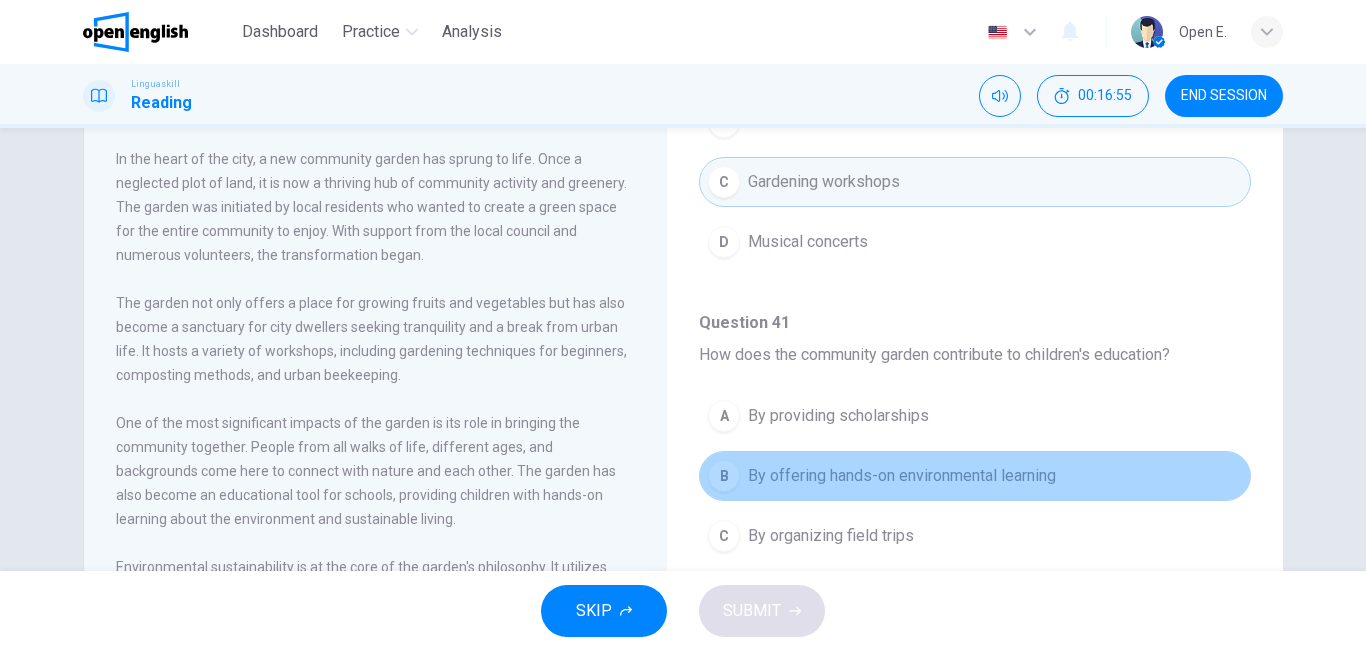click on "By offering hands-on environmental learning" at bounding box center [902, 476] 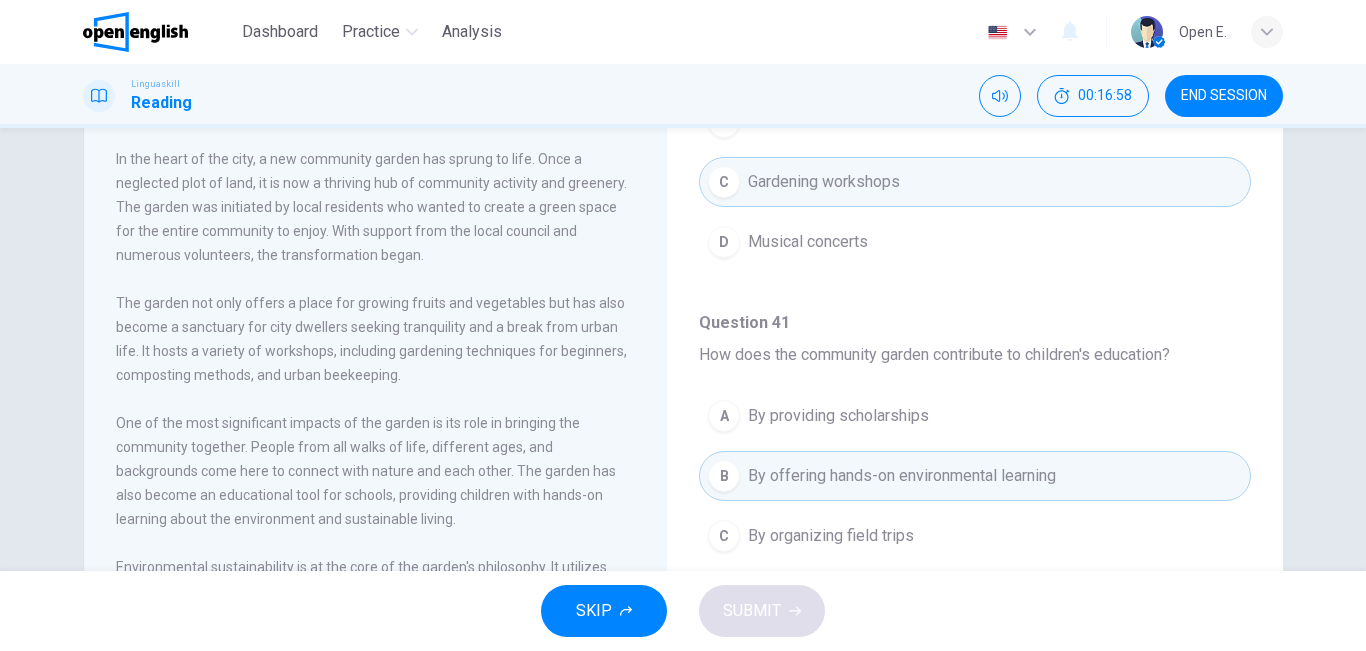 type 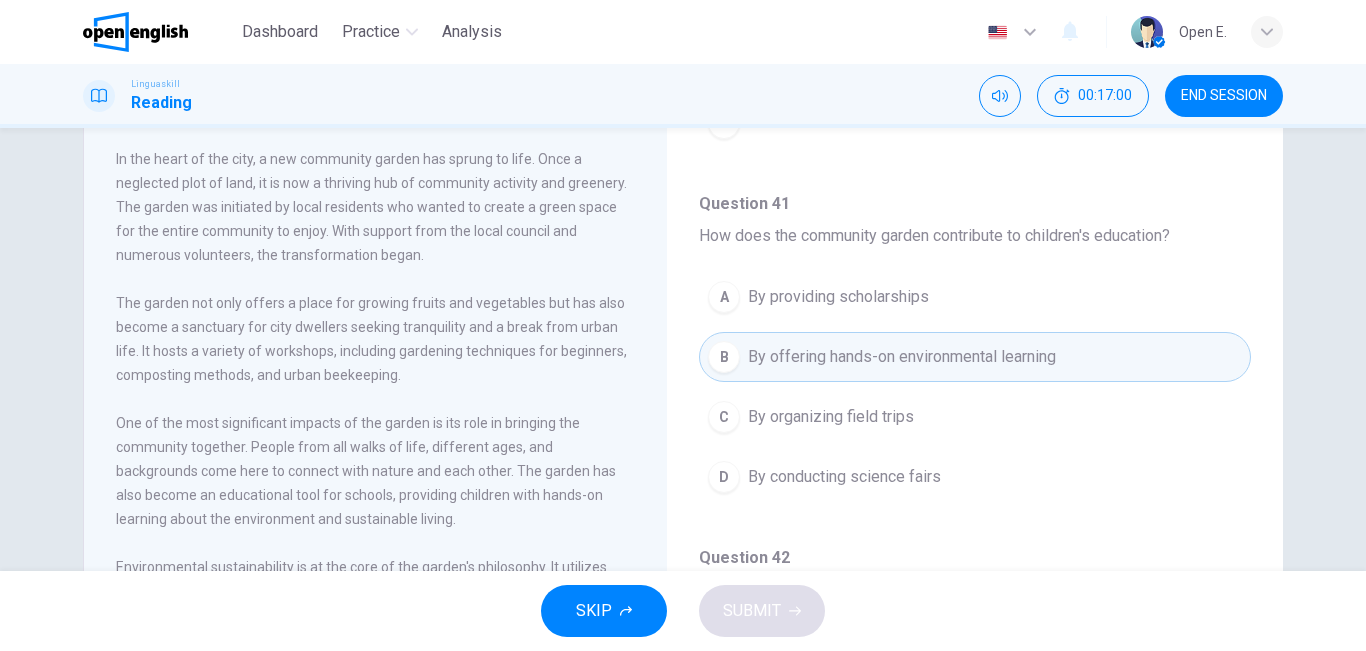 scroll, scrollTop: 760, scrollLeft: 0, axis: vertical 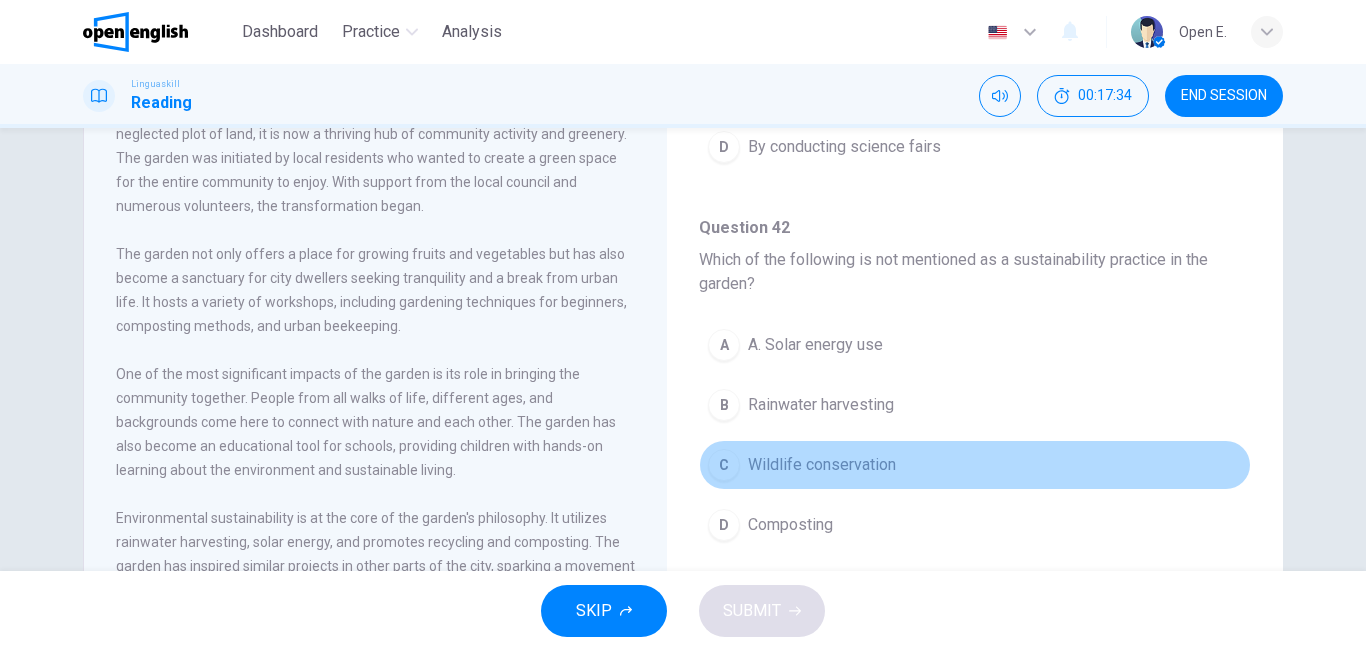 click on "C Wildlife conservation" at bounding box center (975, 465) 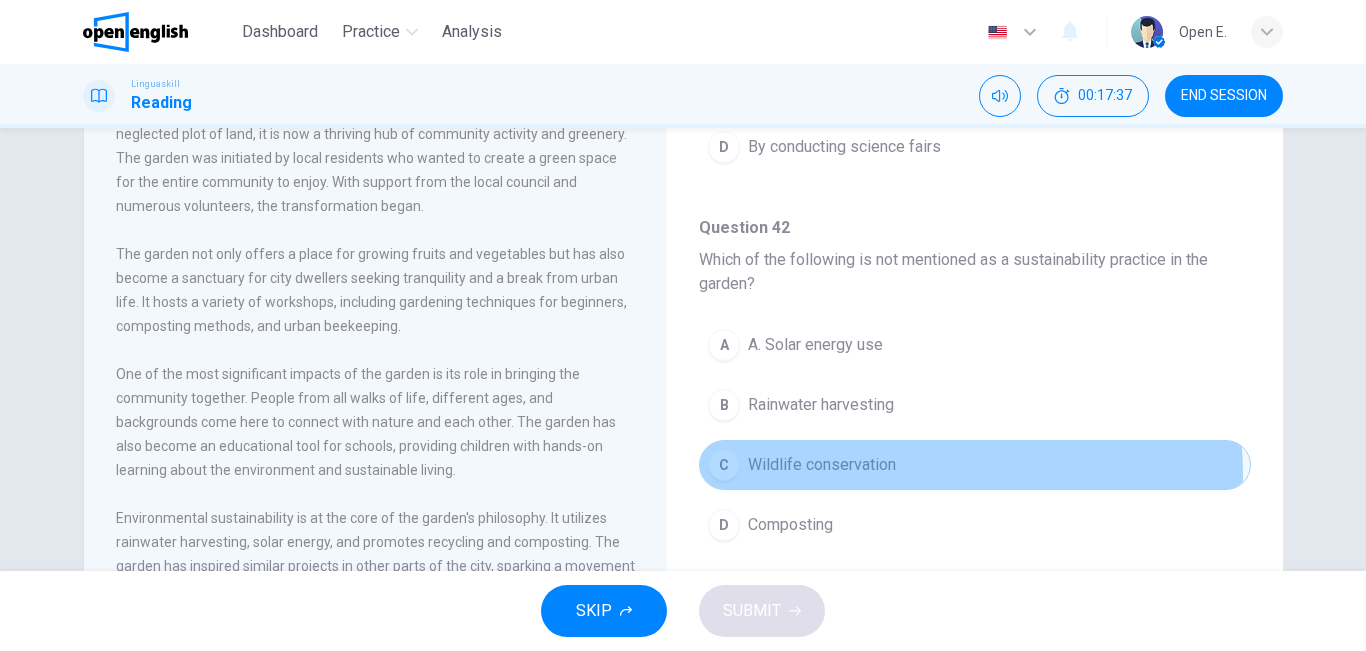click on "C Wildlife conservation" at bounding box center [975, 465] 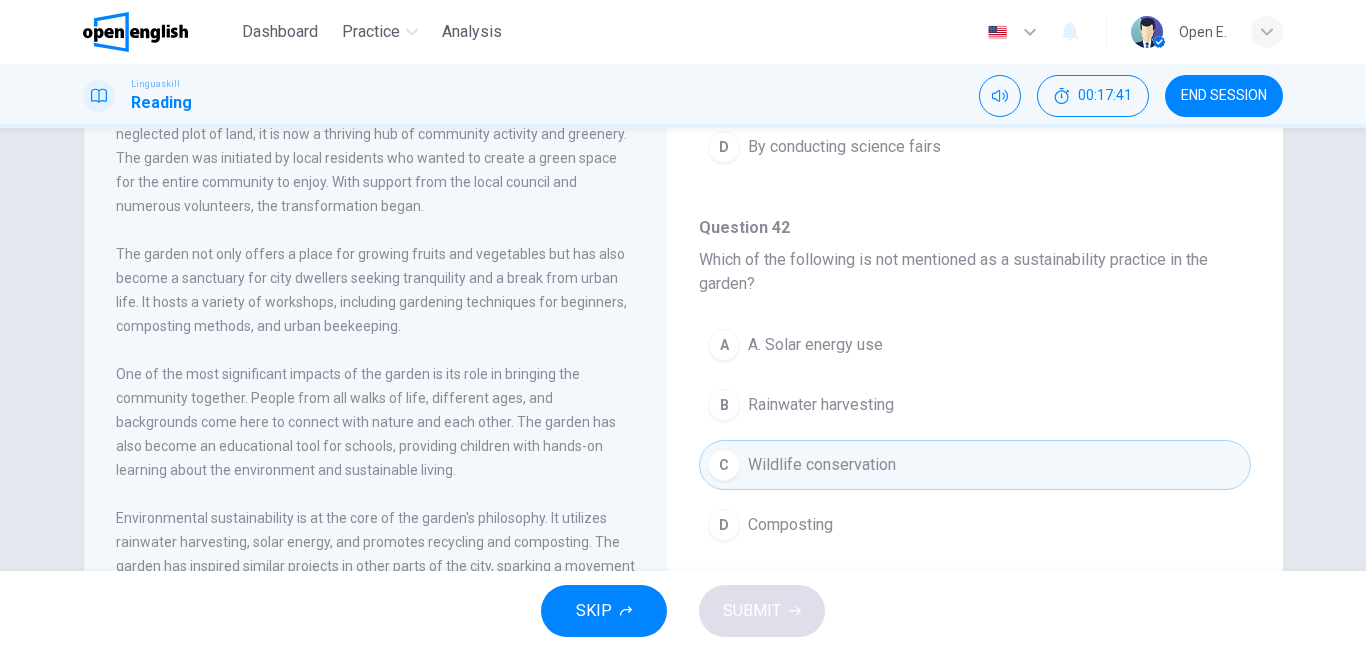 type 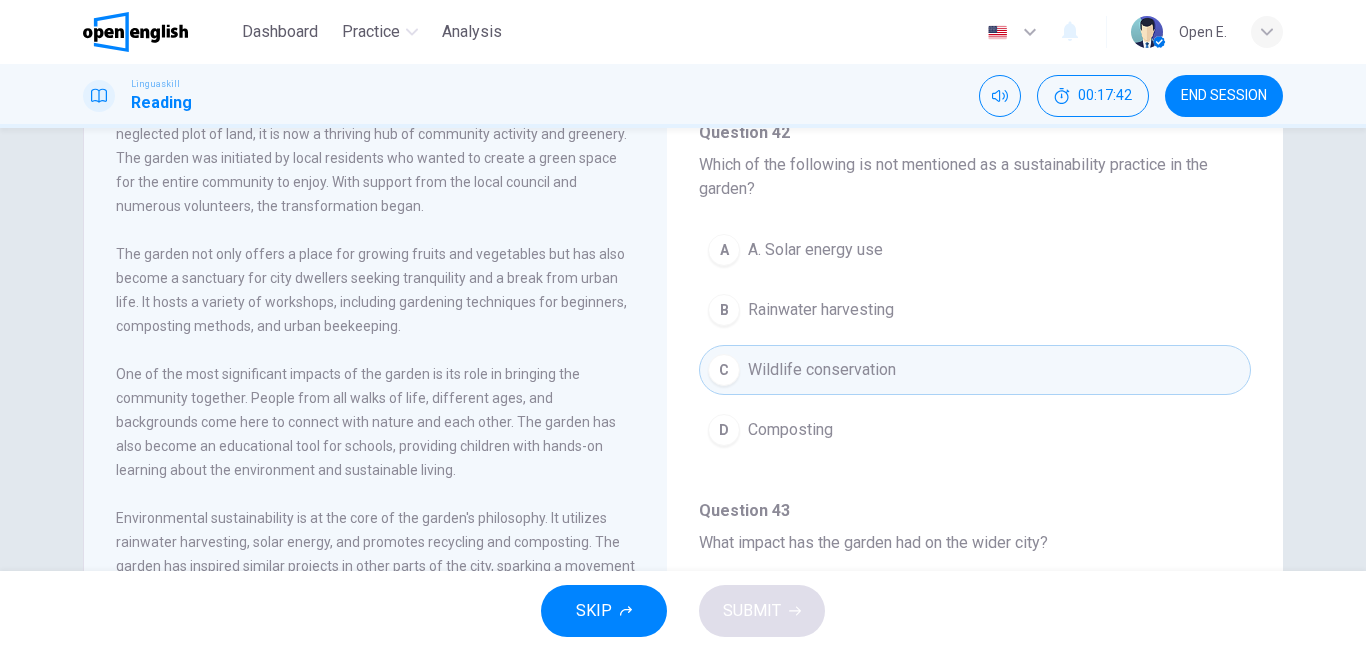 scroll, scrollTop: 1251, scrollLeft: 0, axis: vertical 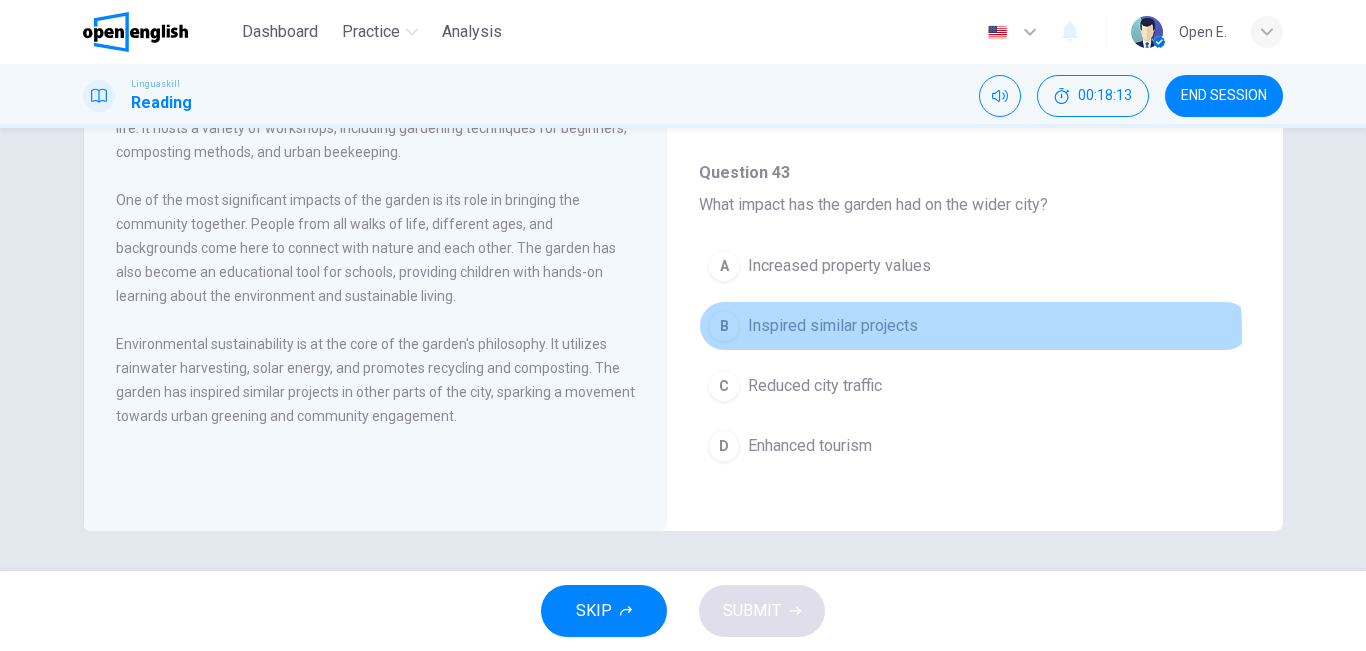 click on "Inspired similar projects" at bounding box center (833, 326) 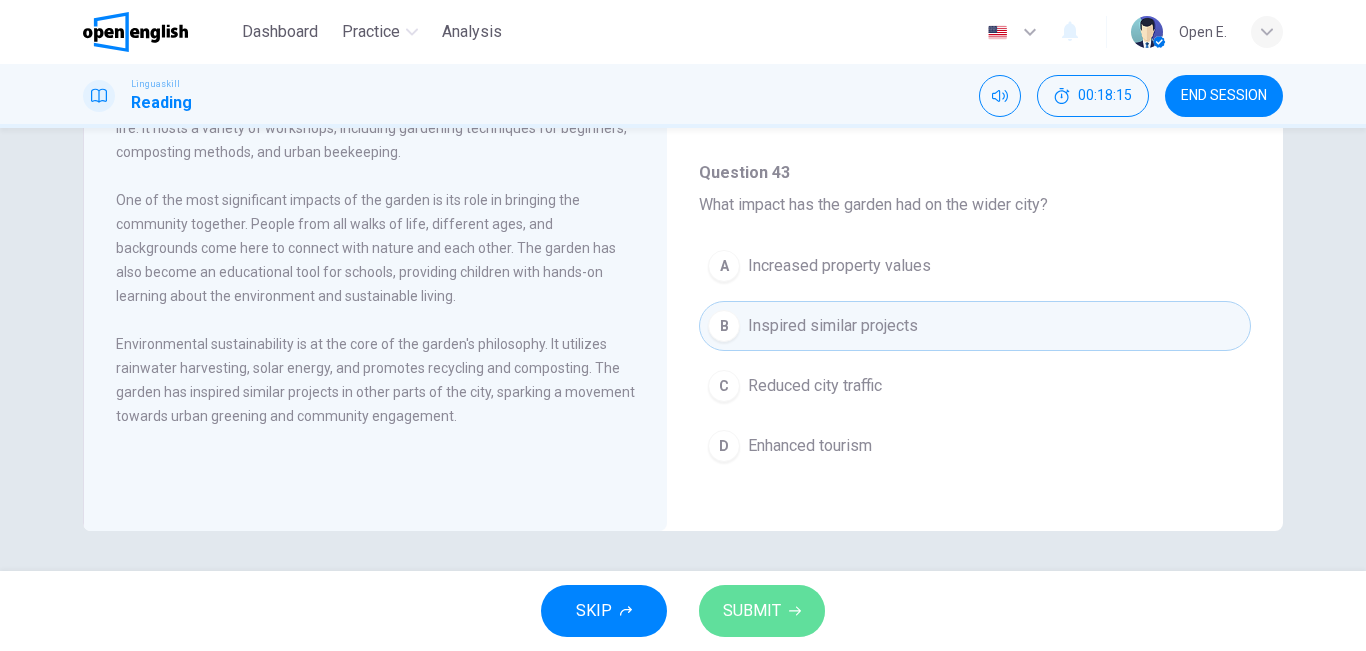 click on "SUBMIT" at bounding box center [752, 611] 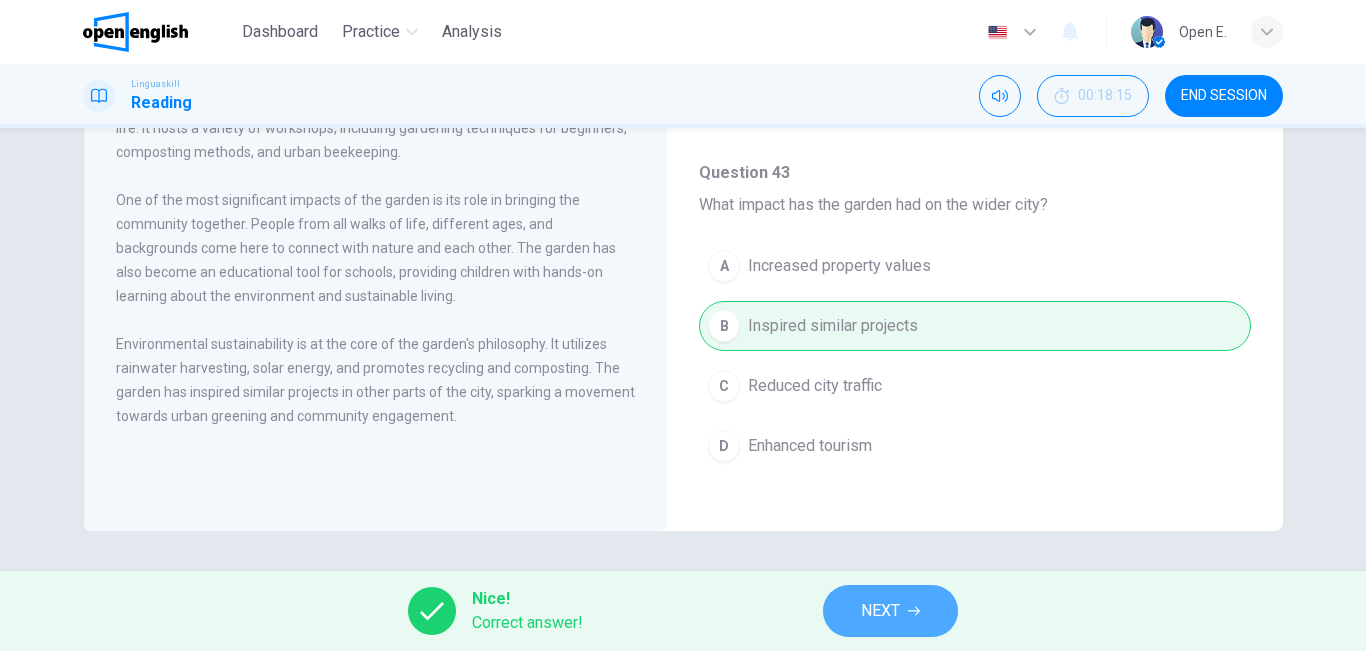 click on "NEXT" at bounding box center [890, 611] 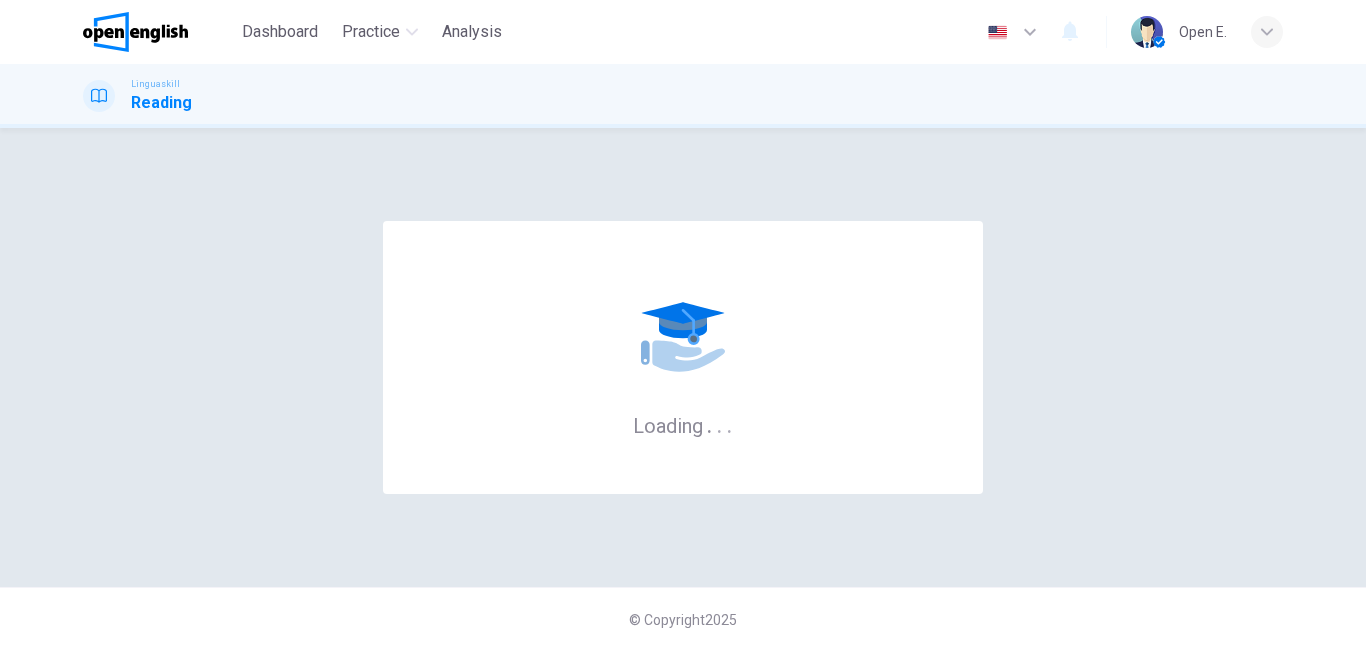 scroll, scrollTop: 0, scrollLeft: 0, axis: both 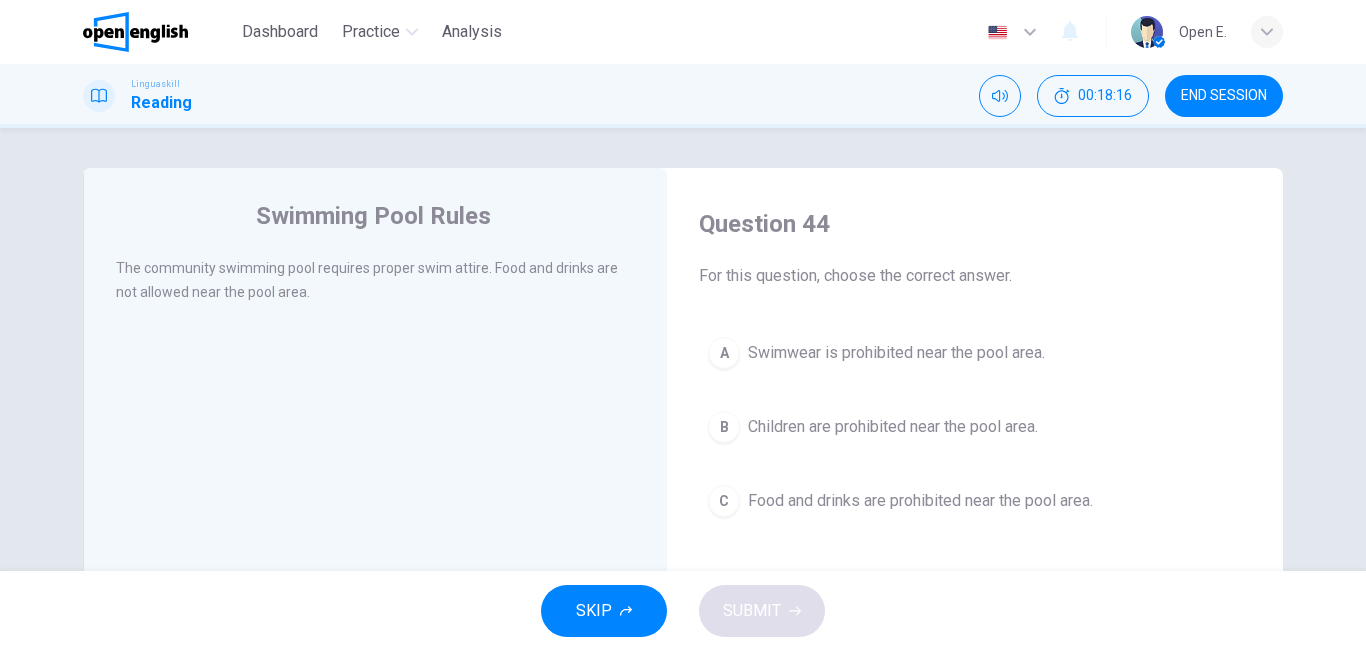 click on "Swimming Pool Rules The community swimming pool requires proper swim attire. Food and drinks are not allowed near the pool area." at bounding box center [375, 515] 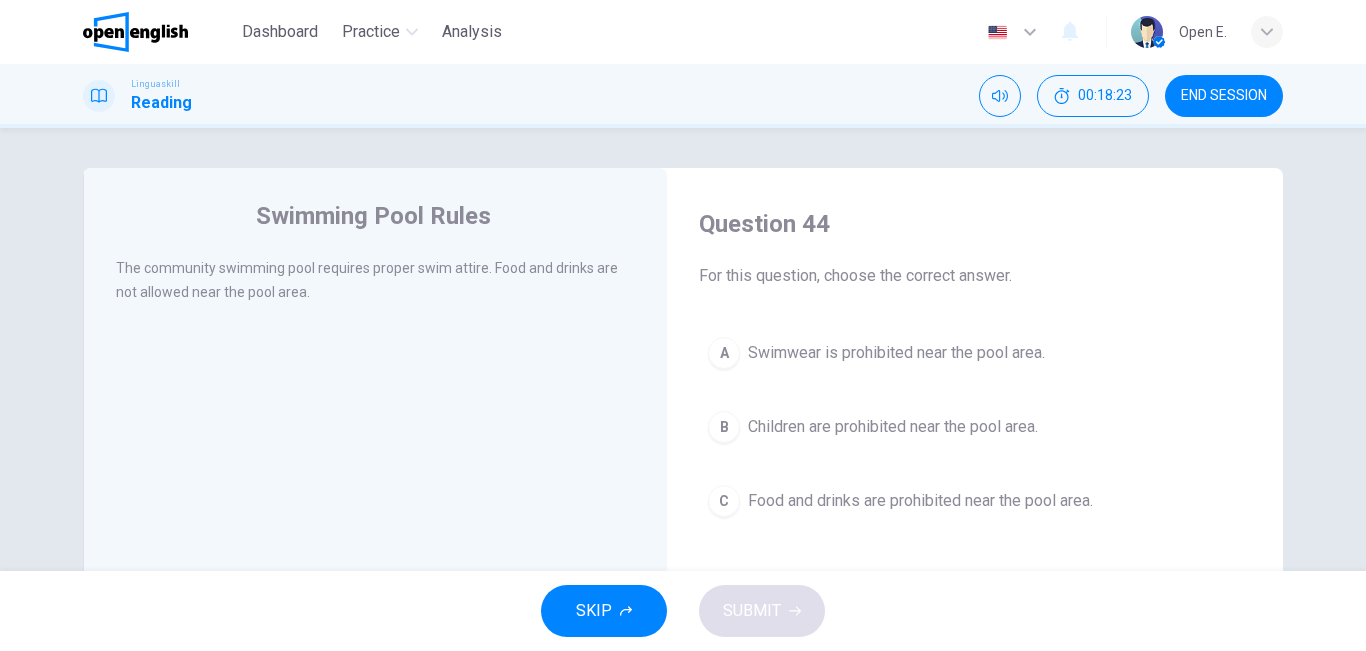 click on "A Swimwear is prohibited near the pool area." at bounding box center [975, 353] 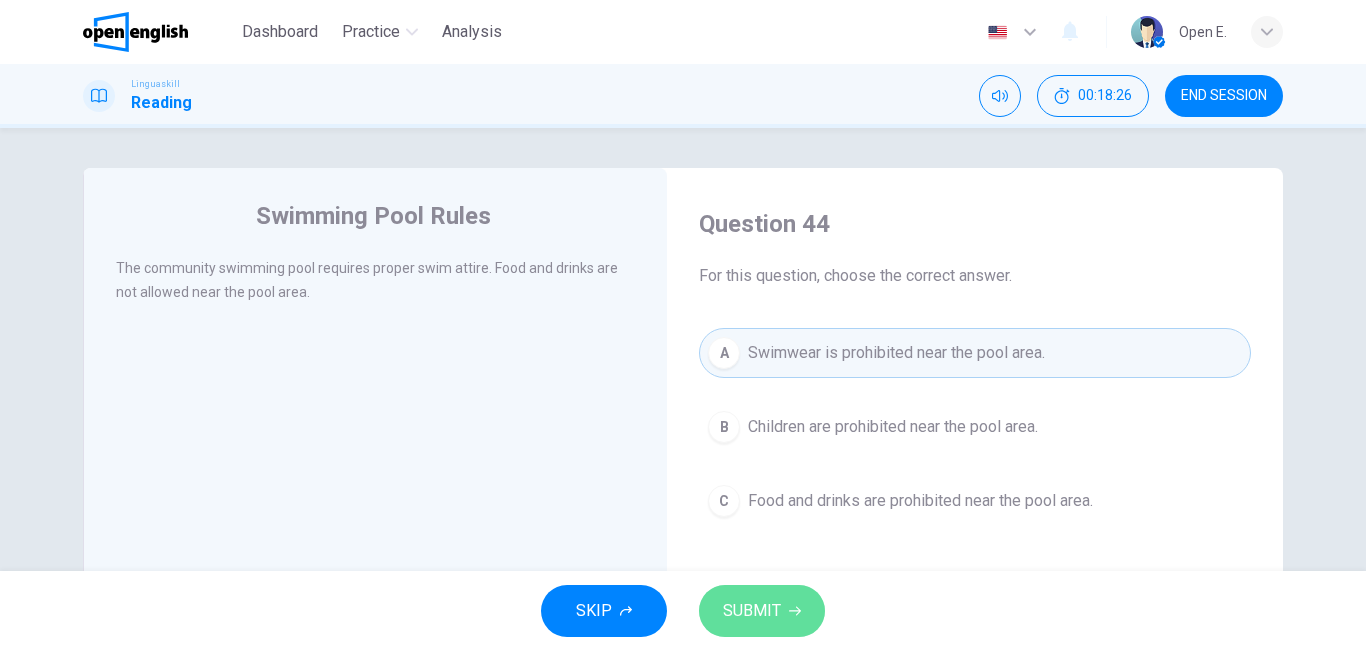 click on "SUBMIT" at bounding box center (762, 611) 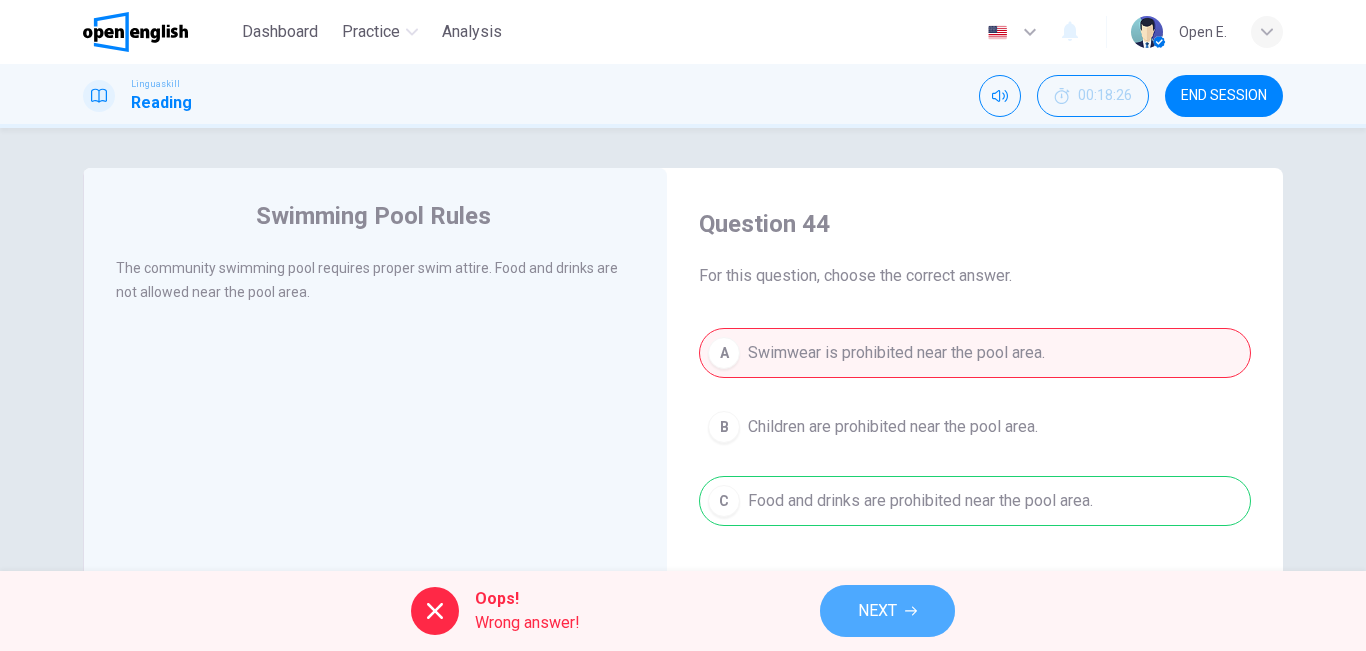click 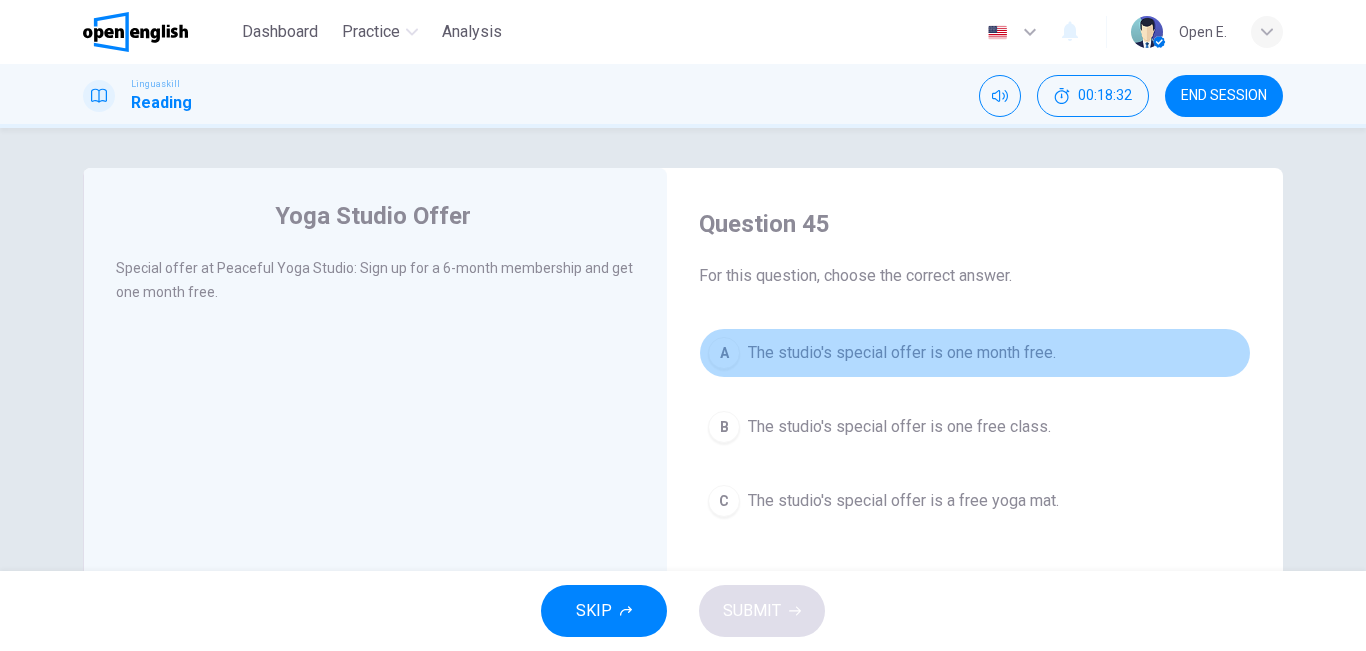 click on "The studio's special offer is one month free." at bounding box center [902, 353] 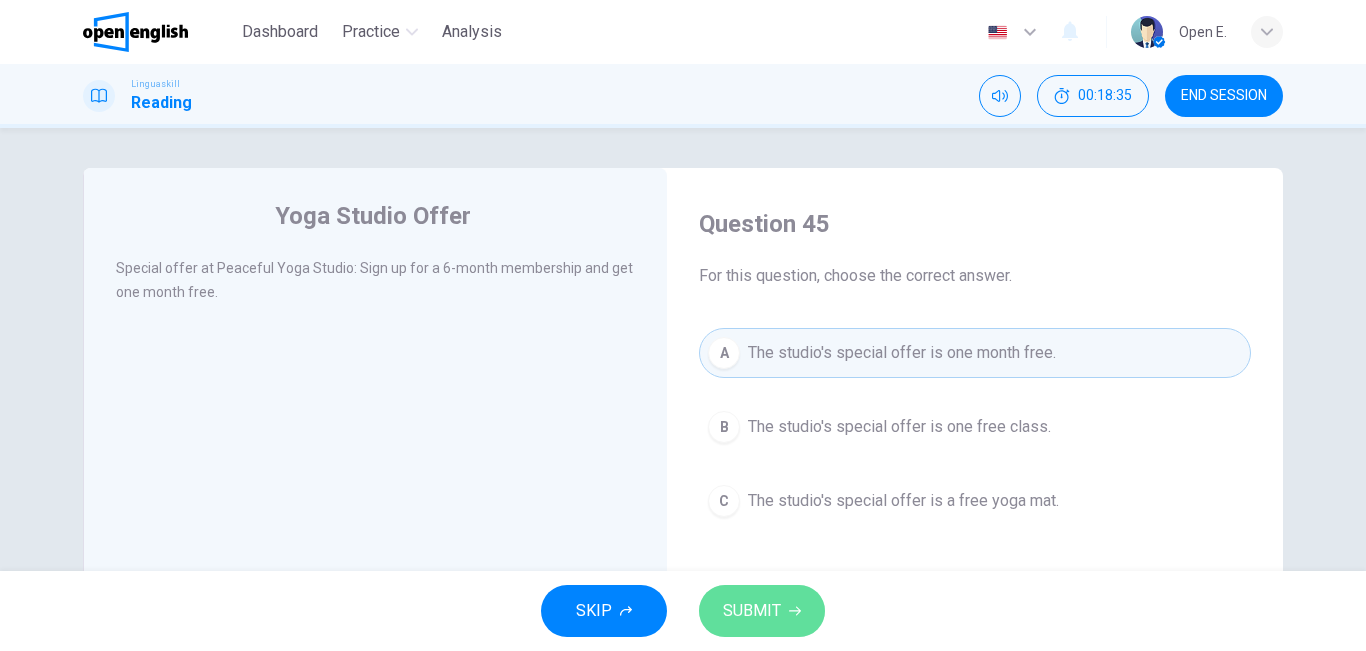 click on "SUBMIT" at bounding box center [762, 611] 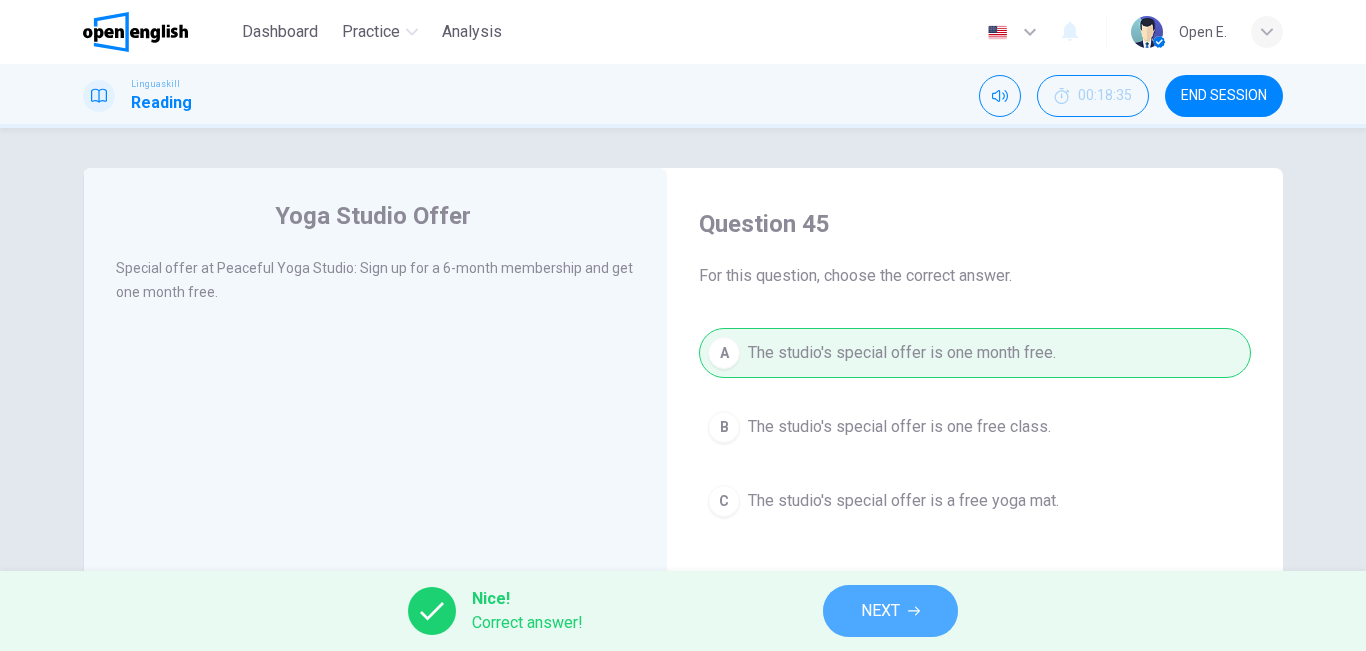 click on "NEXT" at bounding box center [890, 611] 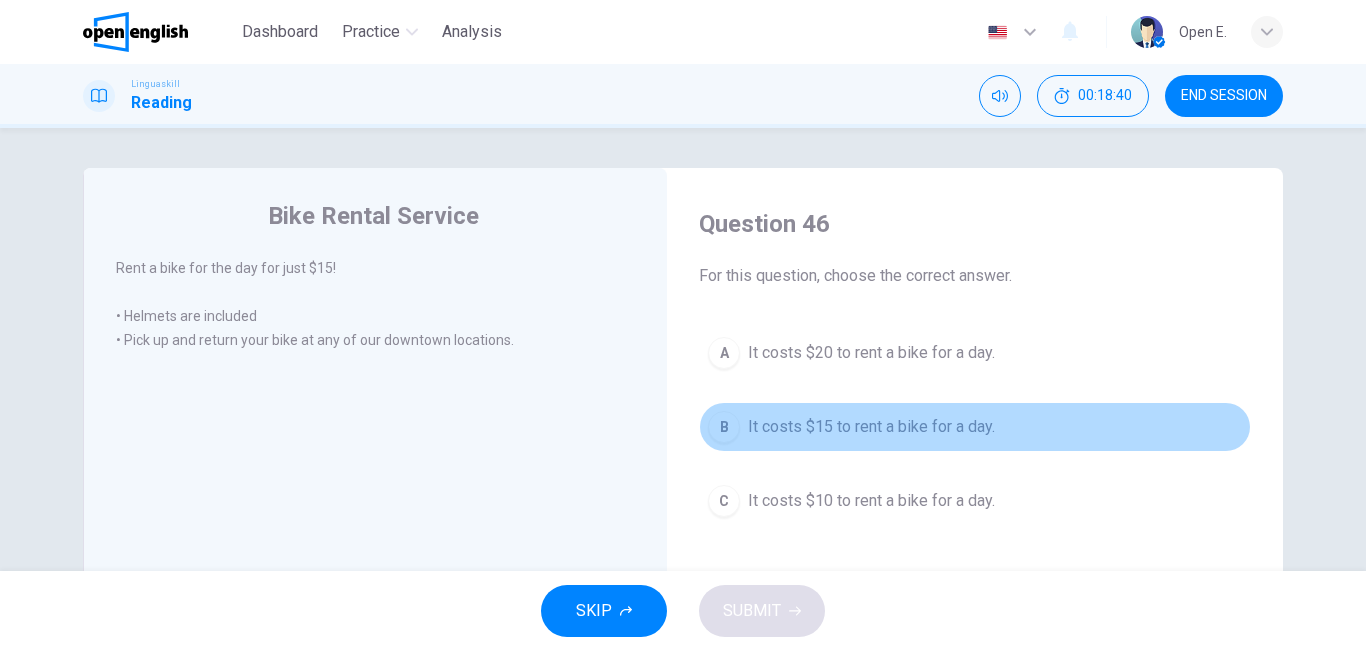click on "It costs $15 to rent a bike for a day." at bounding box center (871, 427) 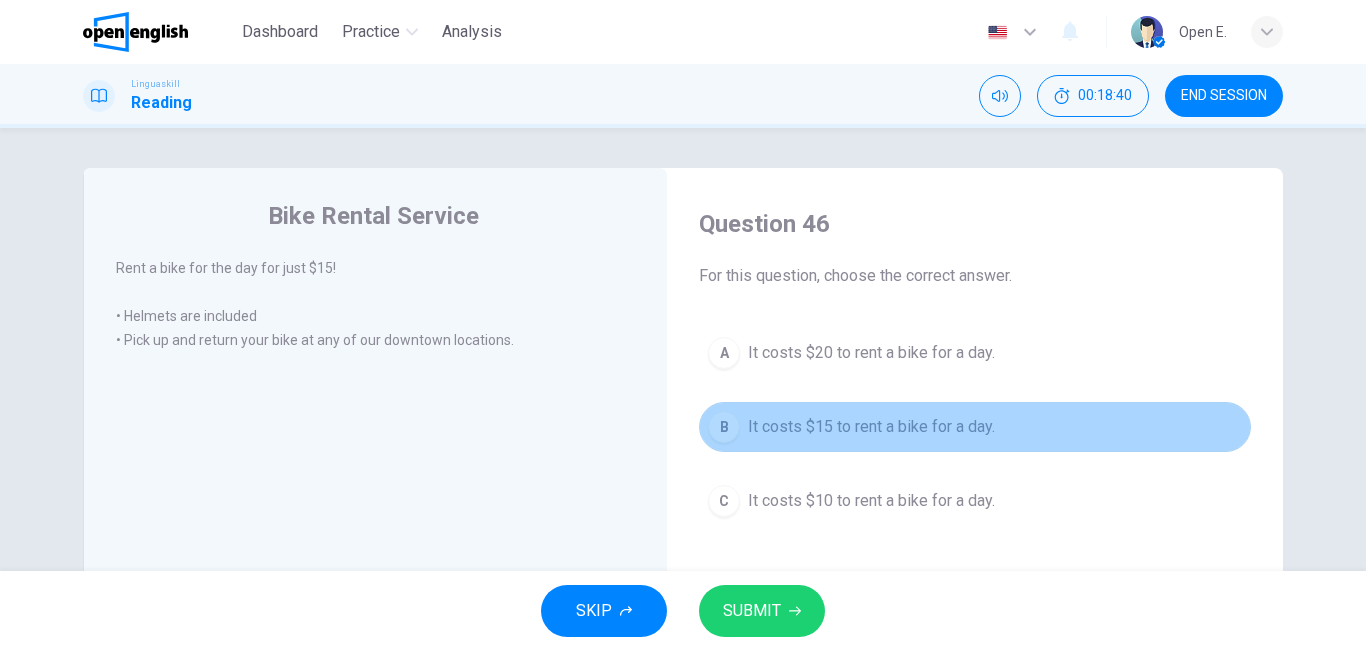 click on "It costs $15 to rent a bike for a day." at bounding box center [871, 427] 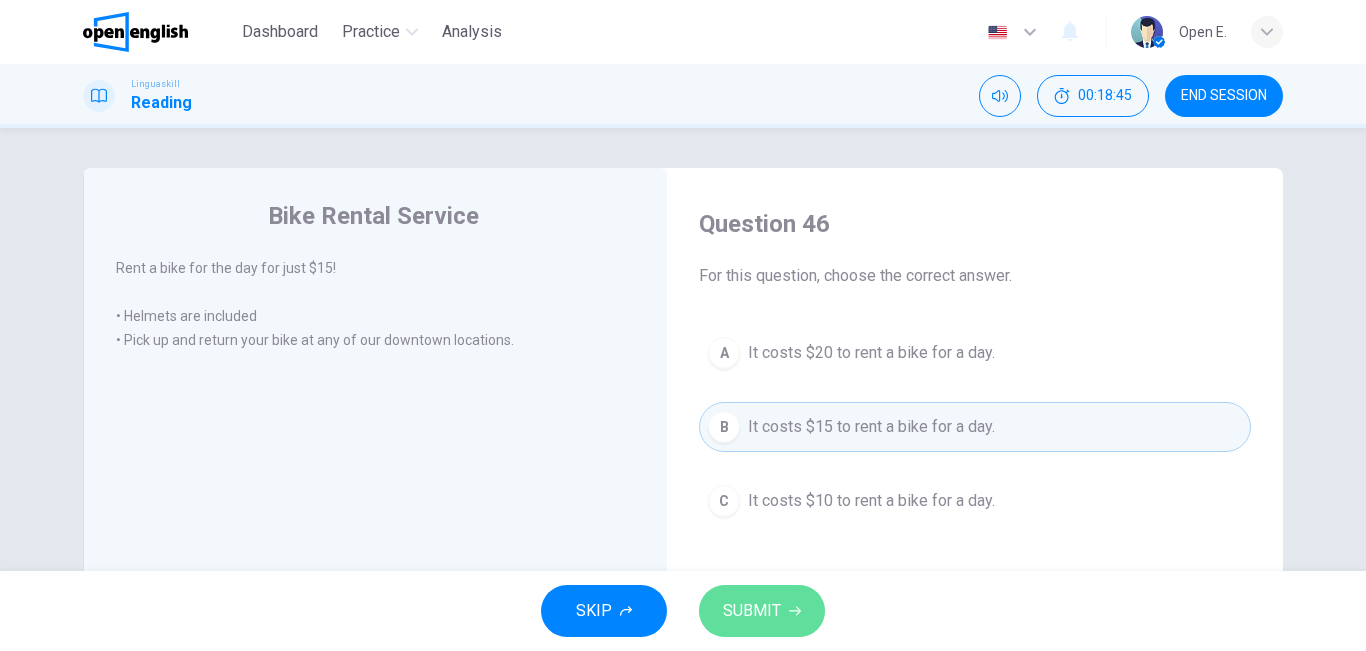click on "SUBMIT" at bounding box center [752, 611] 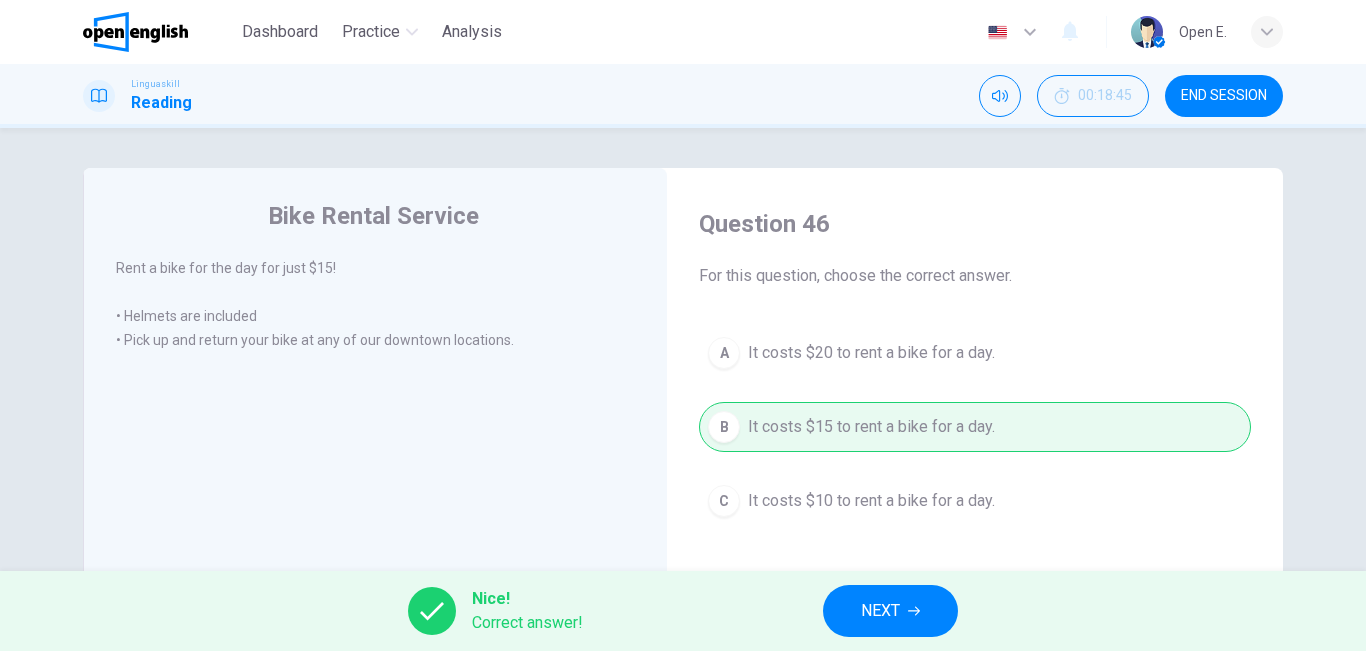 click on "NEXT" at bounding box center [890, 611] 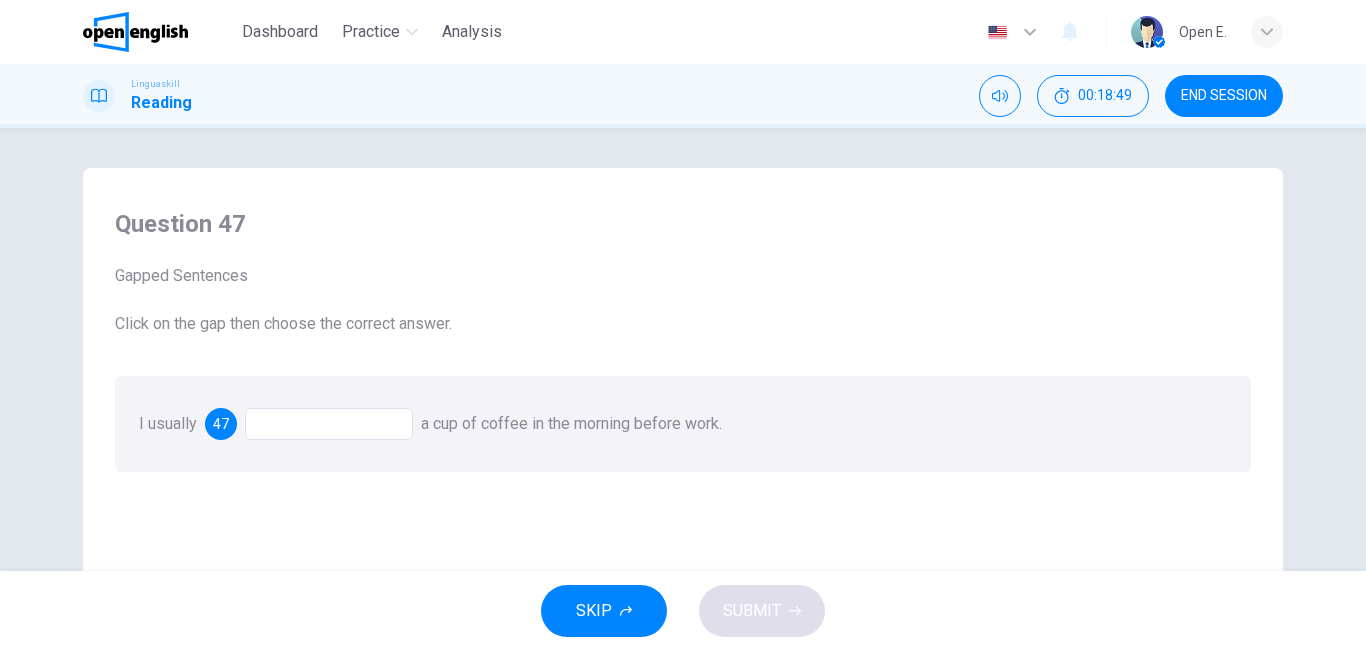 drag, startPoint x: 485, startPoint y: 470, endPoint x: 428, endPoint y: 449, distance: 60.74537 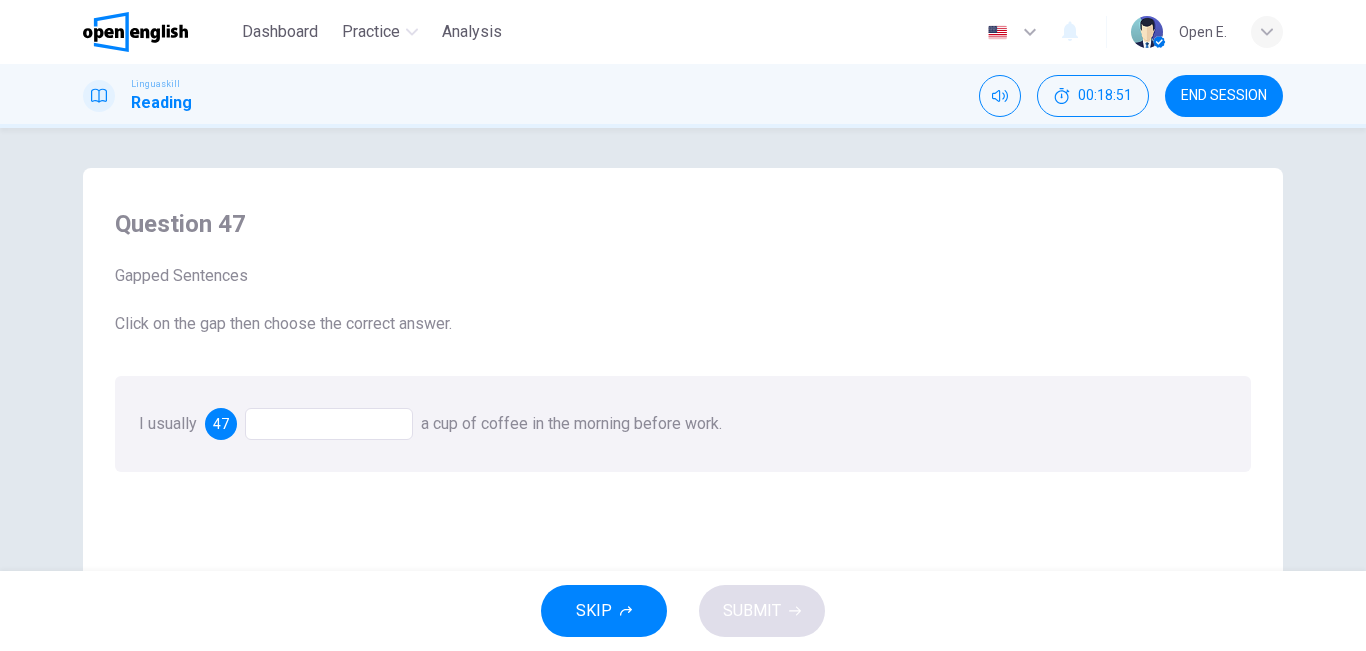 click at bounding box center (329, 424) 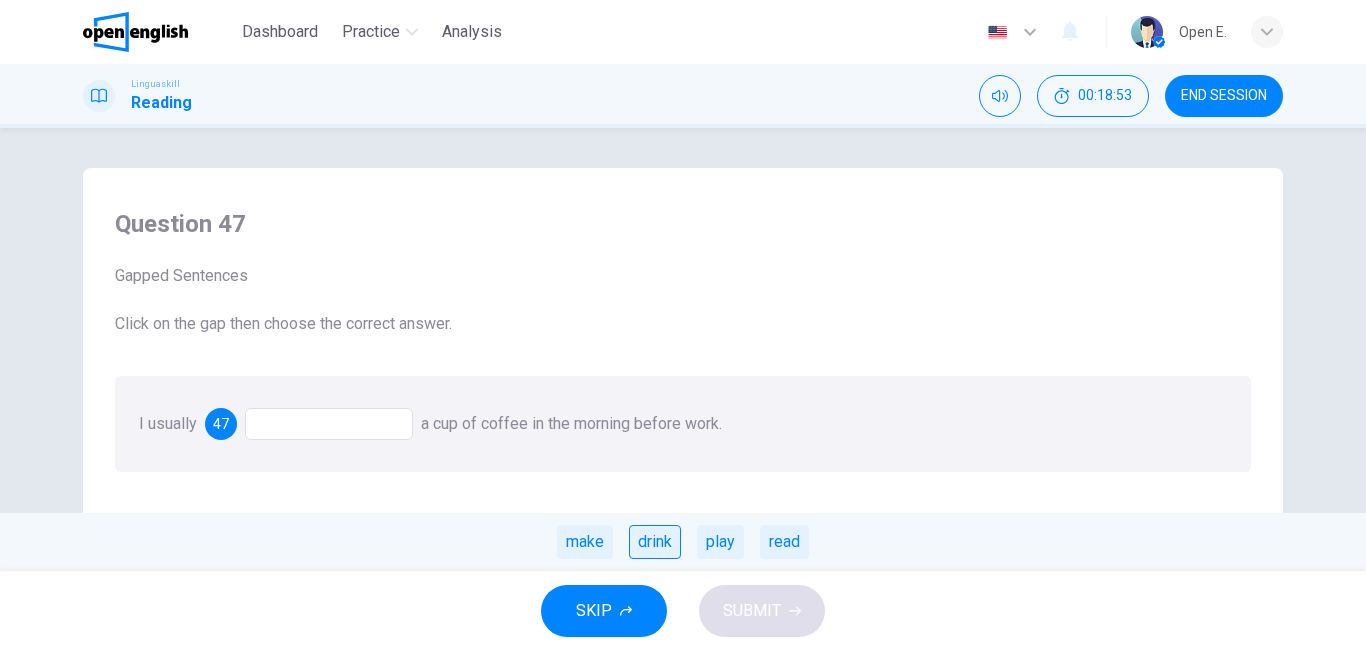 click on "drink" at bounding box center (655, 542) 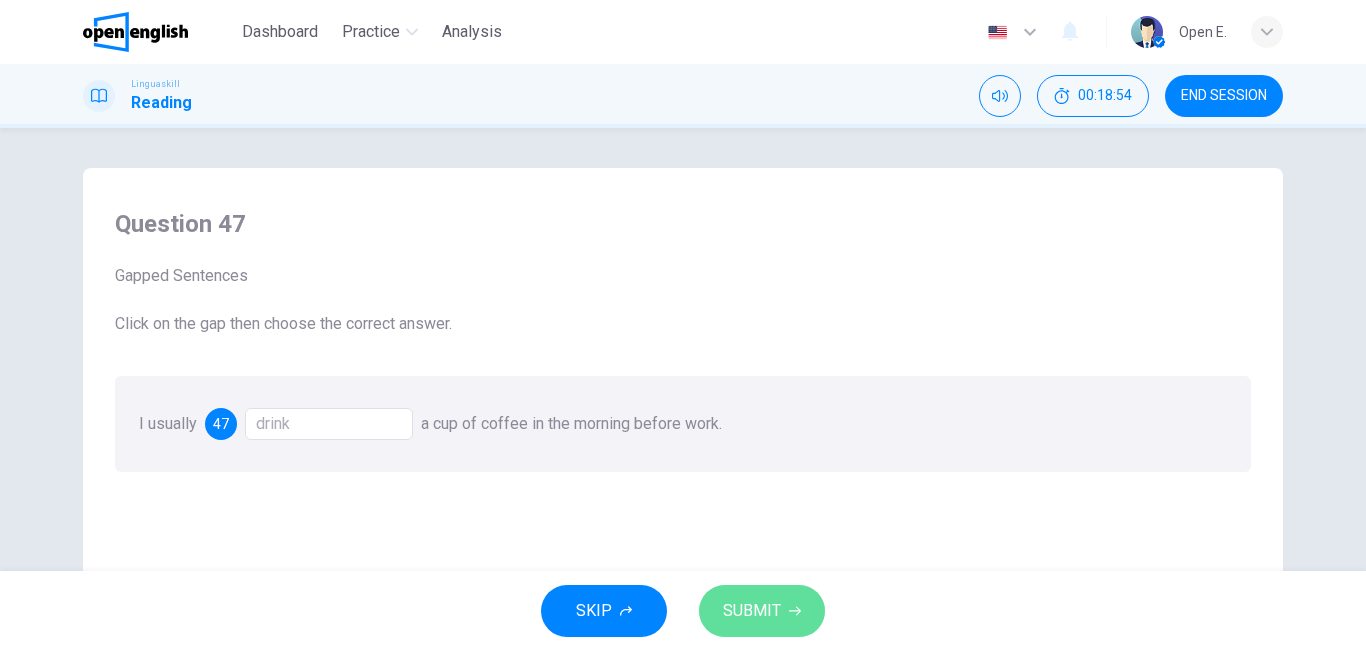 click on "SUBMIT" at bounding box center (752, 611) 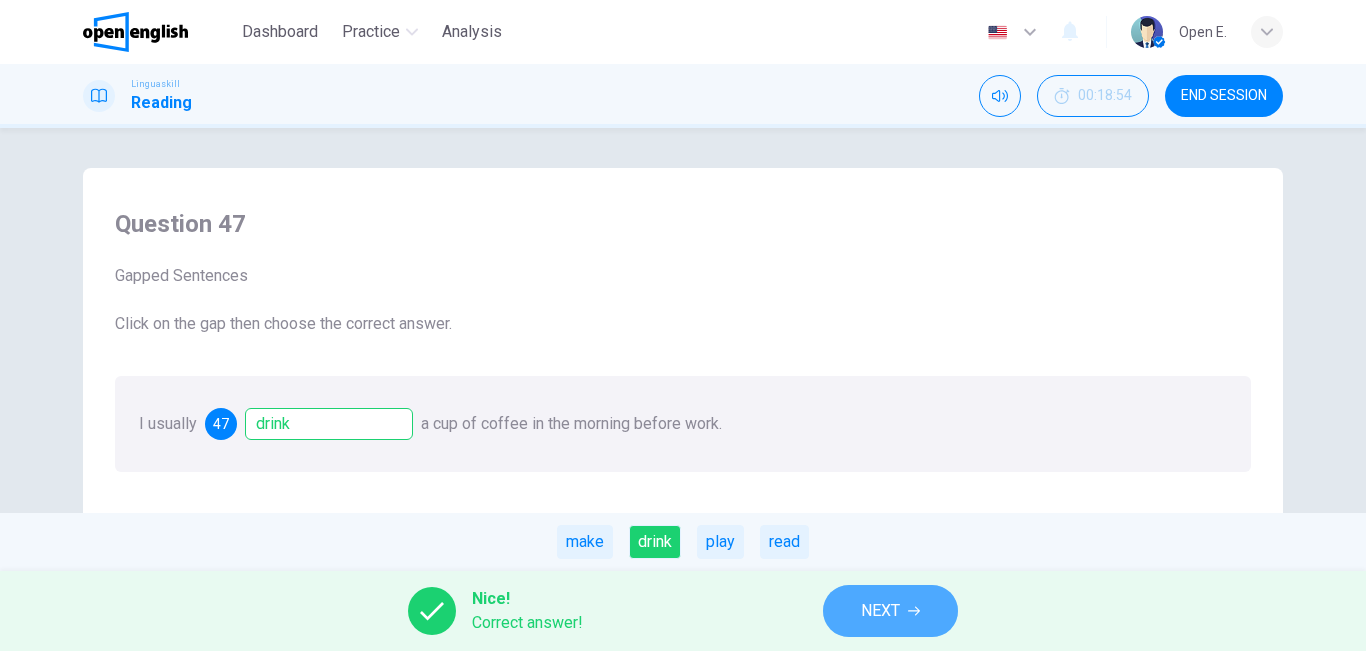 click on "NEXT" at bounding box center [890, 611] 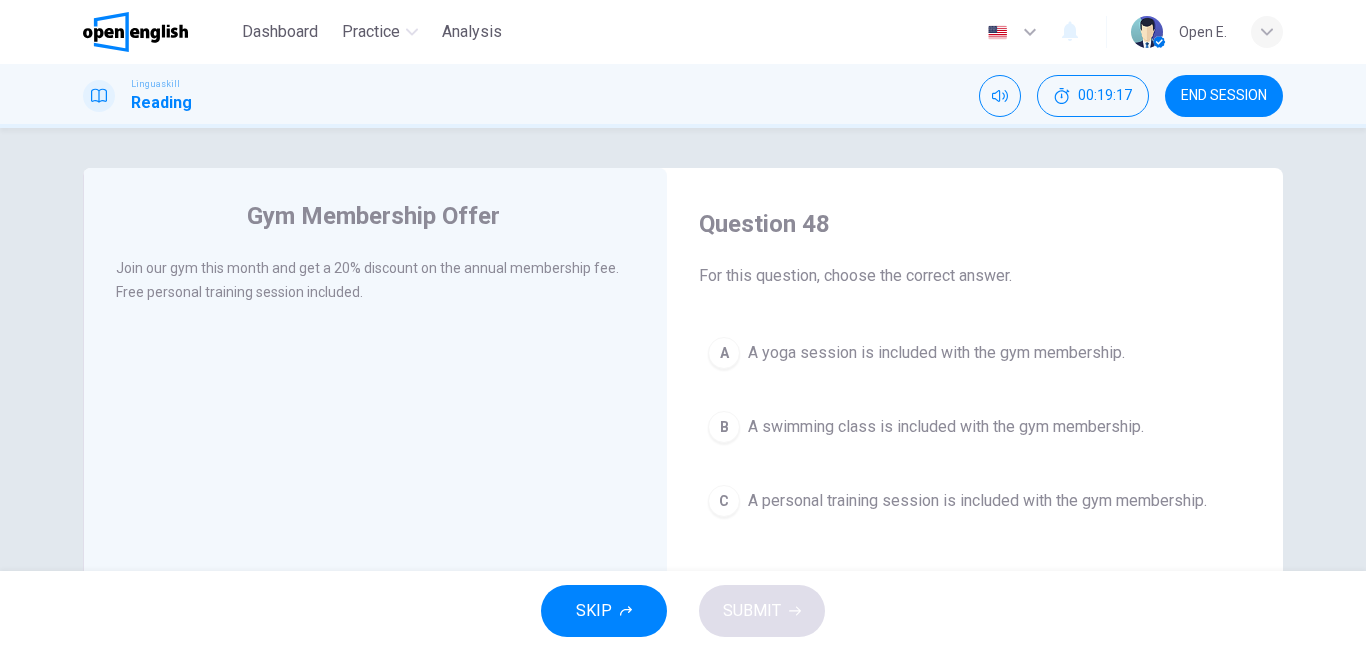 click on "A personal training session is included with the gym membership." at bounding box center [977, 501] 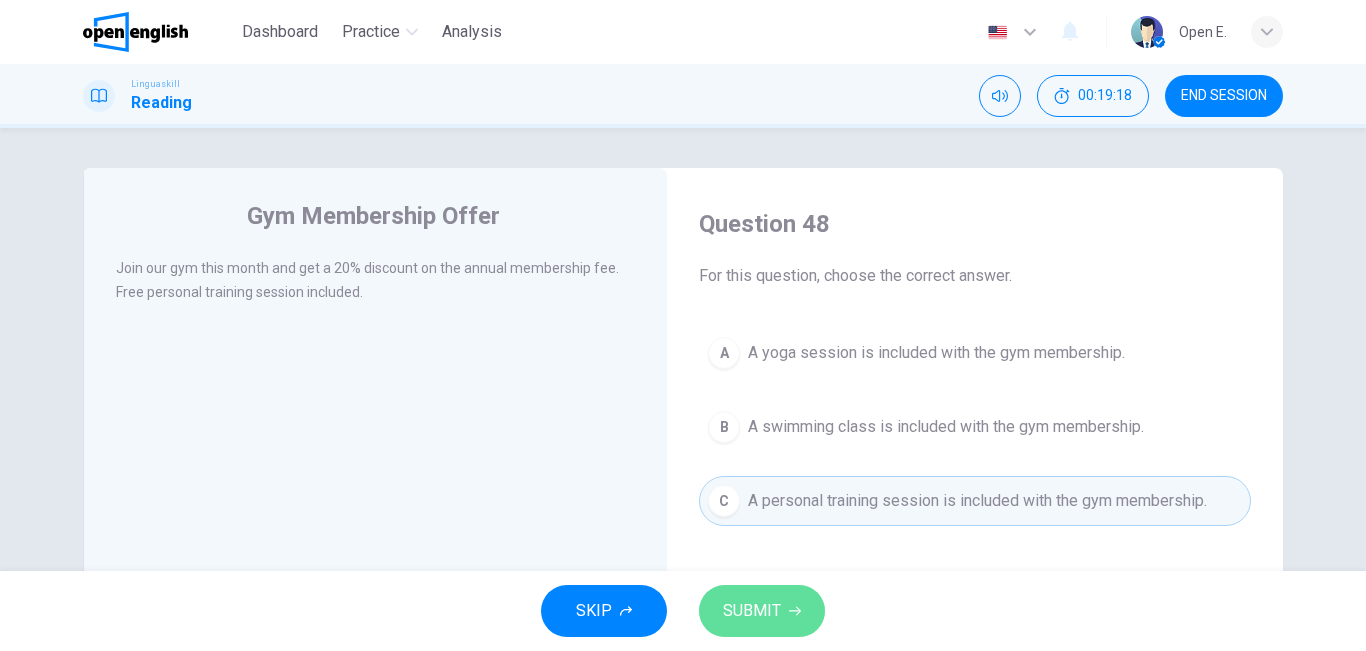 click on "SUBMIT" at bounding box center (752, 611) 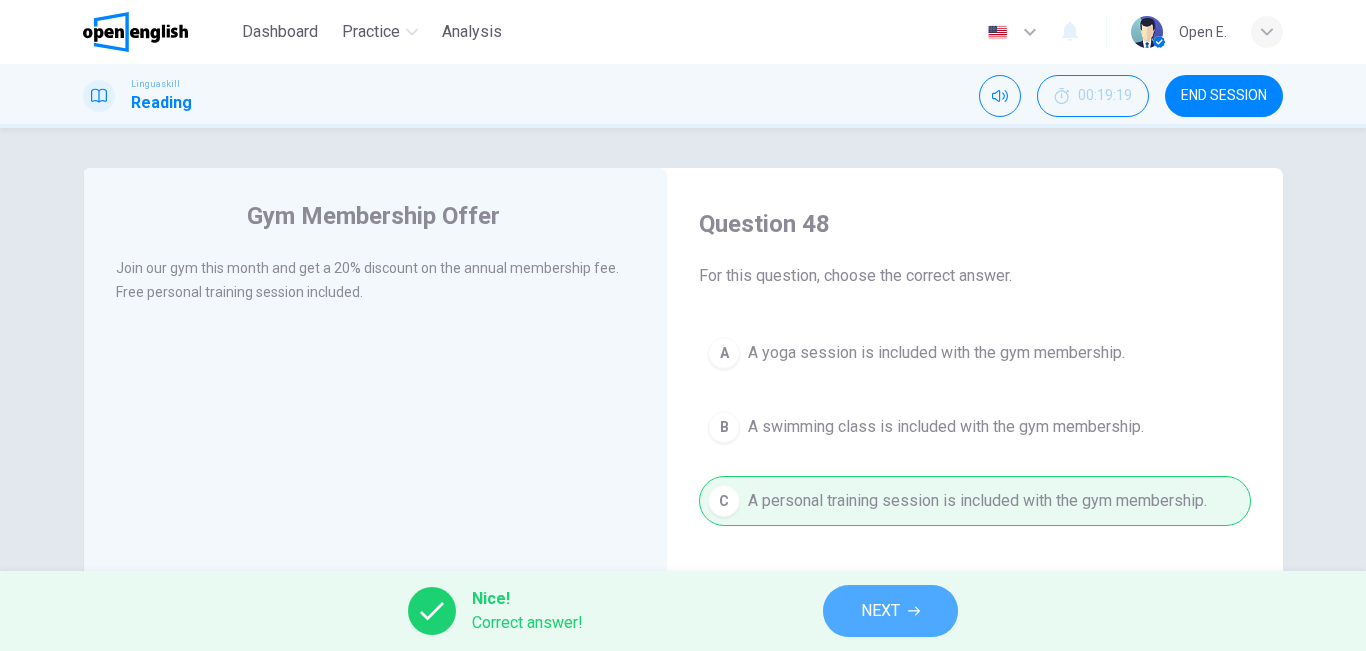 click on "NEXT" at bounding box center [880, 611] 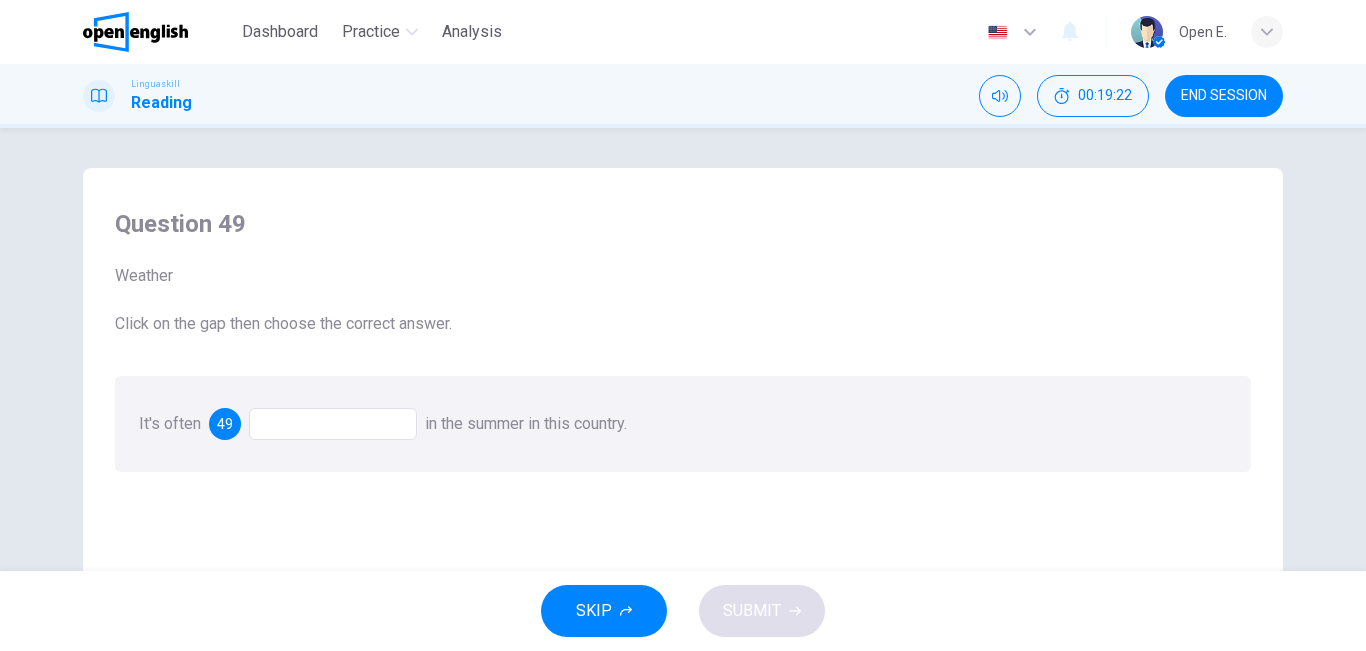 click at bounding box center (333, 424) 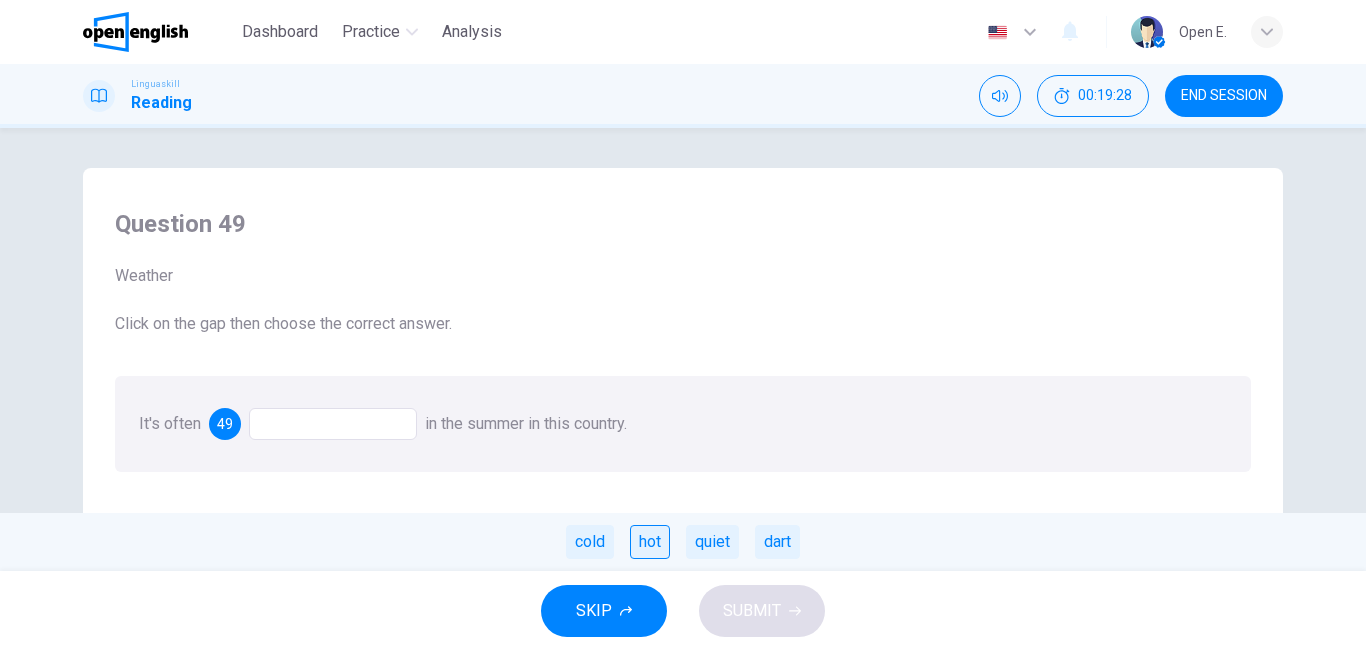drag, startPoint x: 648, startPoint y: 557, endPoint x: 663, endPoint y: 550, distance: 16.552946 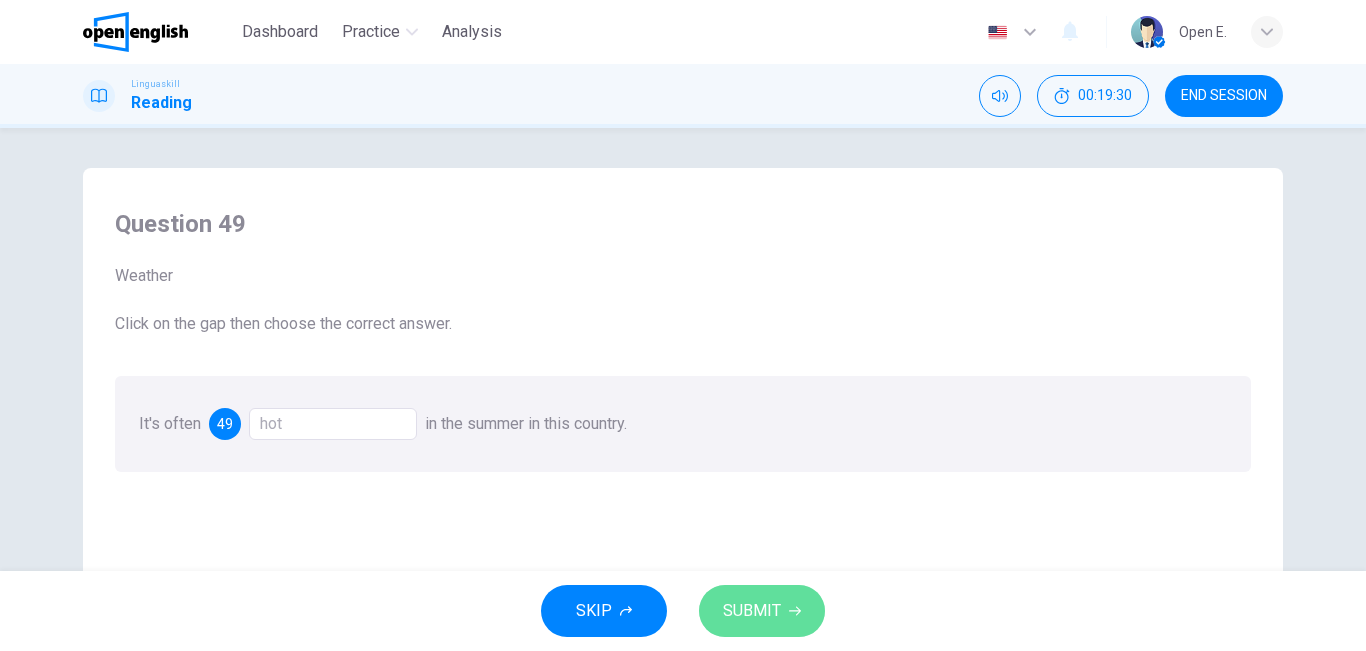 click on "SUBMIT" at bounding box center [762, 611] 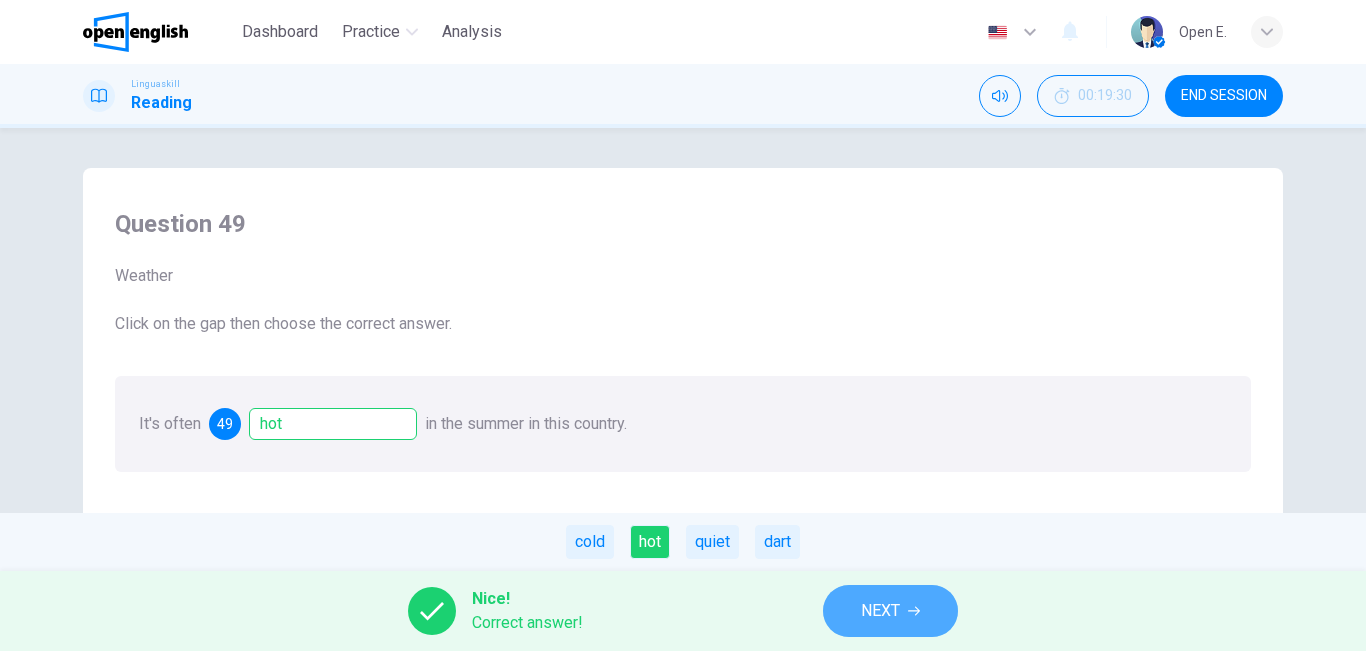 click on "NEXT" at bounding box center [890, 611] 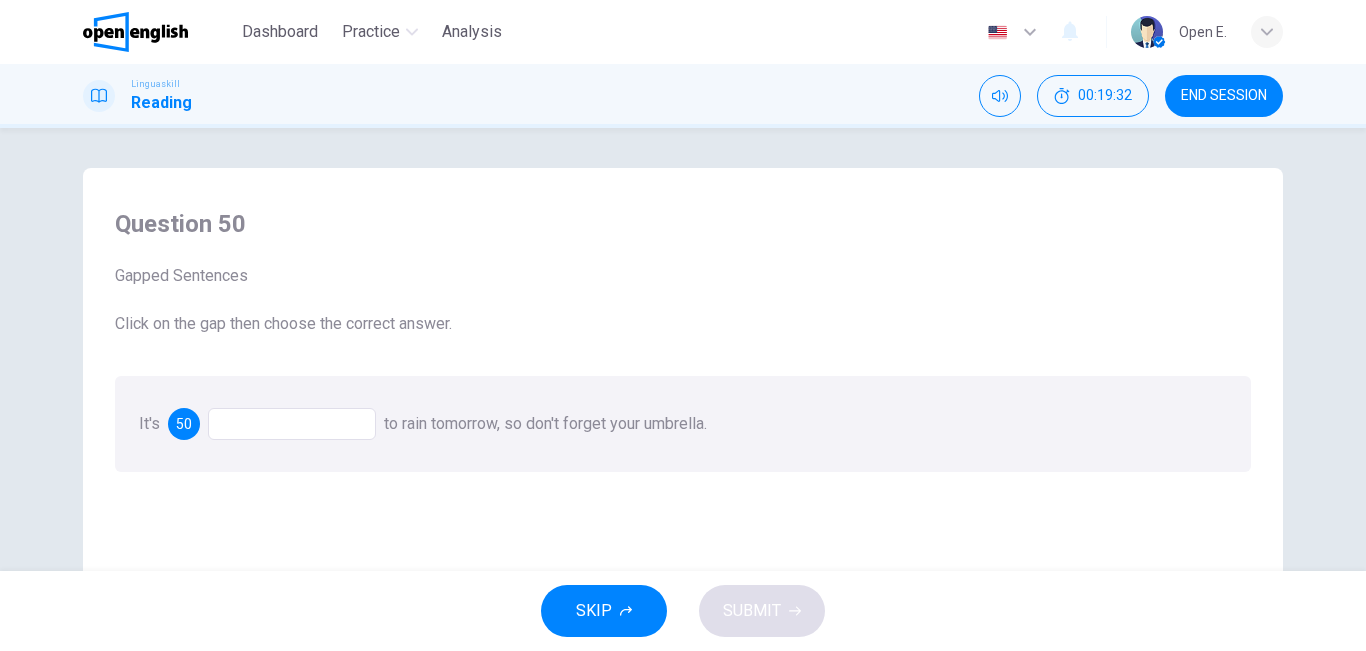 click at bounding box center [292, 424] 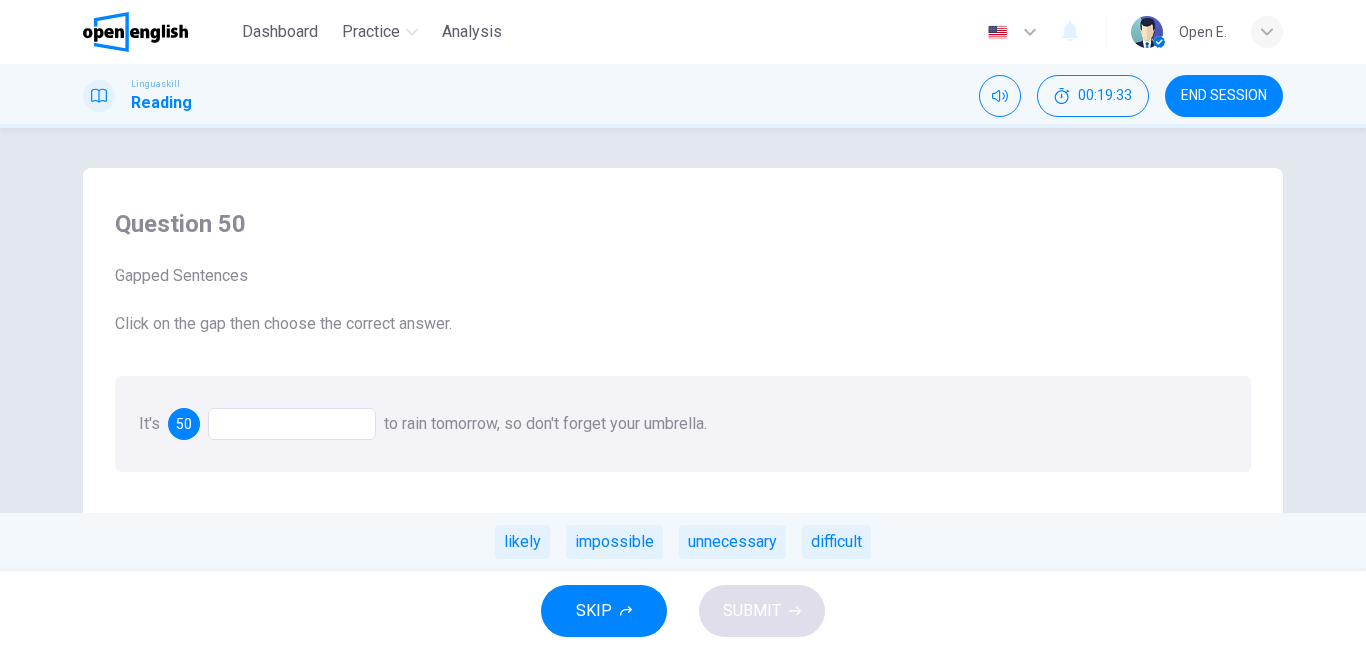 click at bounding box center (292, 424) 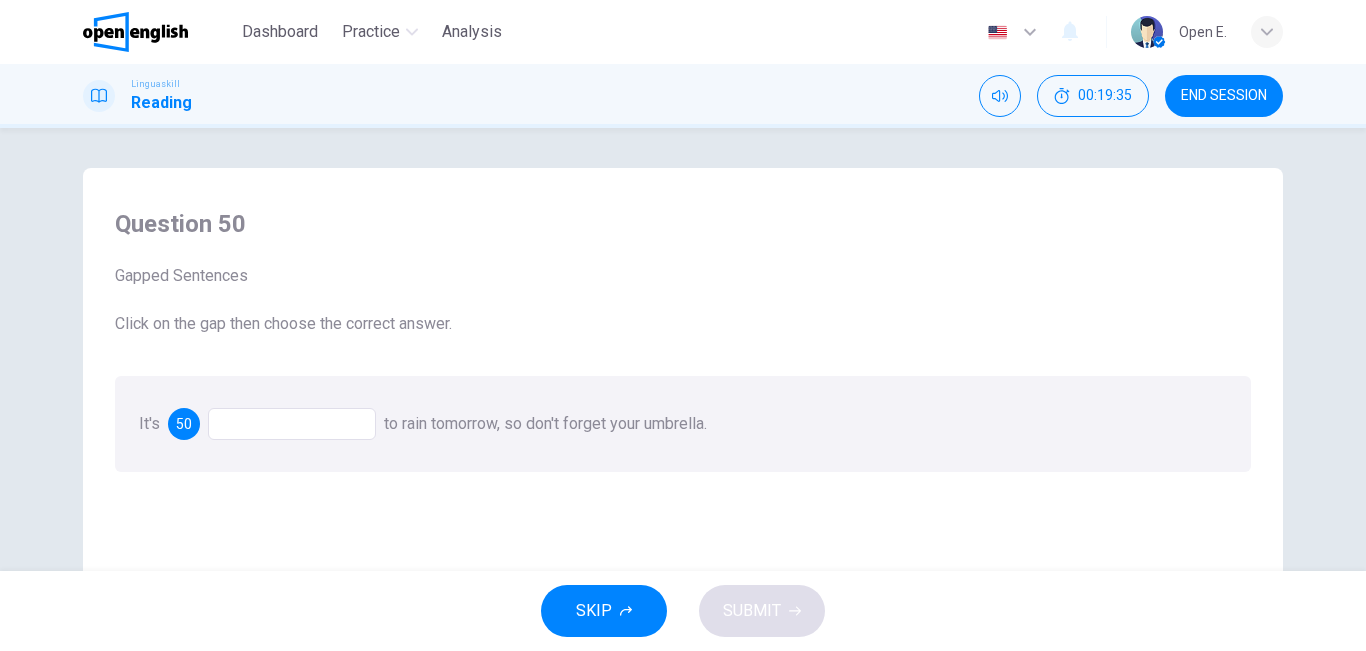 click at bounding box center (292, 424) 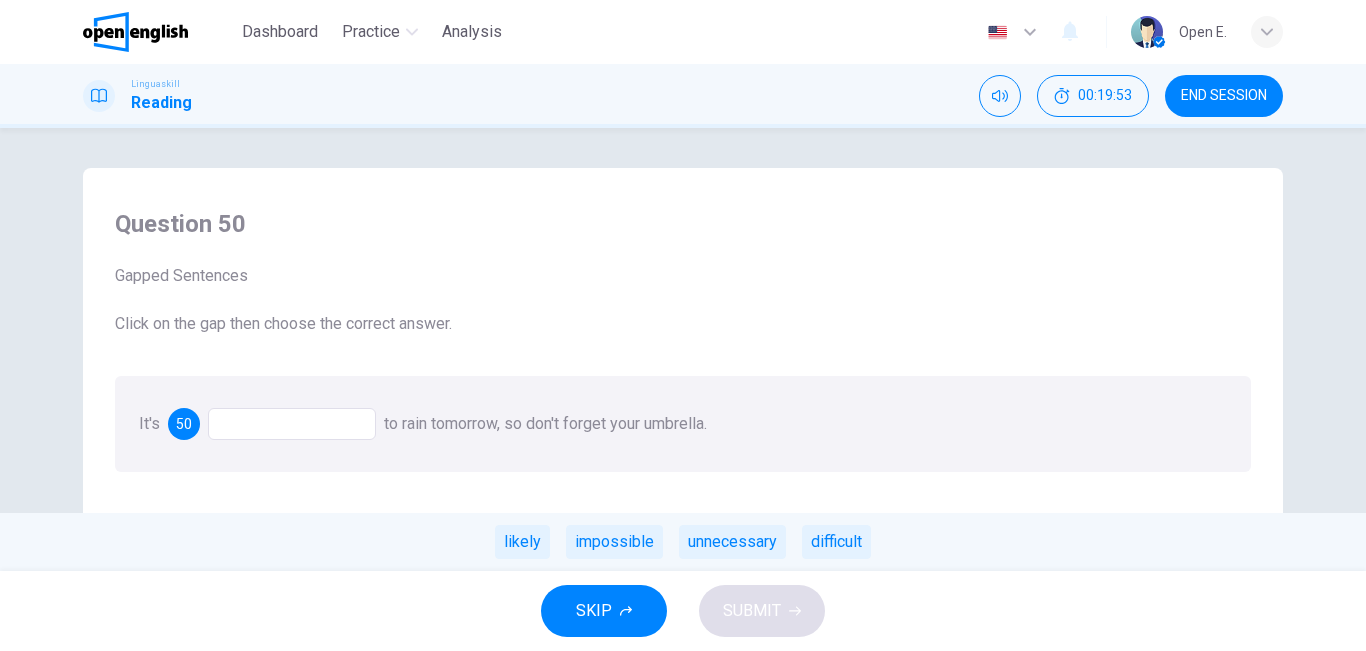 click on "likely impossible unnecessary difficult" at bounding box center (683, 542) 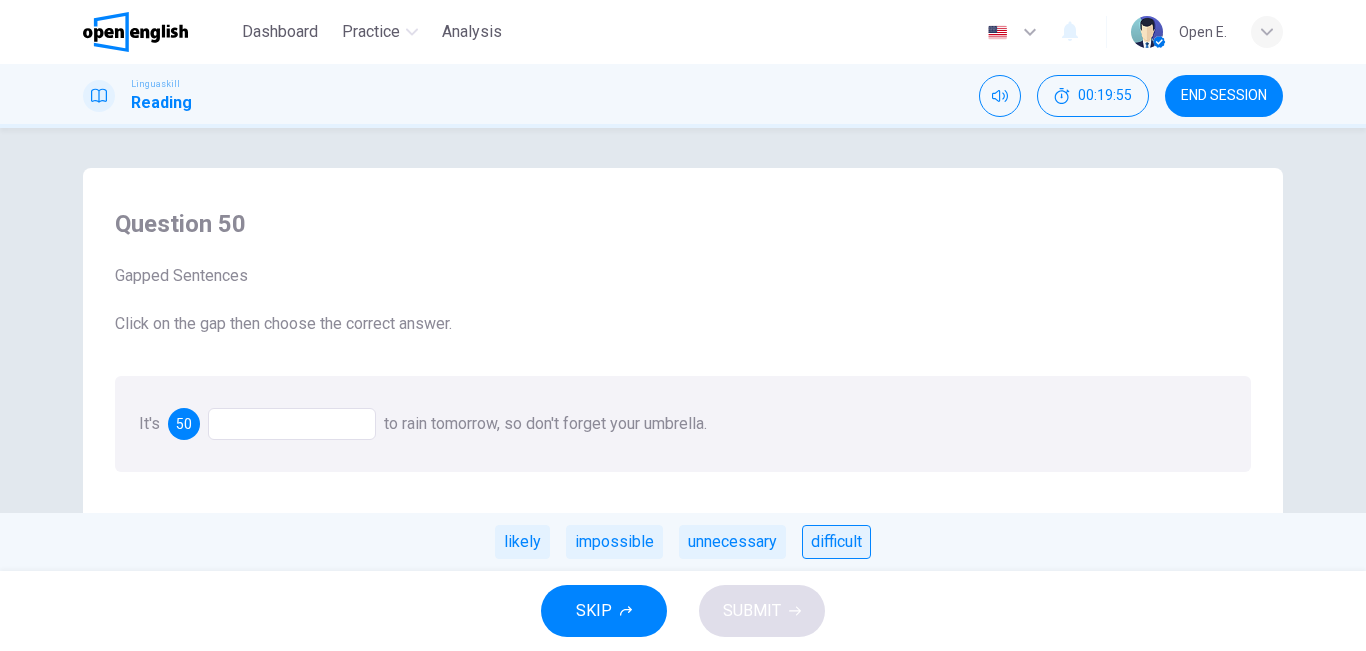 click on "difficult" at bounding box center (836, 542) 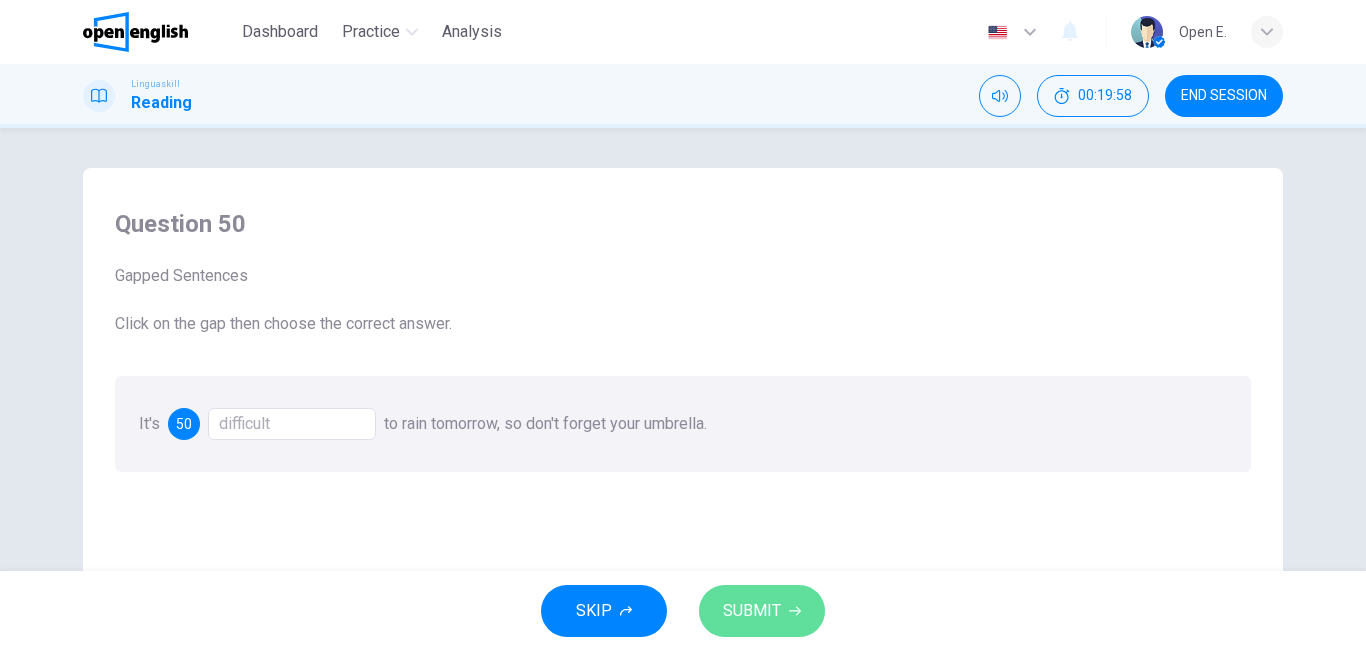 click on "SUBMIT" at bounding box center [752, 611] 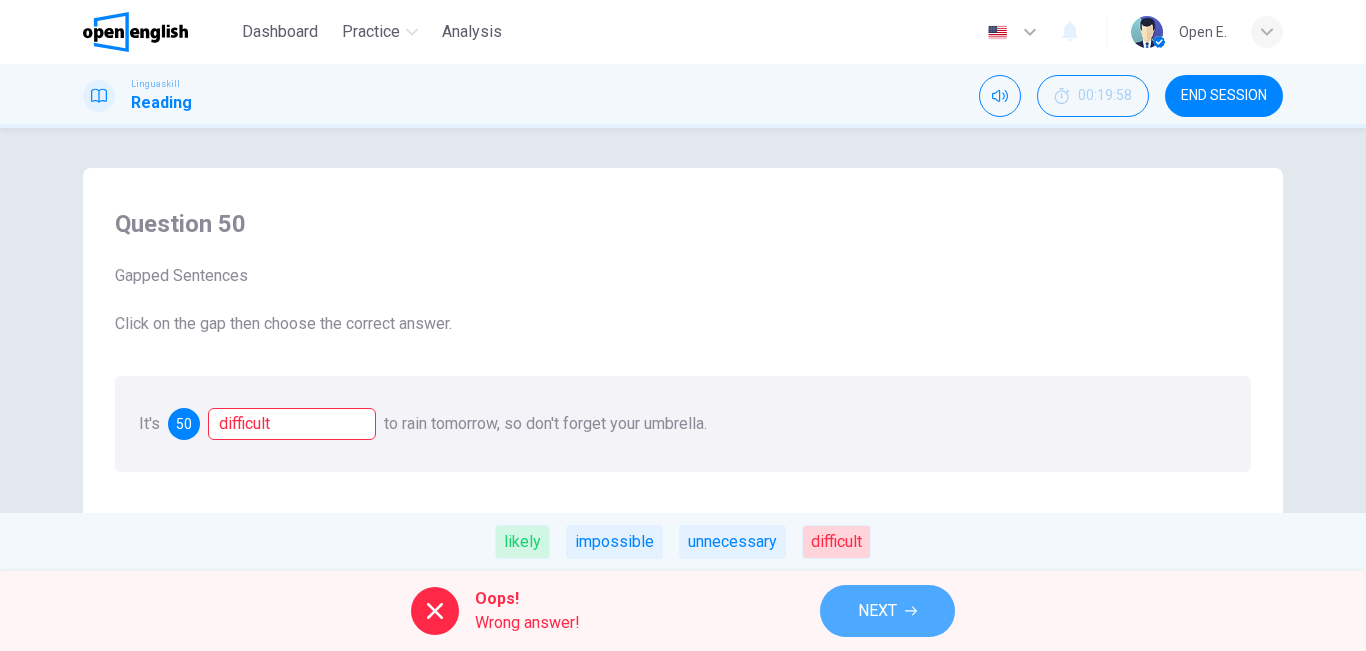 click on "NEXT" at bounding box center [887, 611] 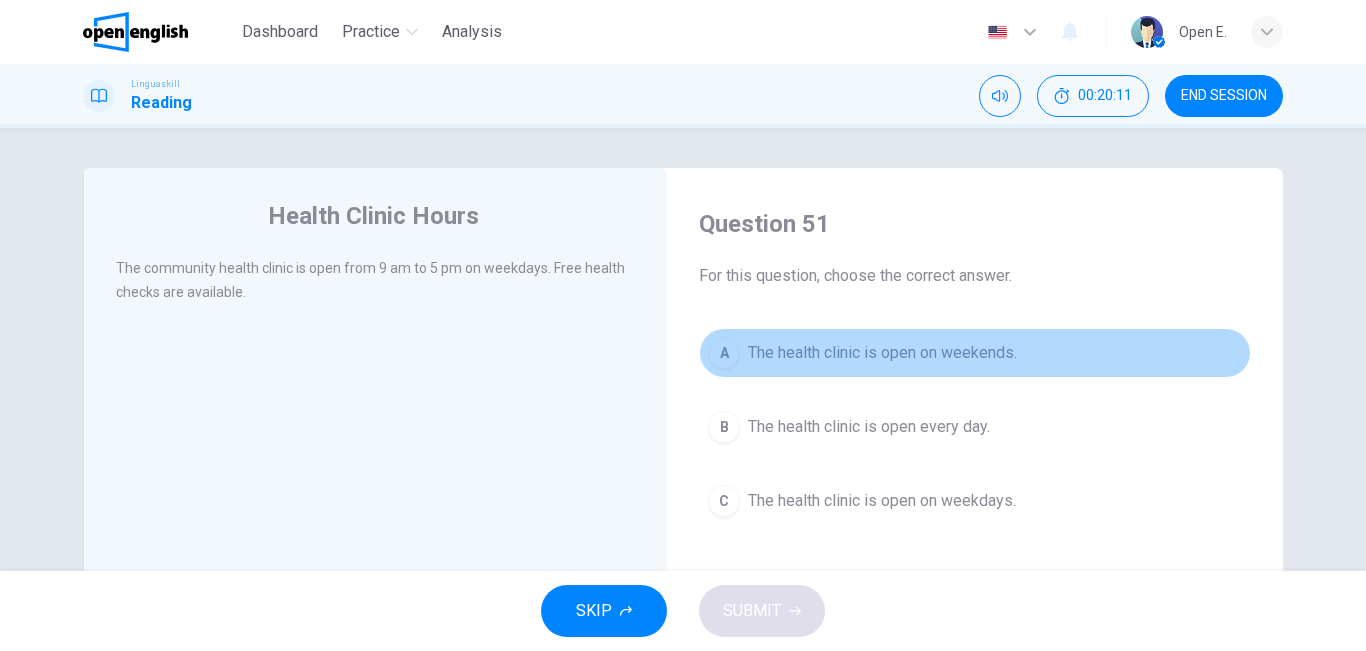 click on "A The health clinic is open on weekends." at bounding box center [975, 353] 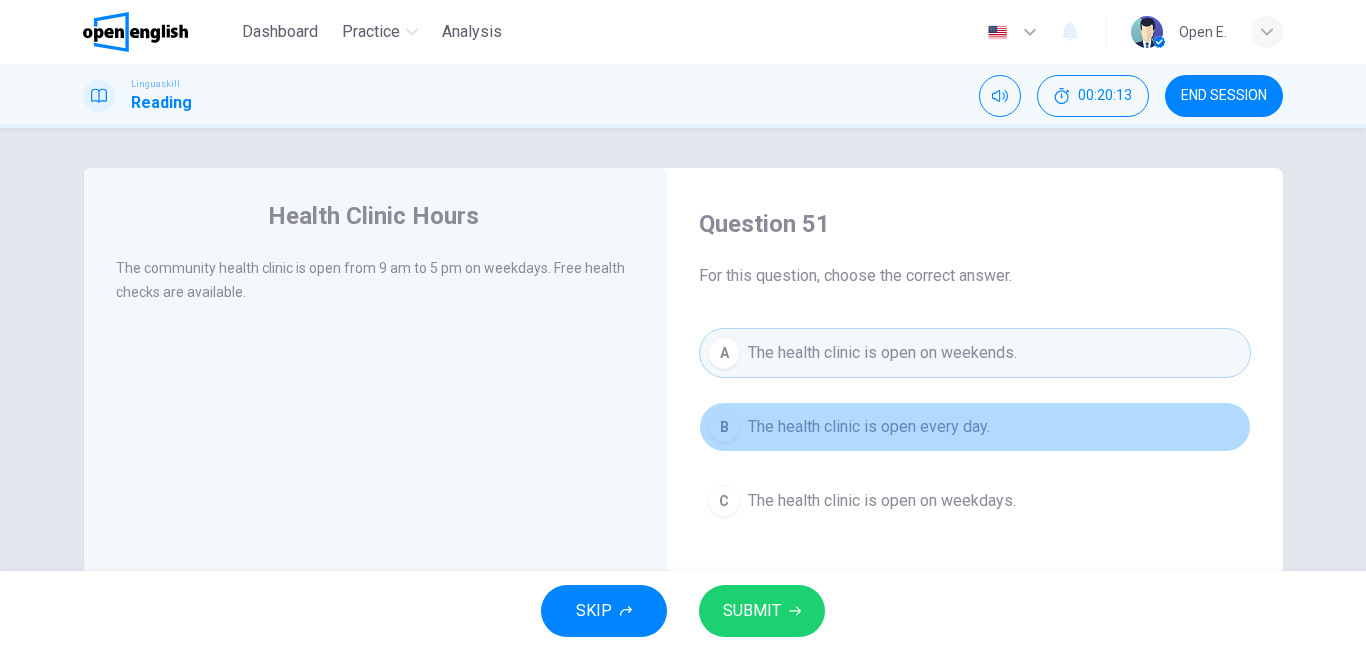 click on "The health clinic is open every day." at bounding box center (869, 427) 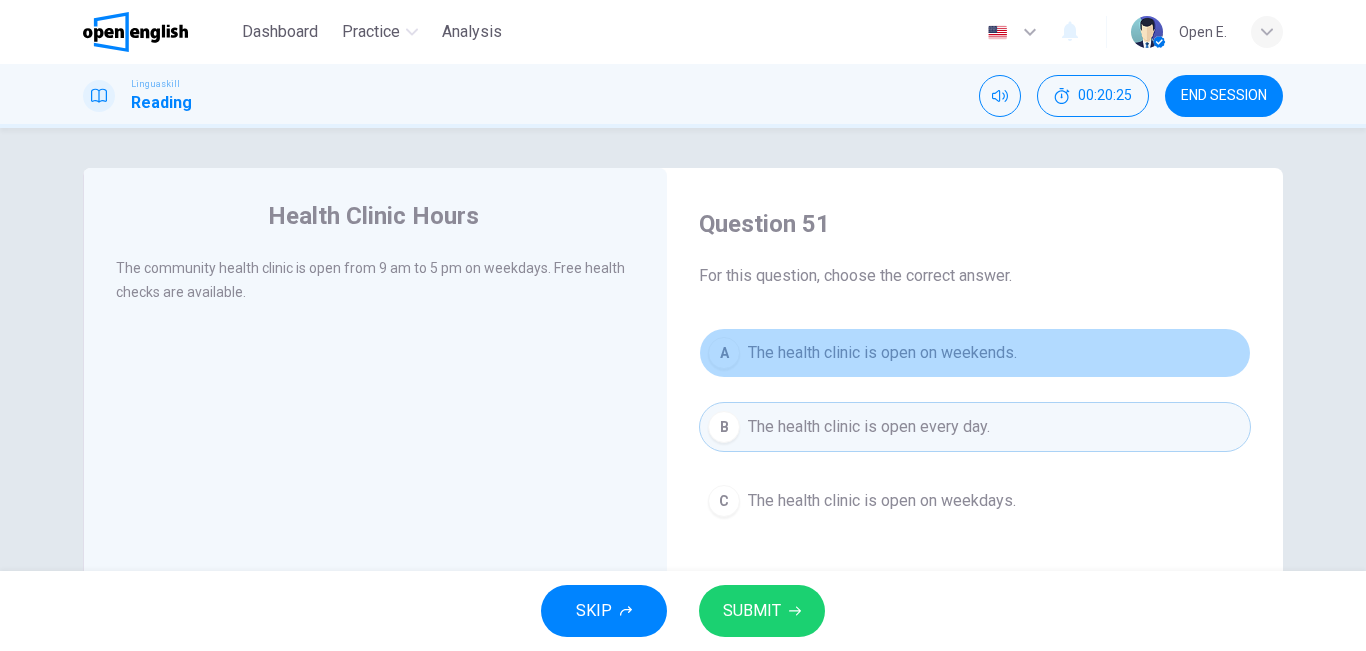 click on "The health clinic is open on weekends." at bounding box center [882, 353] 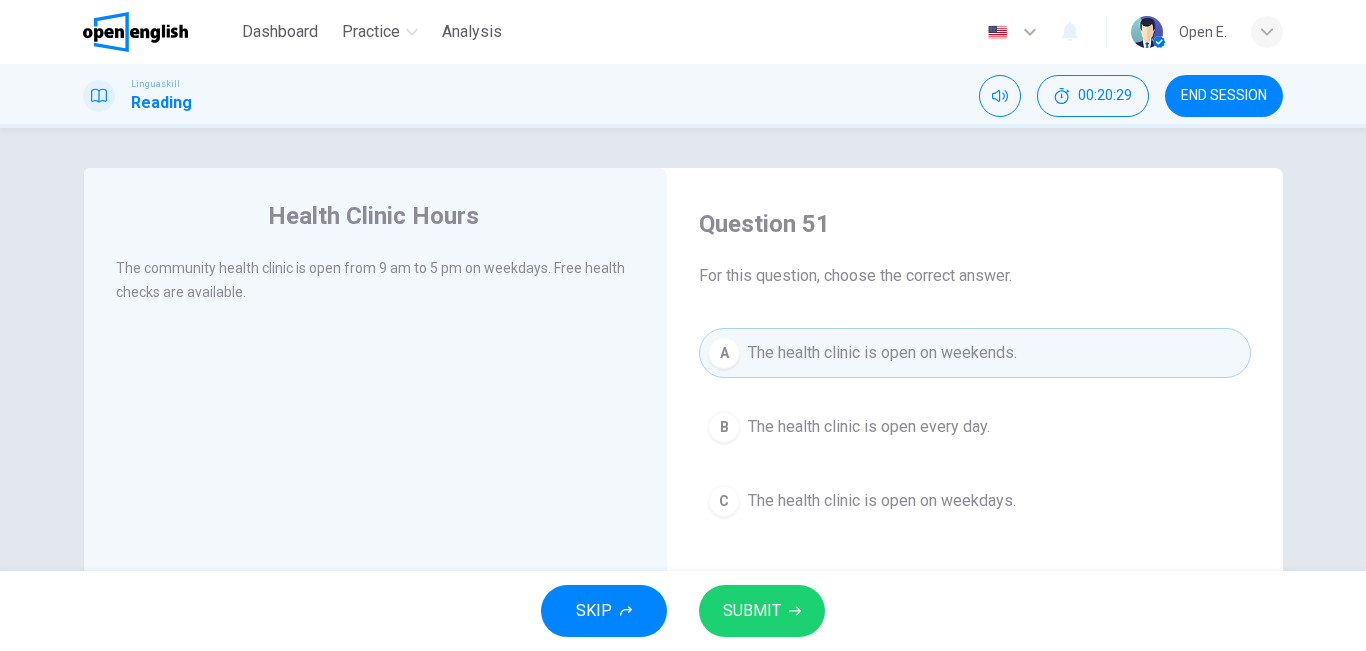 click on "SUBMIT" at bounding box center [752, 611] 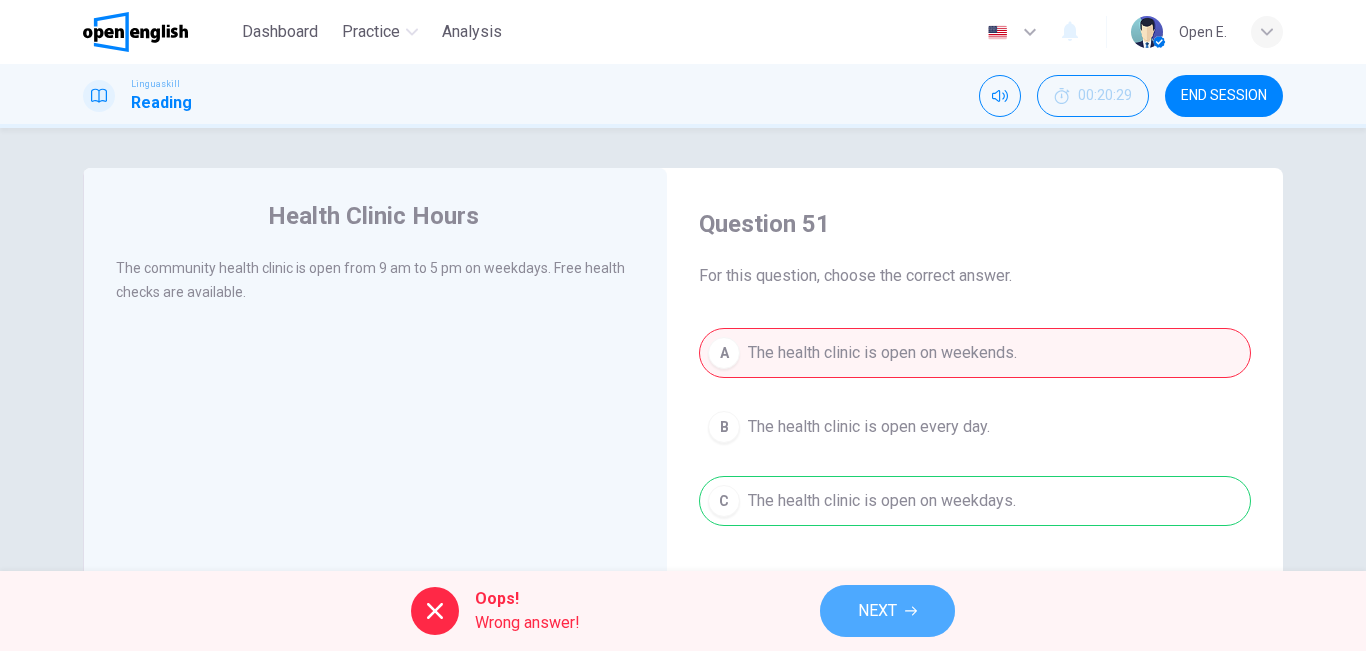 click on "NEXT" at bounding box center (887, 611) 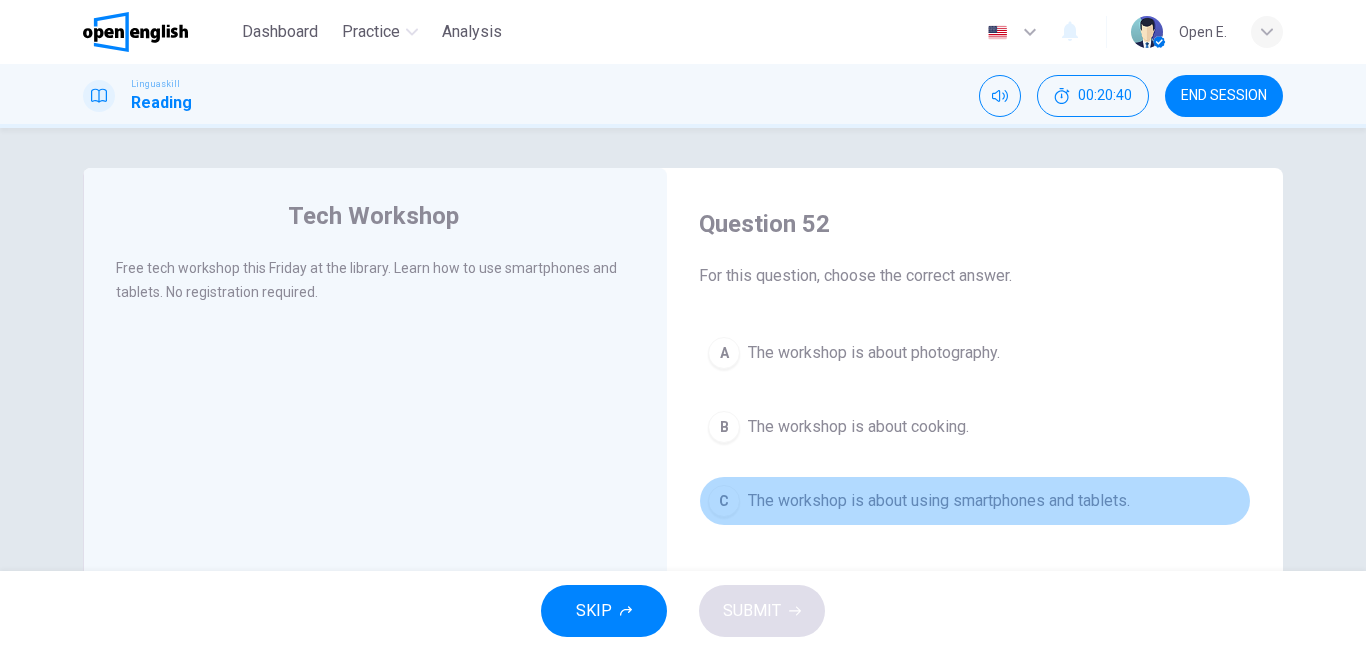 click on "C The workshop is about using smartphones and tablets." at bounding box center (975, 501) 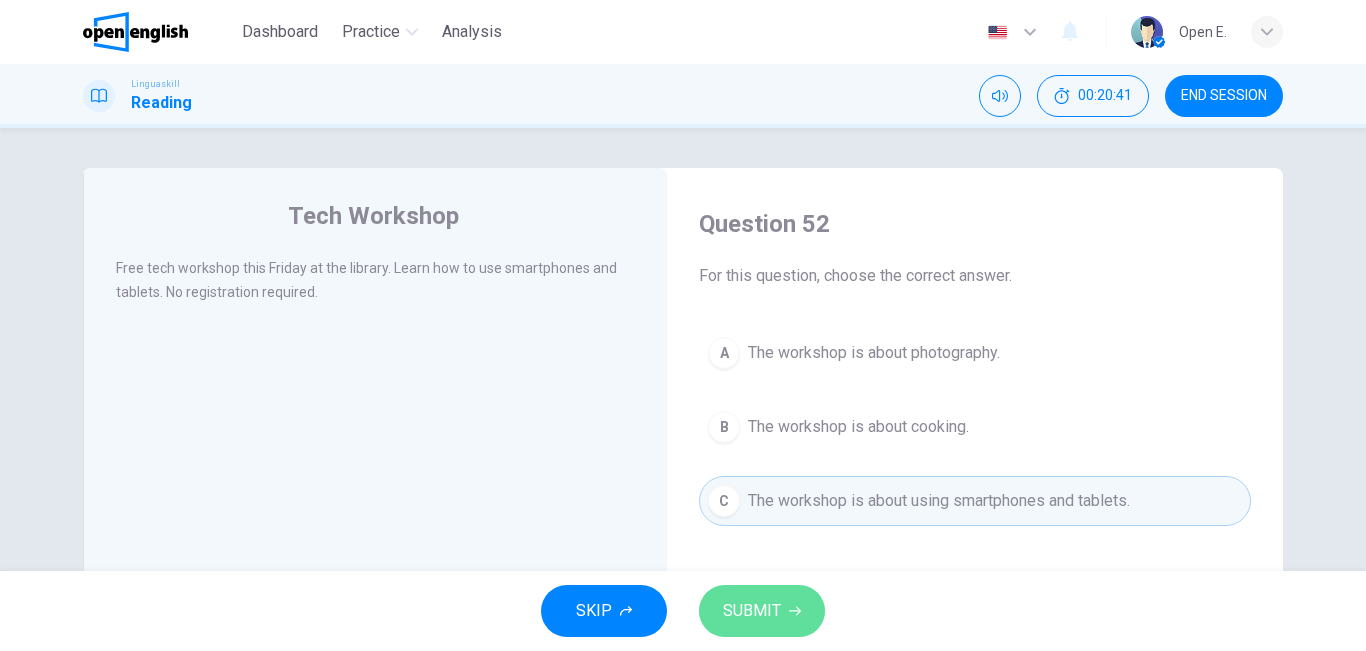 click on "SUBMIT" at bounding box center (762, 611) 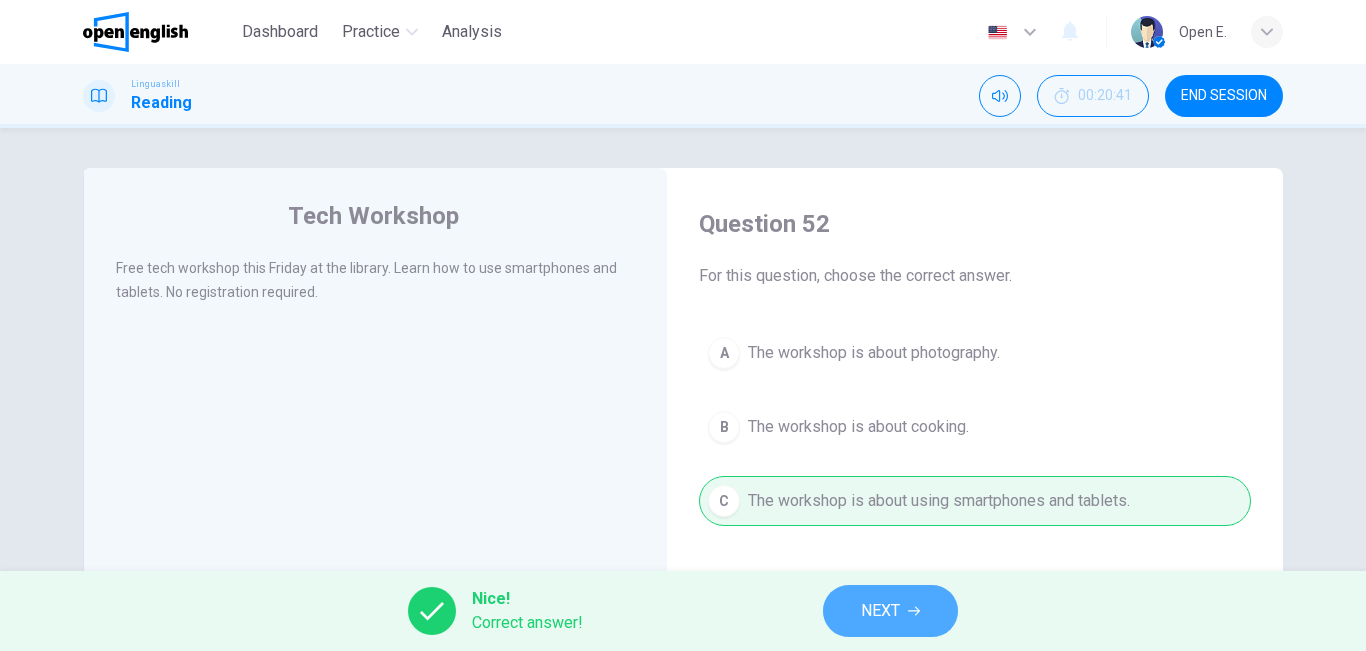 click on "NEXT" at bounding box center (880, 611) 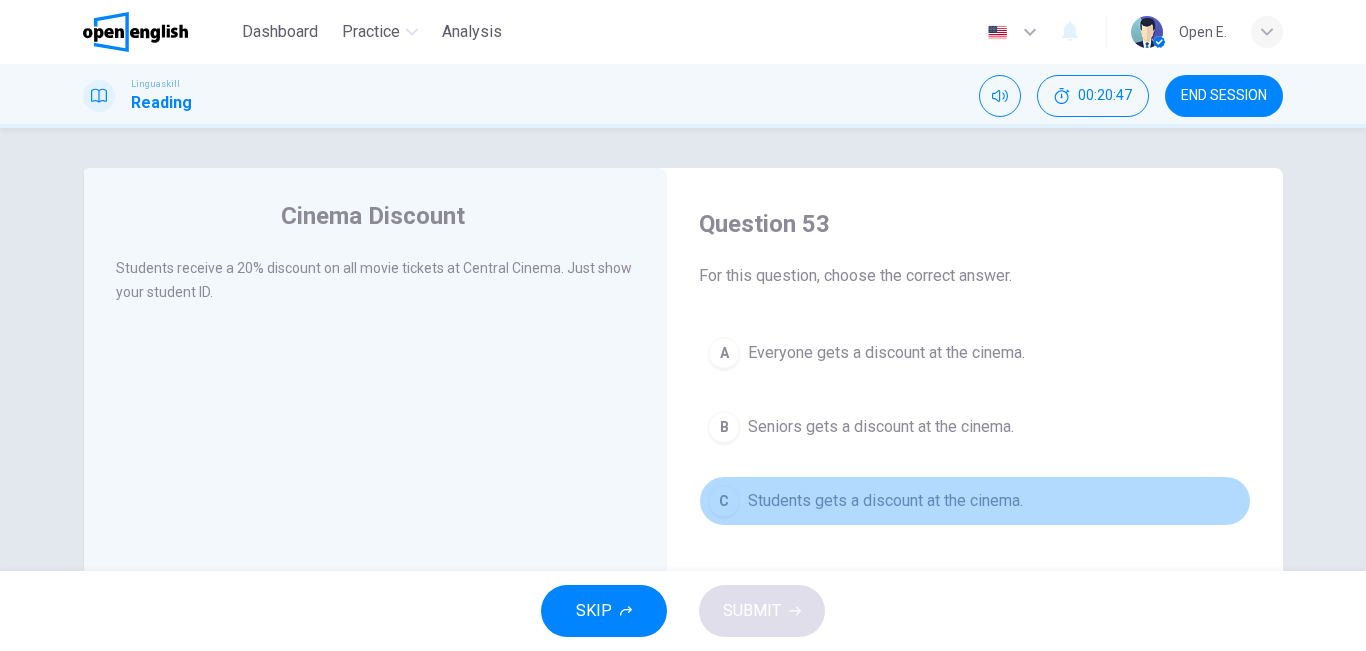 click on "Students gets a discount at the cinema." at bounding box center [885, 501] 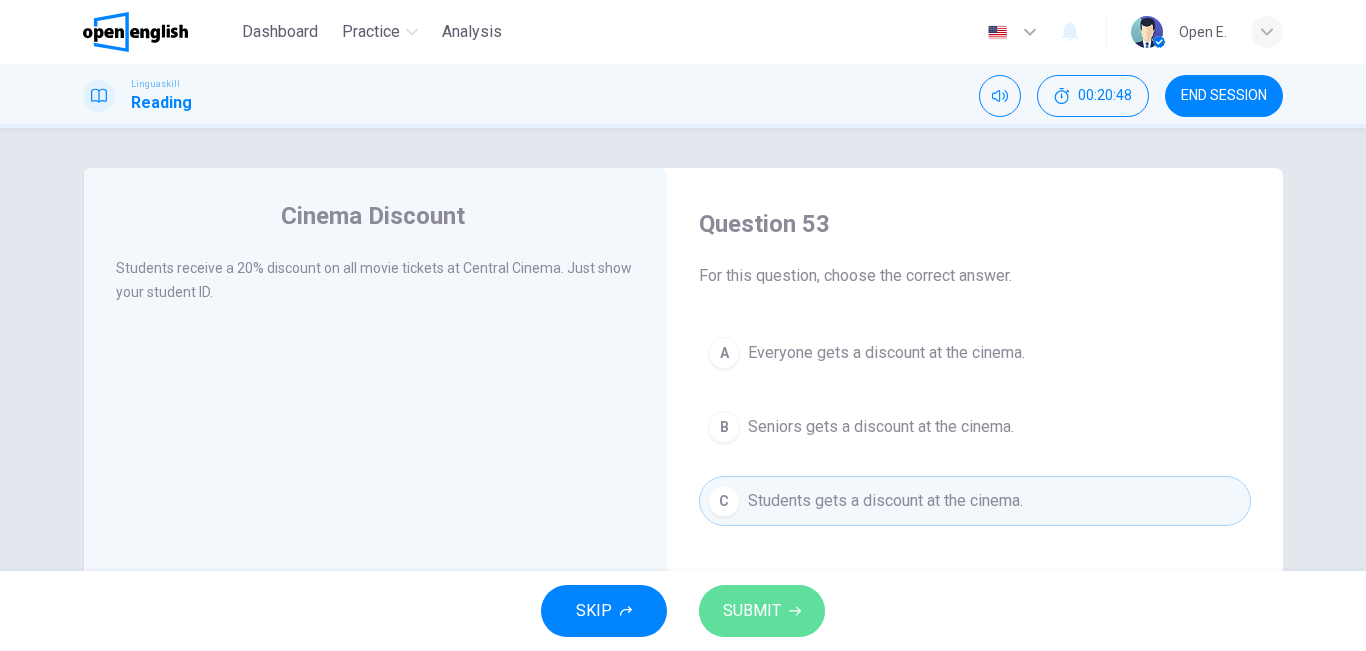 click on "SUBMIT" at bounding box center [752, 611] 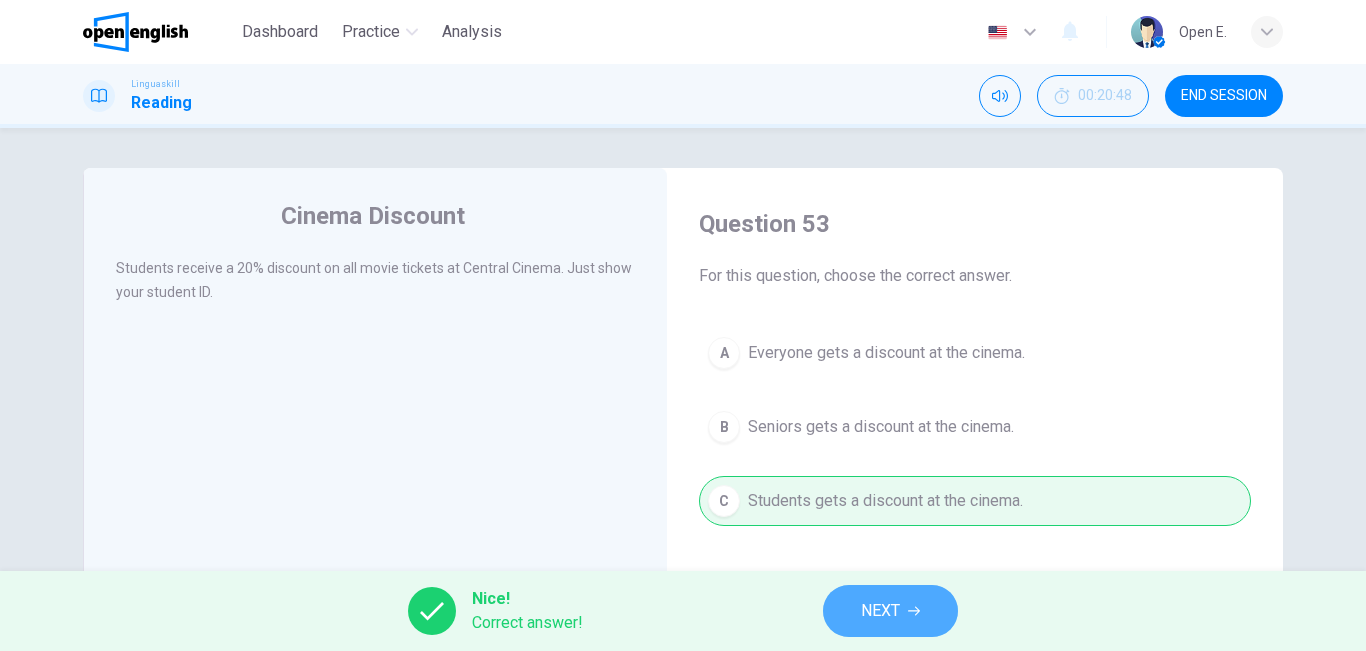 click on "NEXT" at bounding box center (890, 611) 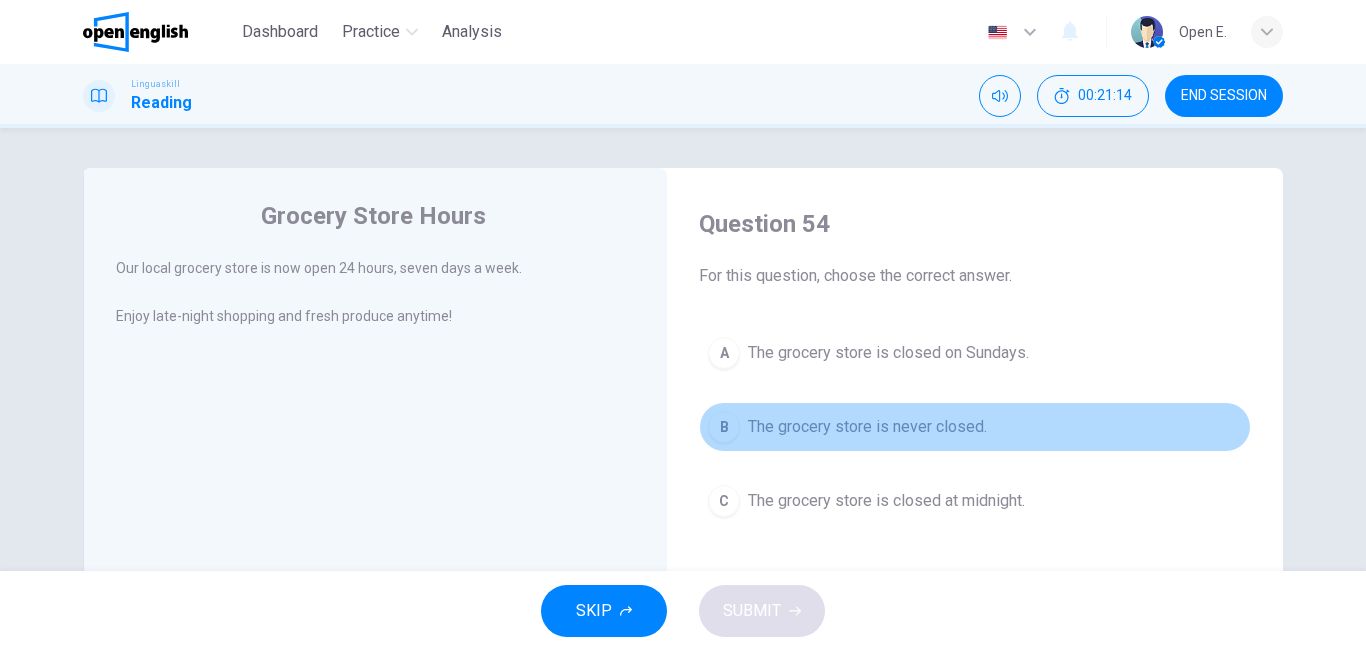 click on "The grocery store is never closed." at bounding box center [867, 427] 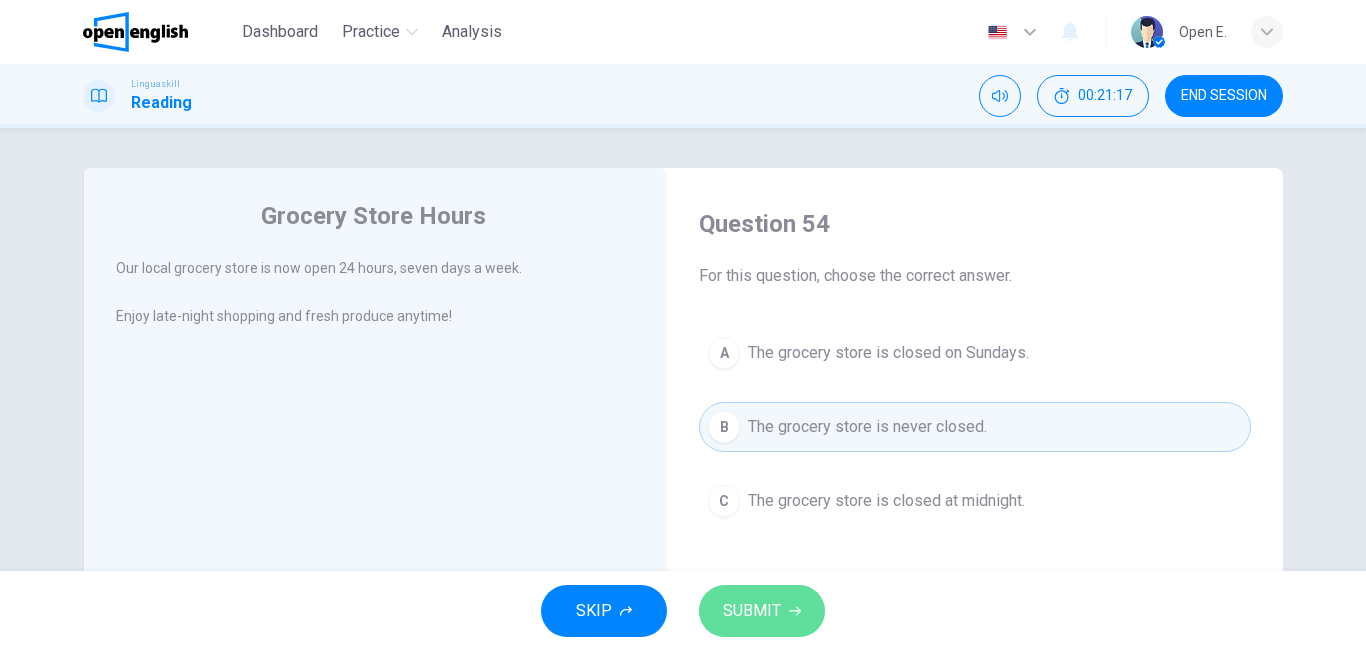 click on "SUBMIT" at bounding box center (762, 611) 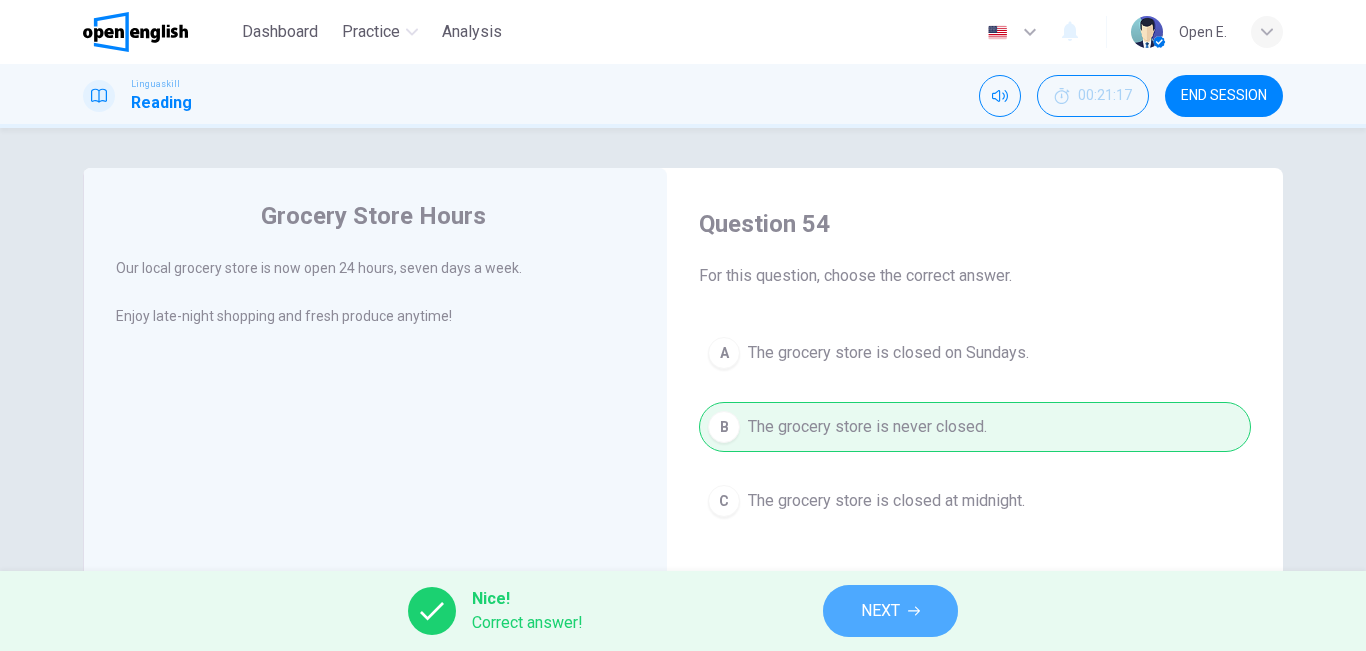 click on "NEXT" at bounding box center (890, 611) 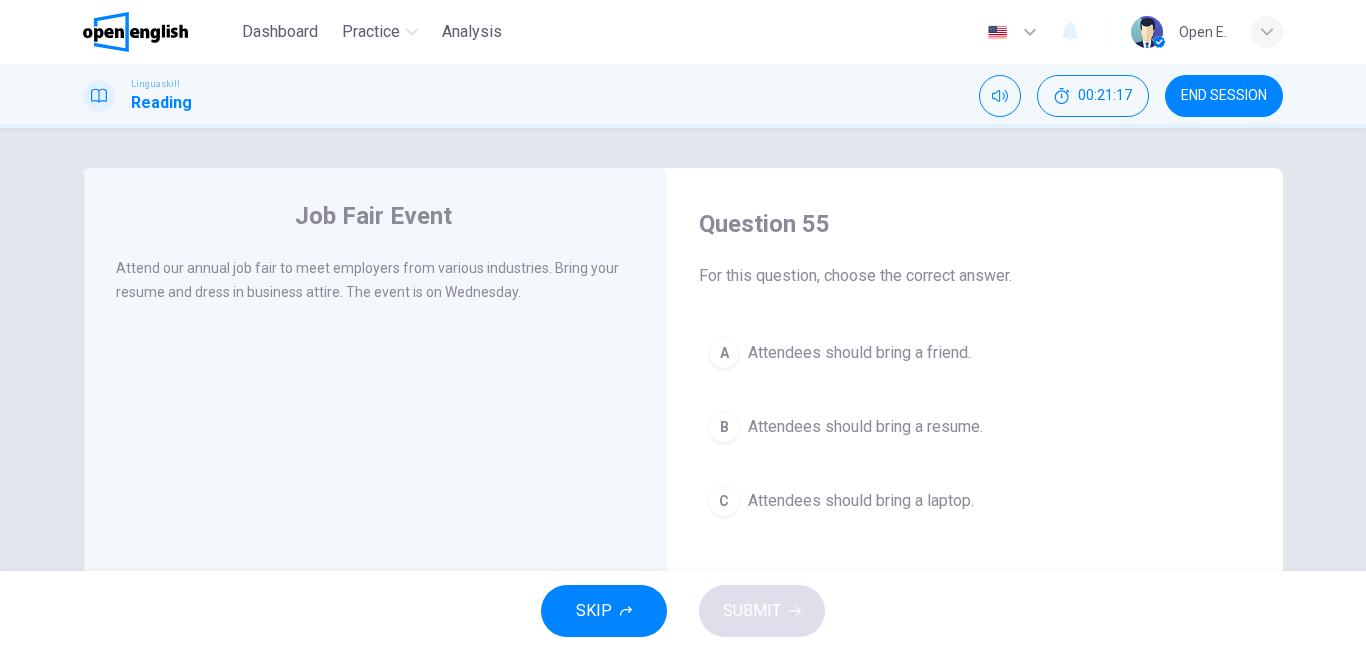 drag, startPoint x: 889, startPoint y: 627, endPoint x: 783, endPoint y: 518, distance: 152.04276 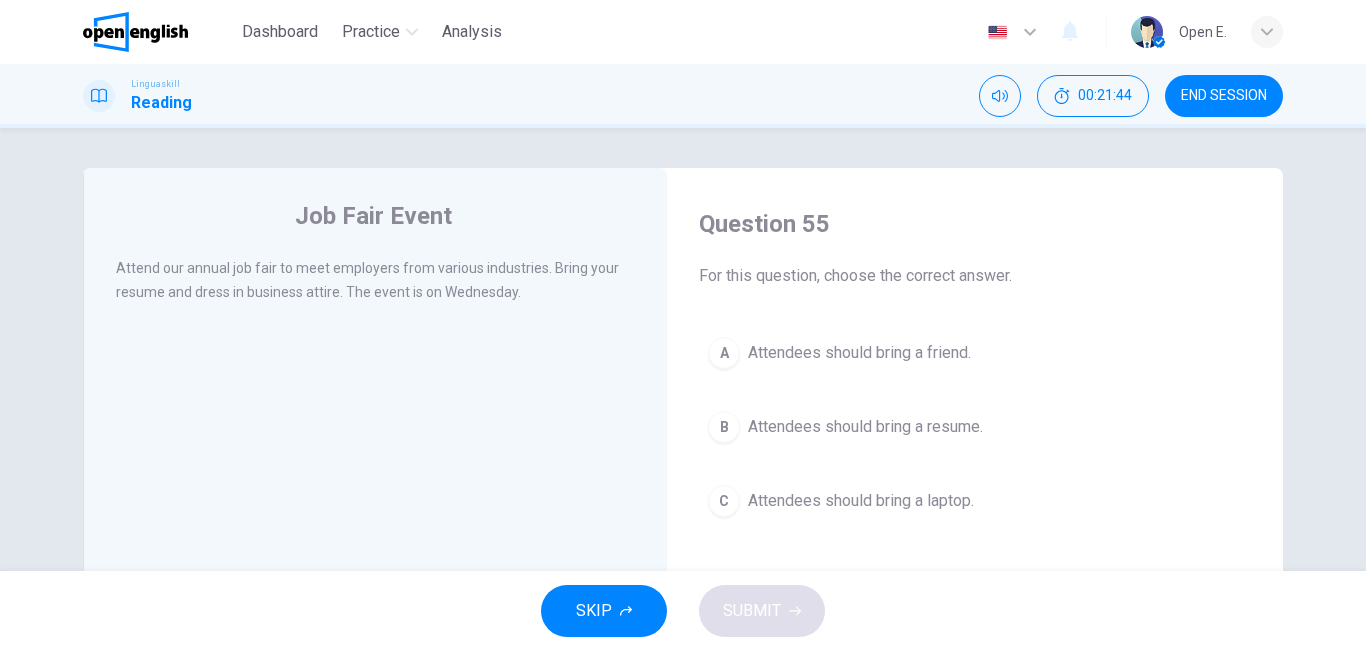 click on "Attendees should bring a resume." at bounding box center (865, 427) 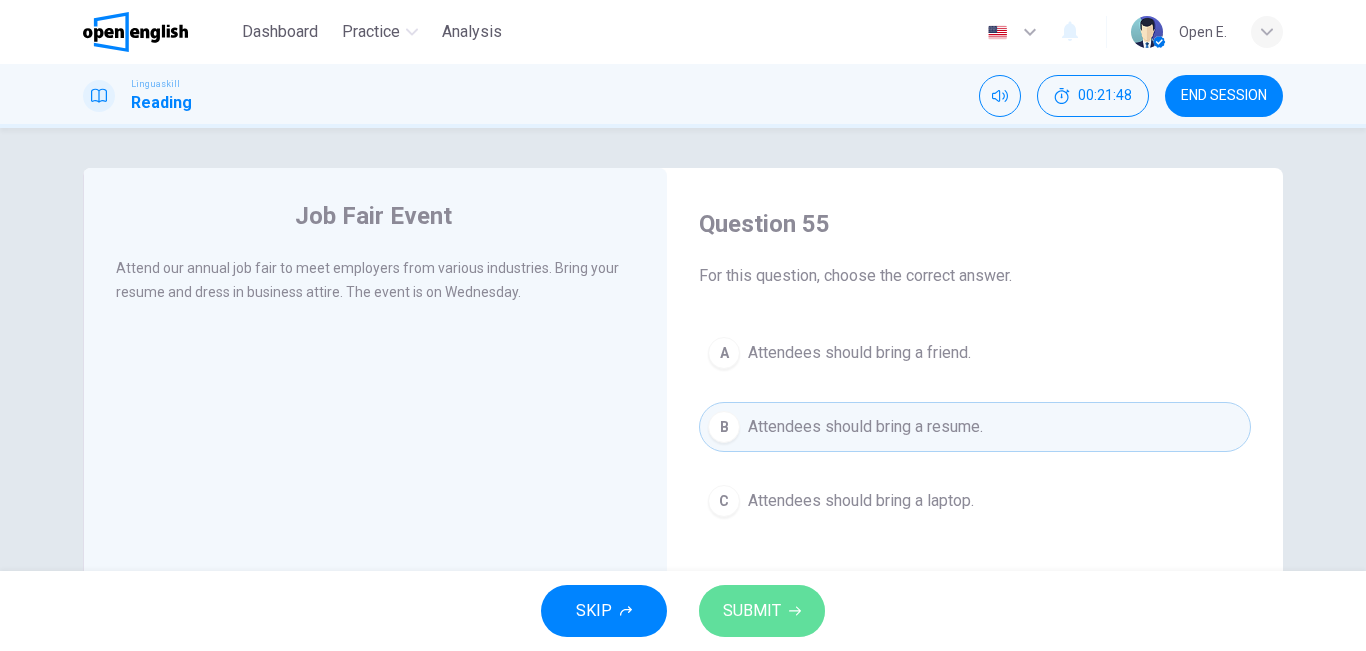 click on "SUBMIT" at bounding box center (752, 611) 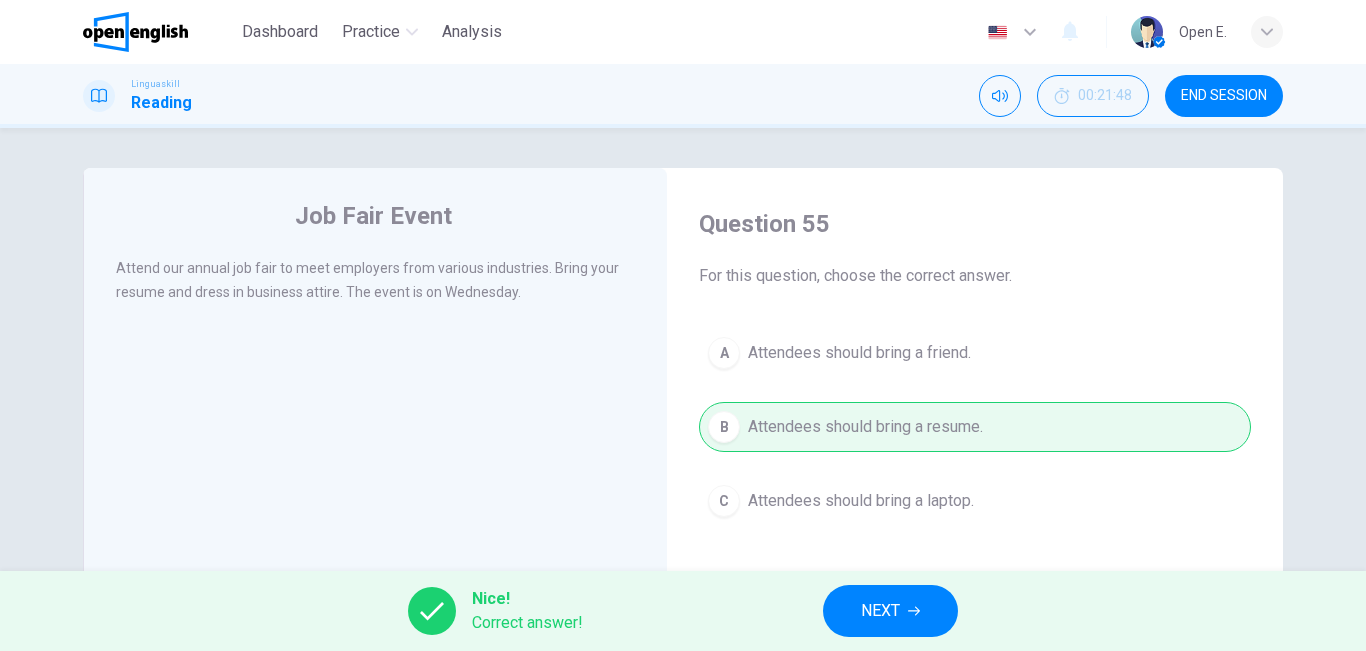 click on "NEXT" at bounding box center (890, 611) 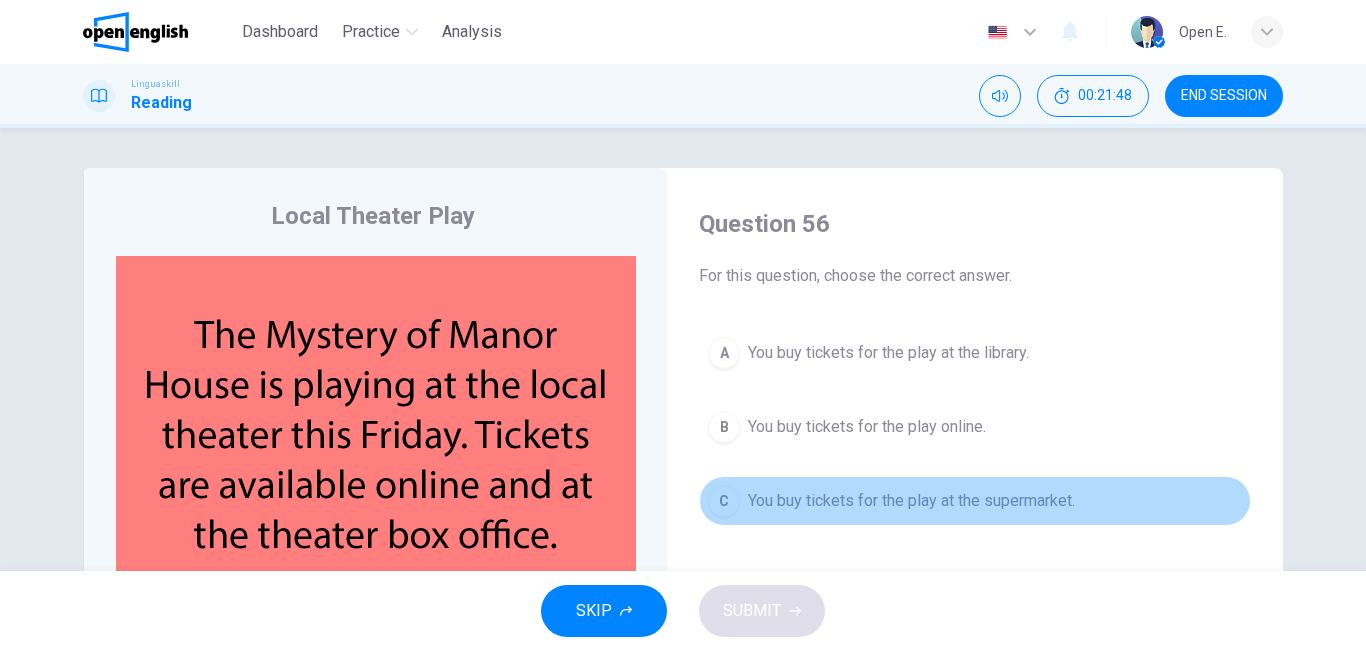 click on "C You buy tickets for the play at the supermarket." at bounding box center [975, 501] 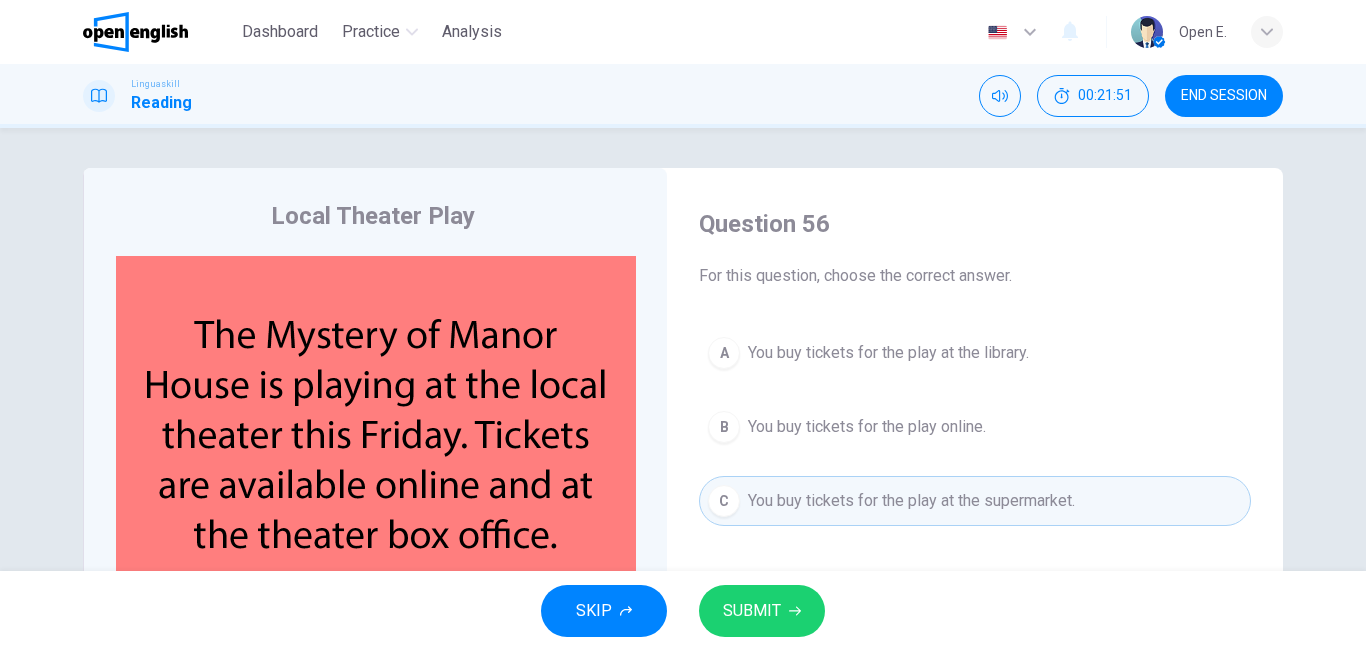 type 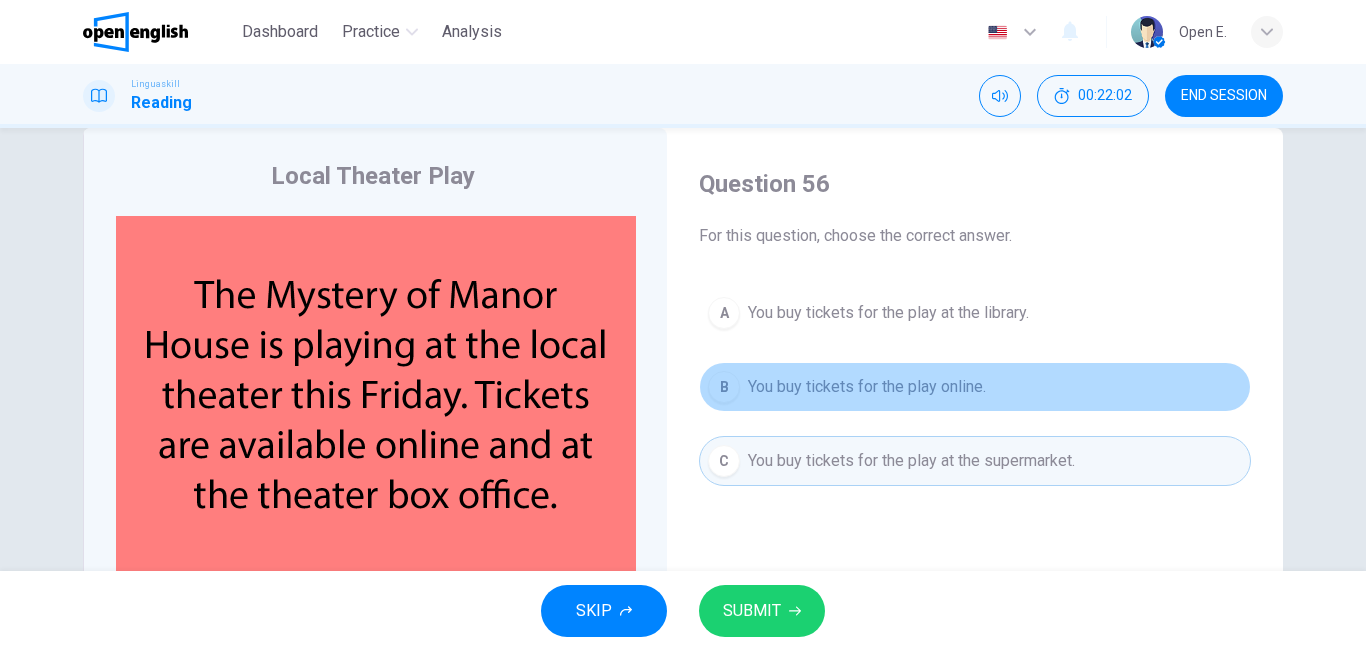 click on "B You buy tickets for the play online." at bounding box center (975, 387) 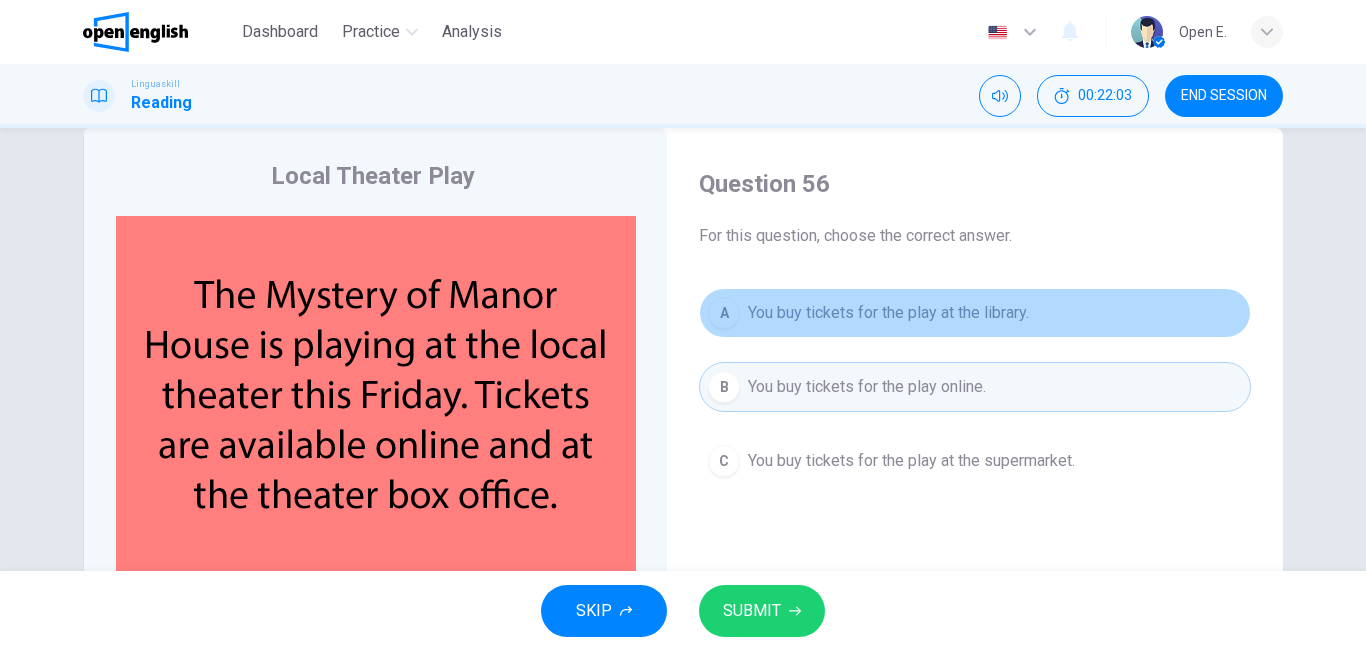 click on "A You buy tickets for the play at the library." at bounding box center [975, 313] 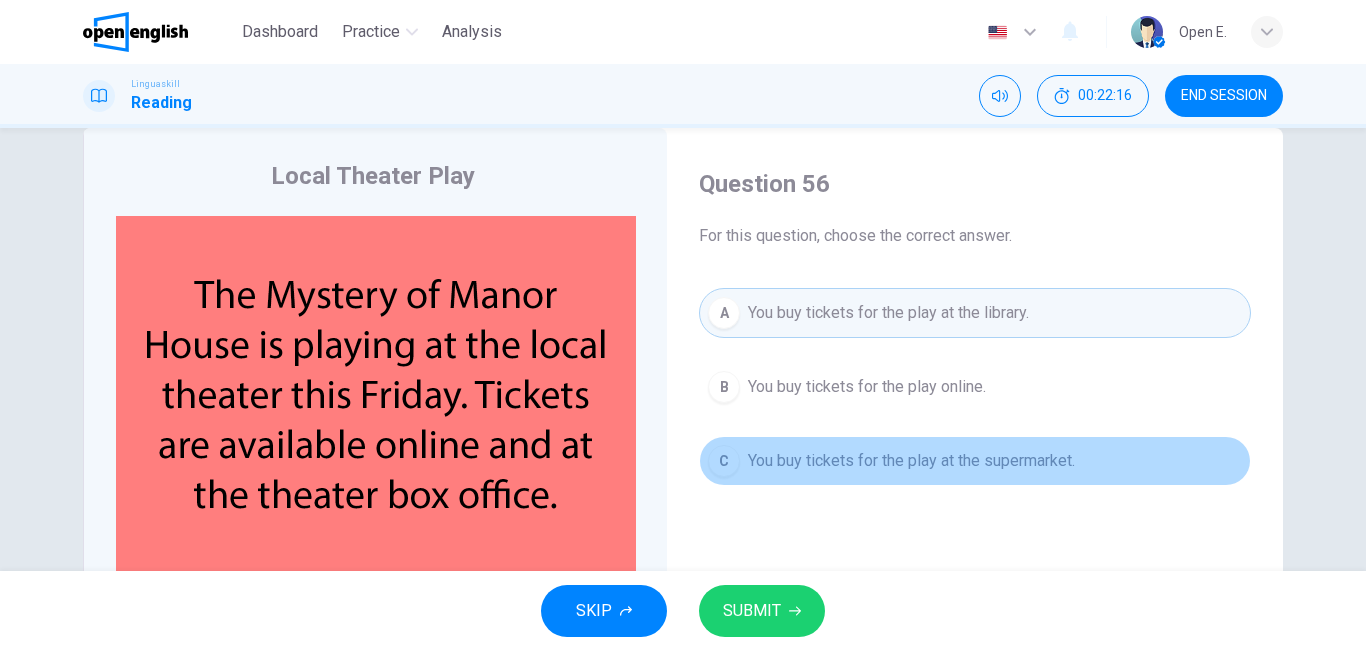 click on "You buy tickets for the play at the supermarket." at bounding box center (911, 461) 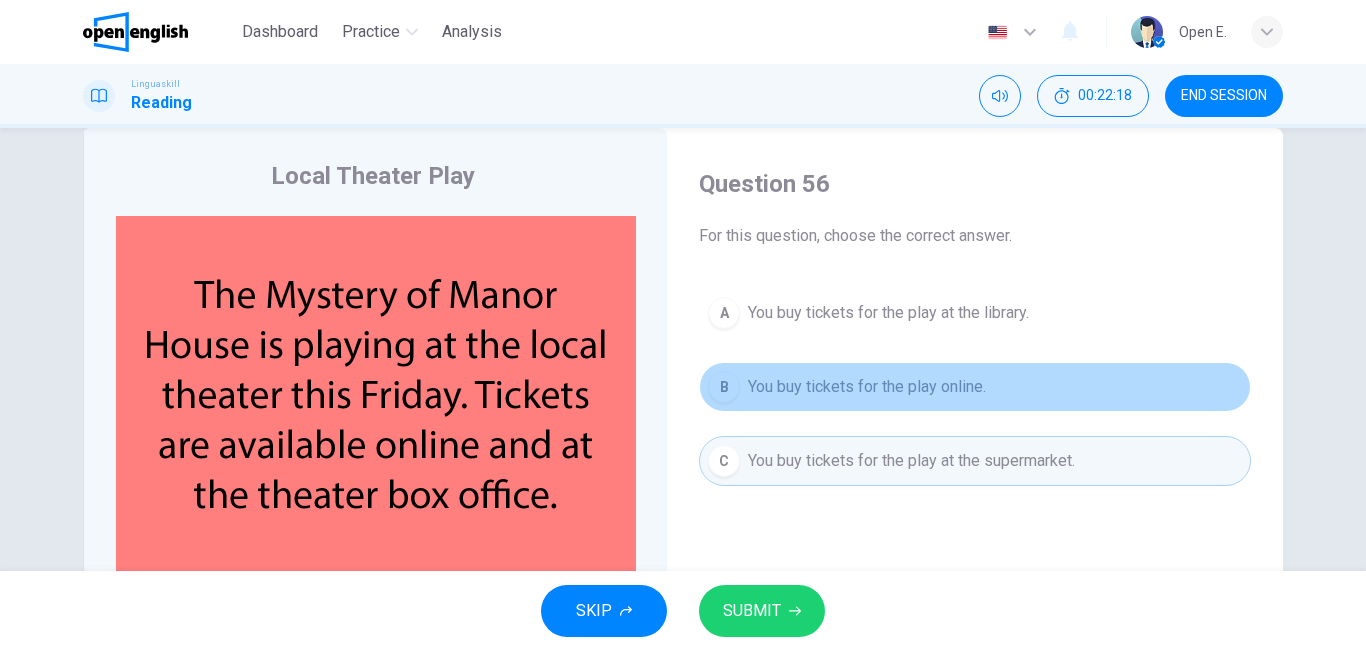 click on "B You buy tickets for the play online." at bounding box center [975, 387] 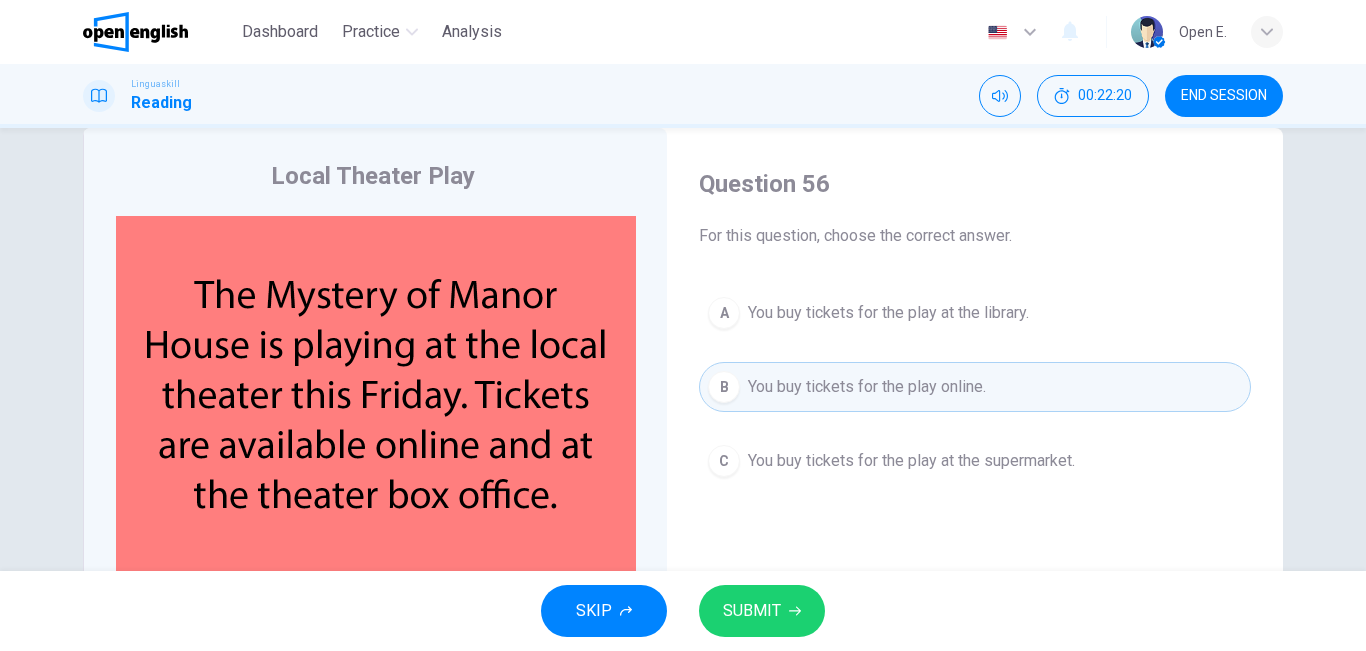 click on "SUBMIT" at bounding box center (752, 611) 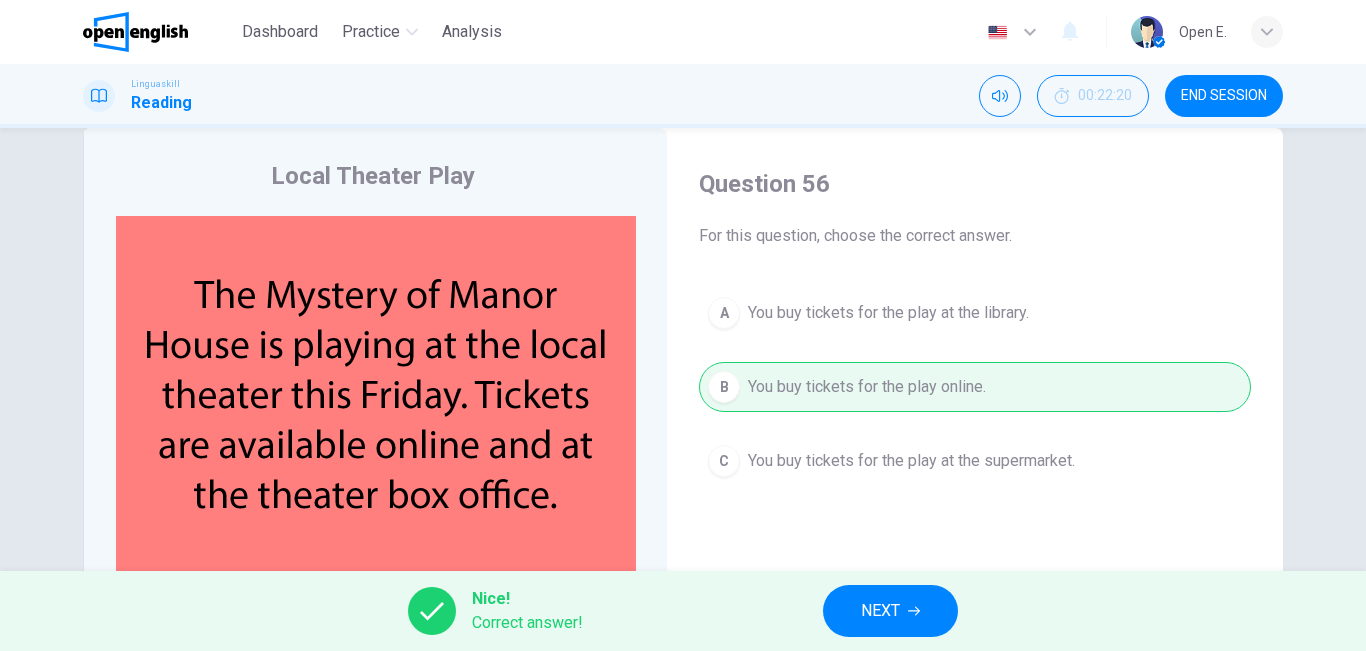 click on "NEXT" at bounding box center [880, 611] 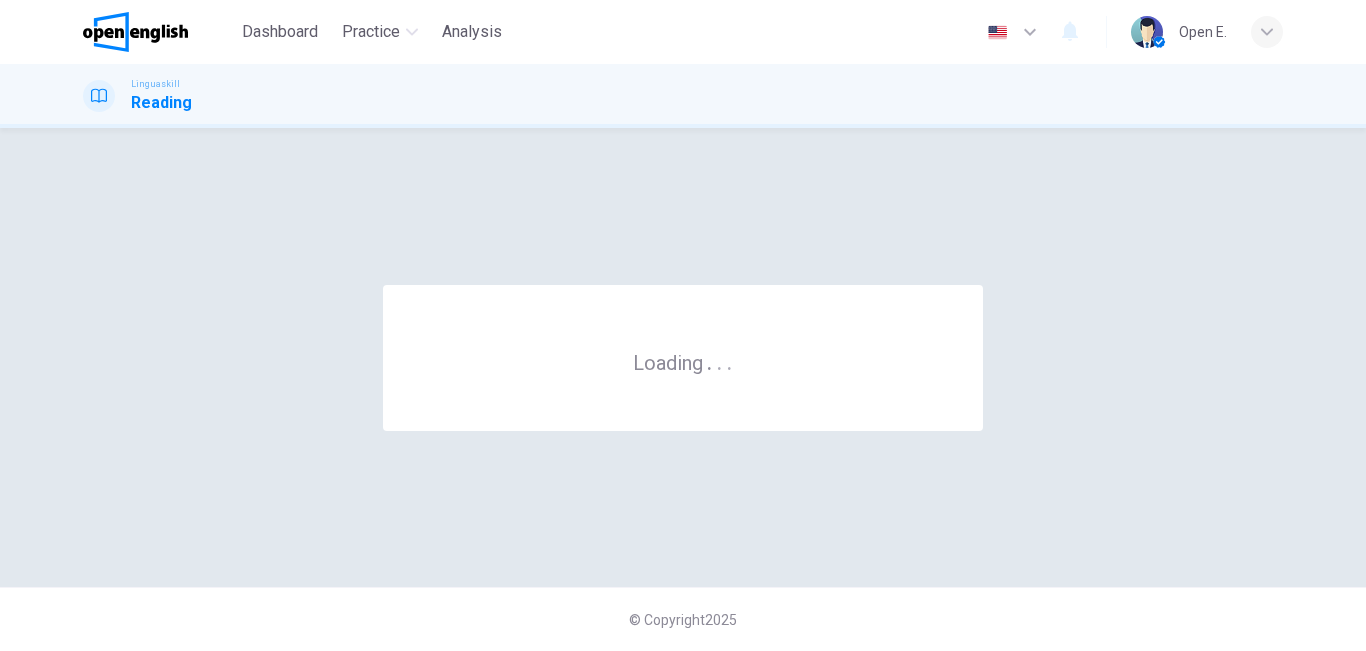scroll, scrollTop: 0, scrollLeft: 0, axis: both 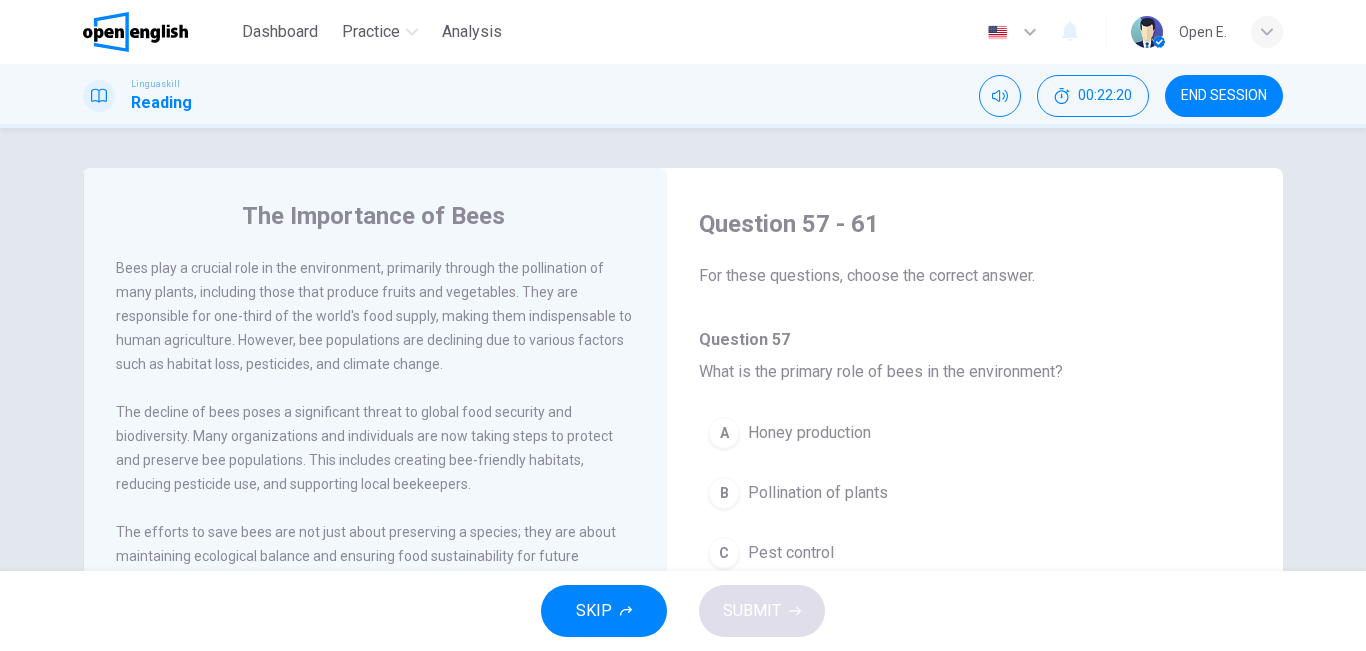 click on "A Honey production B Pollination of plants	 C Pest control D Flower fertilization" at bounding box center (975, 533) 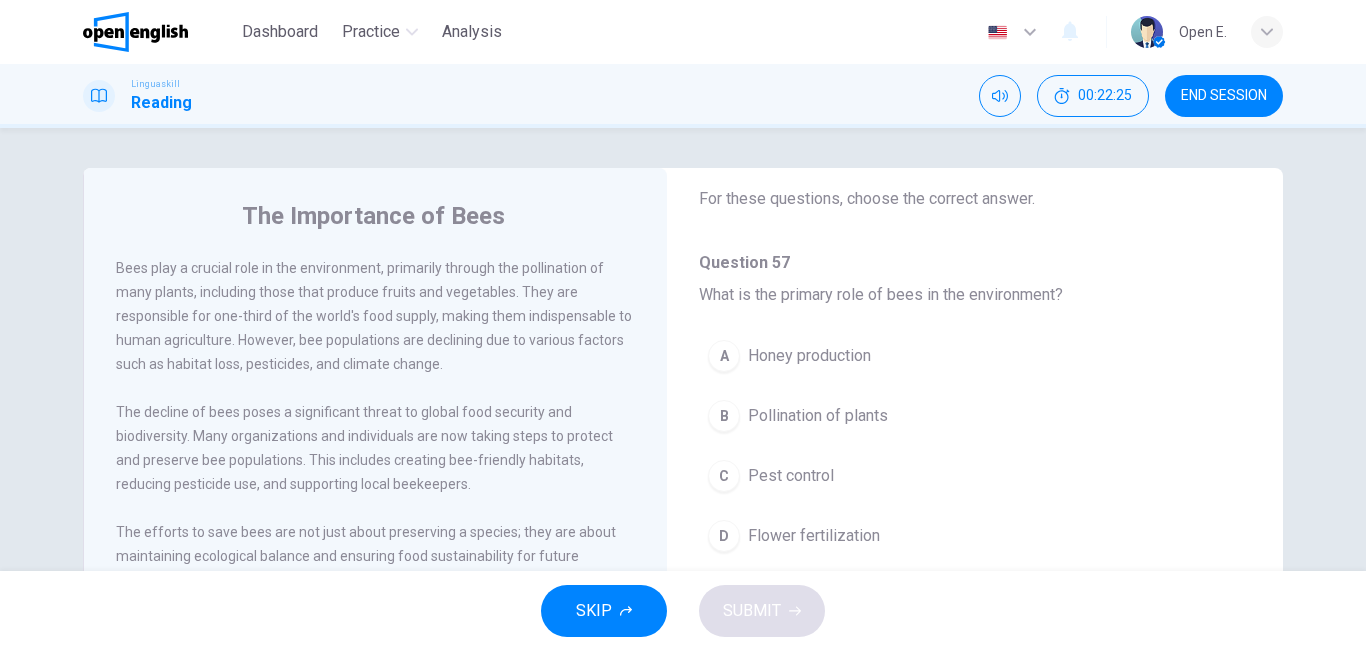 scroll, scrollTop: 80, scrollLeft: 0, axis: vertical 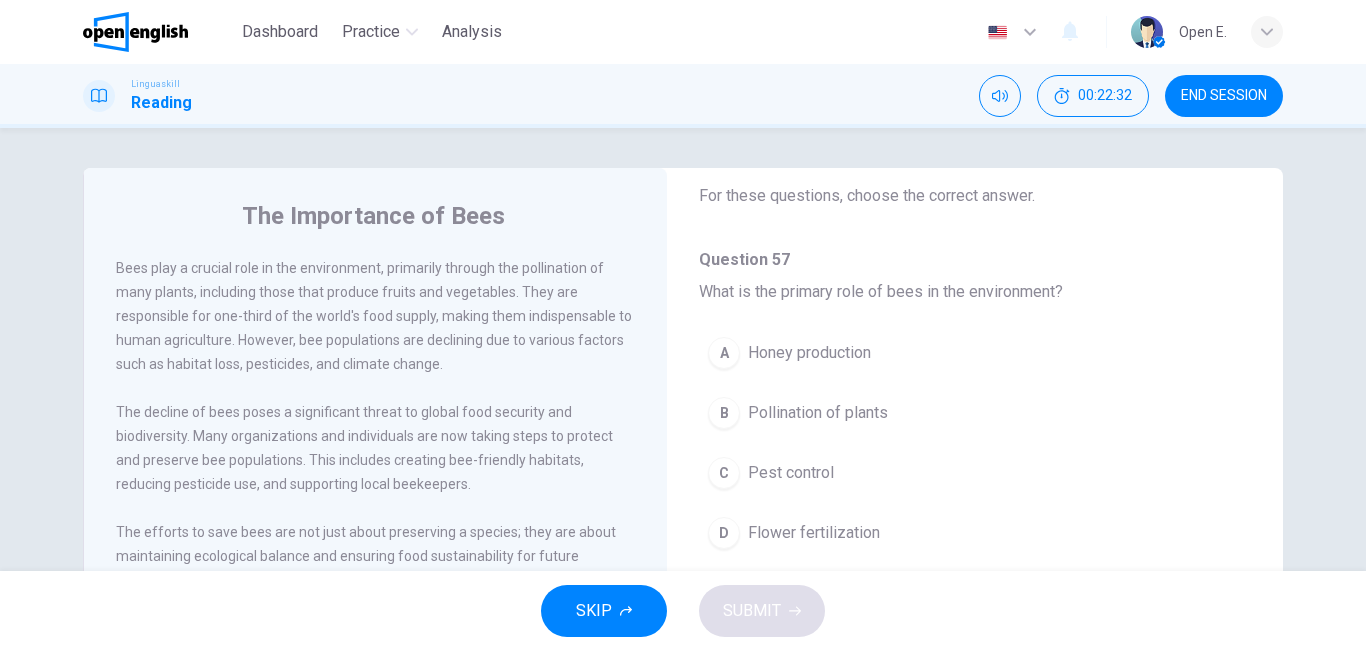 click on "Pollination of plants" at bounding box center [818, 413] 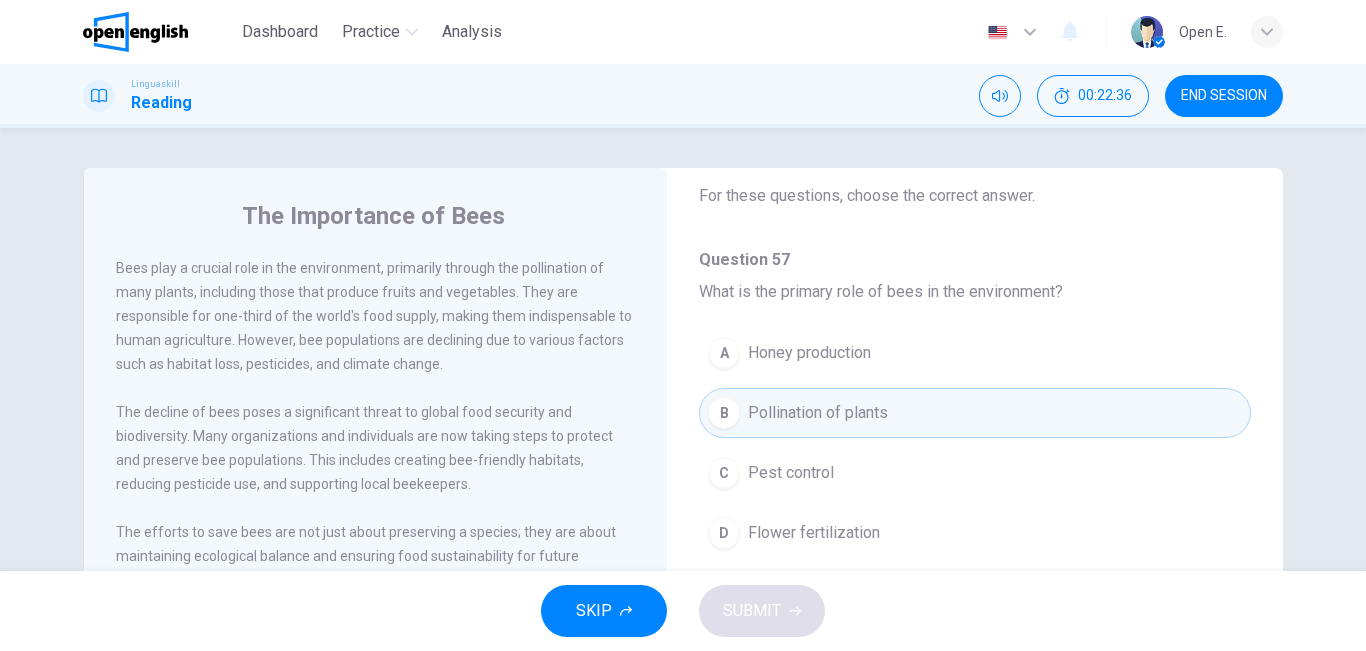 type 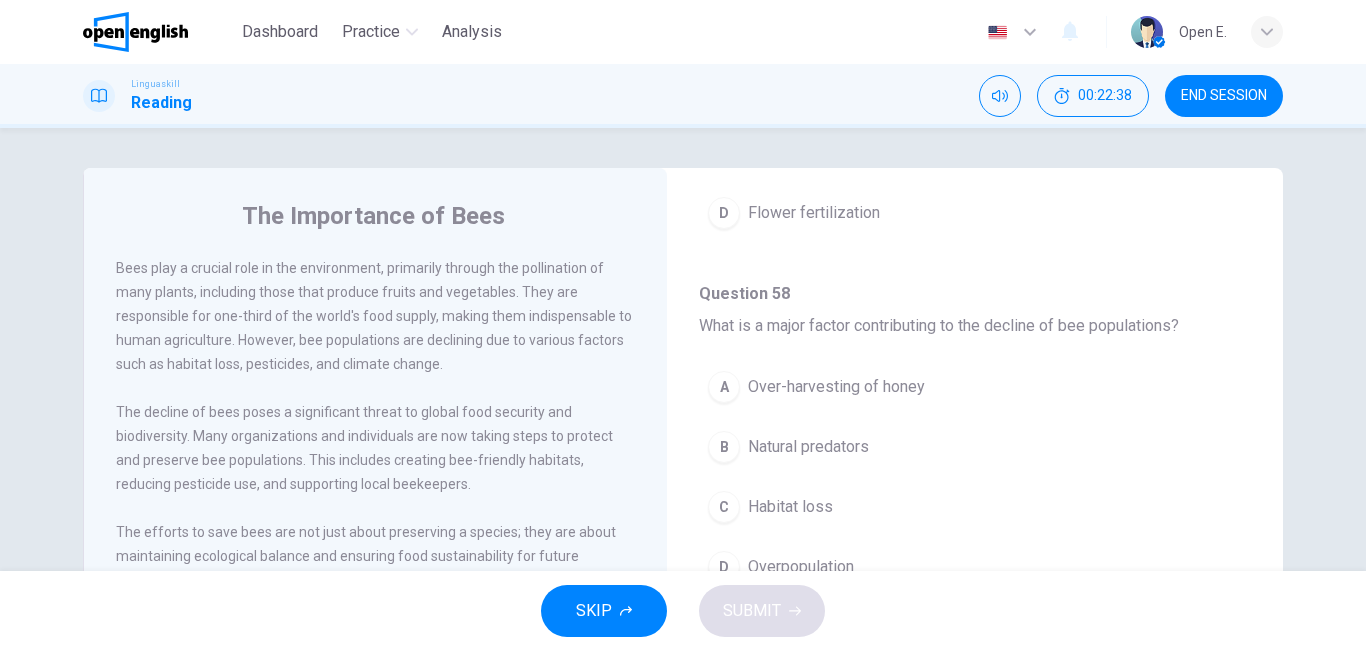 scroll, scrollTop: 440, scrollLeft: 0, axis: vertical 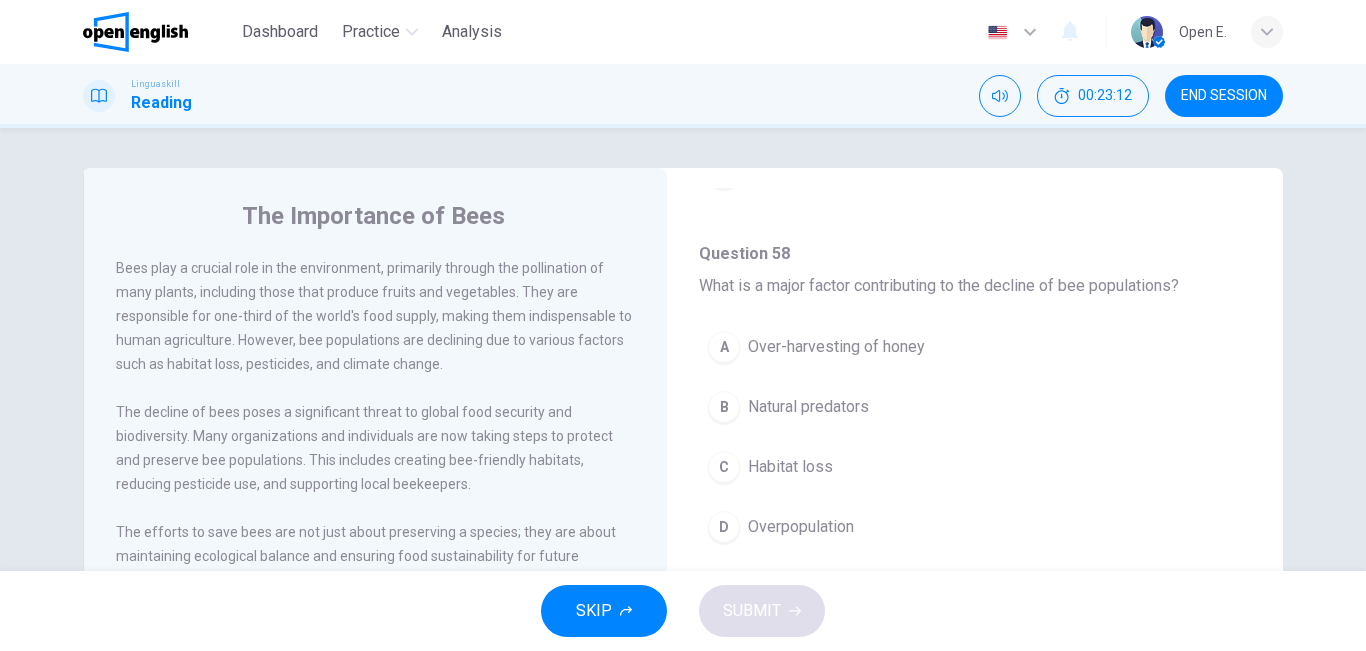 click on "C Habitat loss" at bounding box center [975, 467] 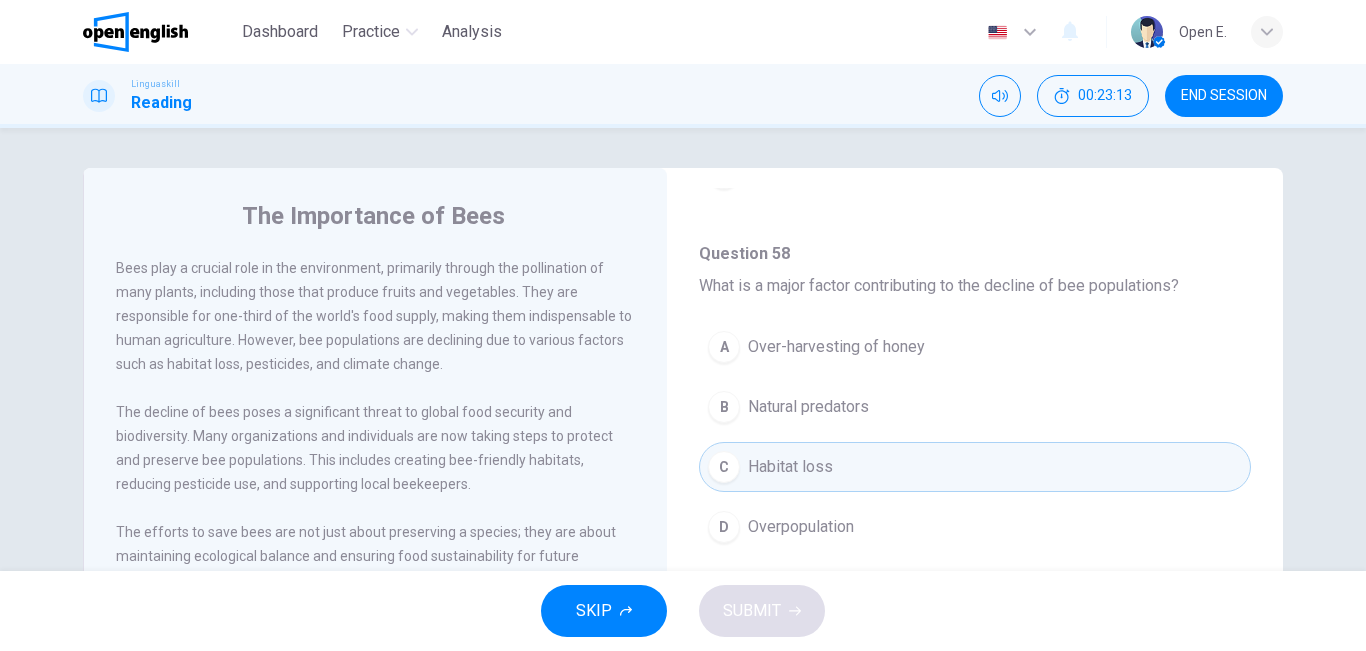 type 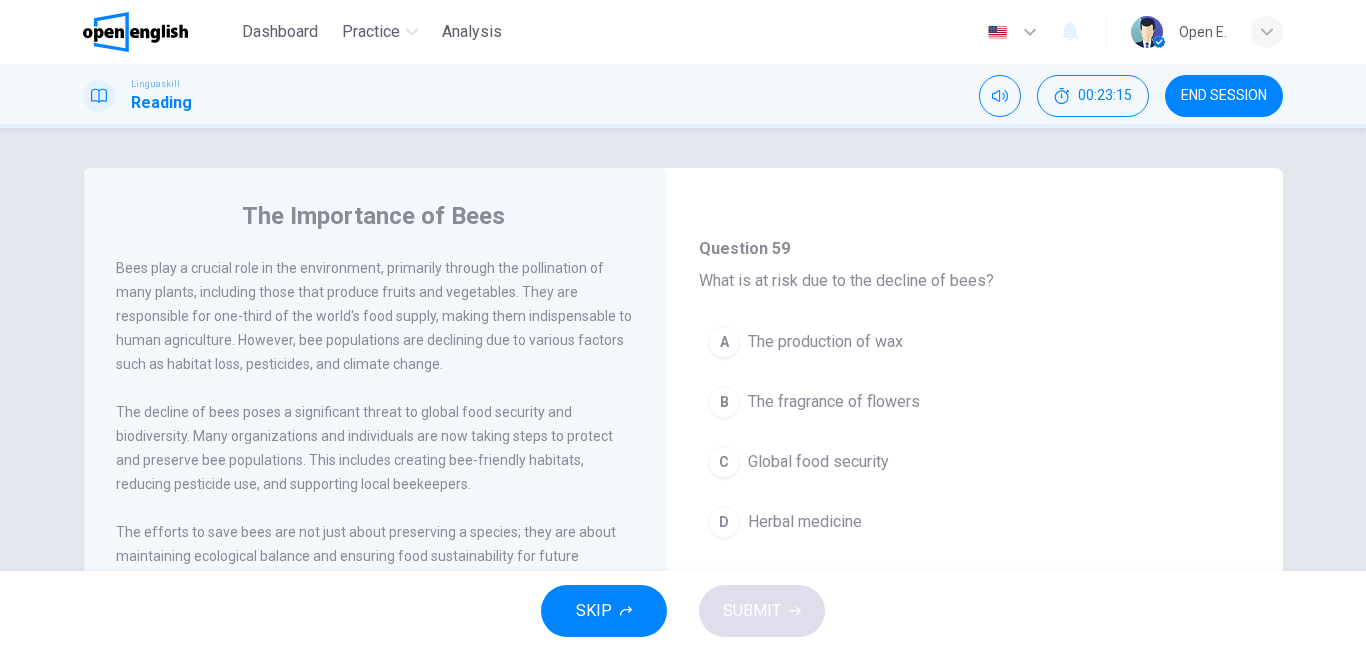 scroll, scrollTop: 800, scrollLeft: 0, axis: vertical 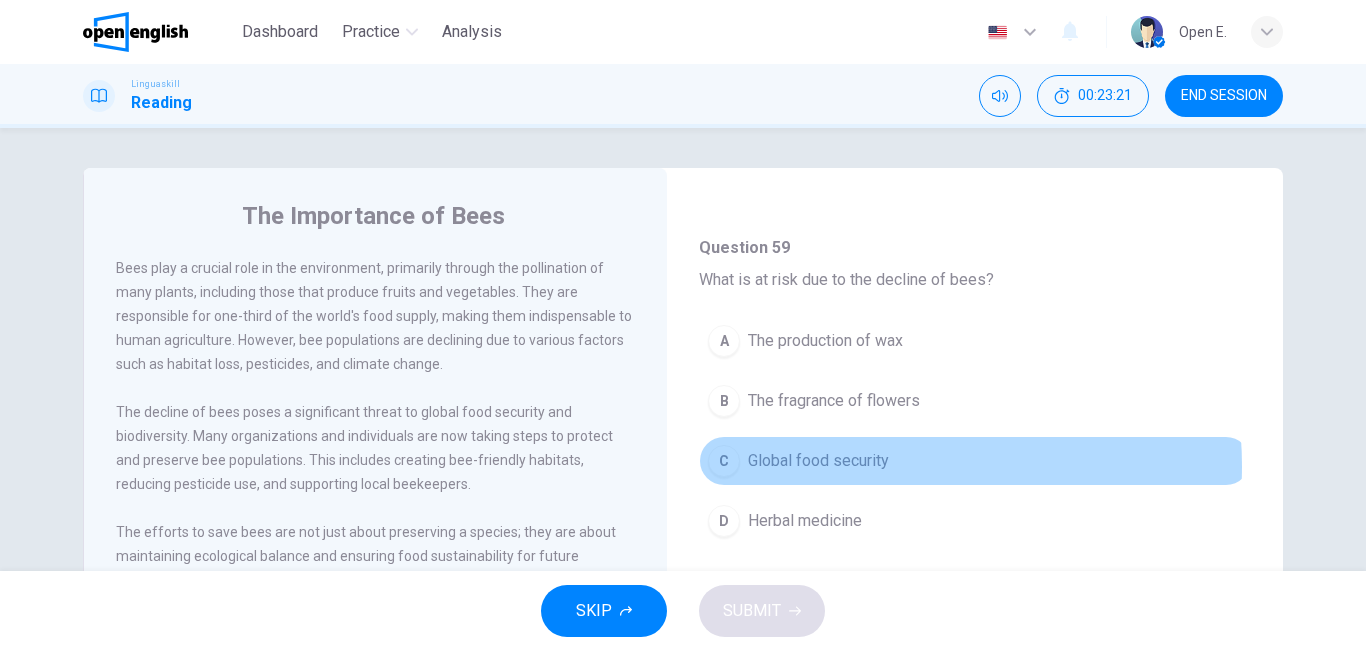 click on "Global food security" at bounding box center (818, 461) 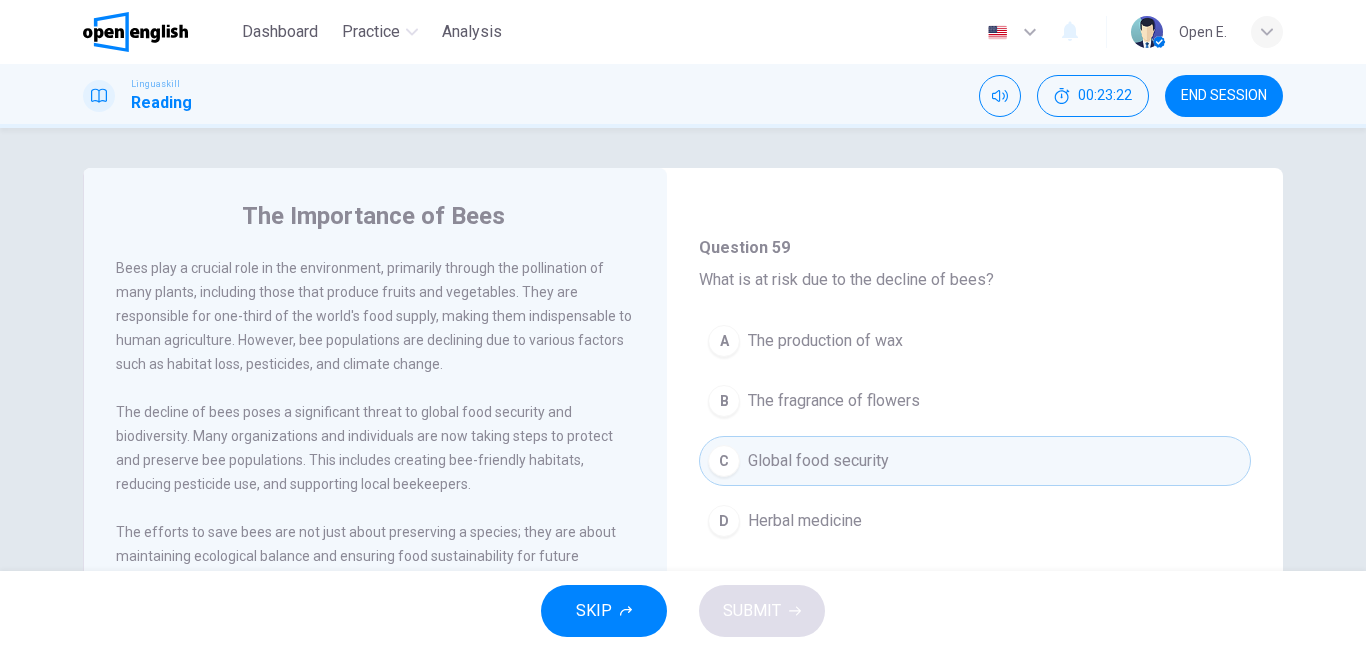 type 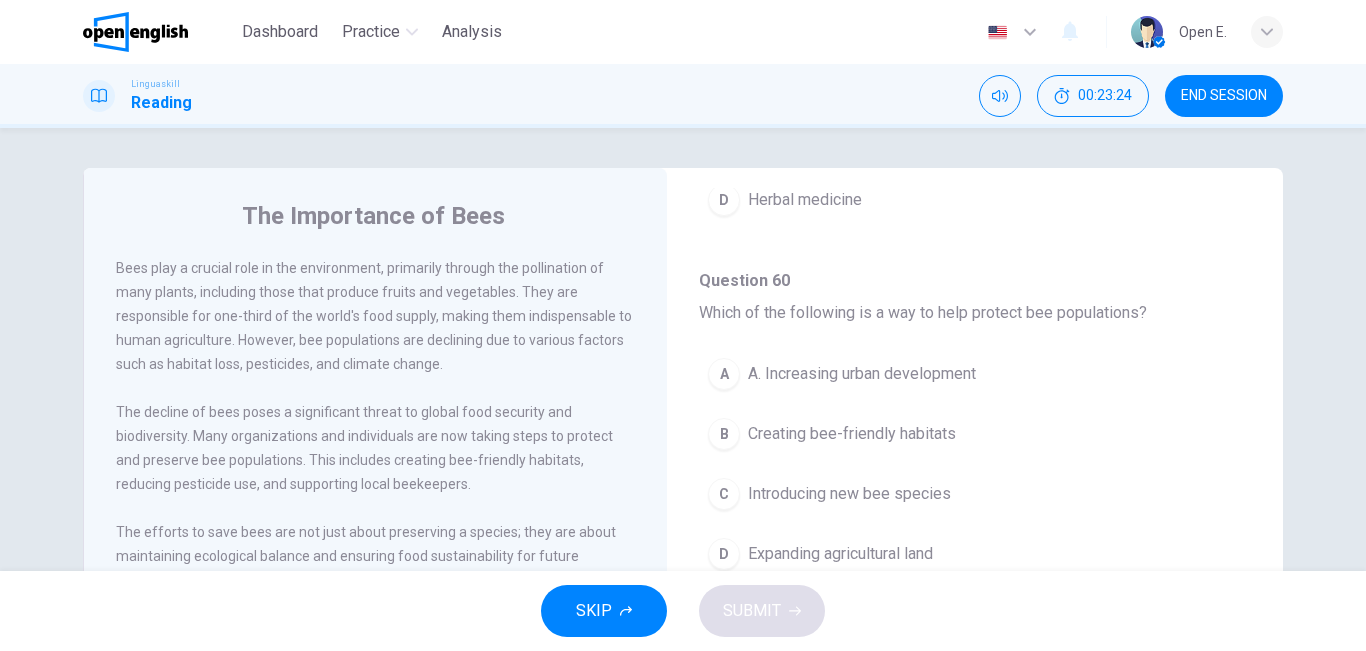 scroll, scrollTop: 1160, scrollLeft: 0, axis: vertical 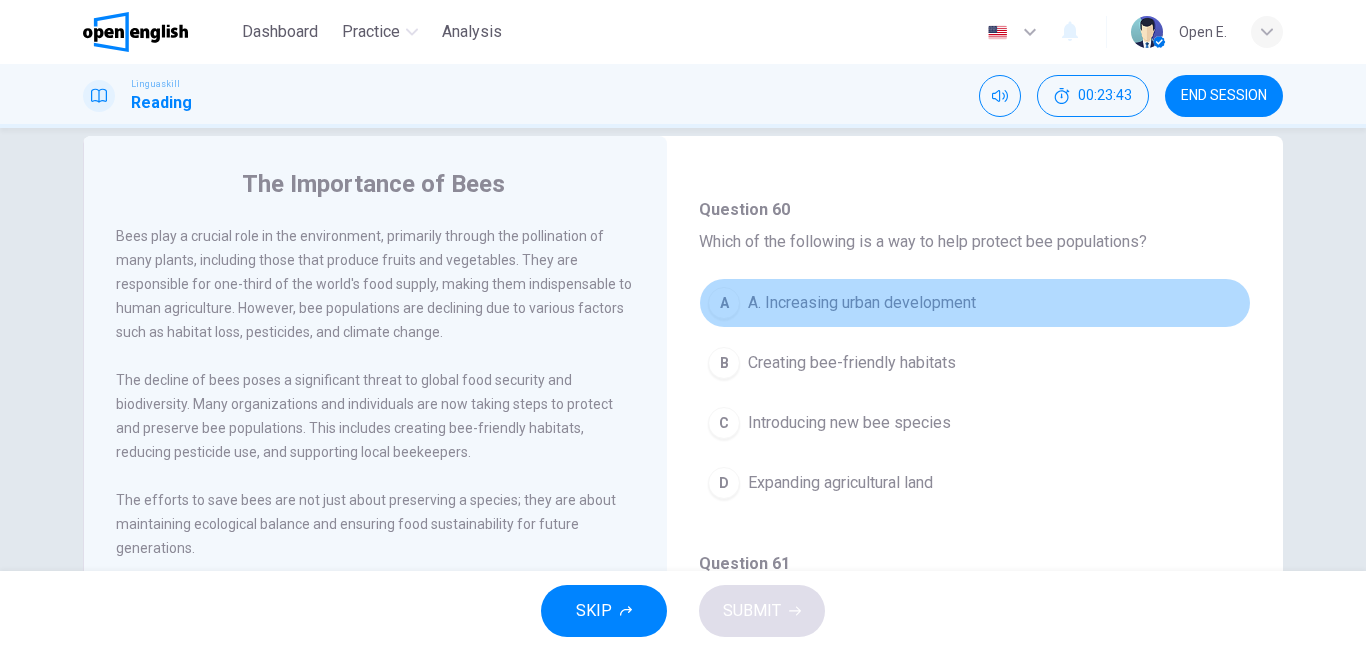 click on "A A. Increasing urban development" at bounding box center [975, 303] 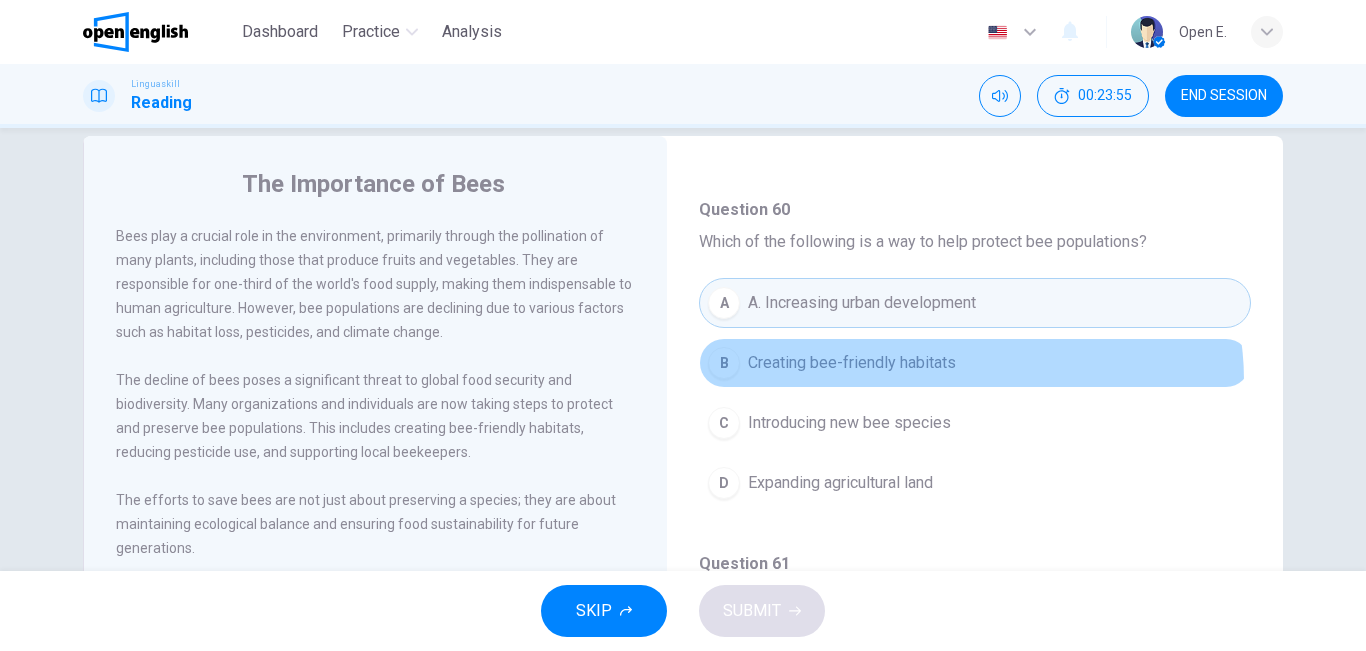 click on "B Creating bee-friendly habitats" at bounding box center (975, 363) 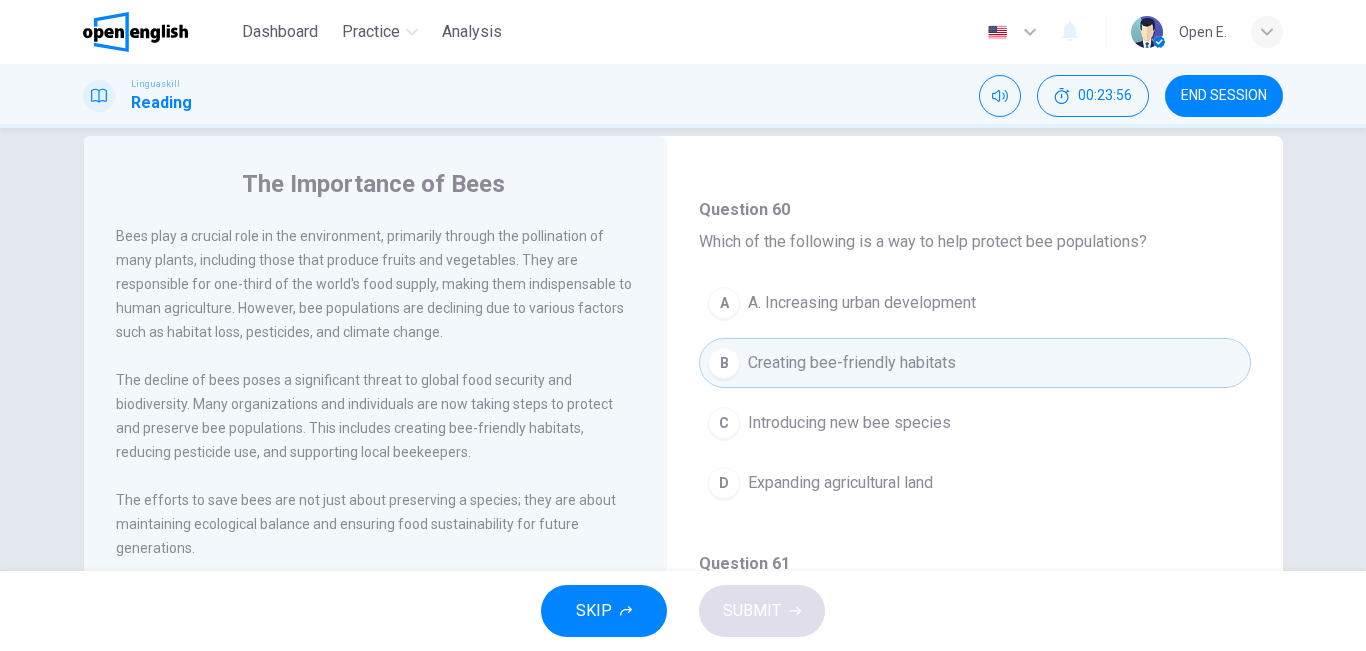 click on "The Importance of Bees Bees play a crucial role in the environment, primarily through the pollination of many plants, including those that produce fruits and vegetables. They are responsible for one-third of the world's food supply, making them indispensable to human agriculture. However, bee populations are declining due to various factors such as habitat loss, pesticides, and climate change. The decline of bees poses a significant threat to global food security and biodiversity. Many organizations and individuals are now taking steps to protect and preserve bee populations. This includes creating bee-friendly habitats, reducing pesticide use, and supporting local beekeepers. The efforts to save bees are not just about preserving a species; they are about maintaining ecological balance and ensuring food sustainability for future generations. Question 57 - 61 For these questions, choose the correct answer. Question   57 What is the primary role of bees in the environment? A Honey production B C Pest control D" at bounding box center (683, 483) 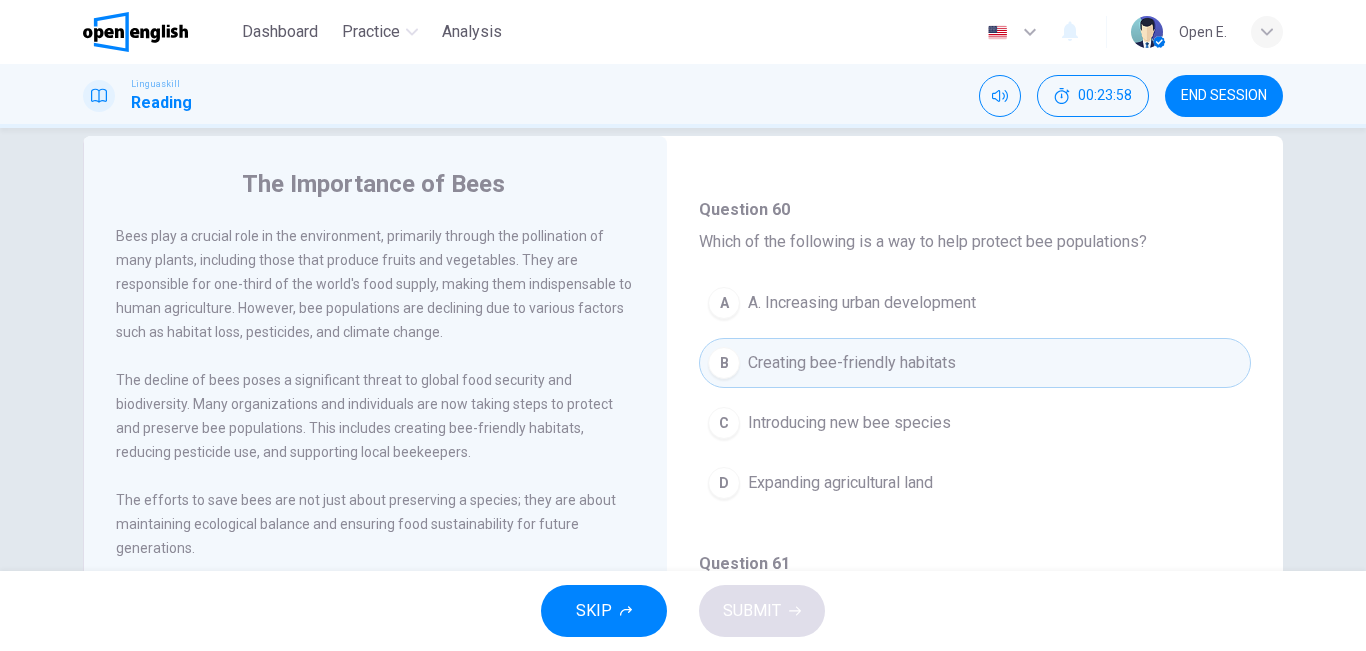 scroll, scrollTop: 41, scrollLeft: 0, axis: vertical 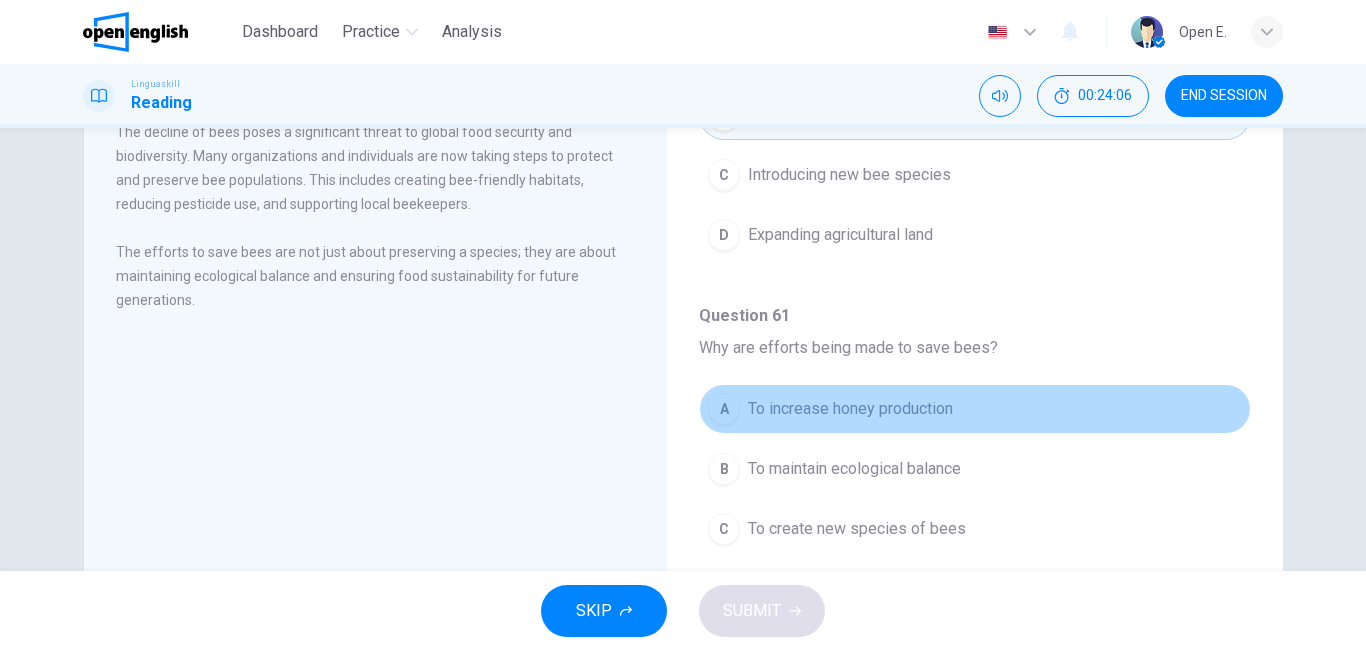 click on "A To increase honey production" at bounding box center (975, 409) 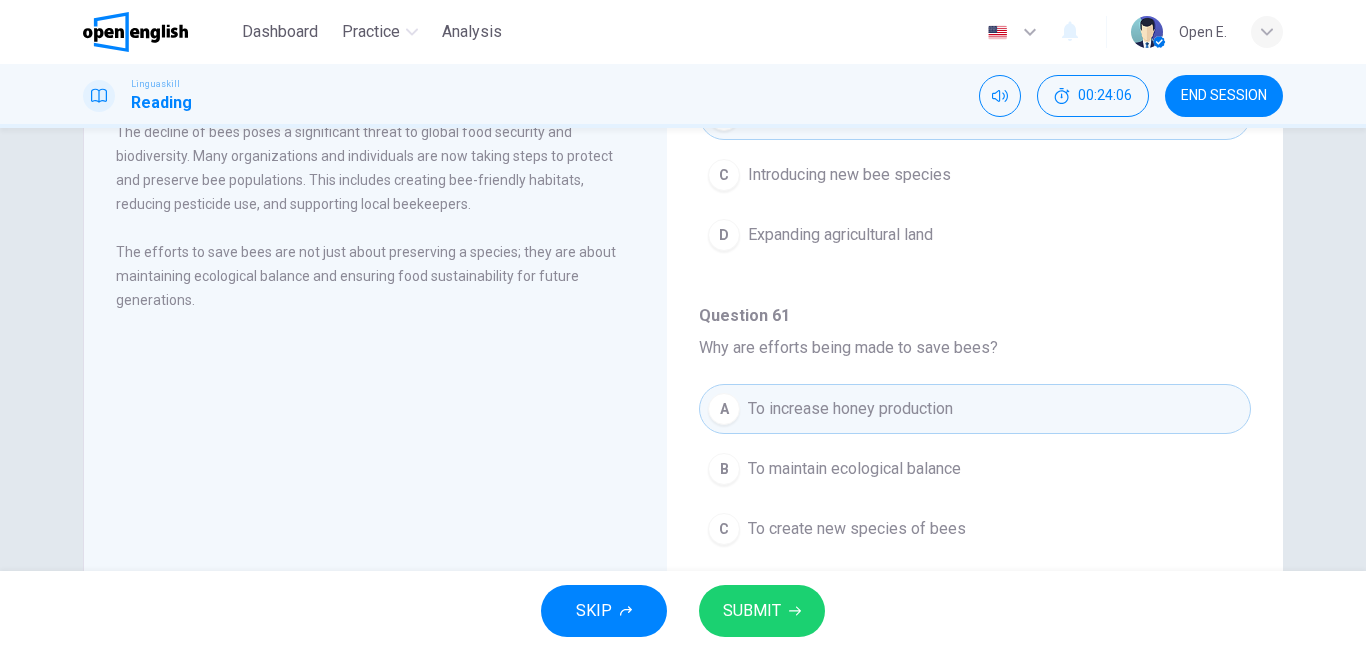 type 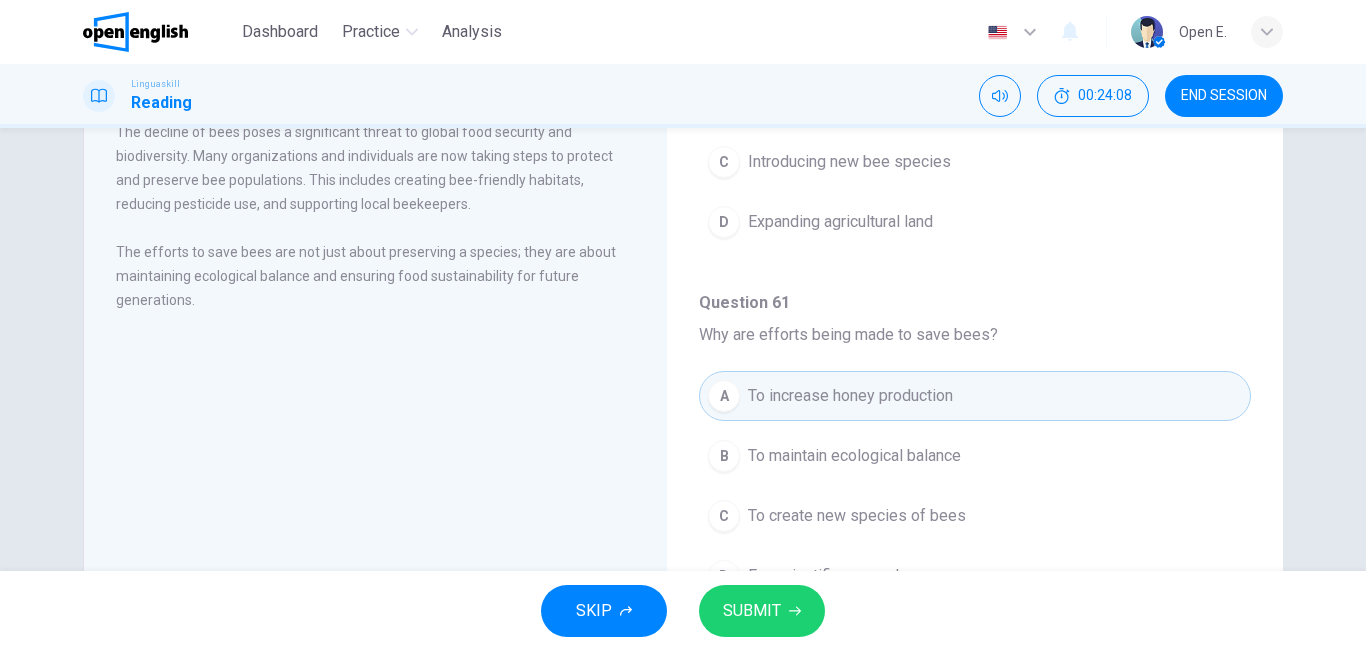 scroll, scrollTop: 1171, scrollLeft: 0, axis: vertical 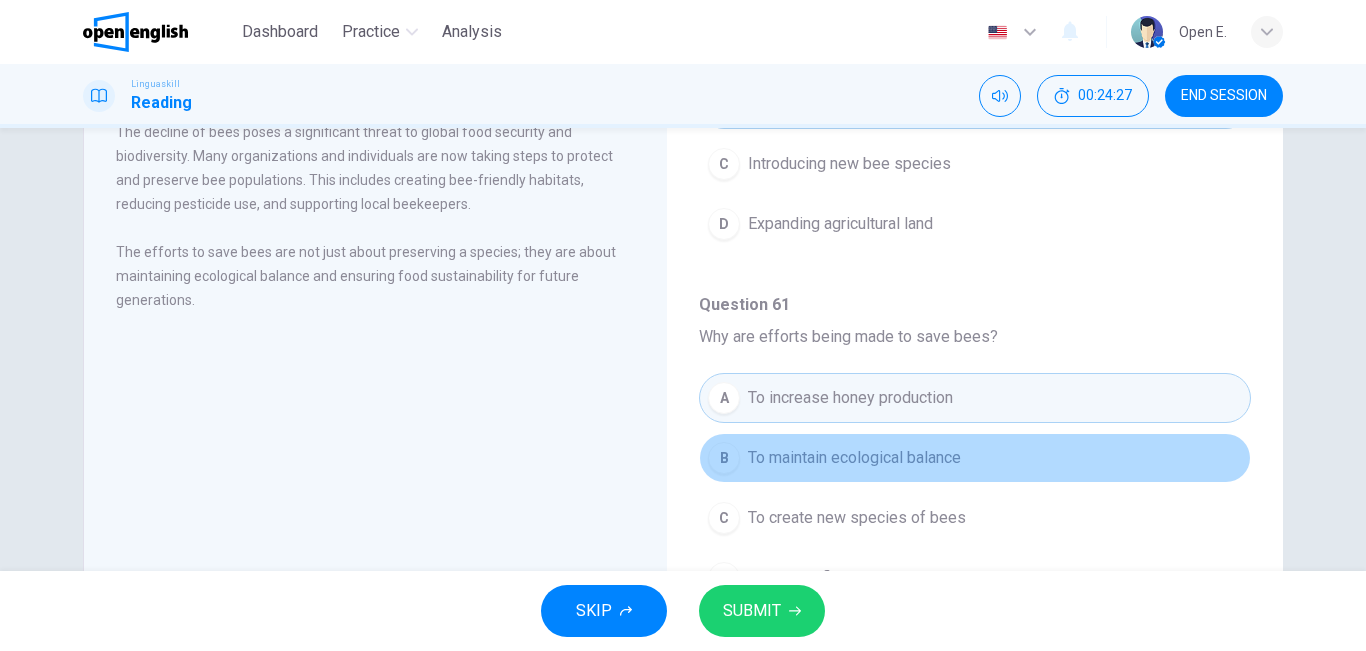 click on "B To maintain ecological balance" at bounding box center (975, 458) 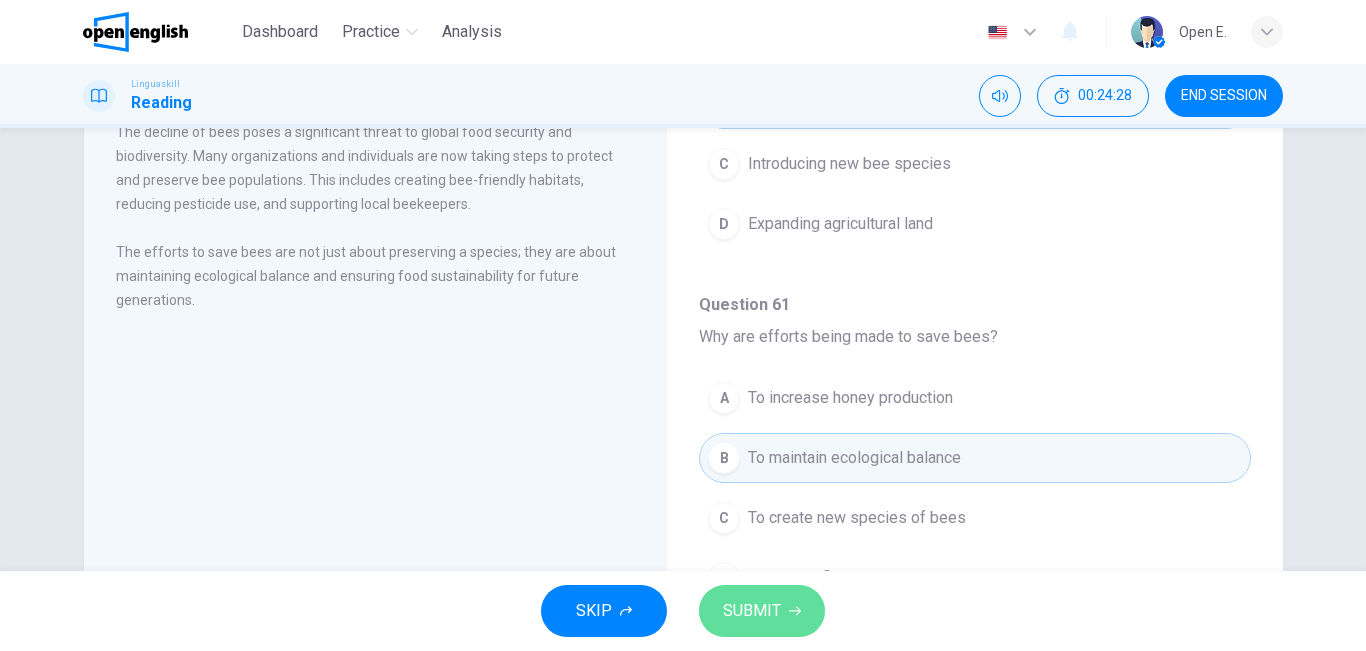 click 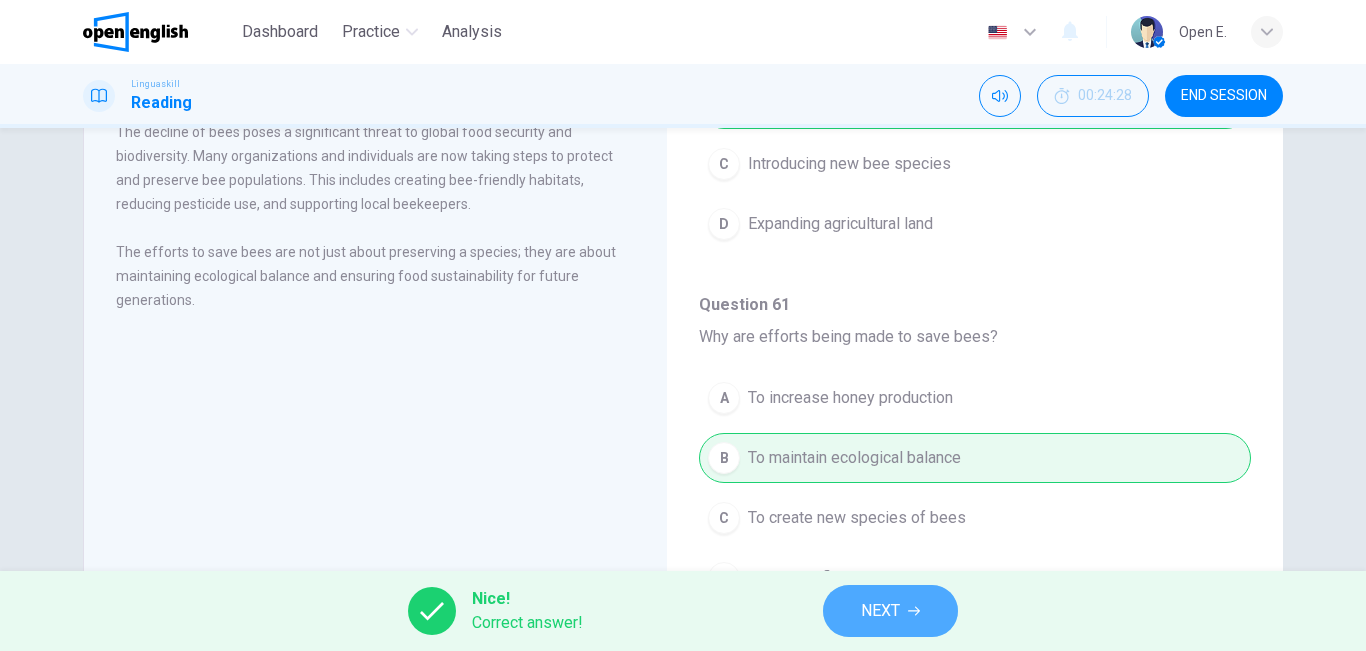 click 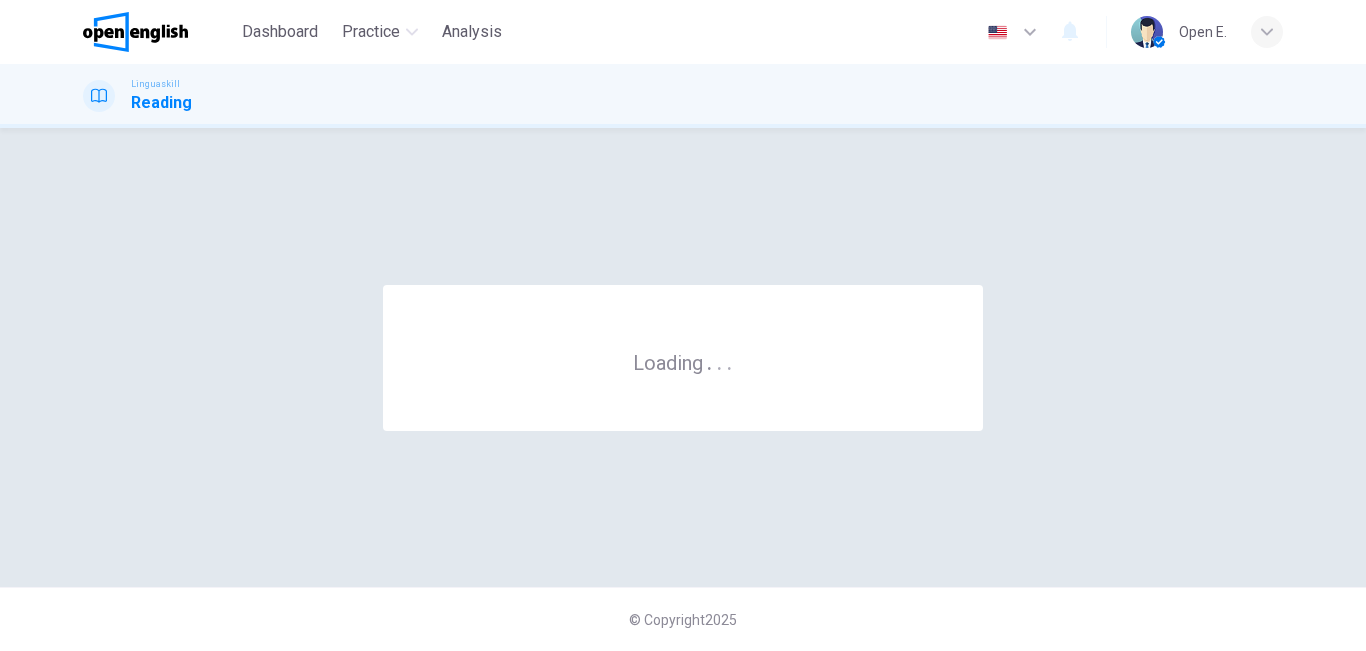 scroll, scrollTop: 0, scrollLeft: 0, axis: both 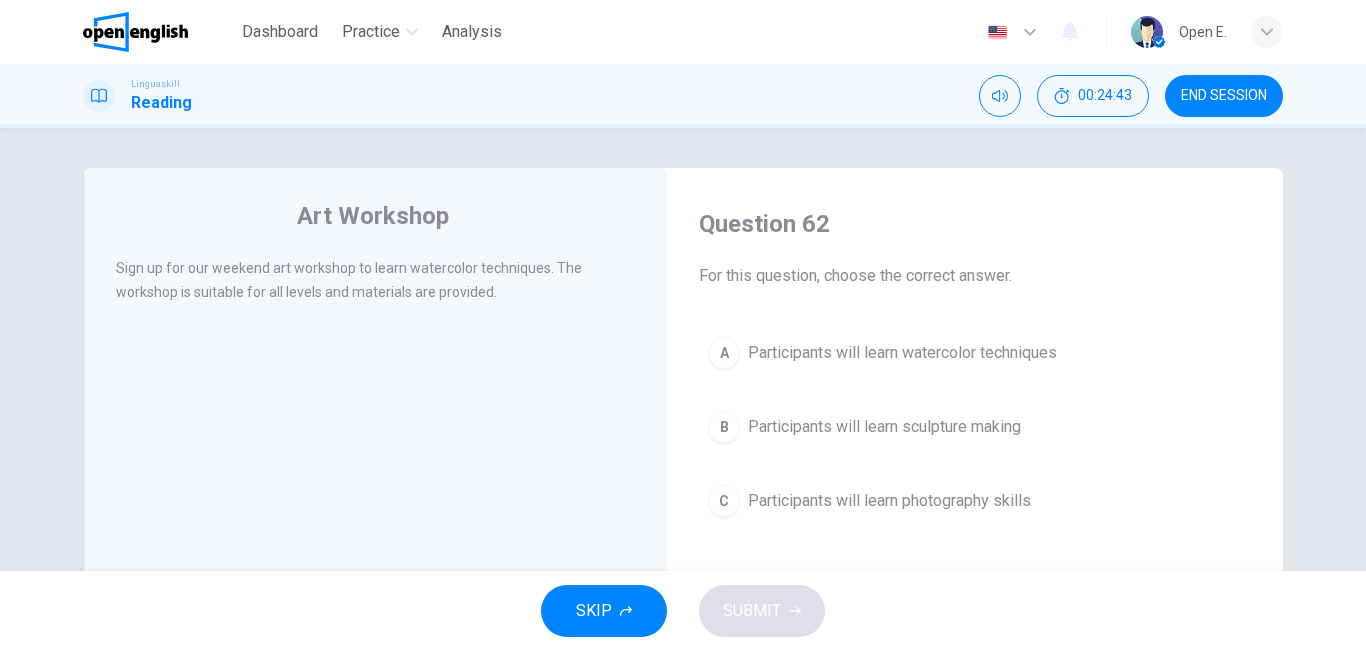 drag, startPoint x: 994, startPoint y: 488, endPoint x: 1059, endPoint y: 354, distance: 148.93288 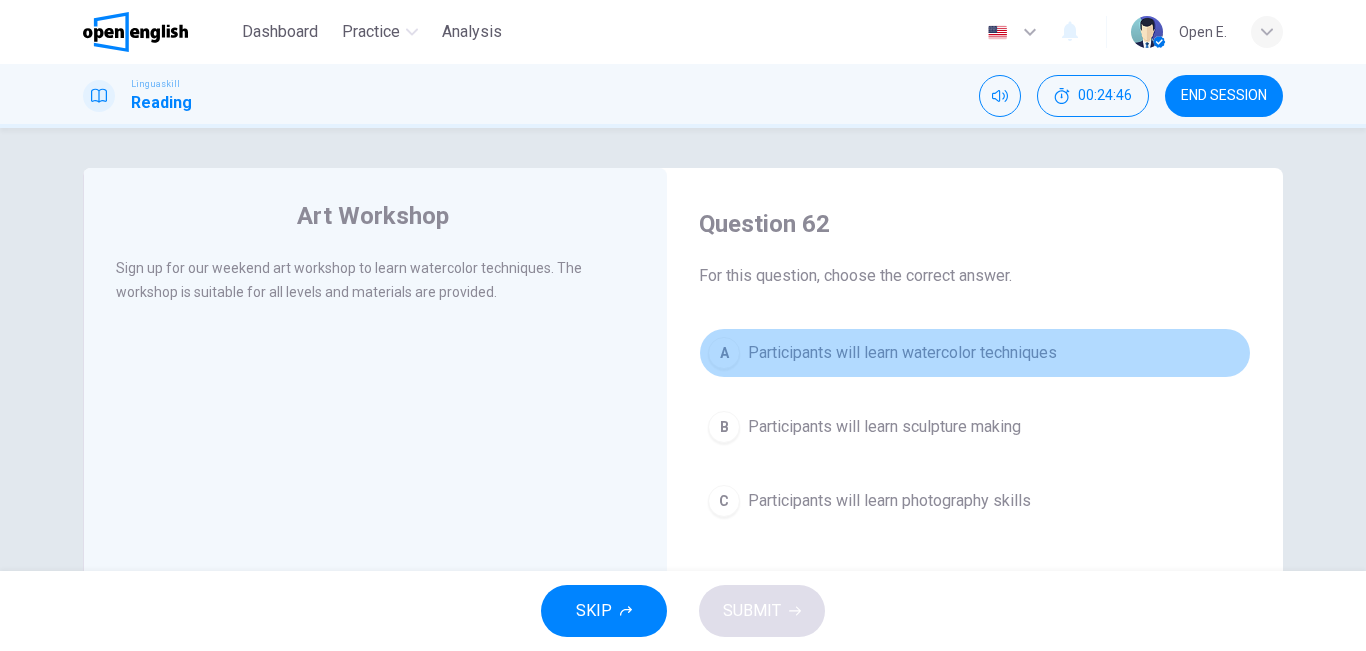 click on "A Participants will learn watercolor techniques" at bounding box center [975, 353] 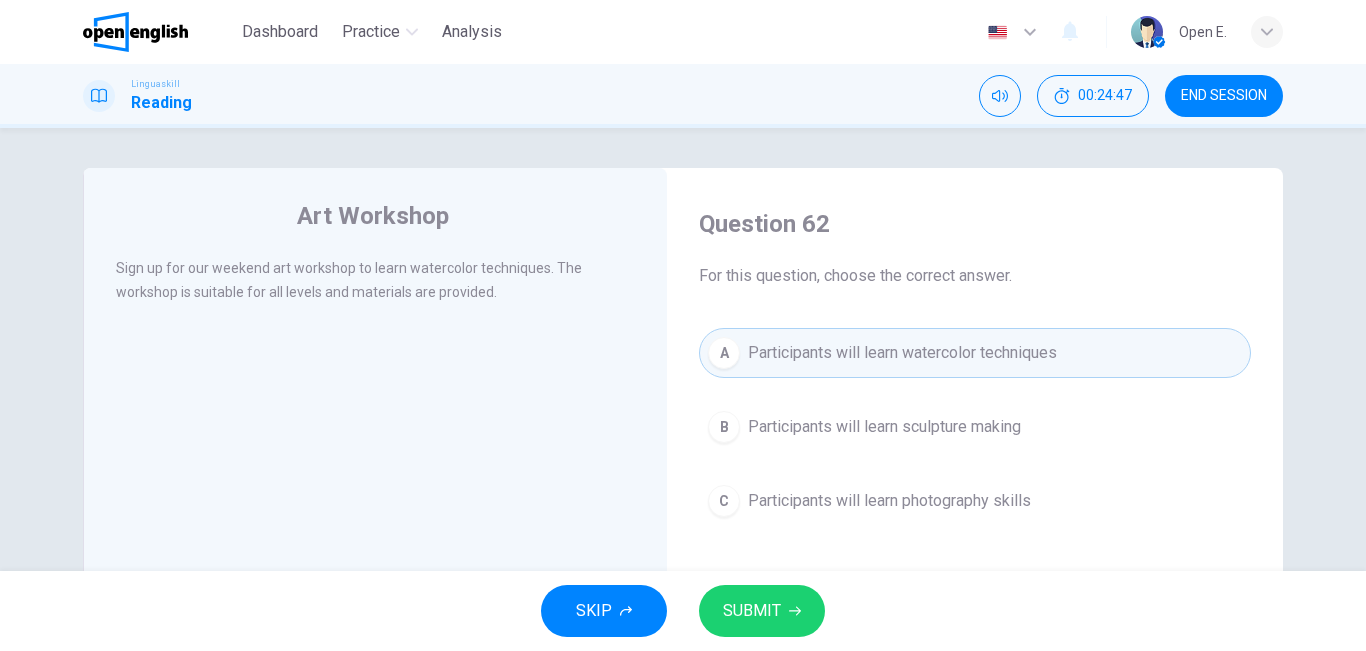 click on "SUBMIT" at bounding box center [762, 611] 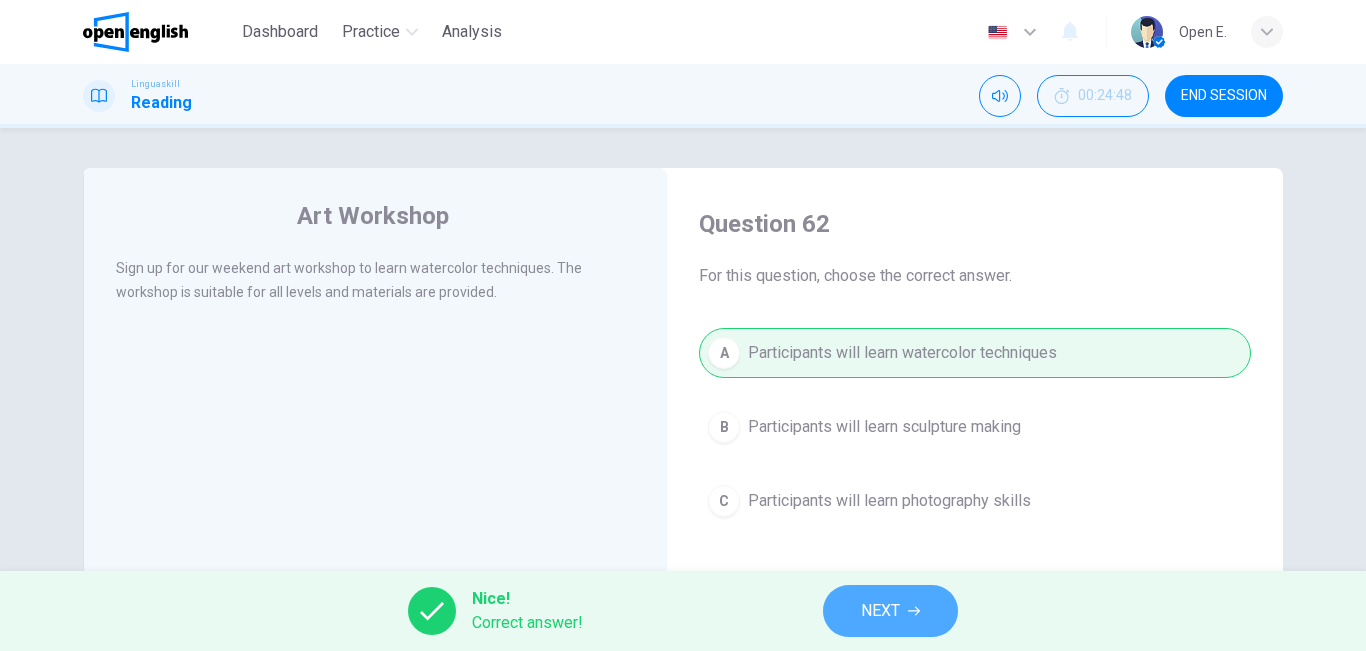 click on "NEXT" at bounding box center (890, 611) 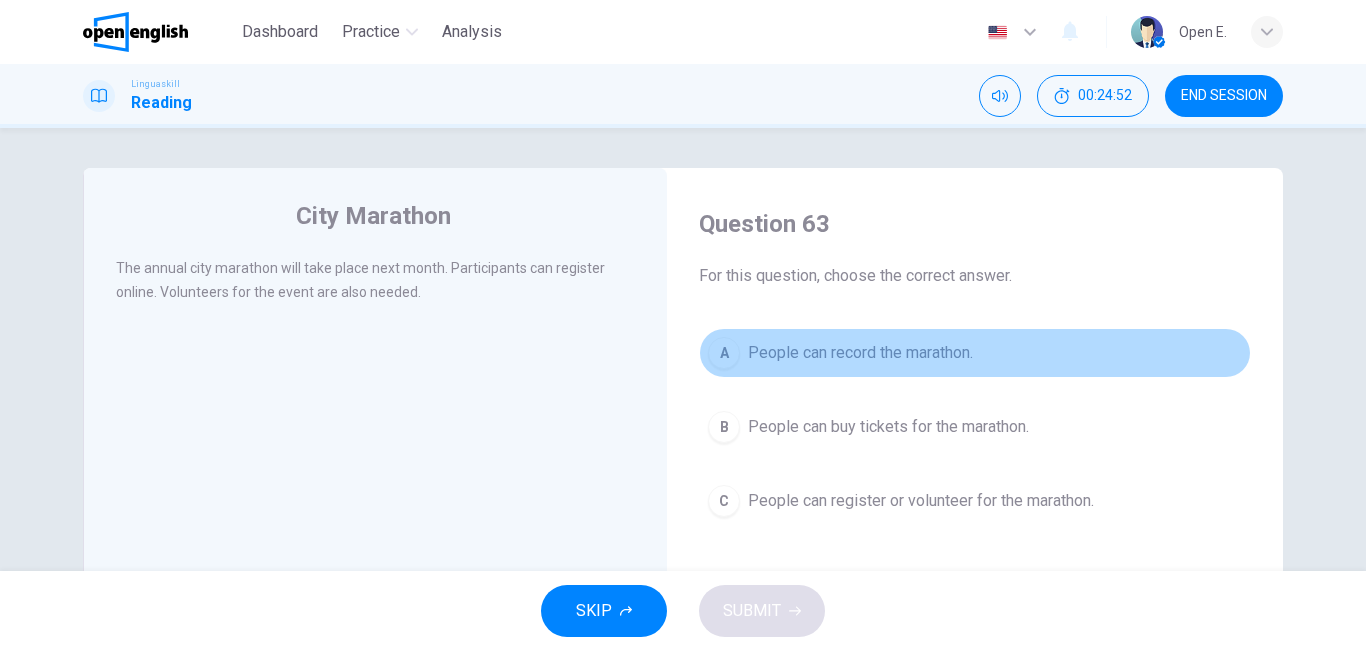 click on "People can record the marathon." at bounding box center [860, 353] 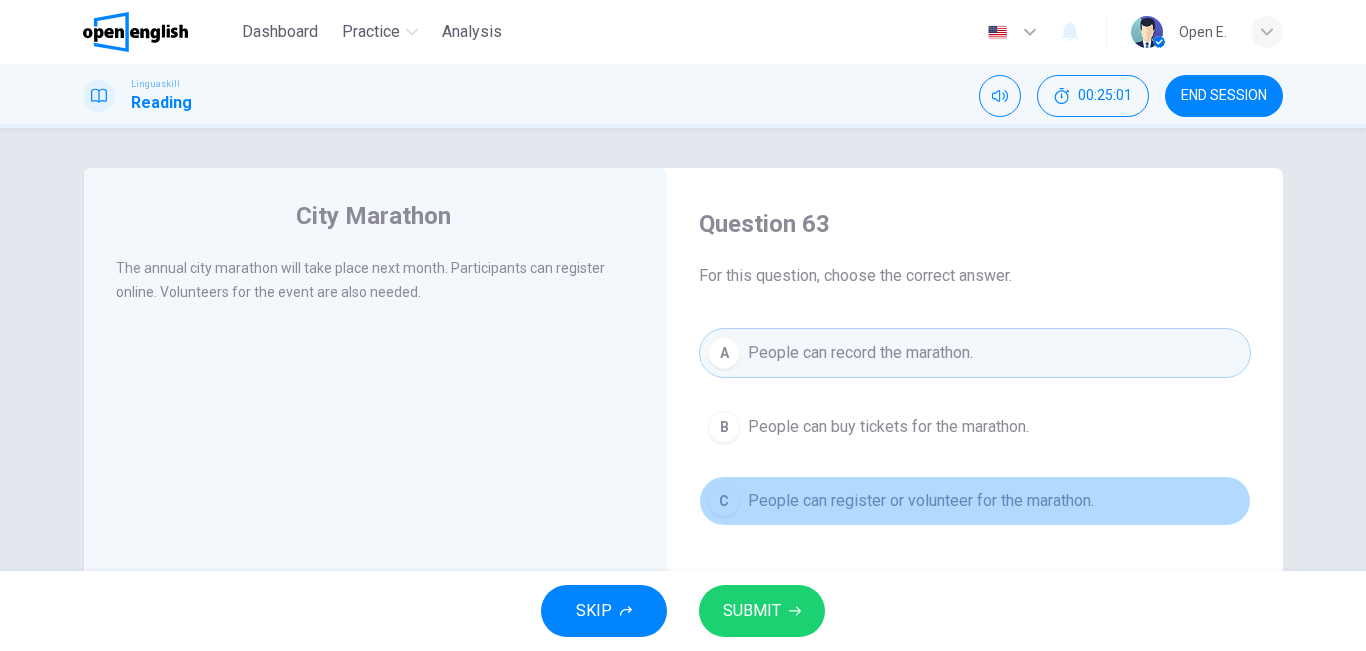 click on "People can register or volunteer for the marathon." at bounding box center (921, 501) 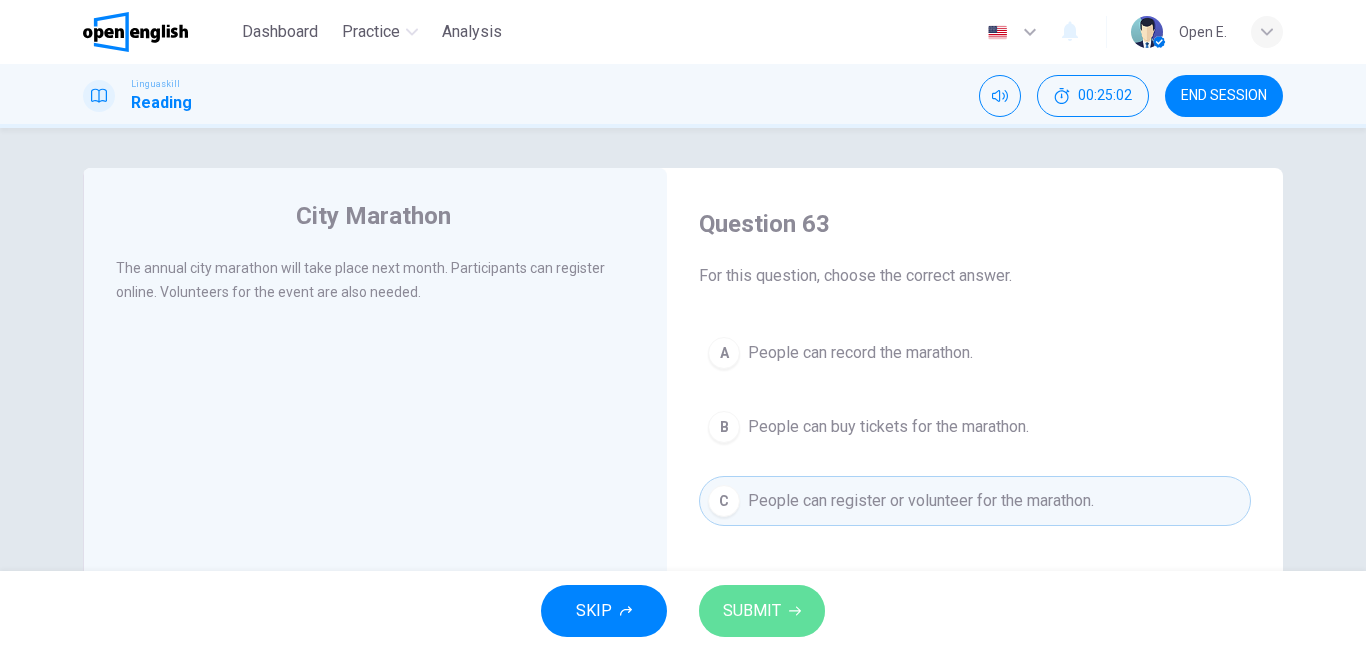 click on "SUBMIT" at bounding box center [752, 611] 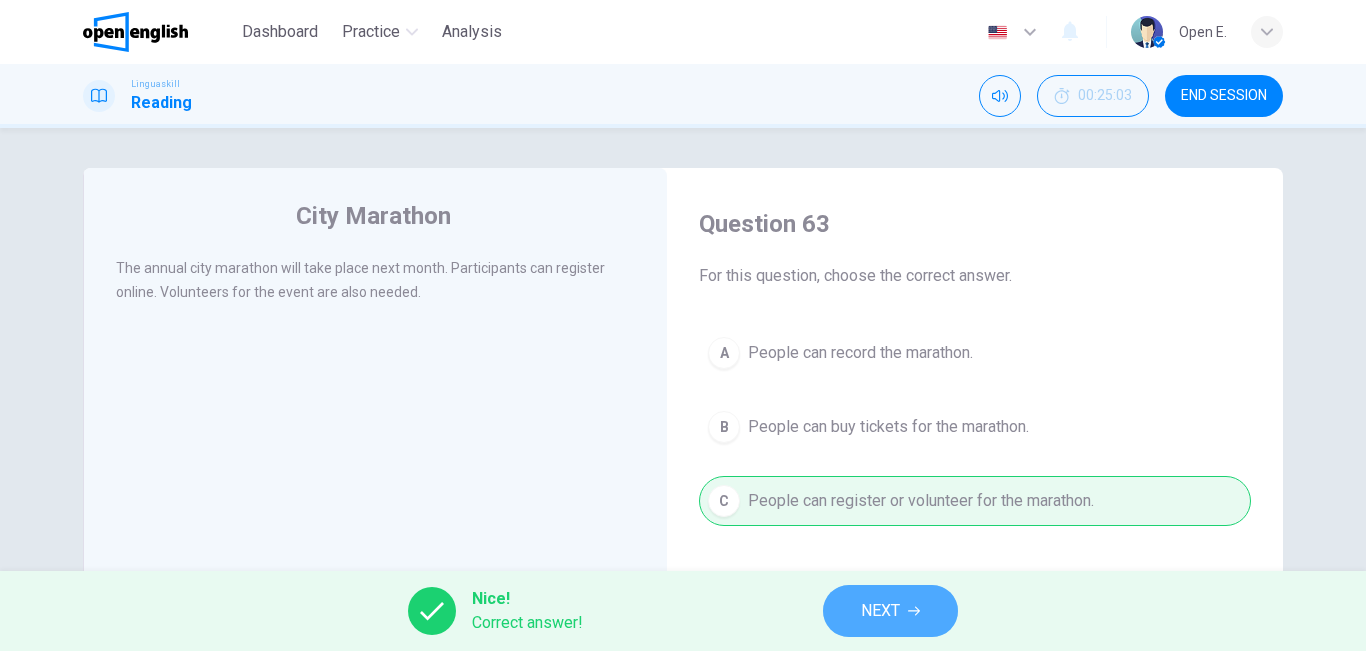 click on "NEXT" at bounding box center [880, 611] 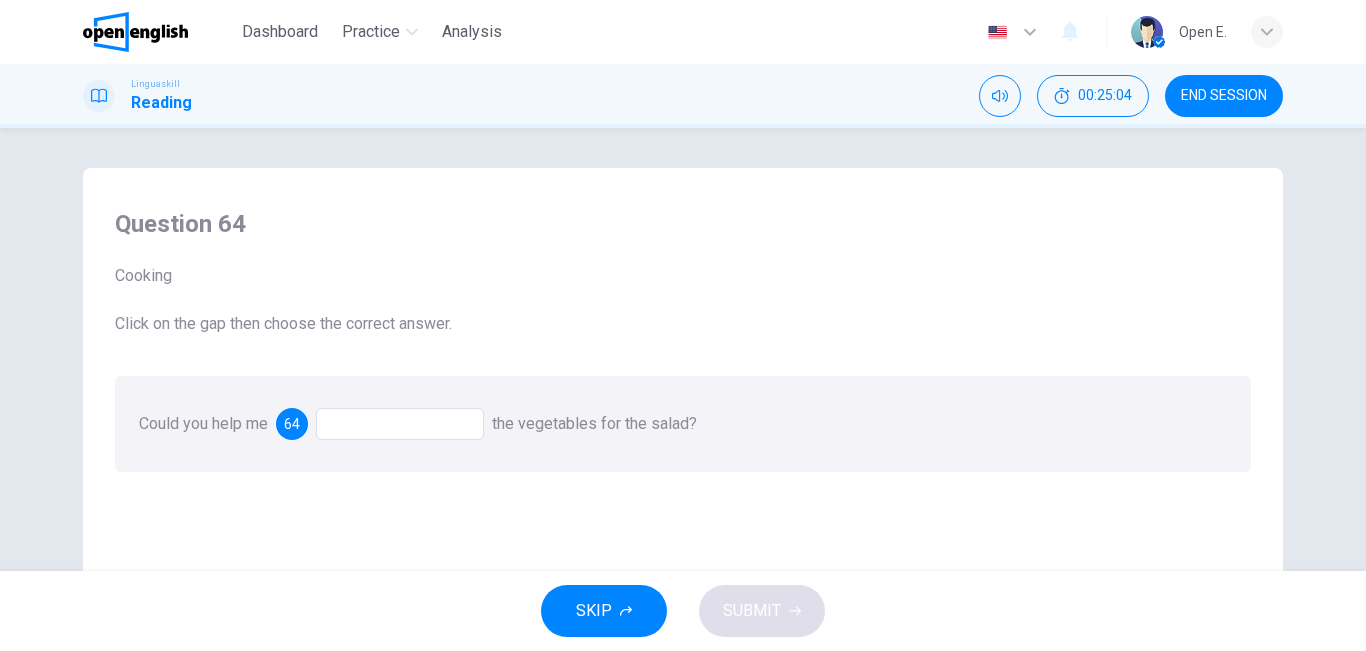 drag, startPoint x: 600, startPoint y: 416, endPoint x: 422, endPoint y: 429, distance: 178.47409 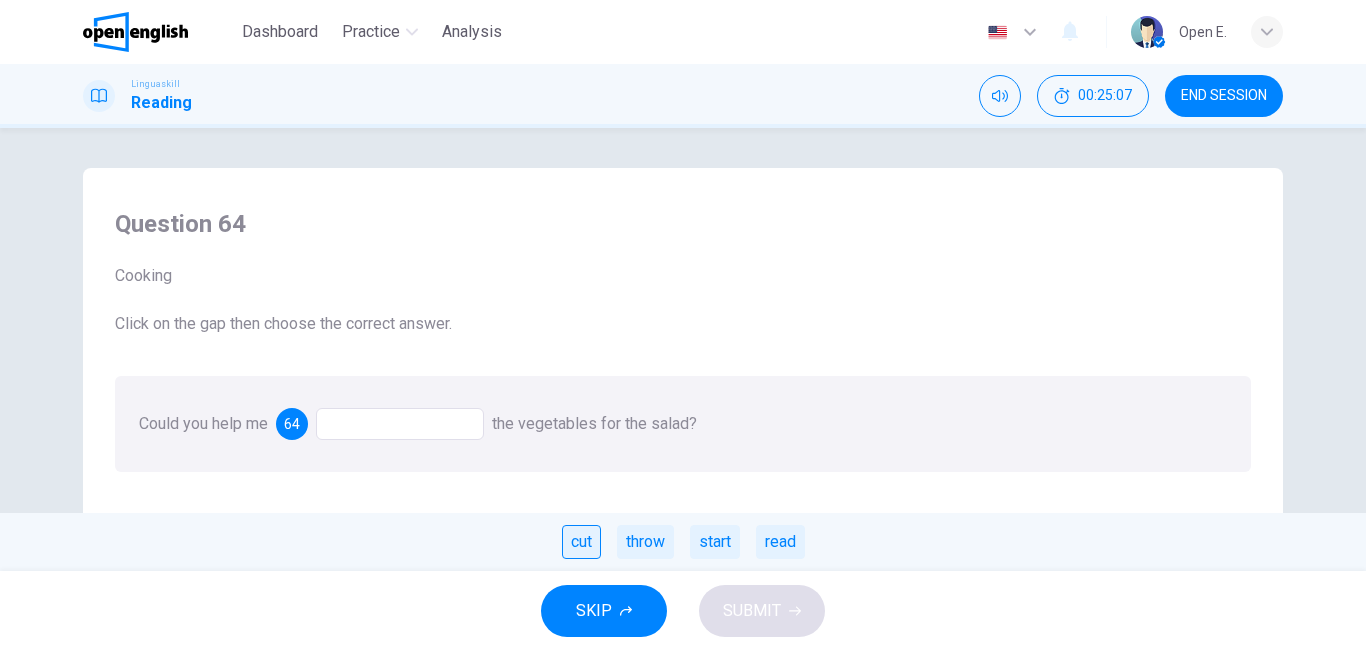 click on "cut" at bounding box center [581, 542] 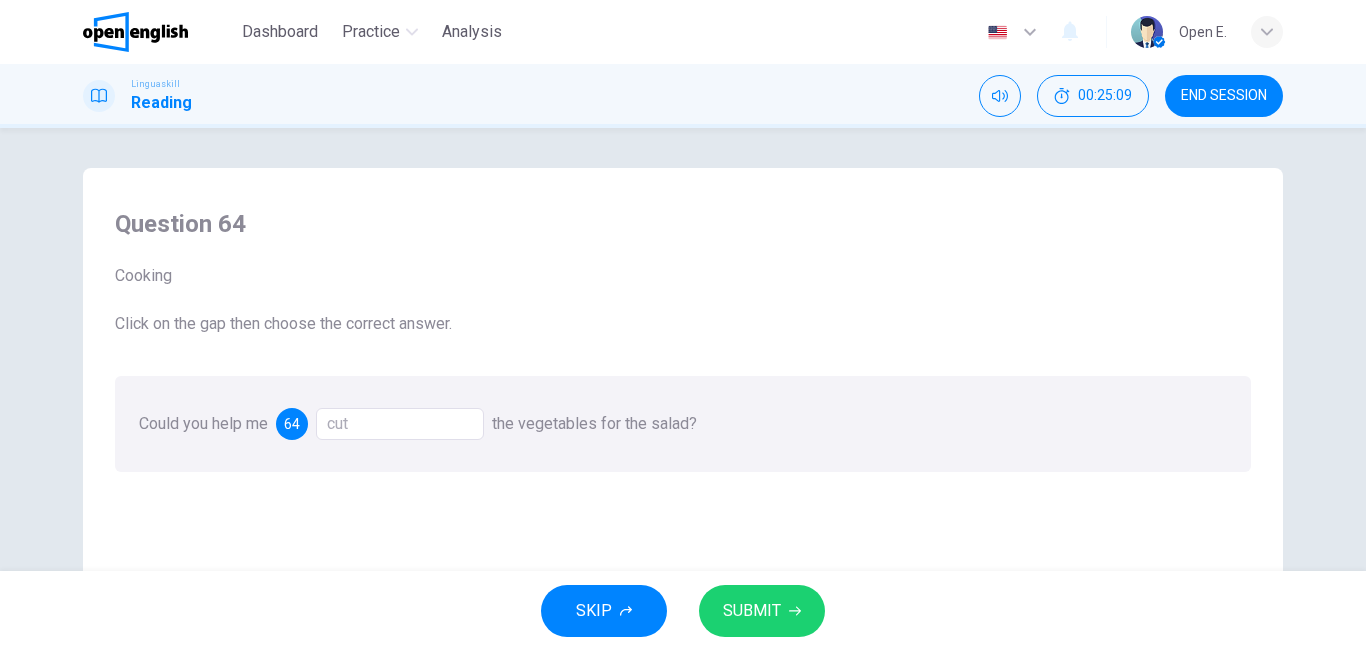 click on "SUBMIT" at bounding box center [752, 611] 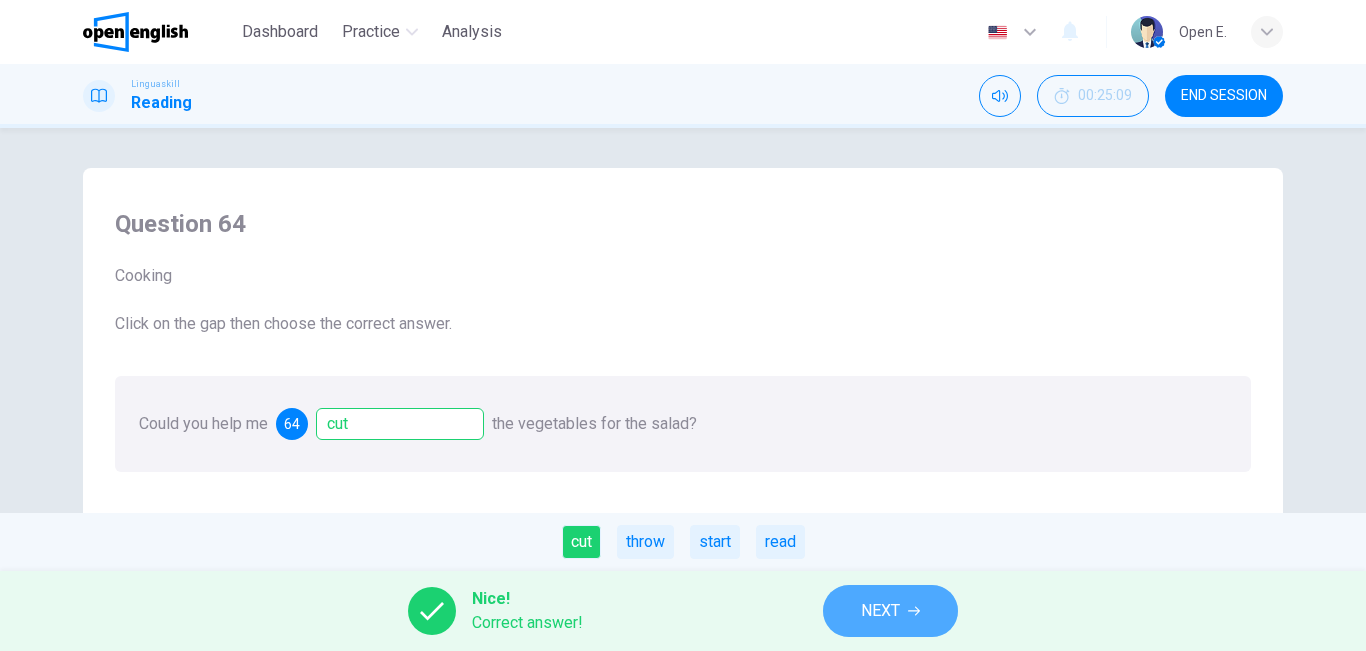click on "NEXT" at bounding box center [880, 611] 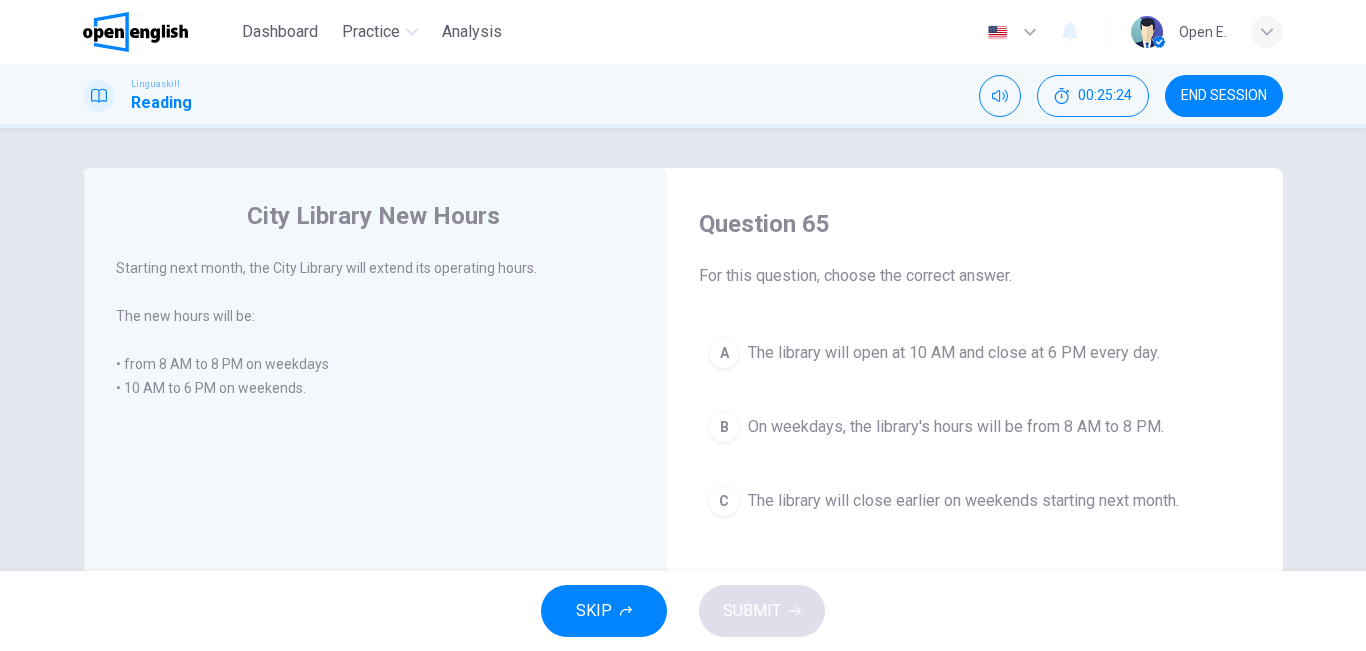 click on "B On weekdays, the library's hours will be from 8 AM to 8 PM." at bounding box center [975, 427] 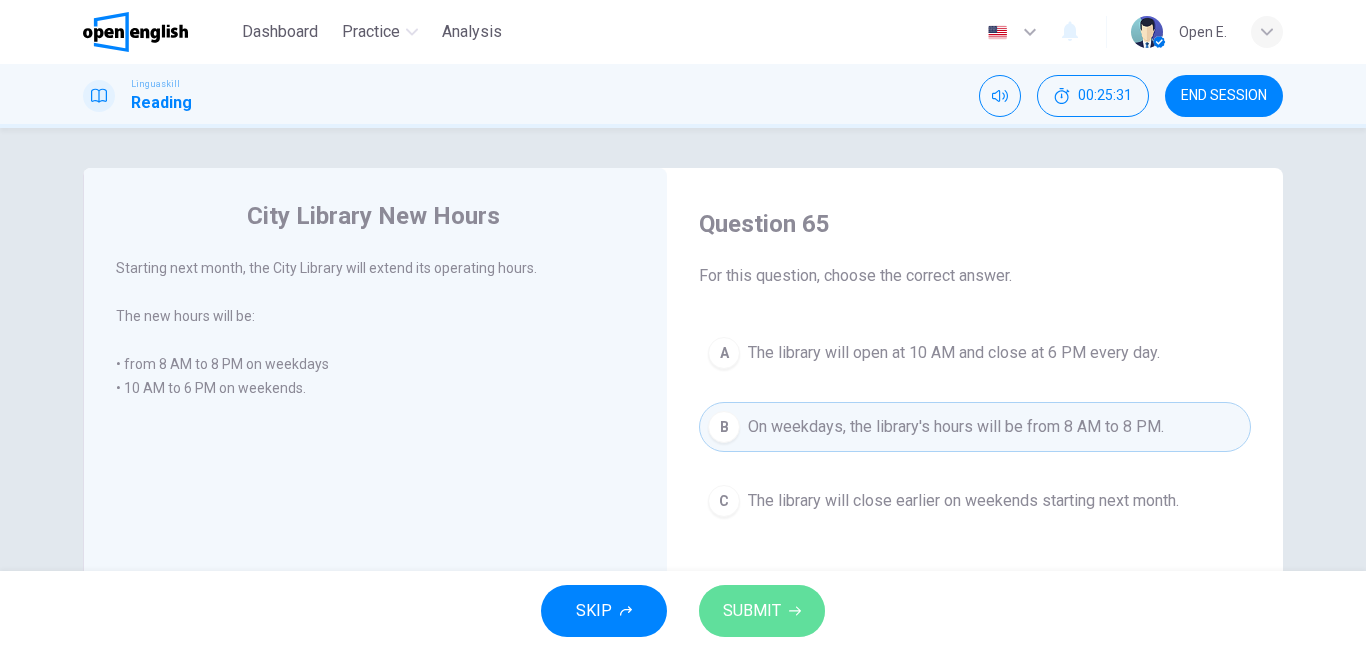 click on "SUBMIT" at bounding box center (762, 611) 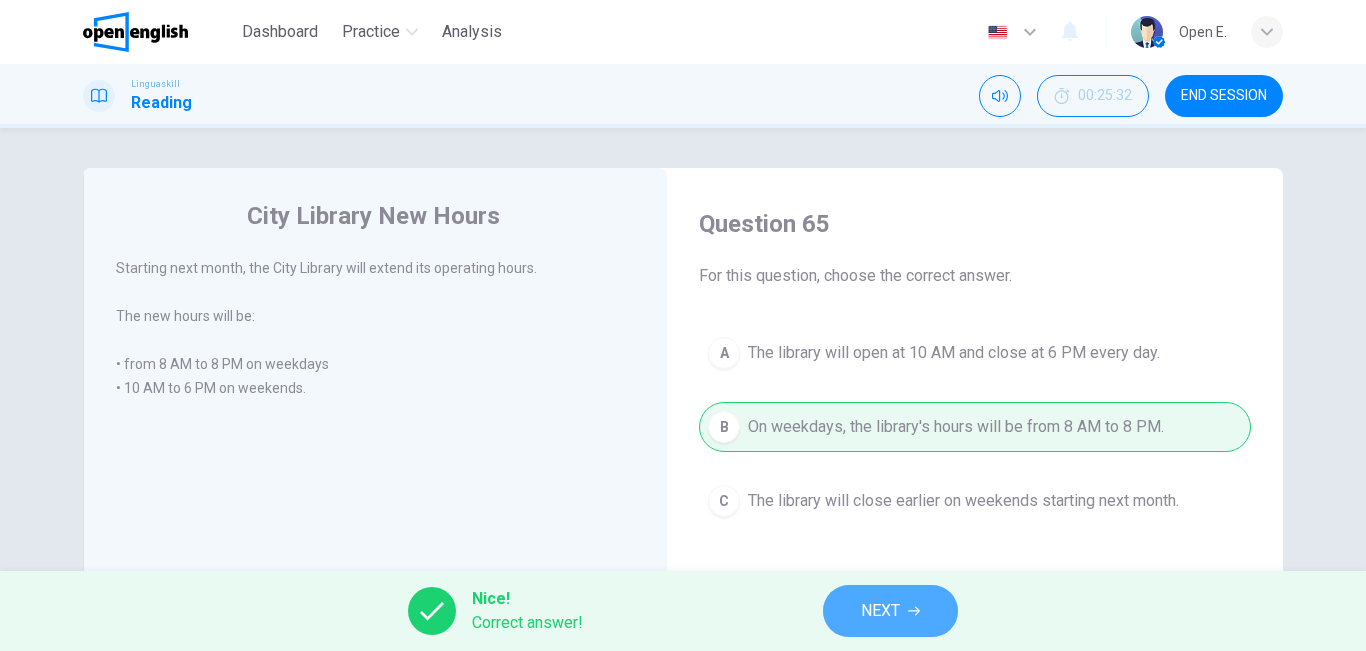 click on "NEXT" at bounding box center (890, 611) 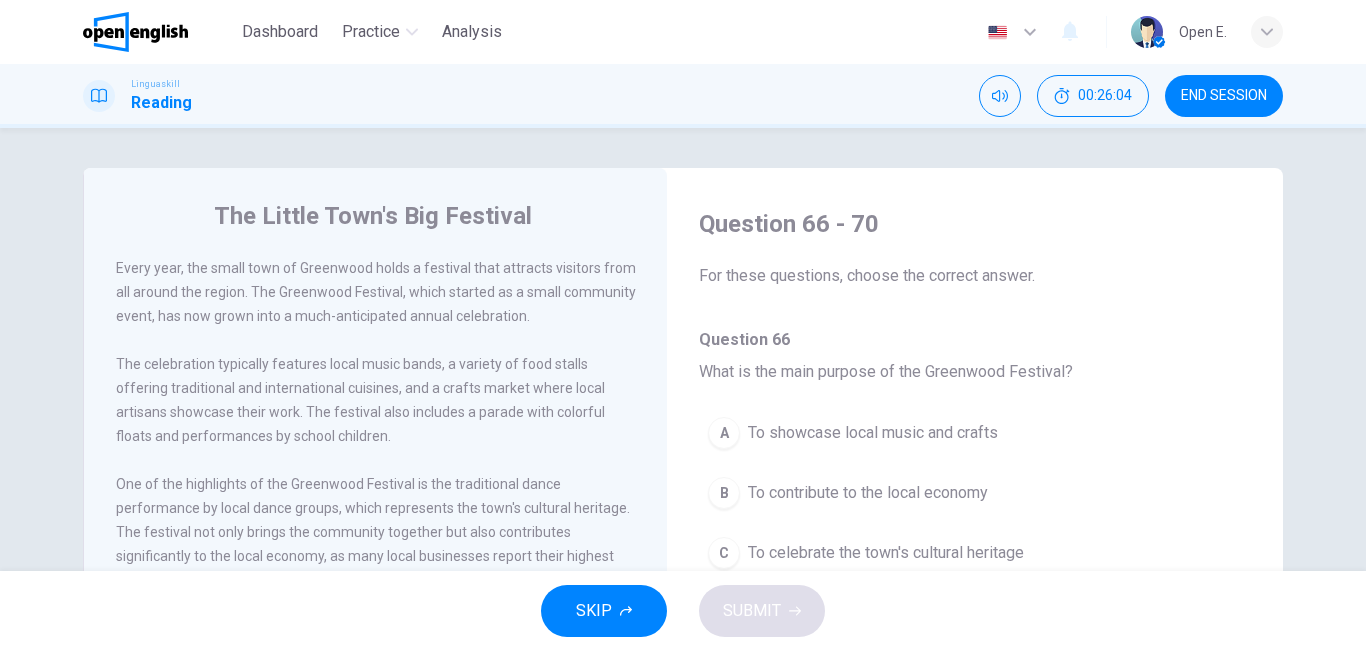 click on "Question   66" at bounding box center [975, 340] 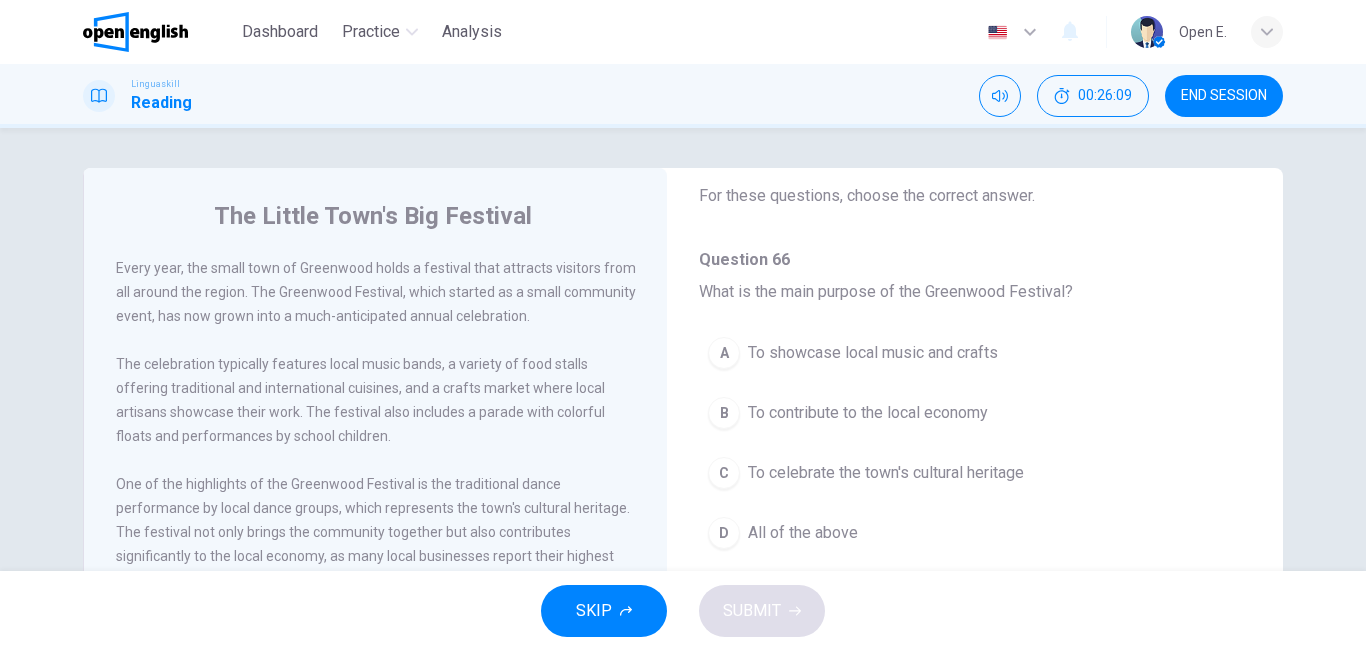 scroll, scrollTop: 120, scrollLeft: 0, axis: vertical 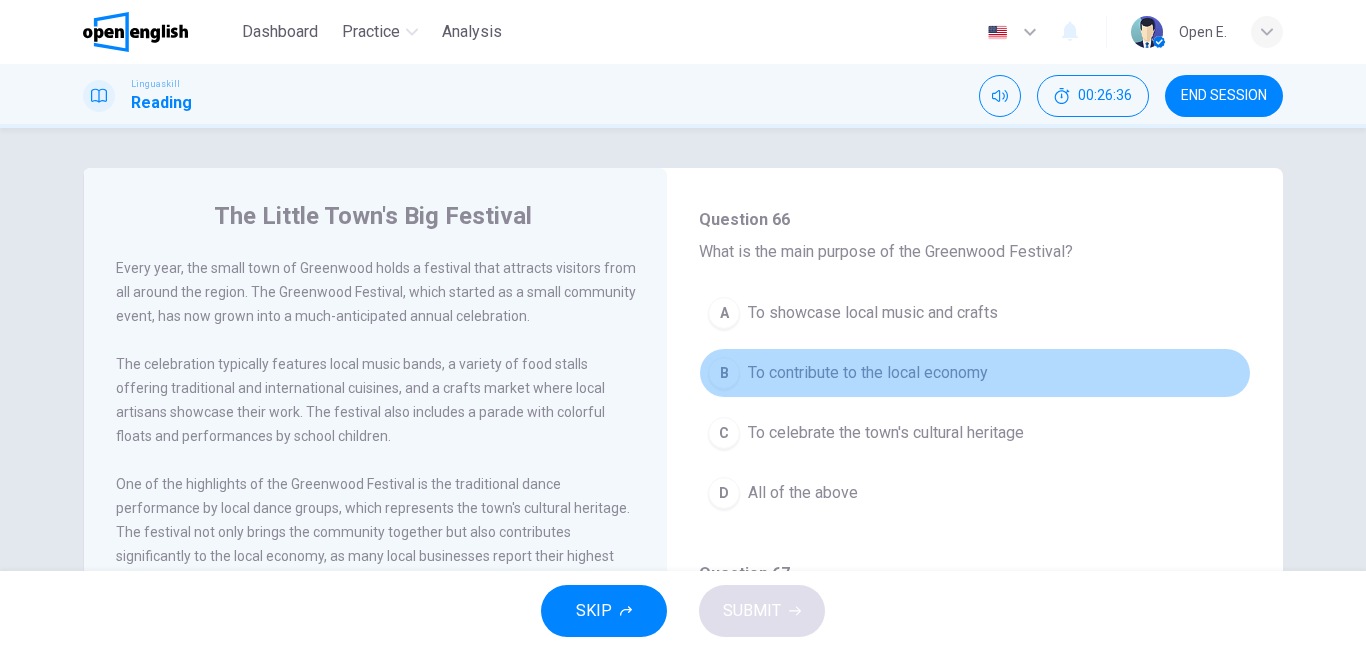 drag, startPoint x: 1004, startPoint y: 348, endPoint x: 994, endPoint y: 361, distance: 16.40122 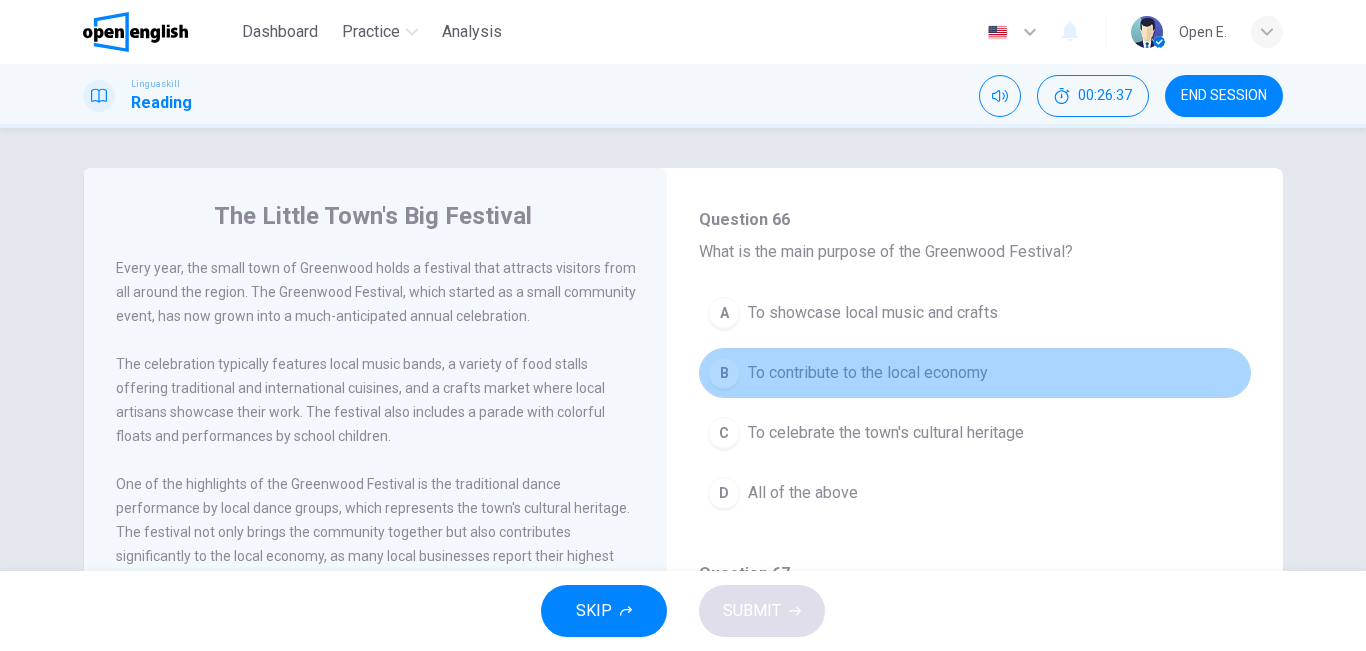 click on "B To contribute to the local economy" at bounding box center [975, 373] 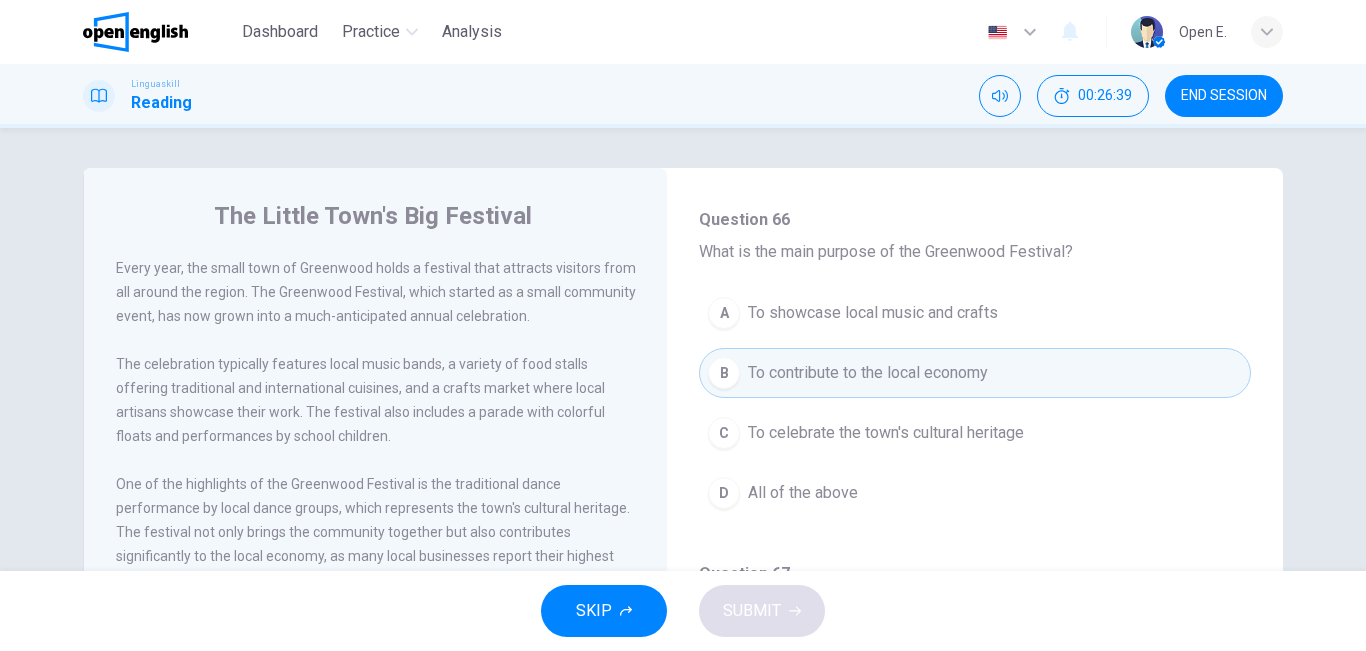 type 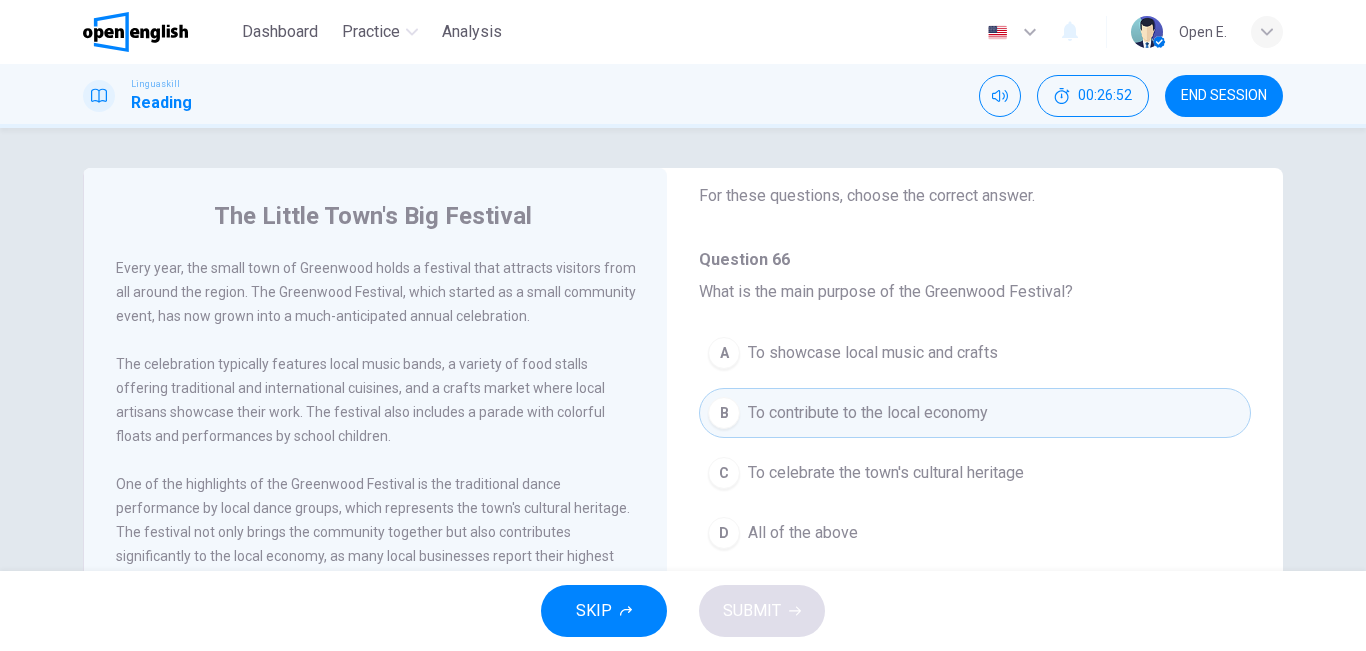 scroll, scrollTop: 40, scrollLeft: 0, axis: vertical 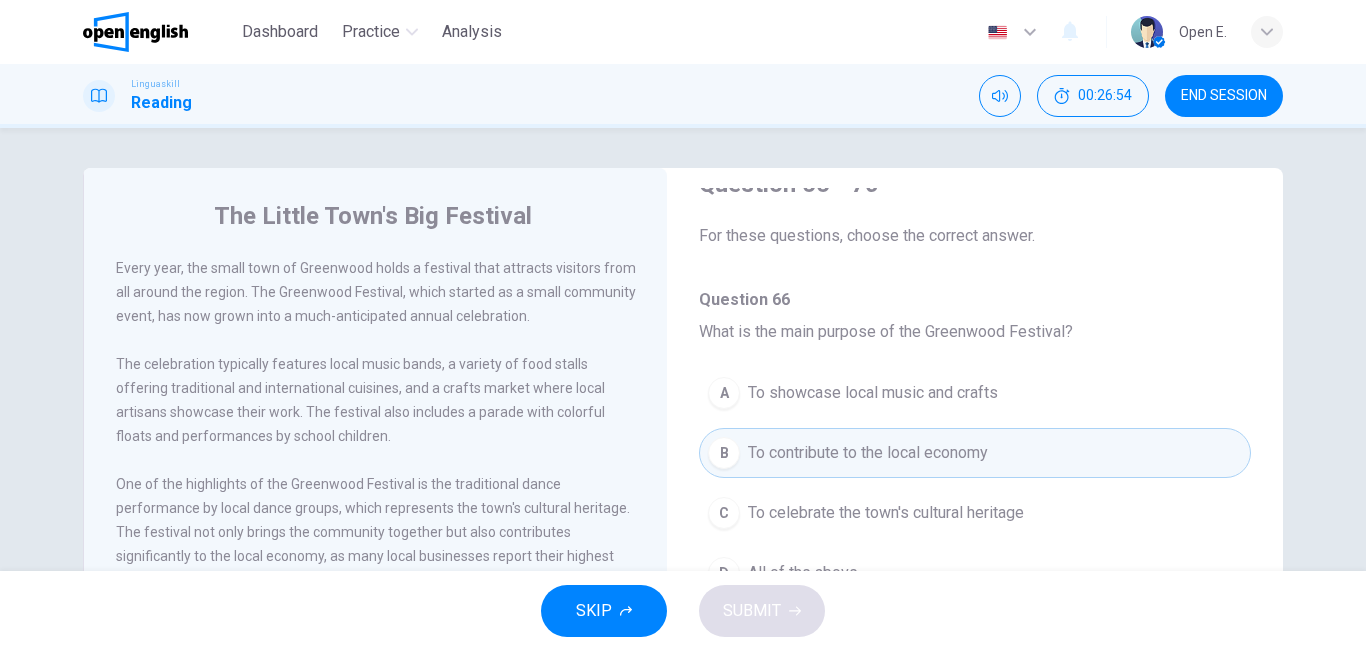 click on "Question   66 What is the main purpose of the Greenwood Festival? A To showcase local music and crafts B To contribute to the local economy C To celebrate the town's cultural heritage
D All of the above" at bounding box center (975, 453) 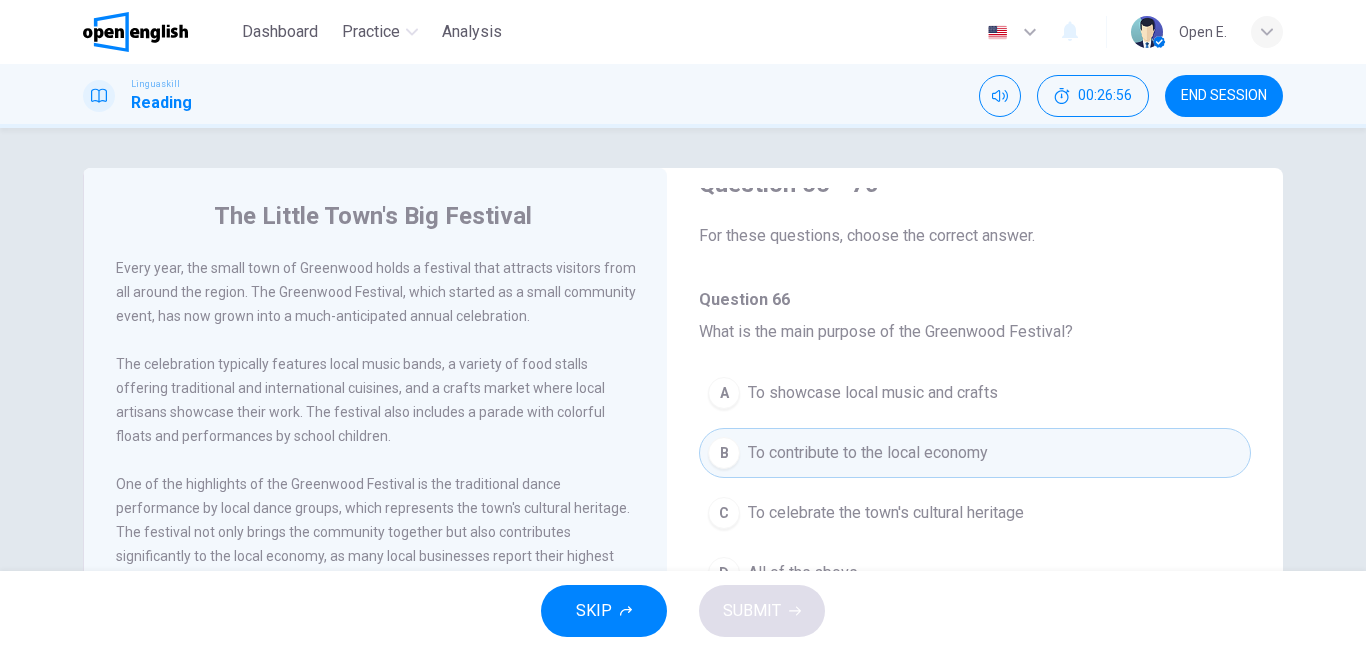 click on "A To showcase local music and crafts B To contribute to the local economy C To celebrate the town's cultural heritage
D All of the above" at bounding box center (975, 493) 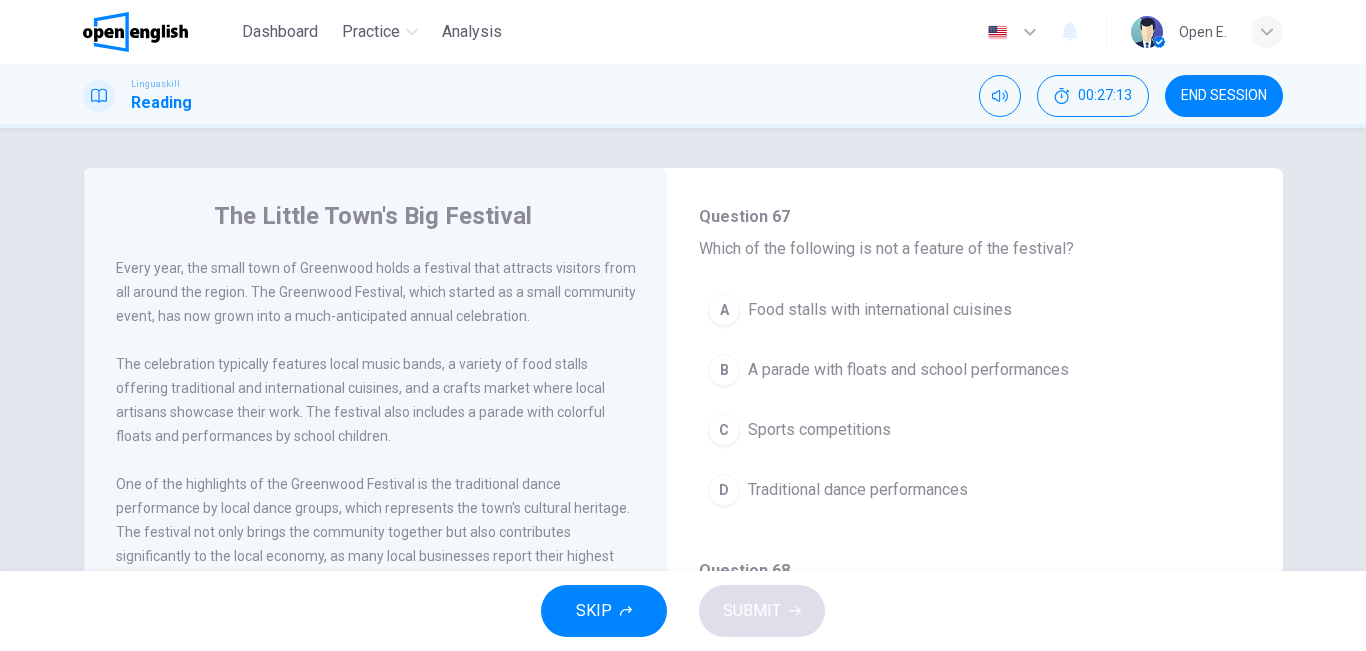 scroll, scrollTop: 480, scrollLeft: 0, axis: vertical 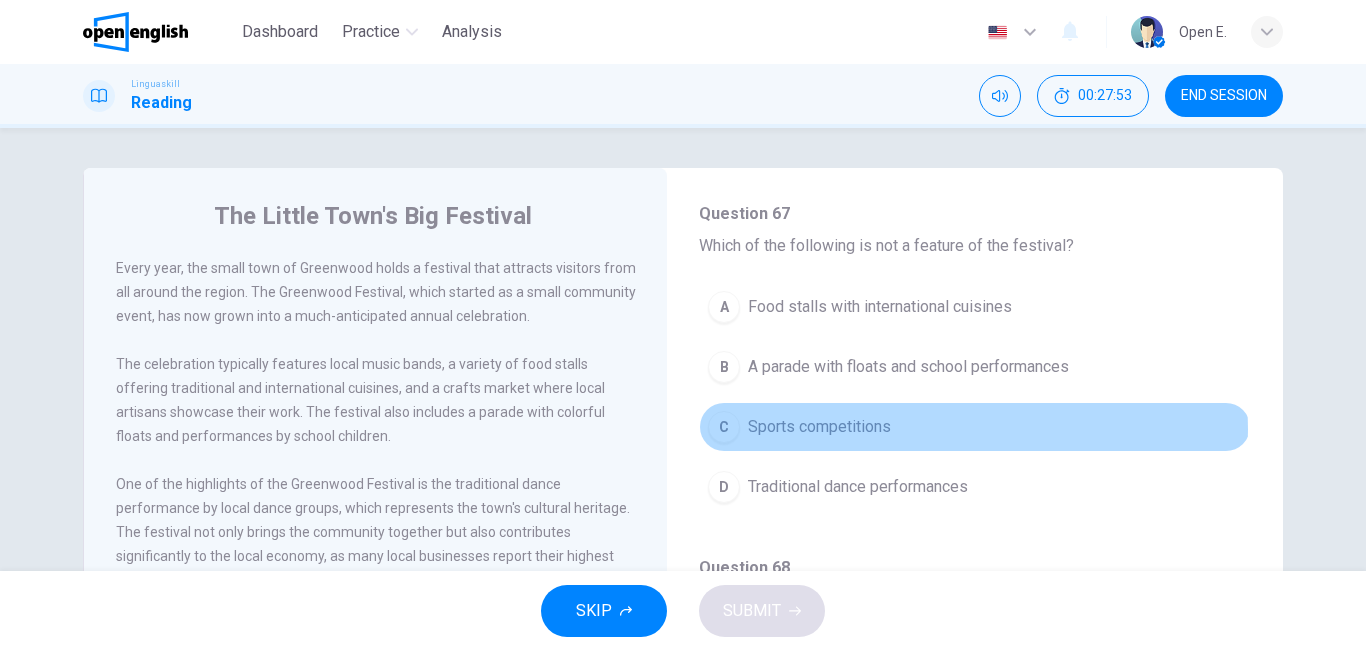 click on "C Sports competitions" at bounding box center (975, 427) 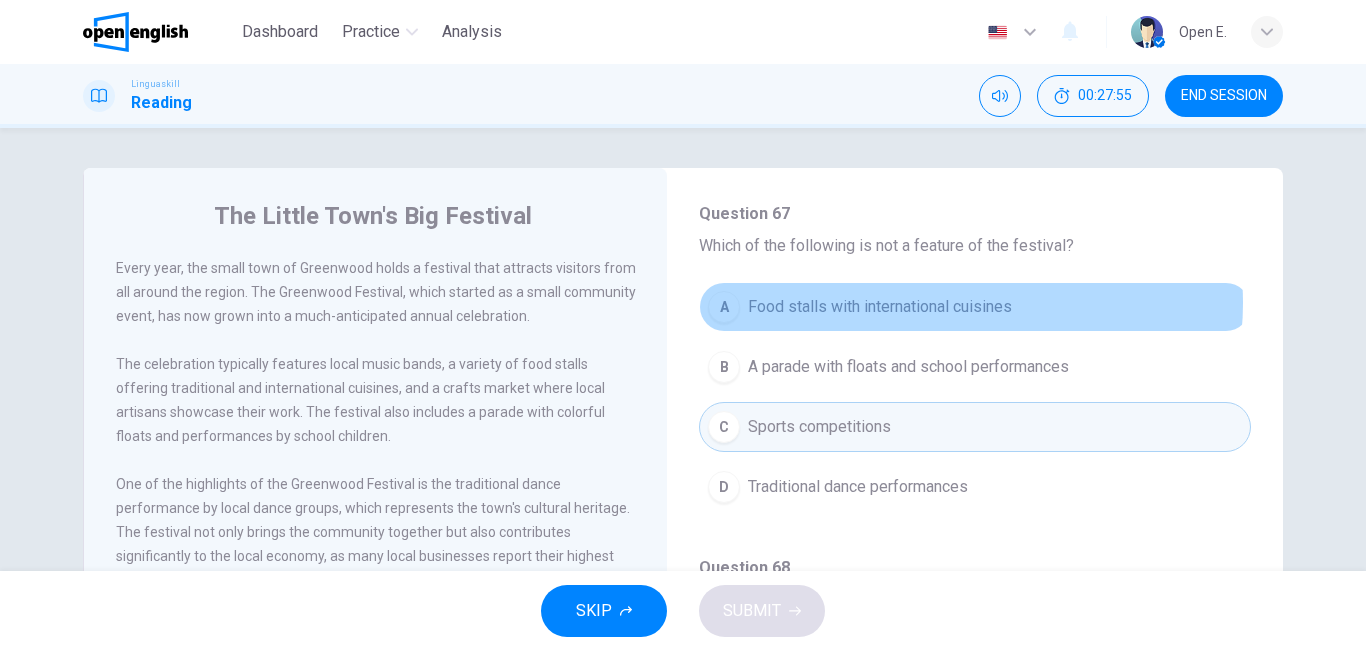 click on "Food stalls with international cuisines" at bounding box center (880, 307) 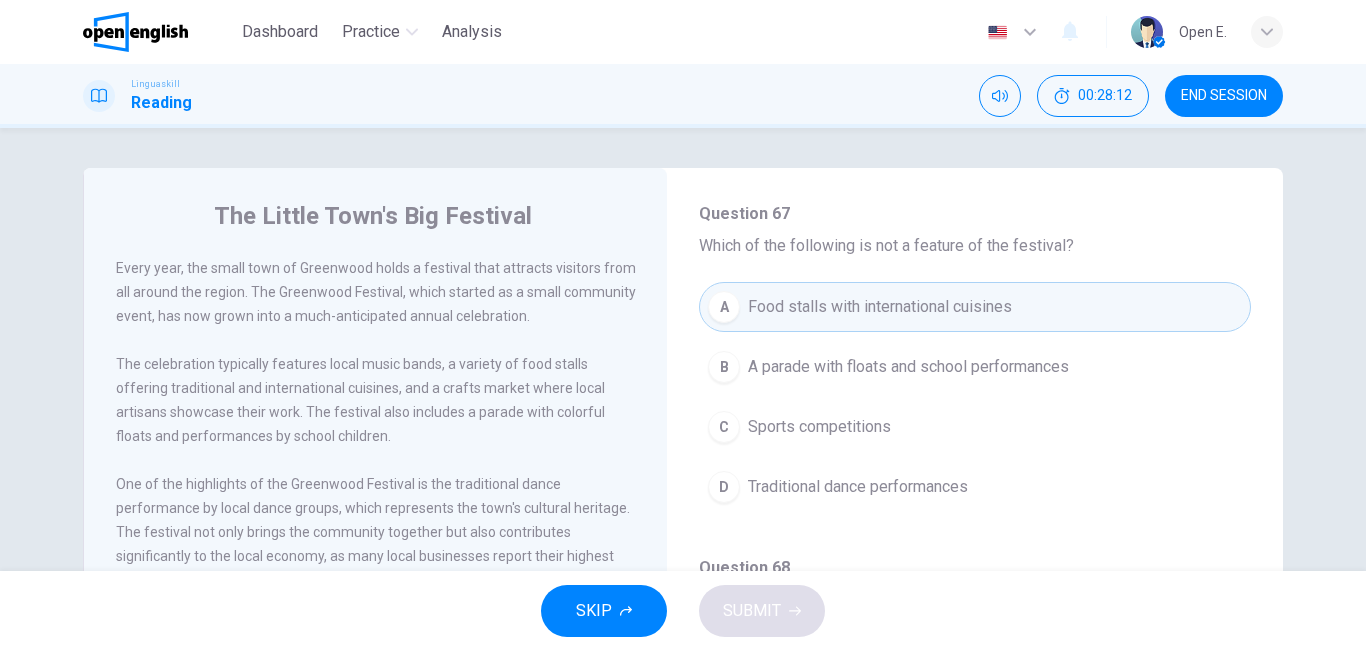 type 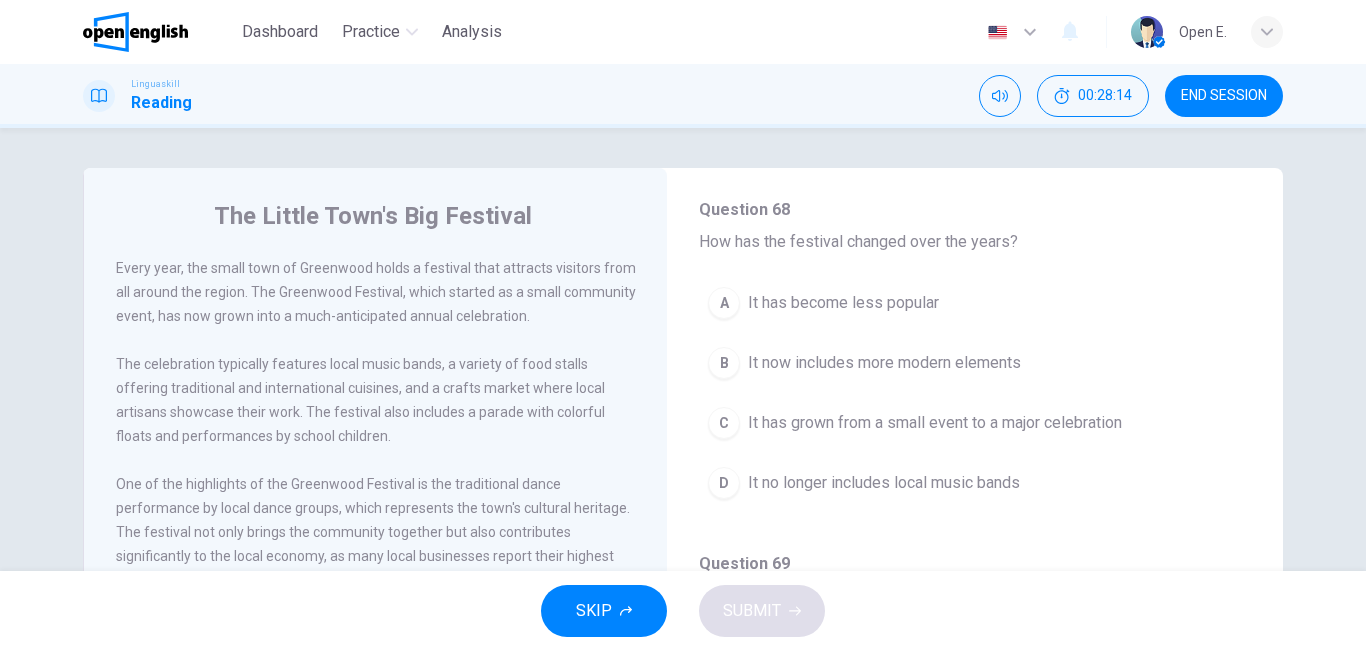 scroll, scrollTop: 840, scrollLeft: 0, axis: vertical 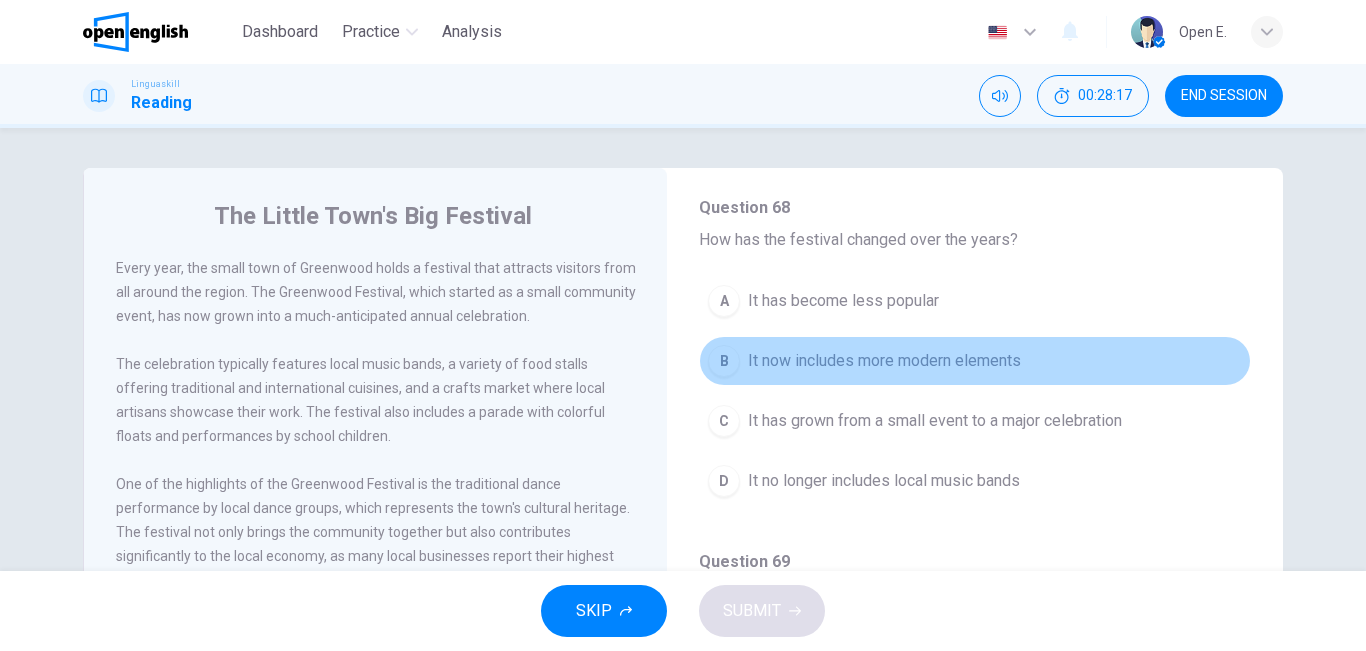 click on "B  It now includes more modern elements" at bounding box center [975, 361] 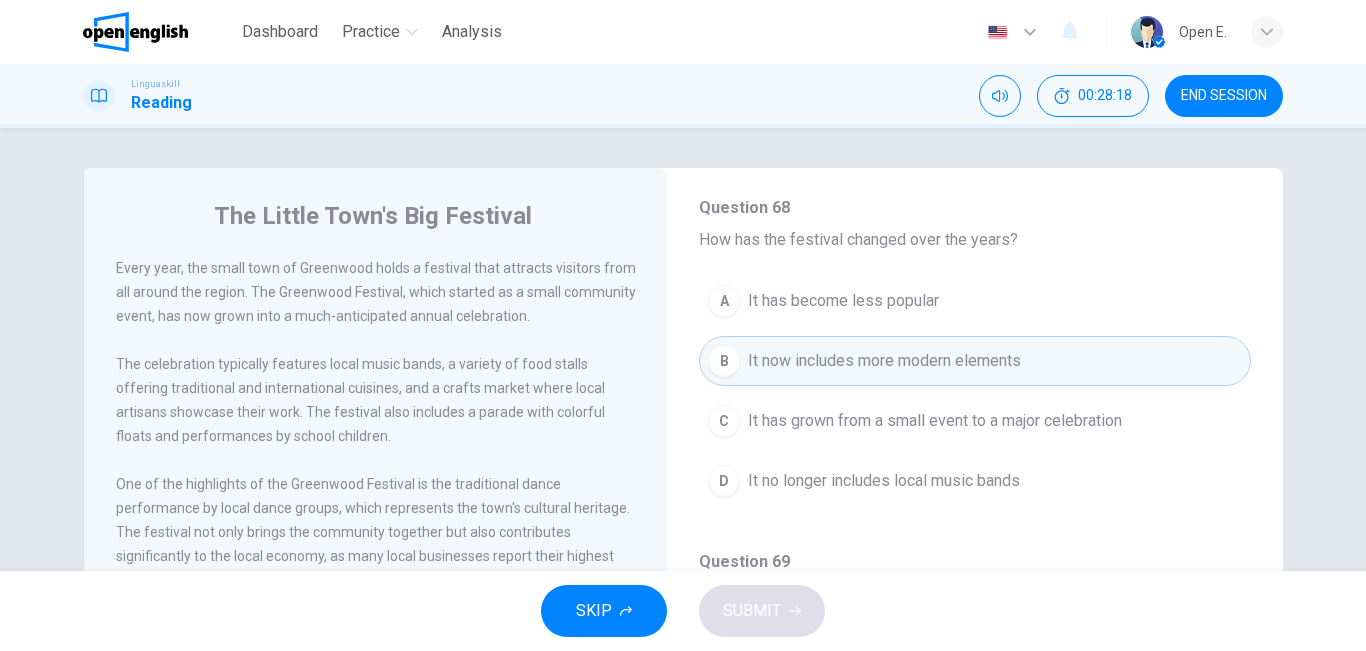 type 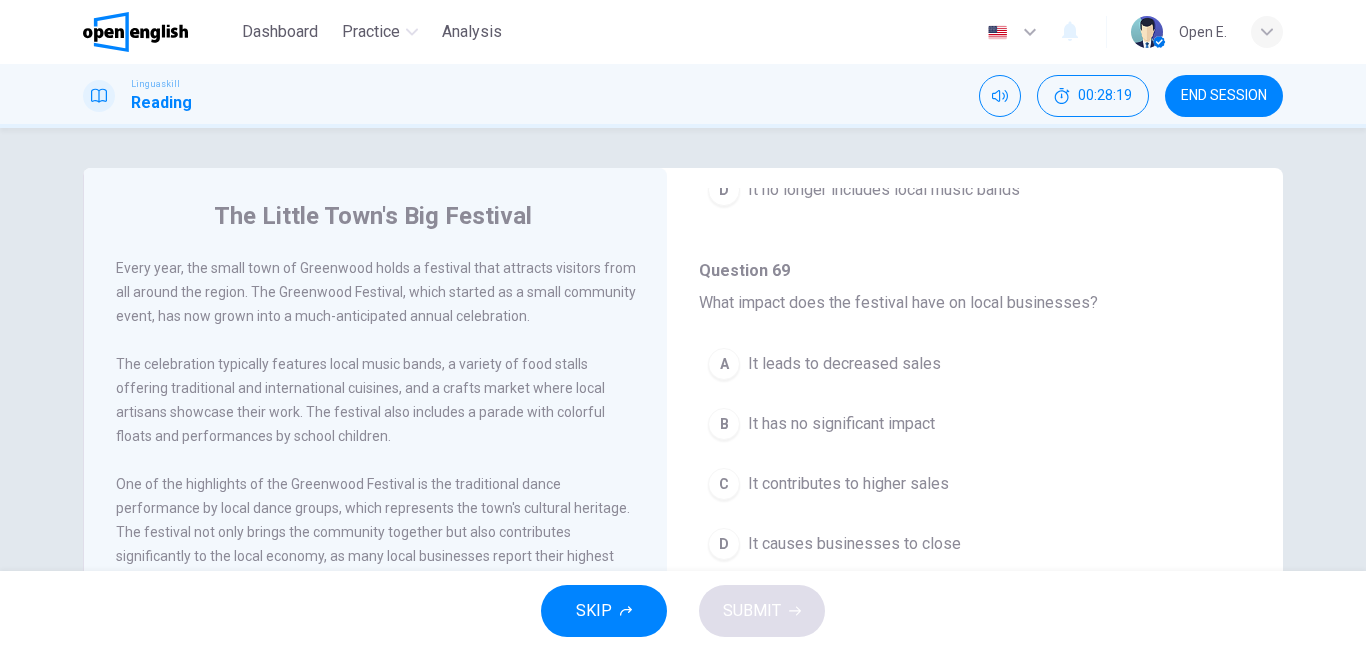 scroll, scrollTop: 1247, scrollLeft: 0, axis: vertical 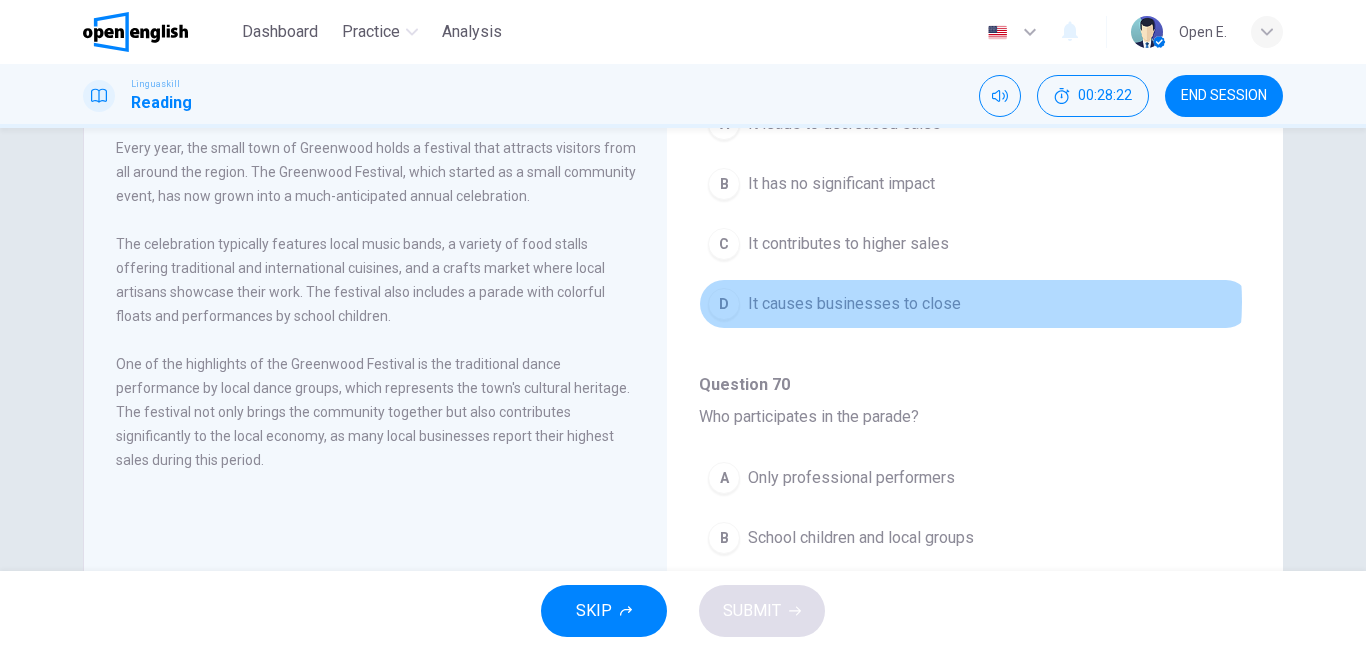 click on "D It causes businesses to close" at bounding box center (975, 304) 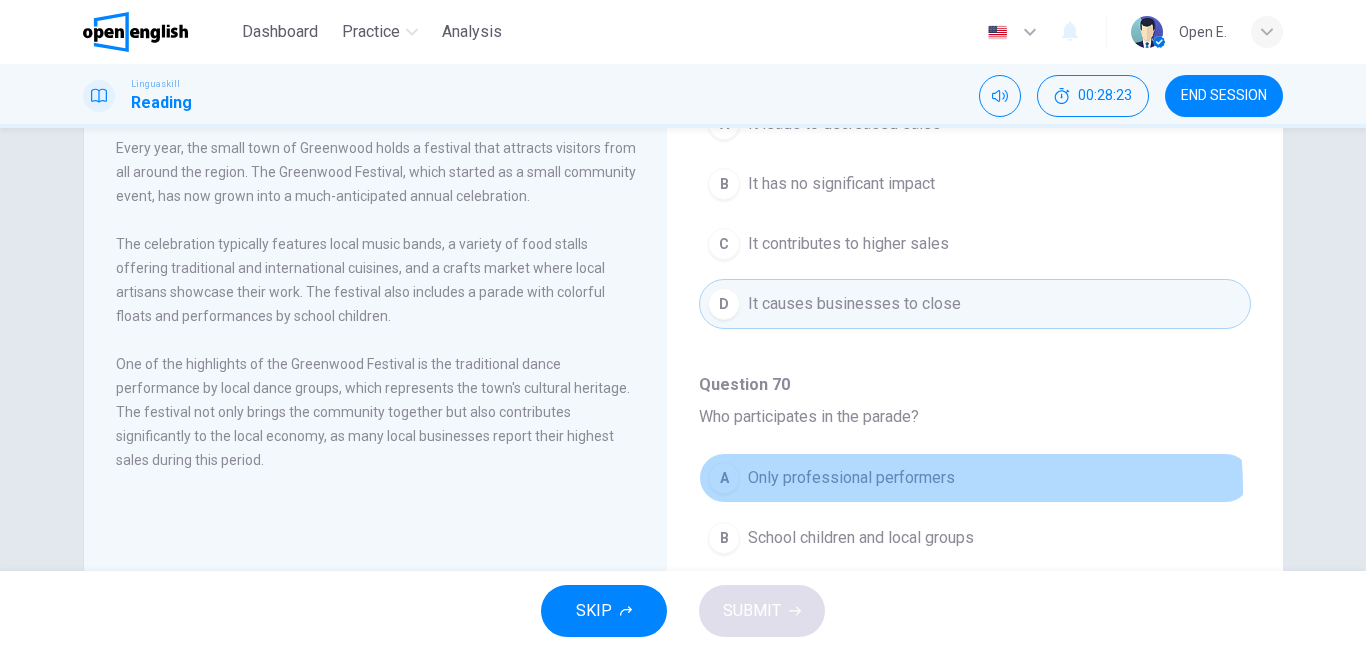 click on "Only professional performers" at bounding box center [851, 478] 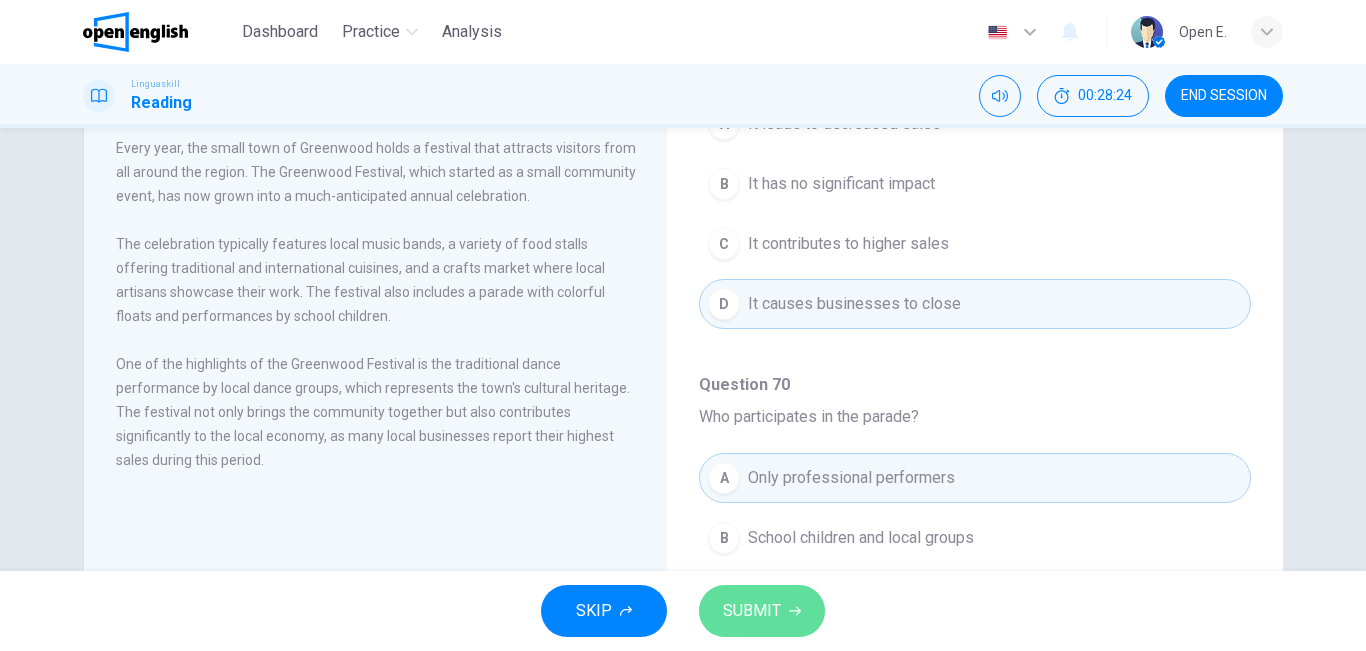 click on "SUBMIT" at bounding box center (762, 611) 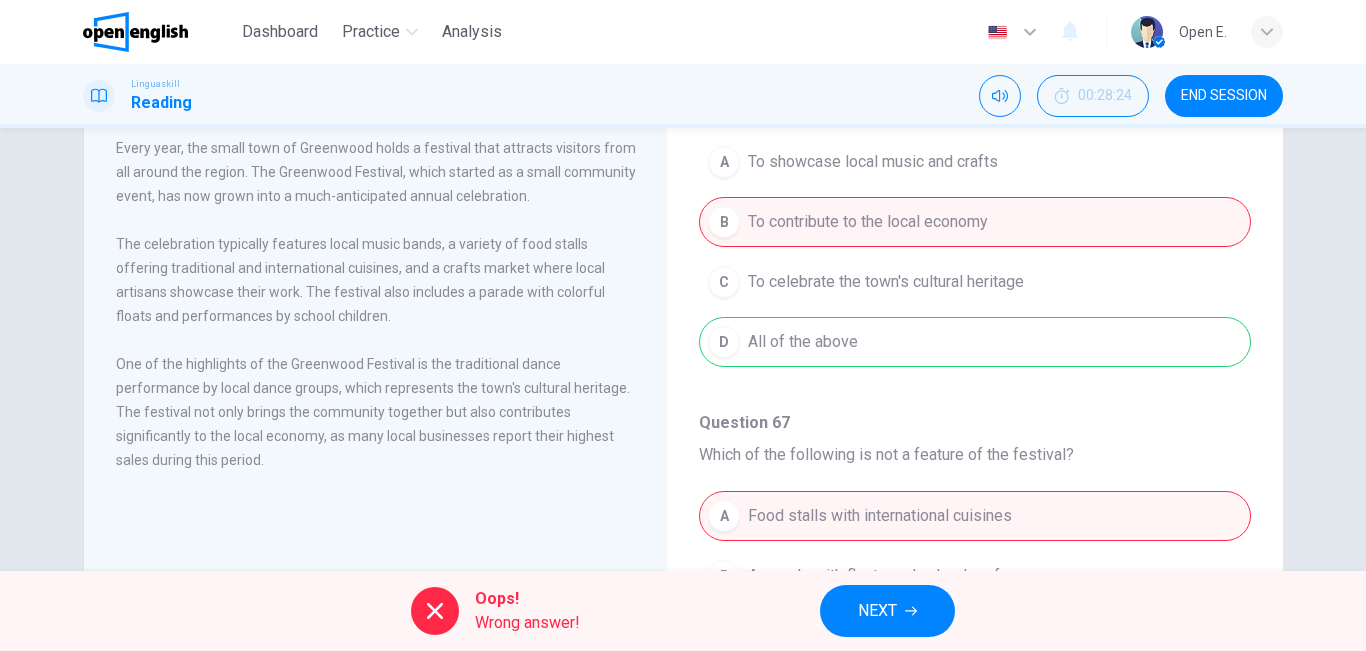 scroll, scrollTop: 136, scrollLeft: 0, axis: vertical 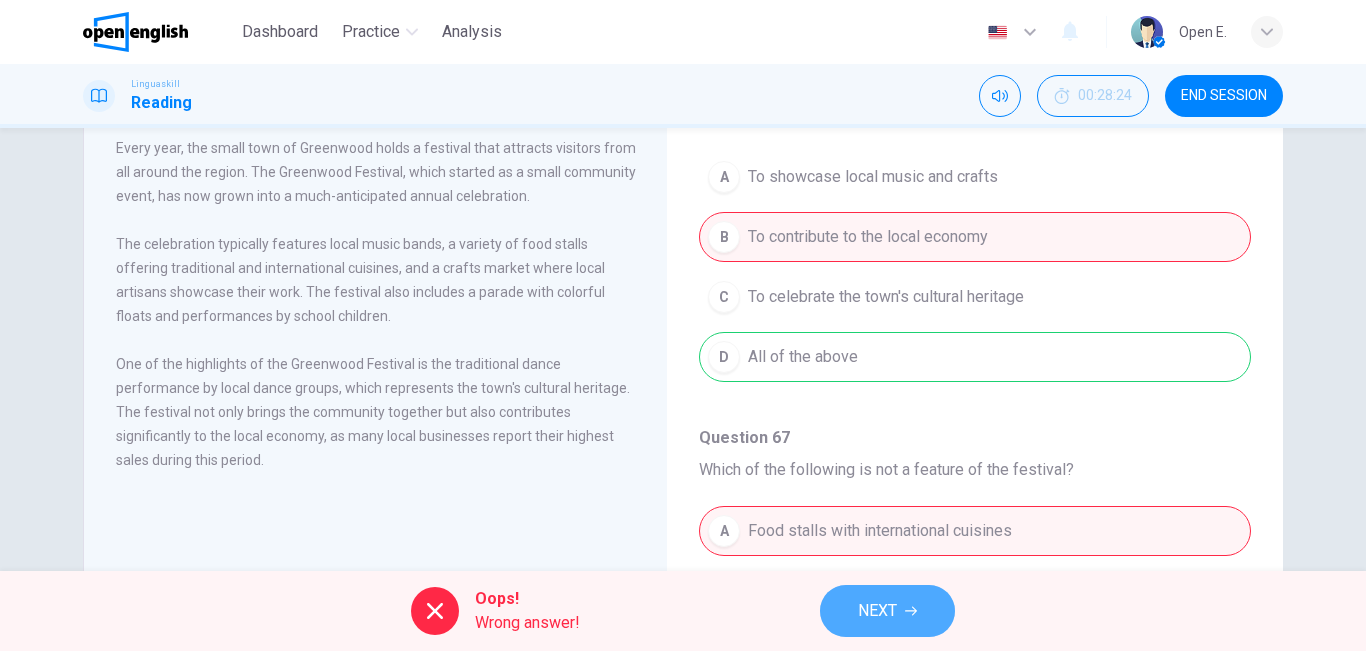 click 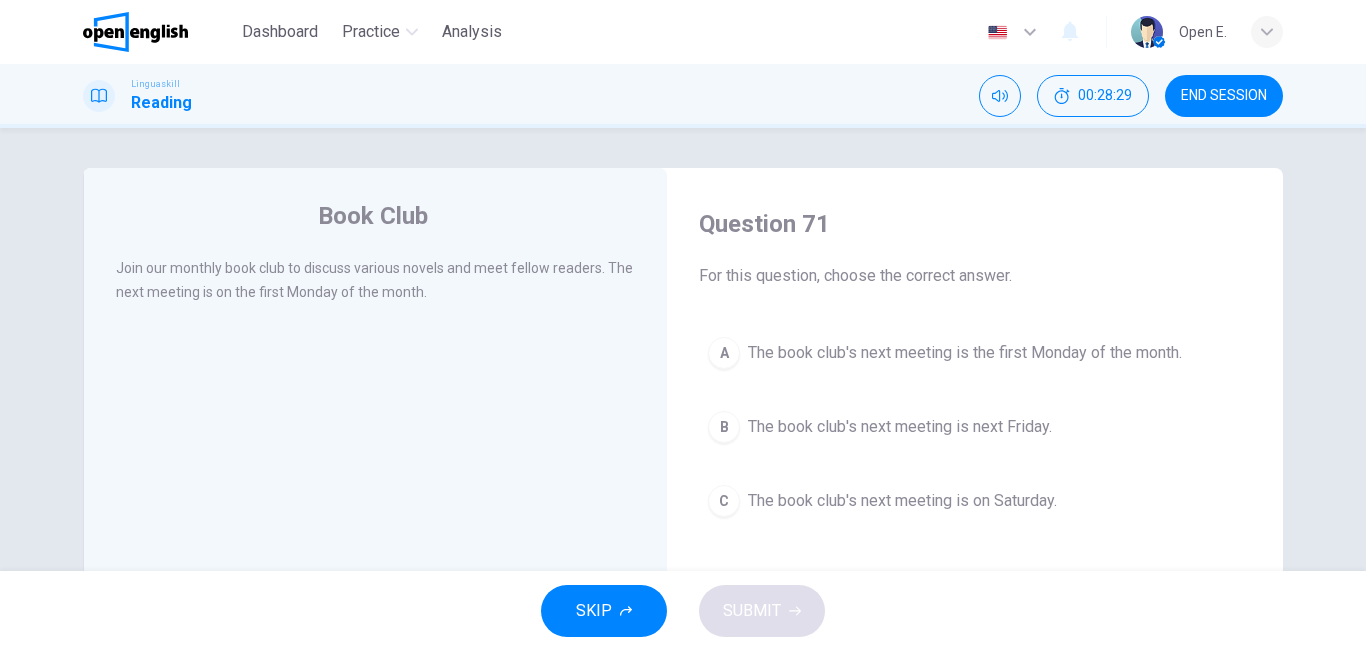 click on "END SESSION" at bounding box center [1224, 96] 